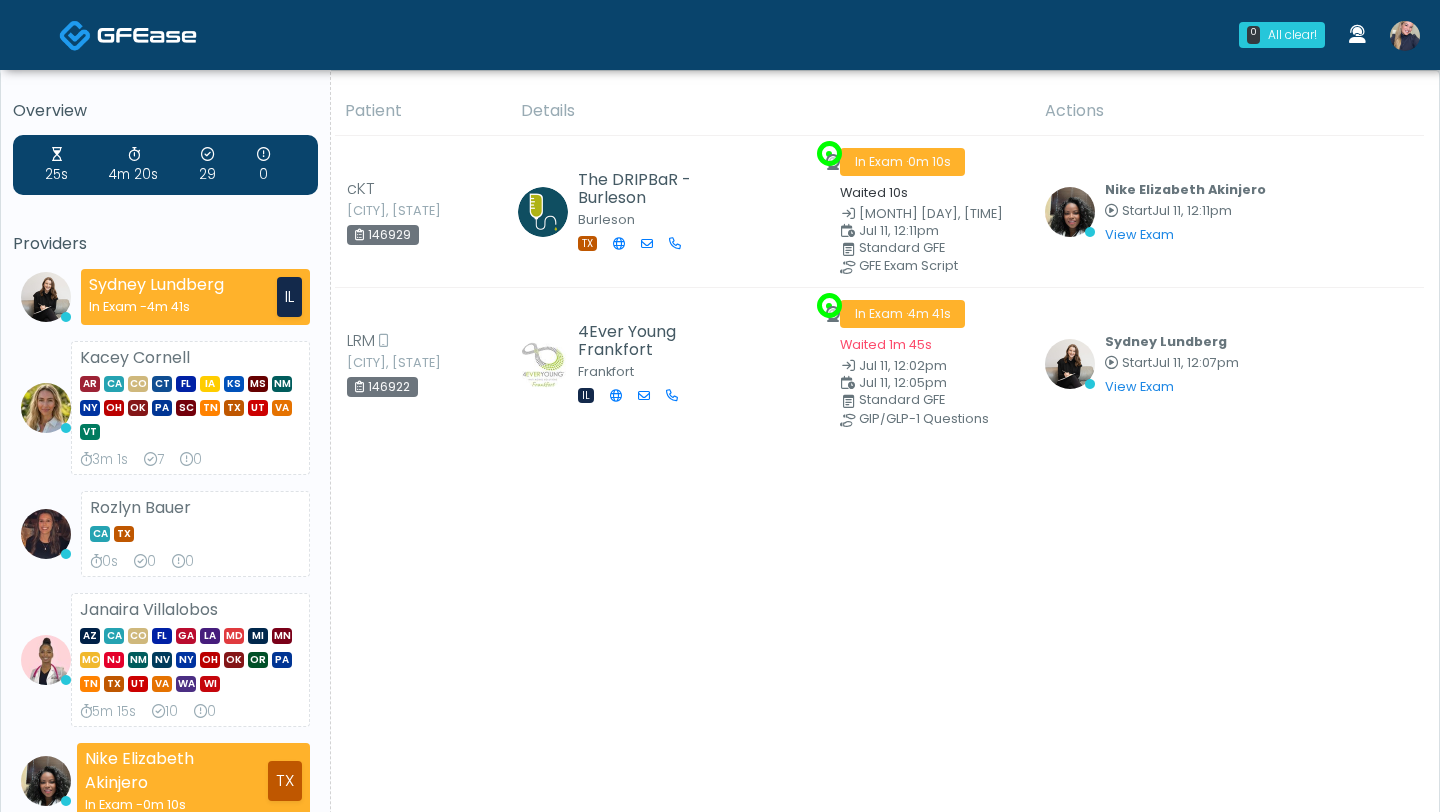 scroll, scrollTop: 0, scrollLeft: 0, axis: both 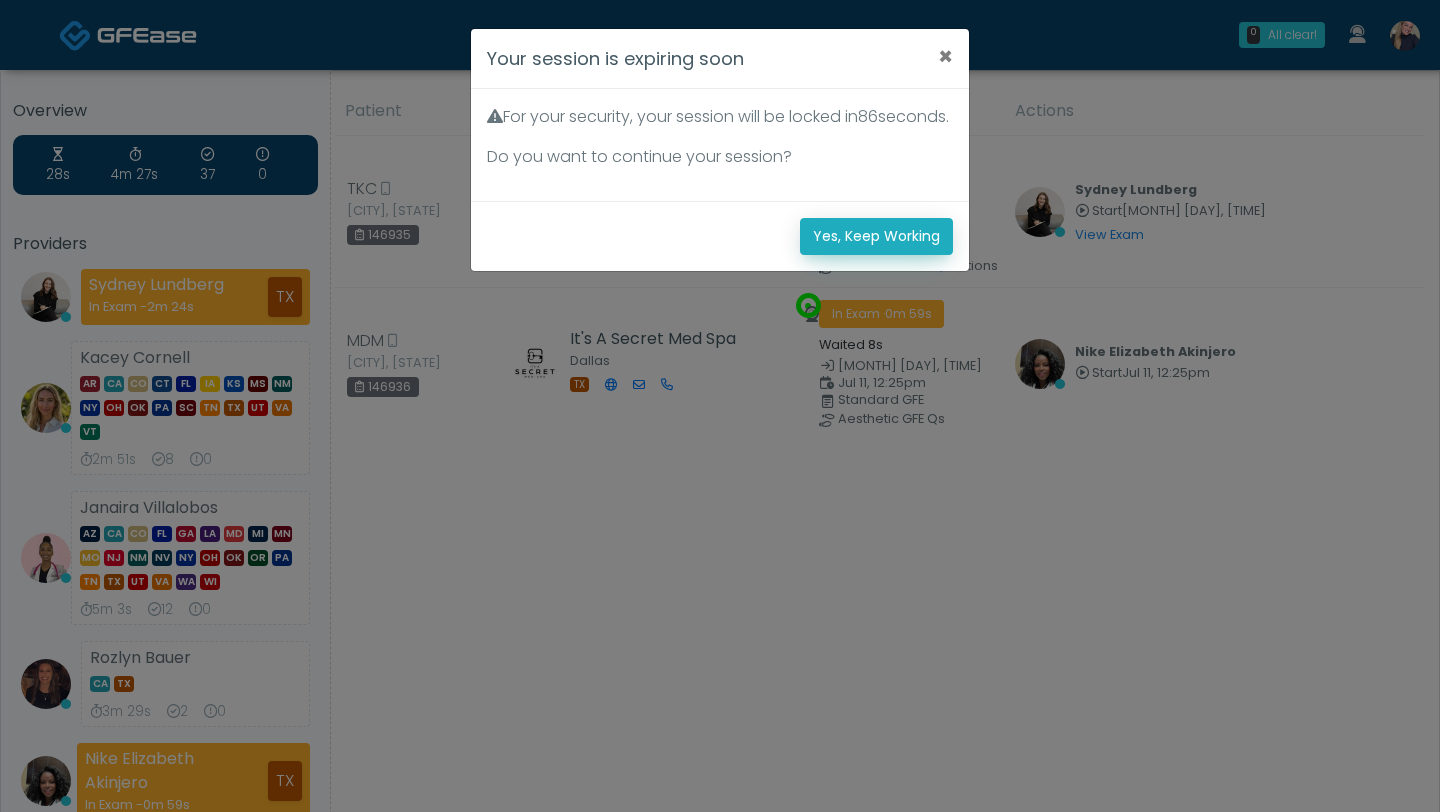click on "Yes, Keep Working" at bounding box center (876, 236) 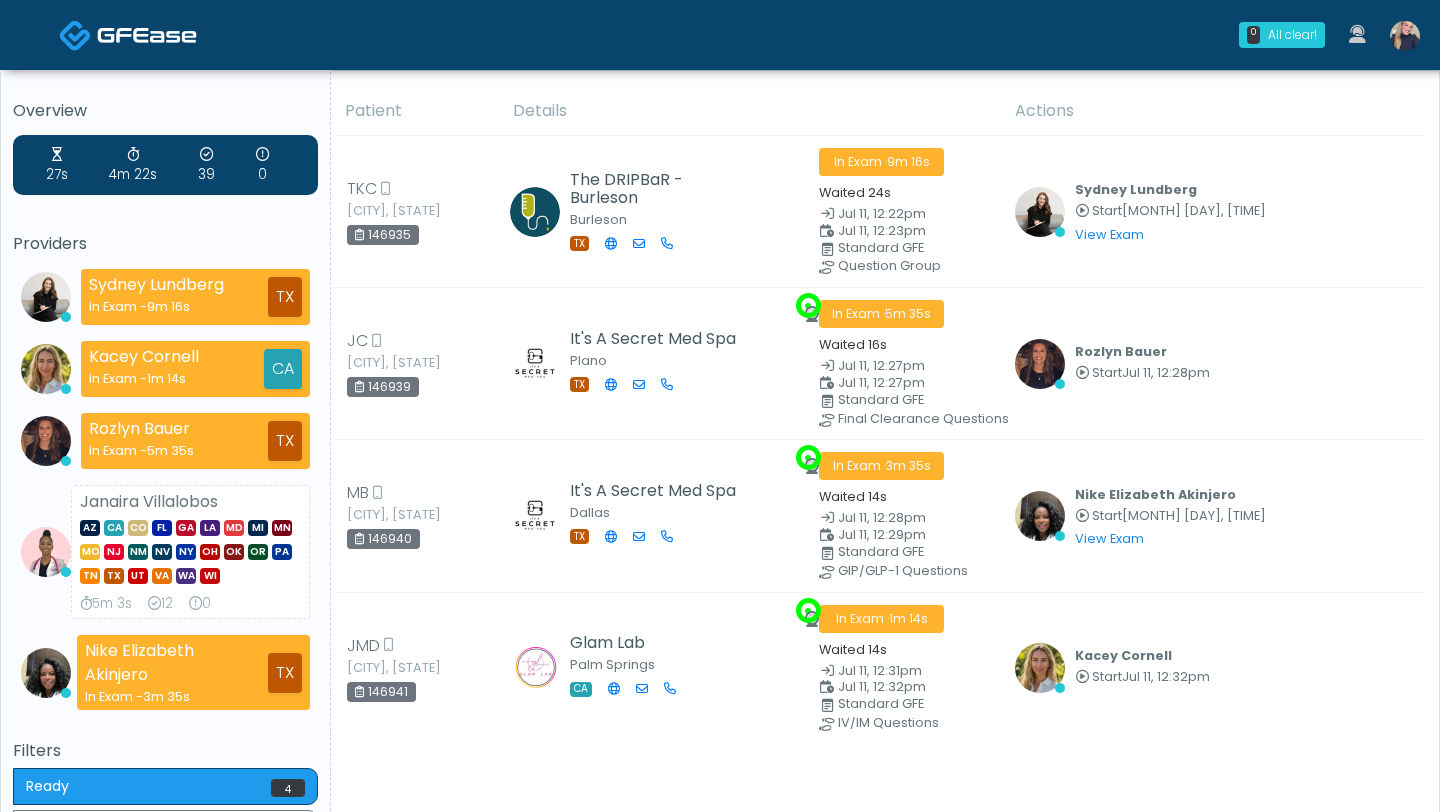 scroll, scrollTop: 0, scrollLeft: 0, axis: both 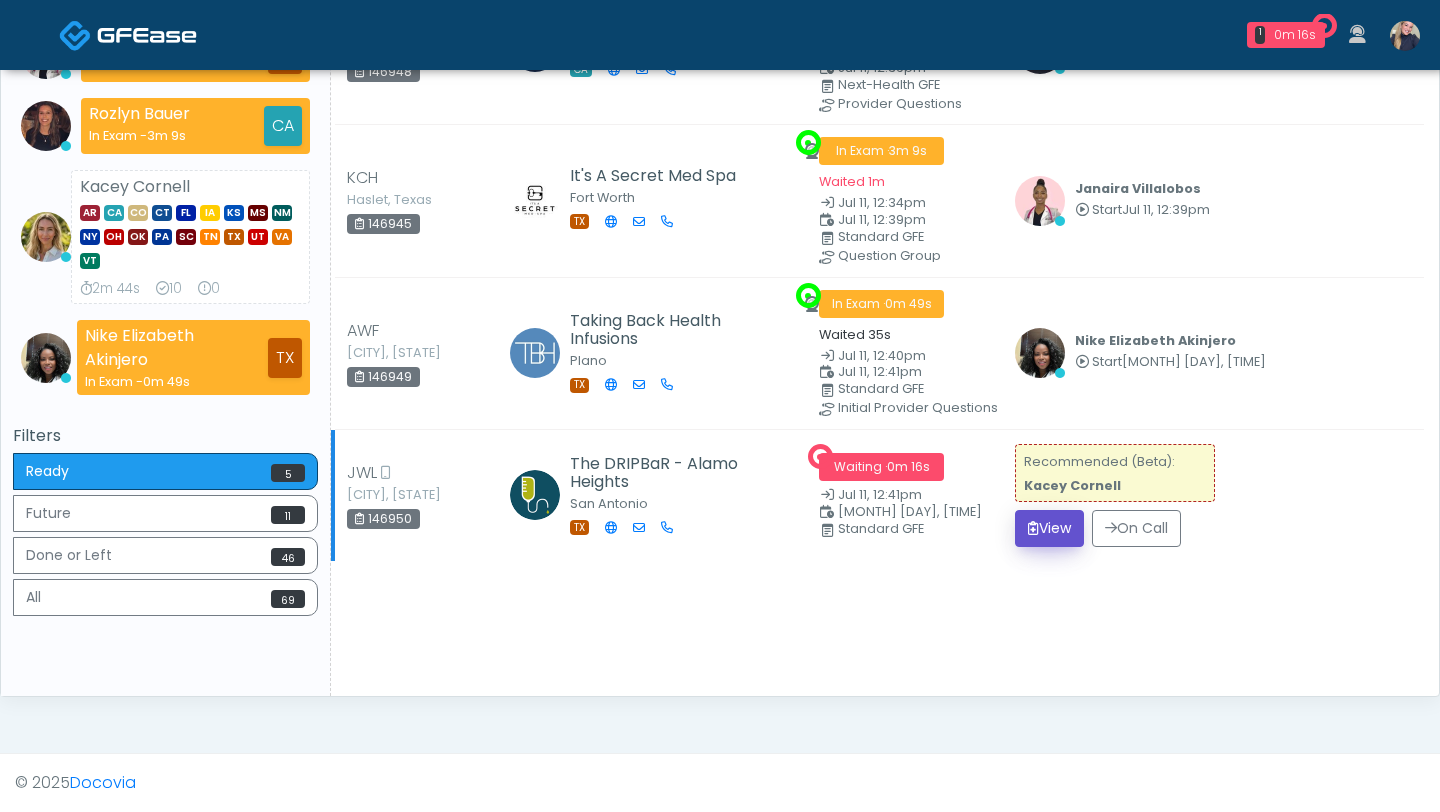 click on "View" at bounding box center (1049, 528) 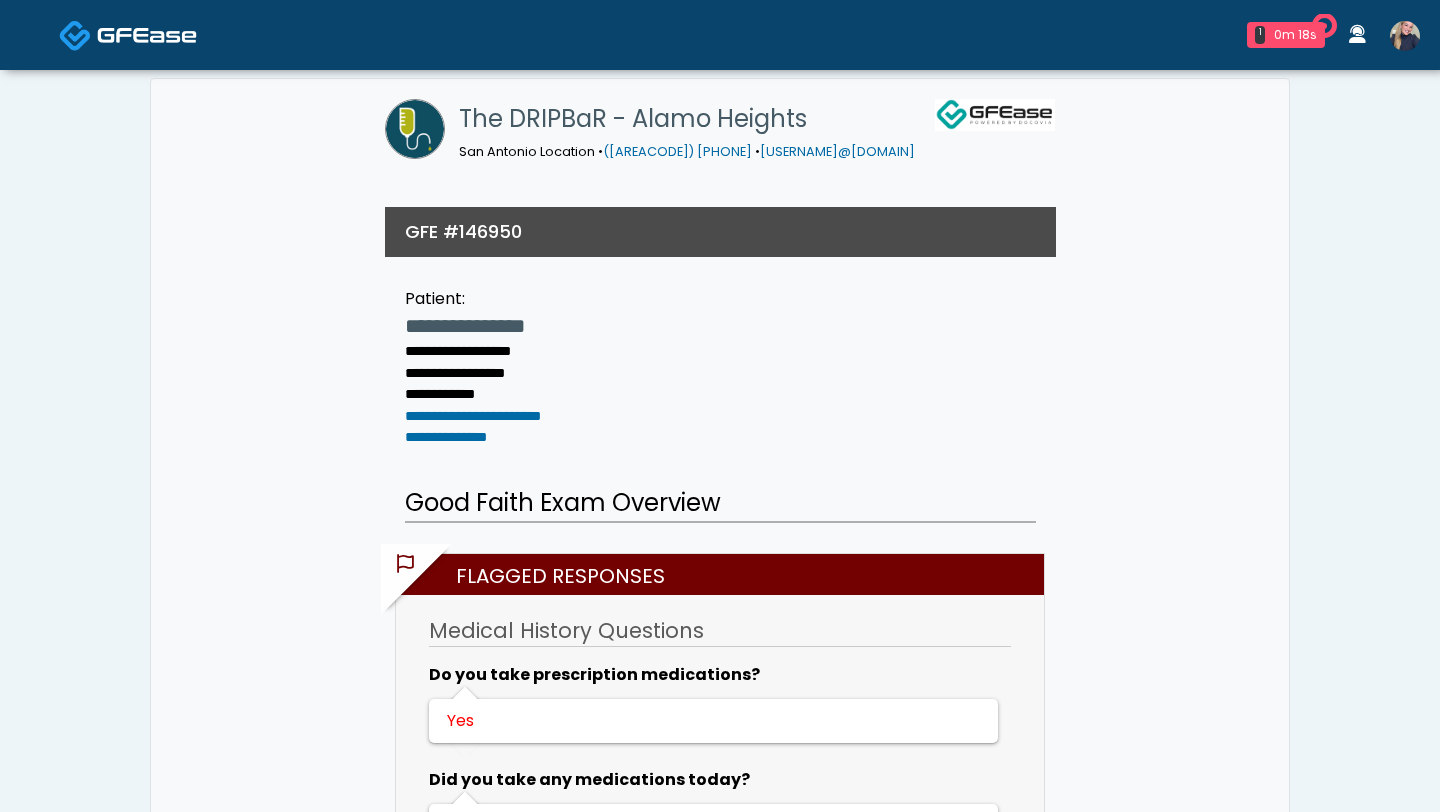 scroll, scrollTop: 0, scrollLeft: 0, axis: both 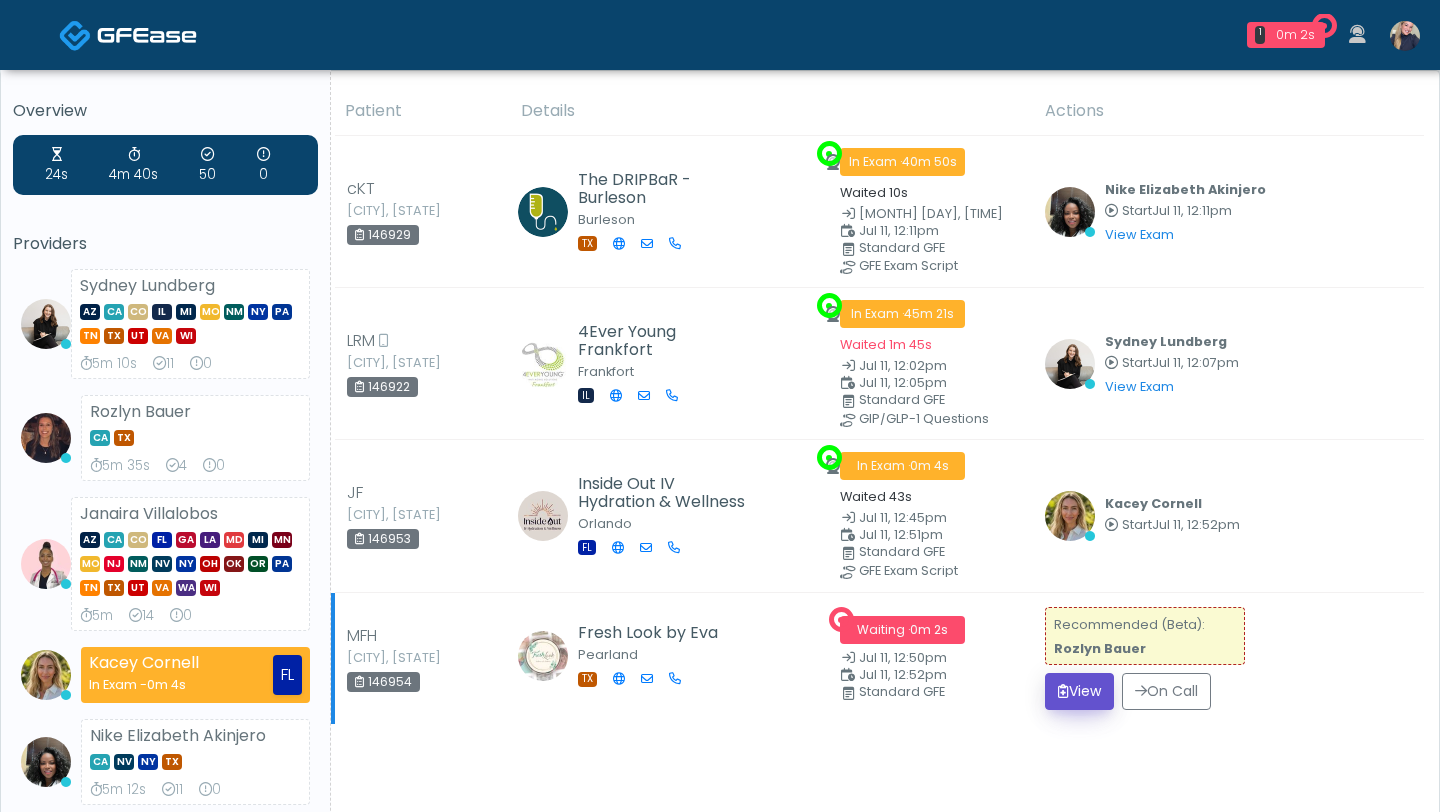 click on "View" at bounding box center (1079, 691) 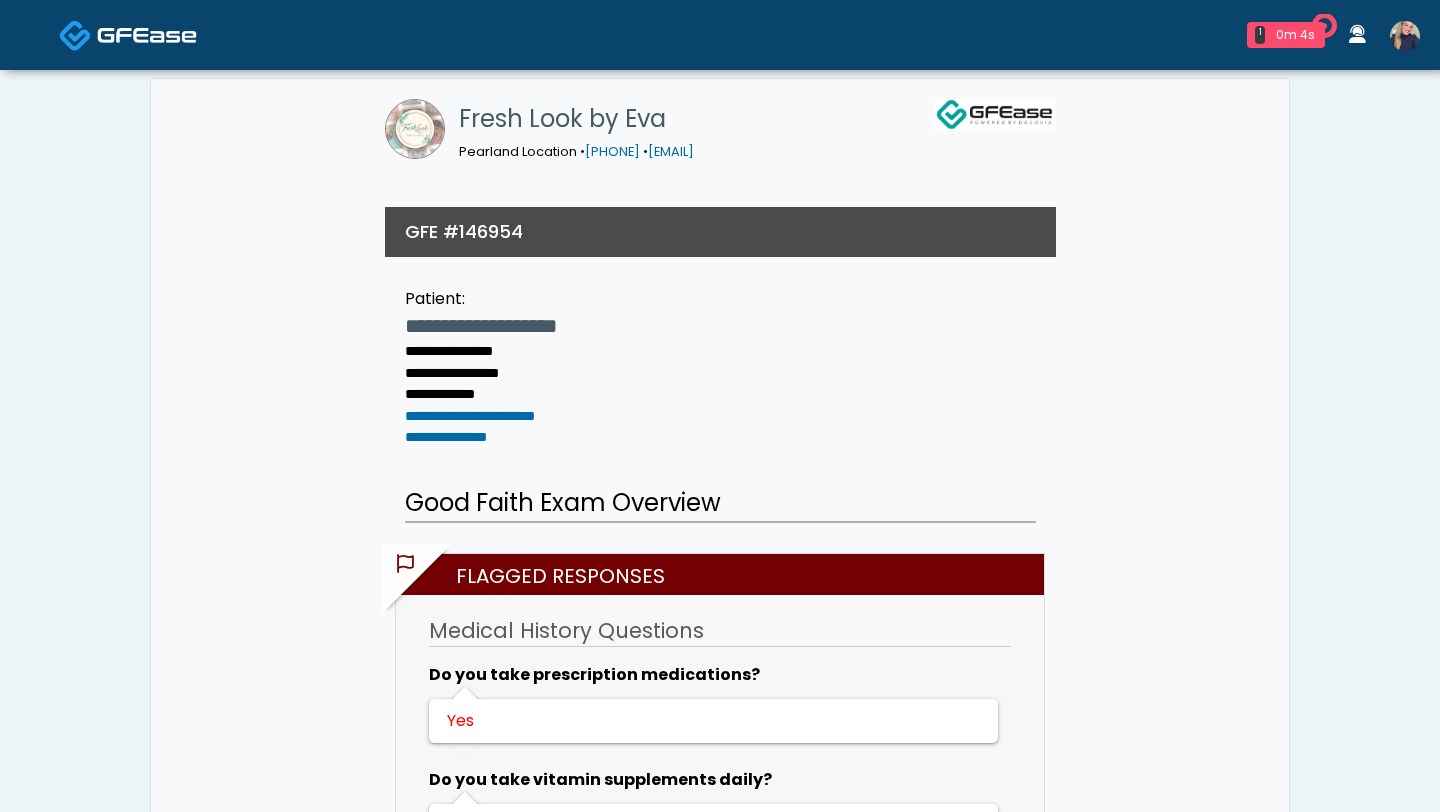 scroll, scrollTop: 0, scrollLeft: 0, axis: both 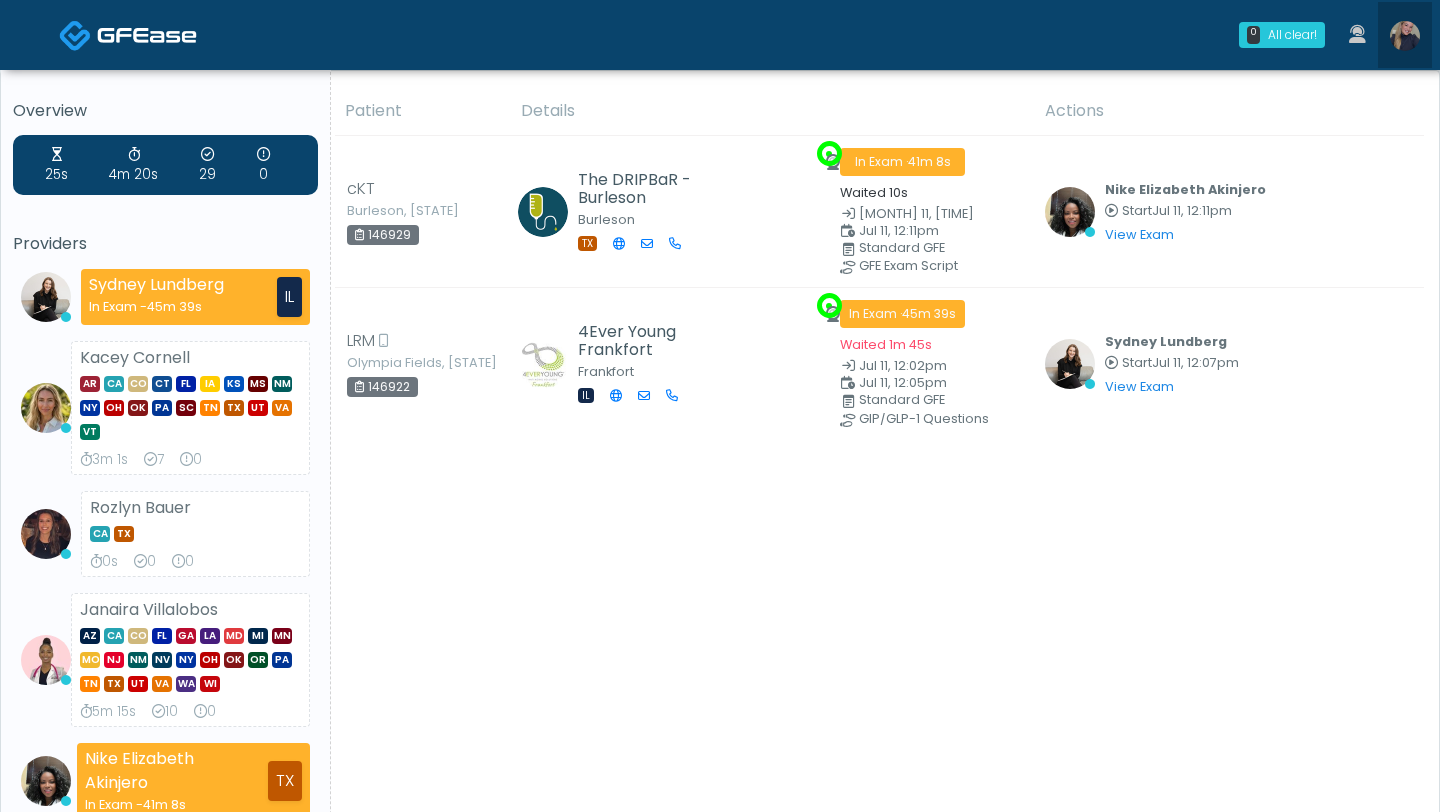 click at bounding box center [1405, 36] 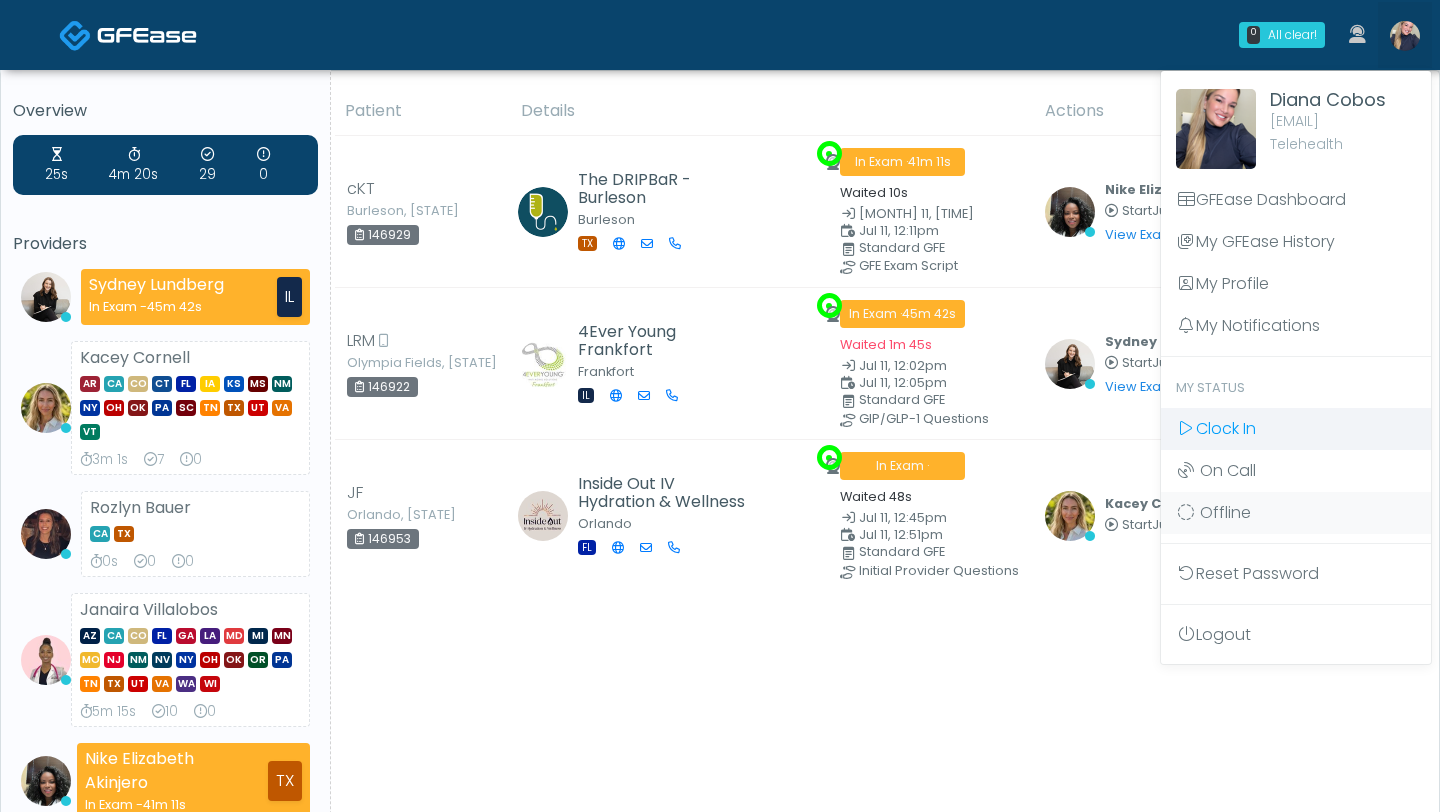 click on "Clock In" at bounding box center [1226, 428] 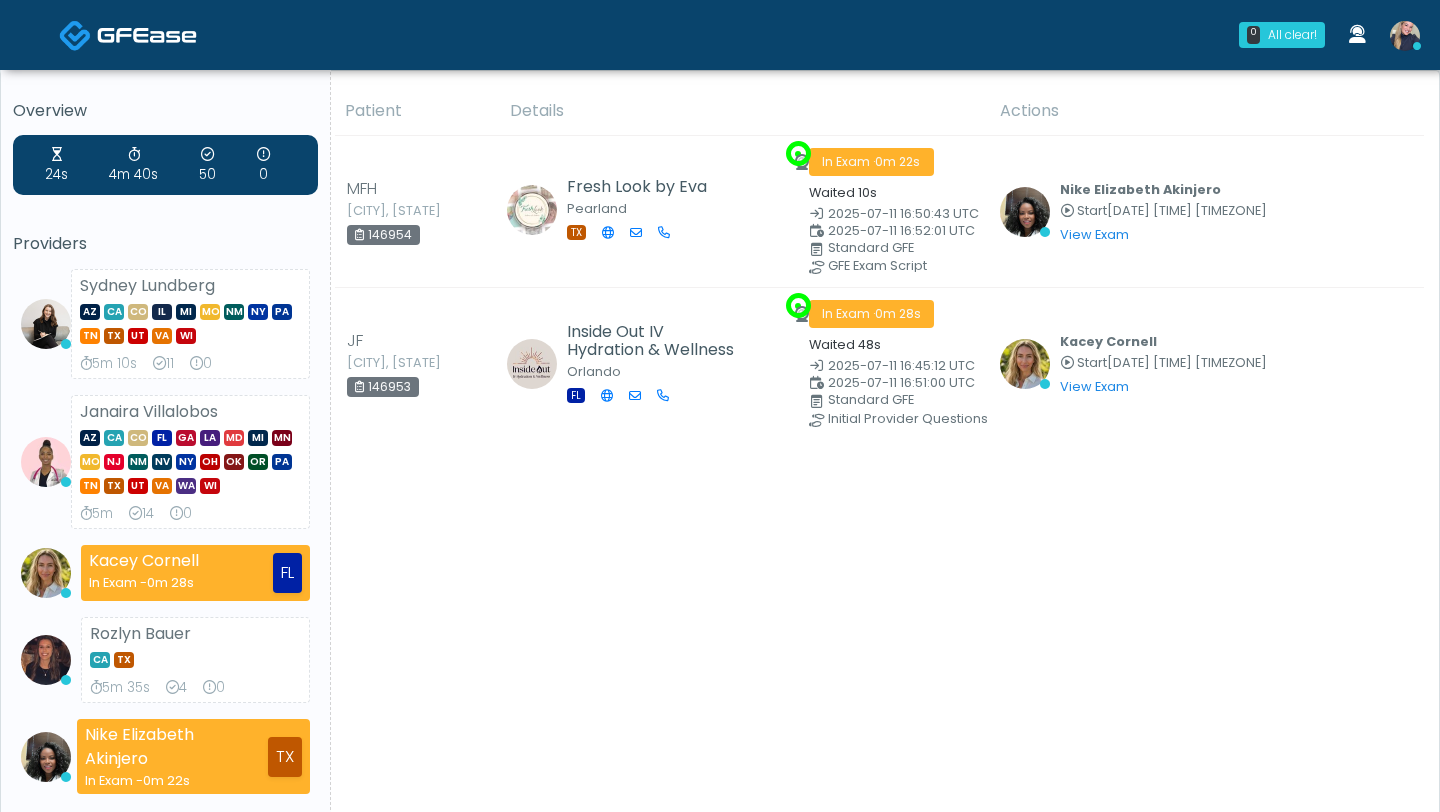 scroll, scrollTop: 0, scrollLeft: 0, axis: both 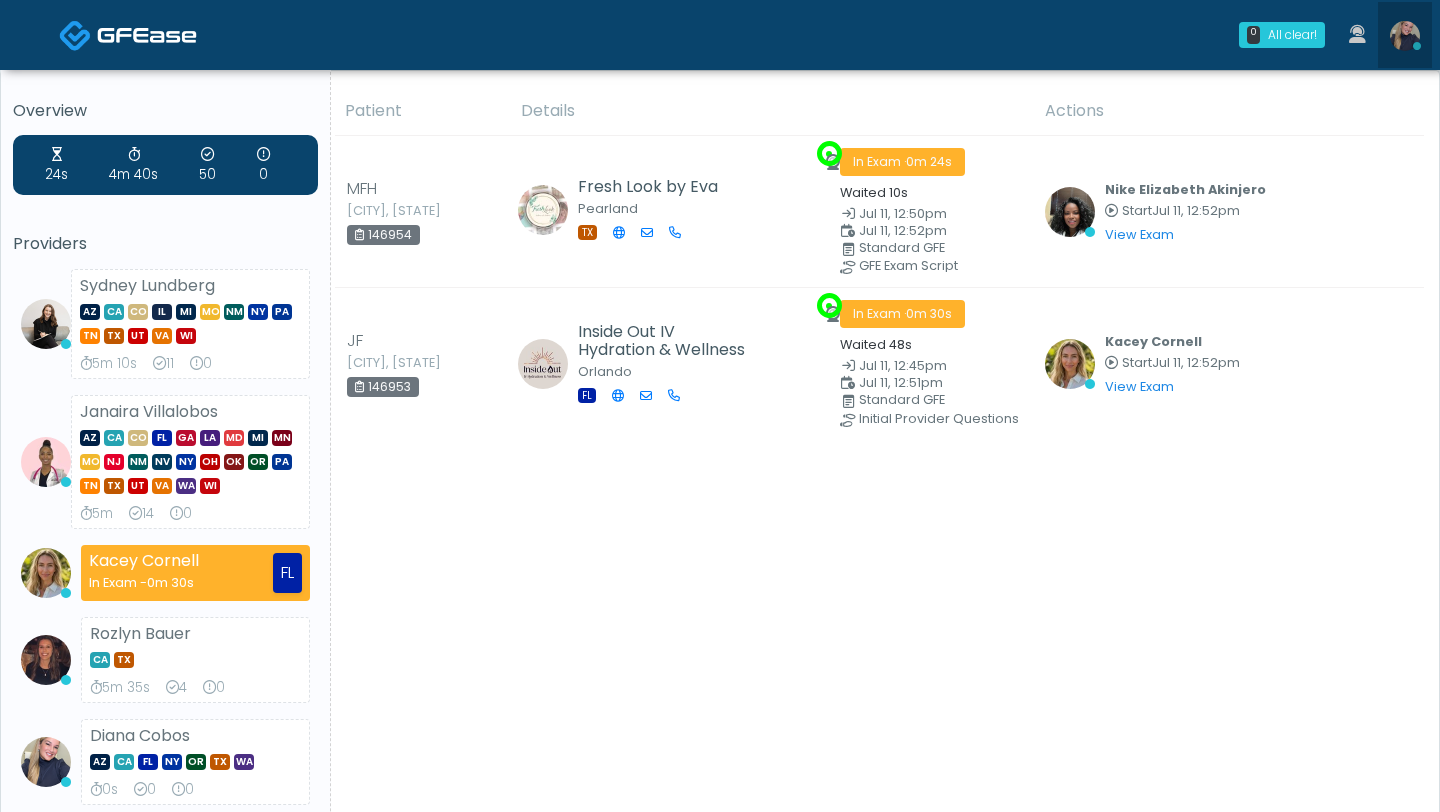 click at bounding box center (1405, 36) 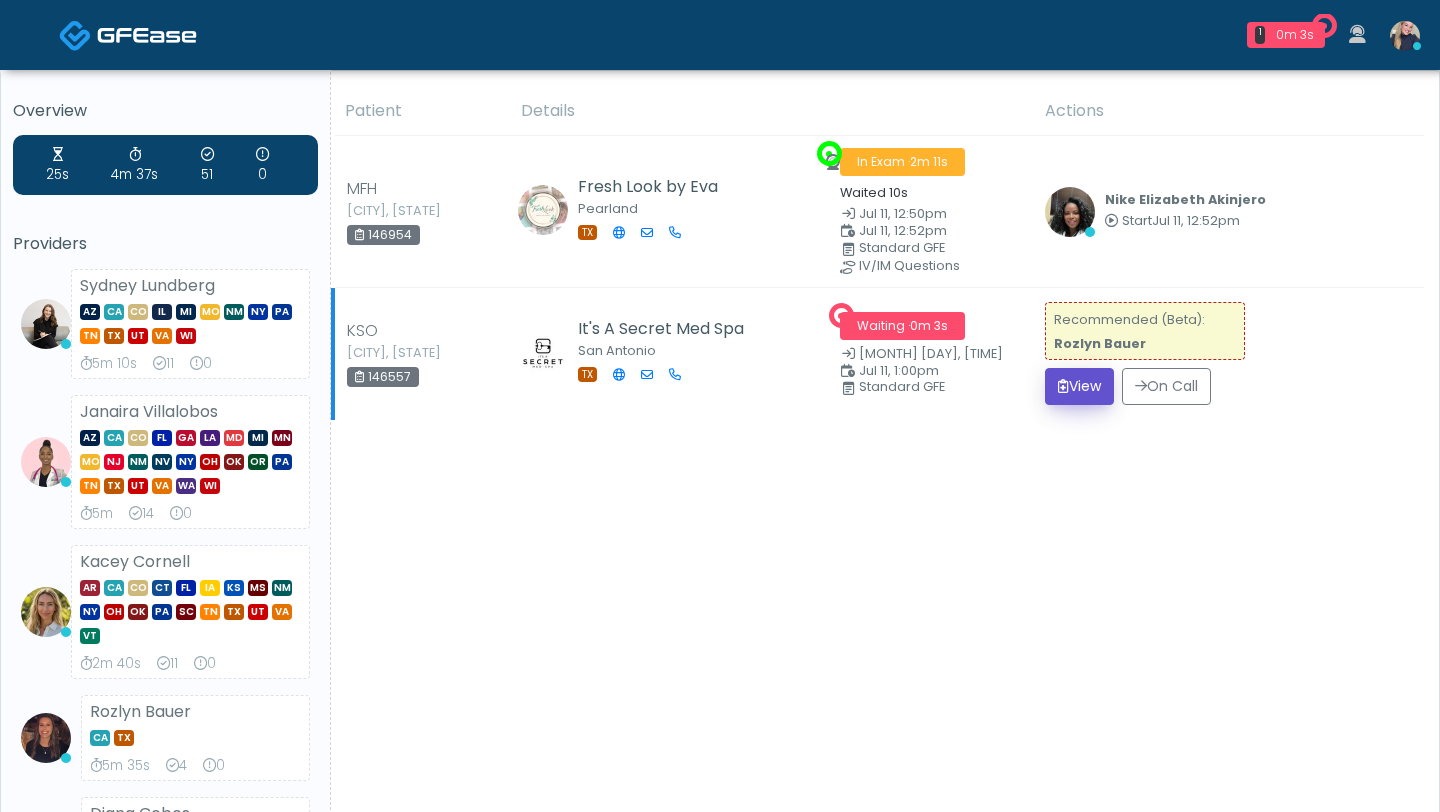click on "View" at bounding box center (1079, 386) 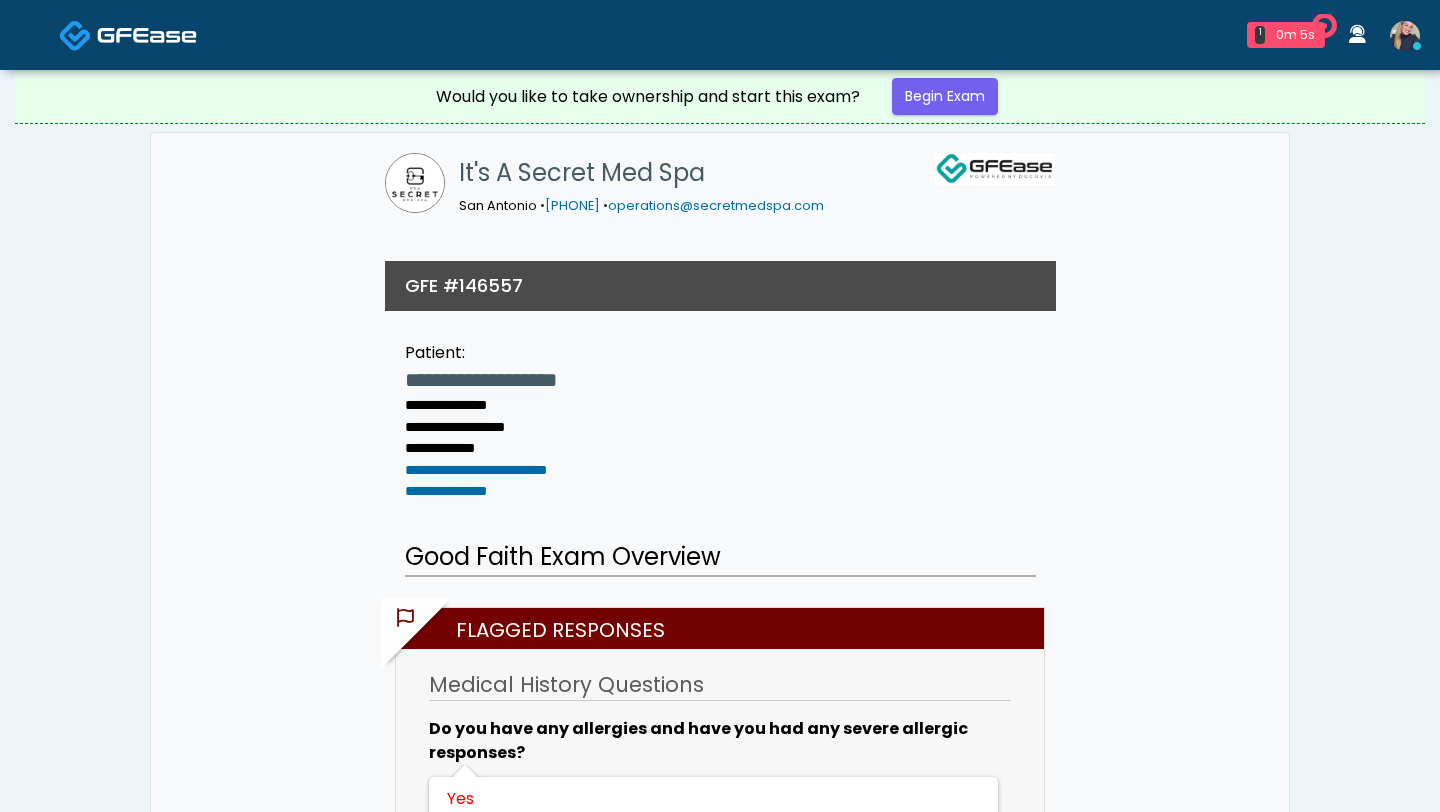 scroll, scrollTop: 0, scrollLeft: 0, axis: both 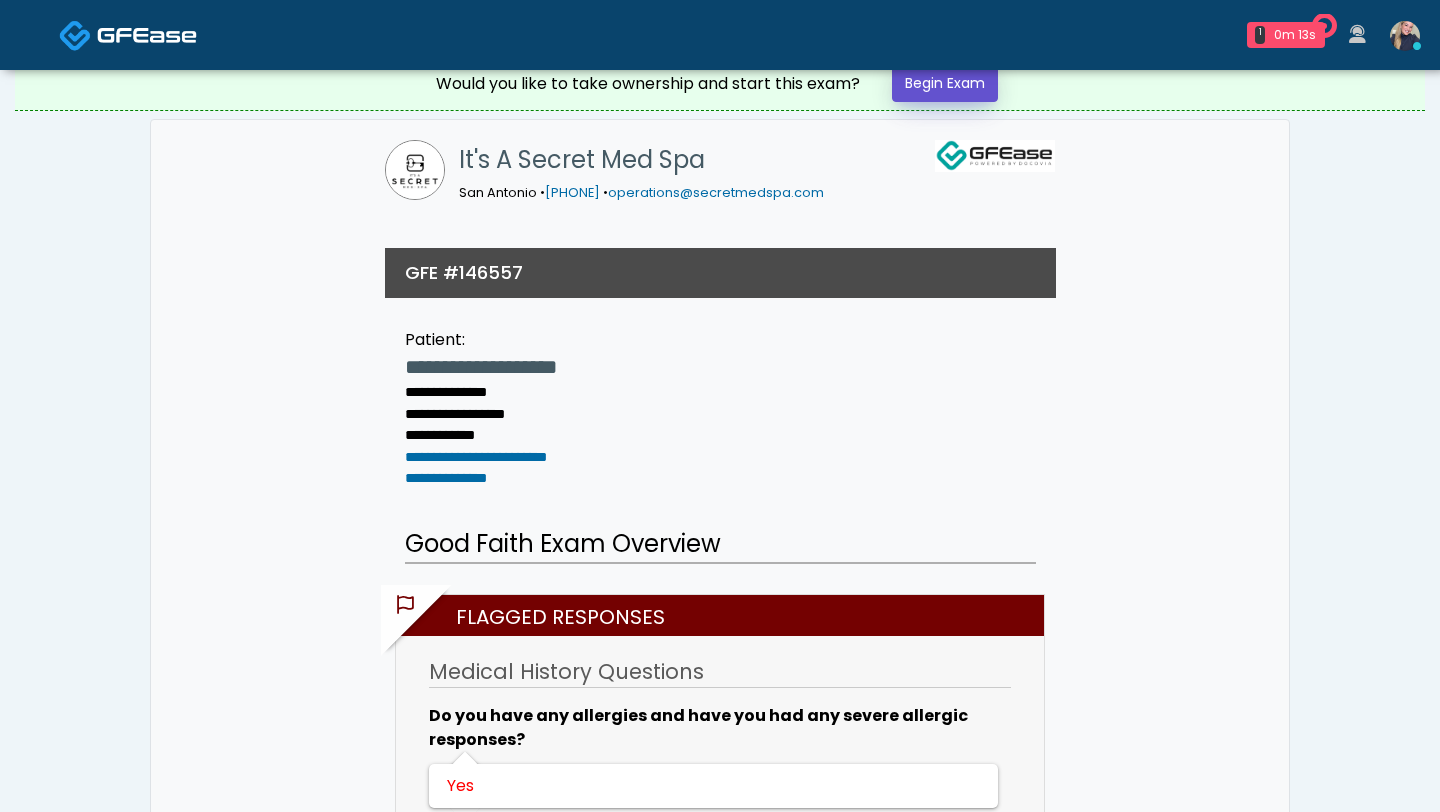 click on "Begin Exam" at bounding box center (945, 83) 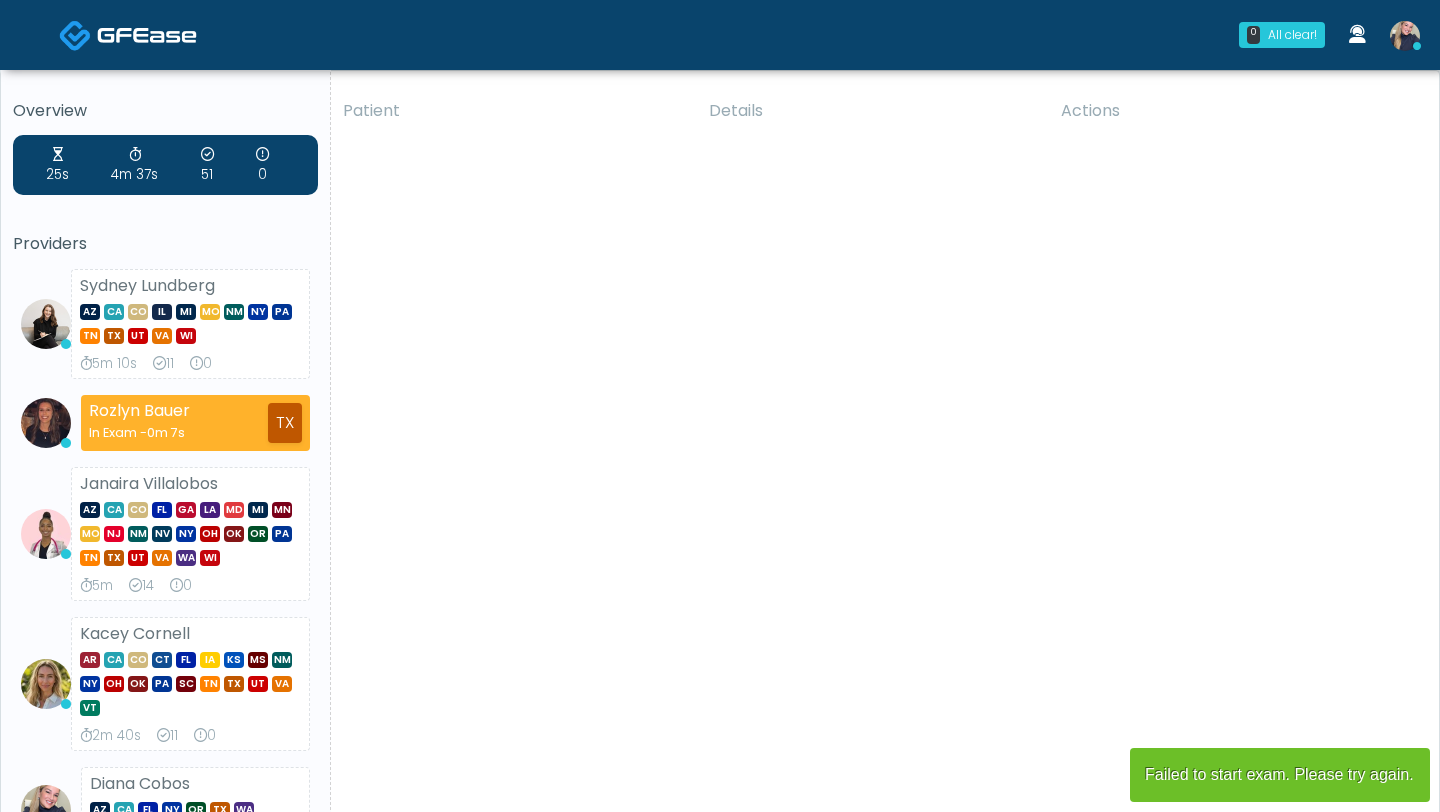 scroll, scrollTop: 0, scrollLeft: 0, axis: both 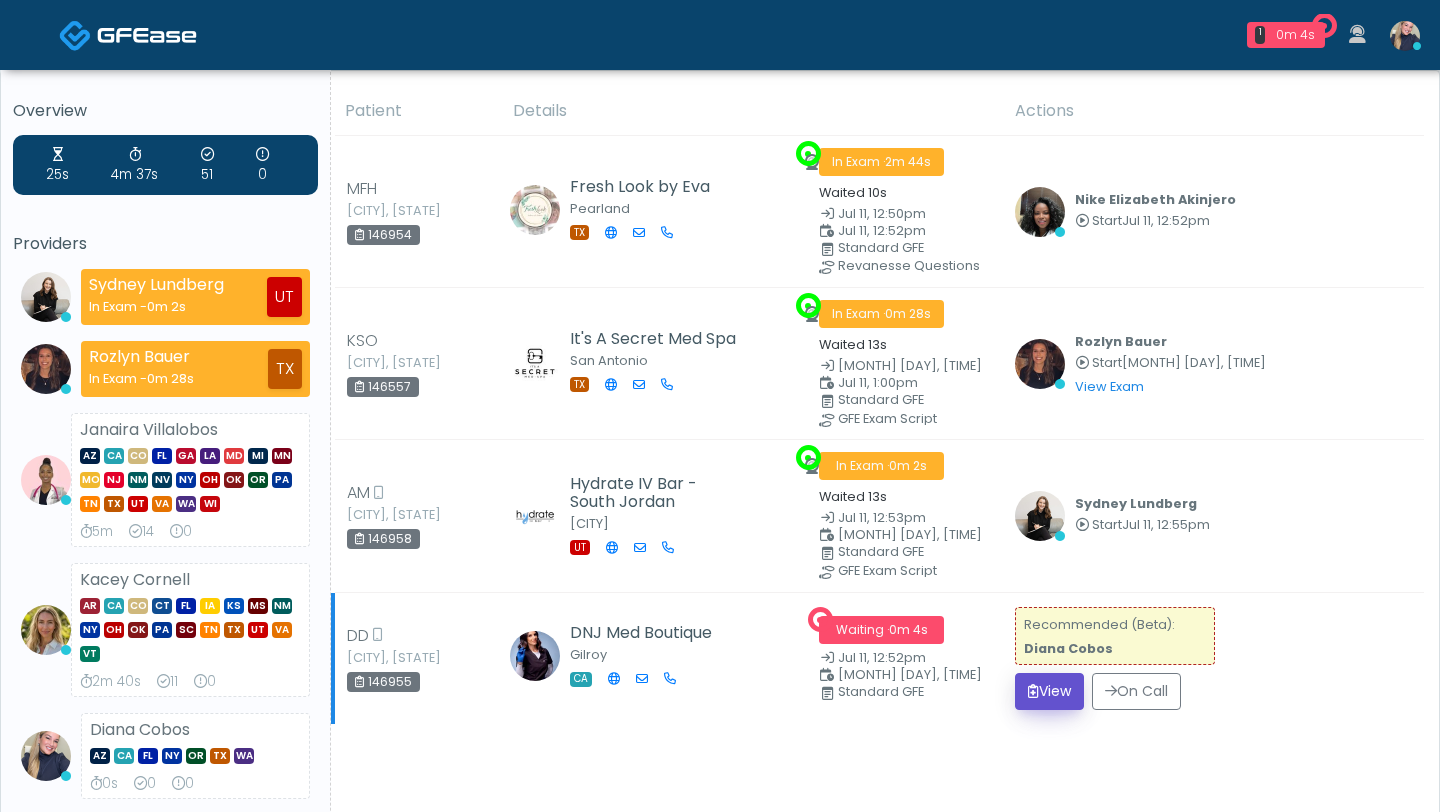 click on "View" at bounding box center [1049, 691] 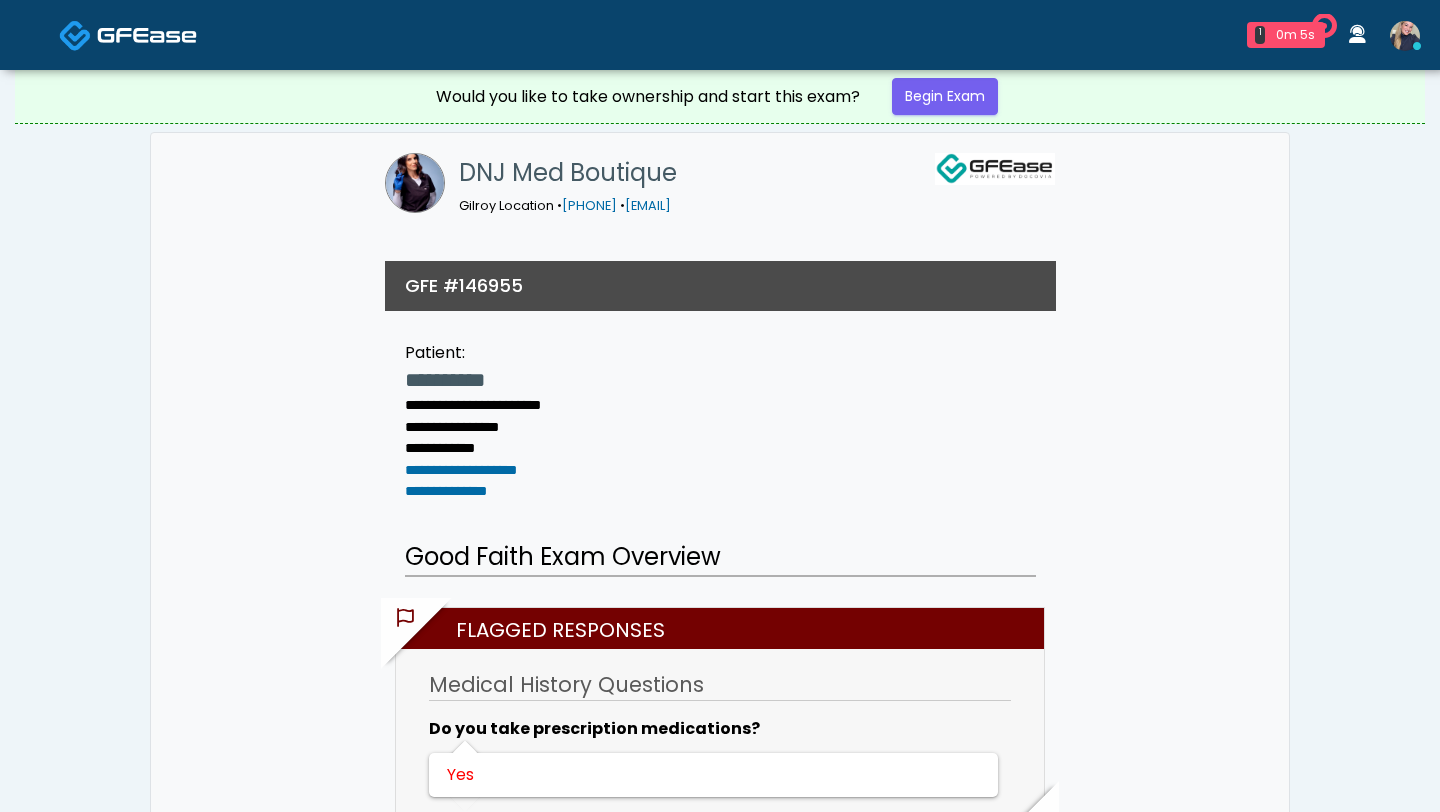 scroll, scrollTop: 0, scrollLeft: 0, axis: both 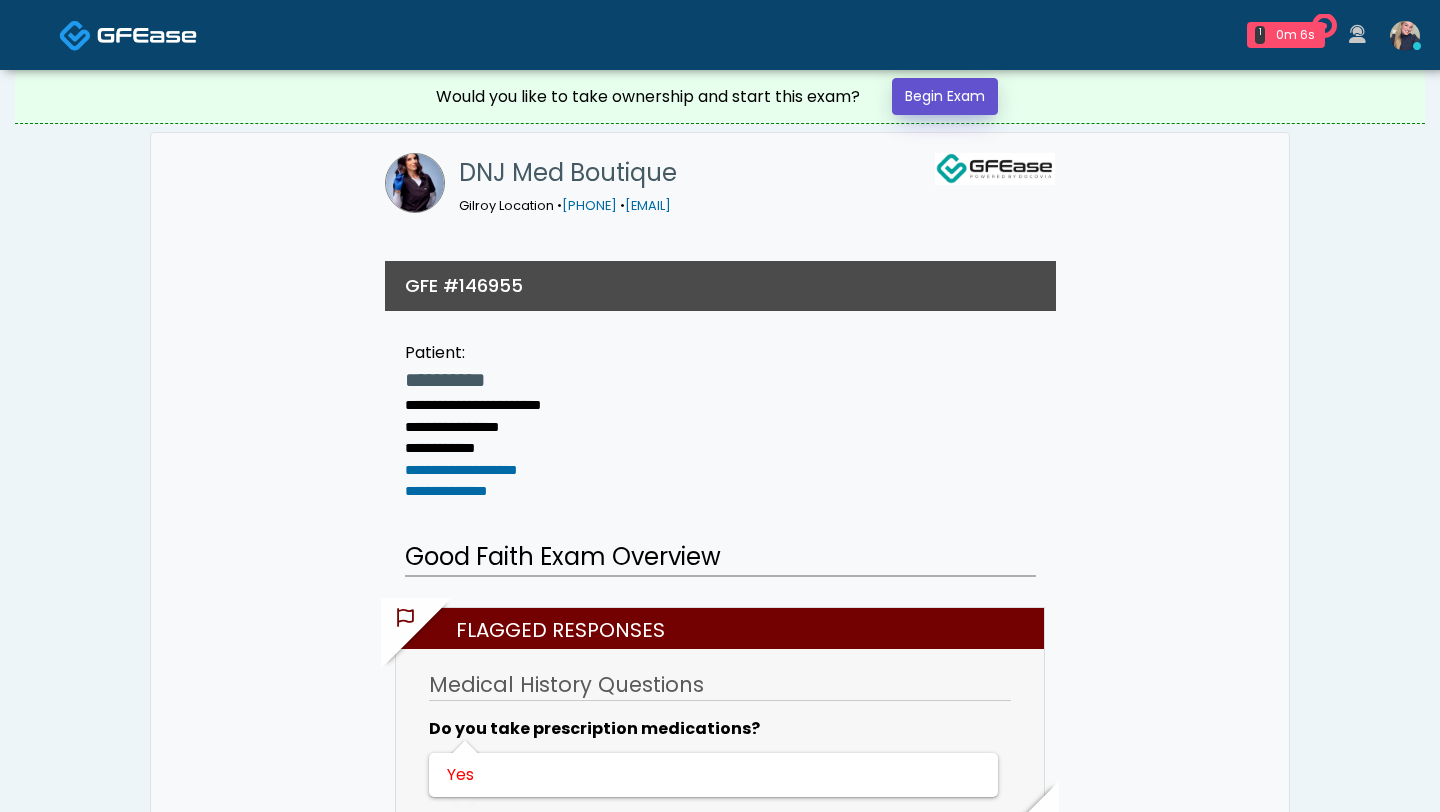 click on "Begin Exam" at bounding box center (945, 96) 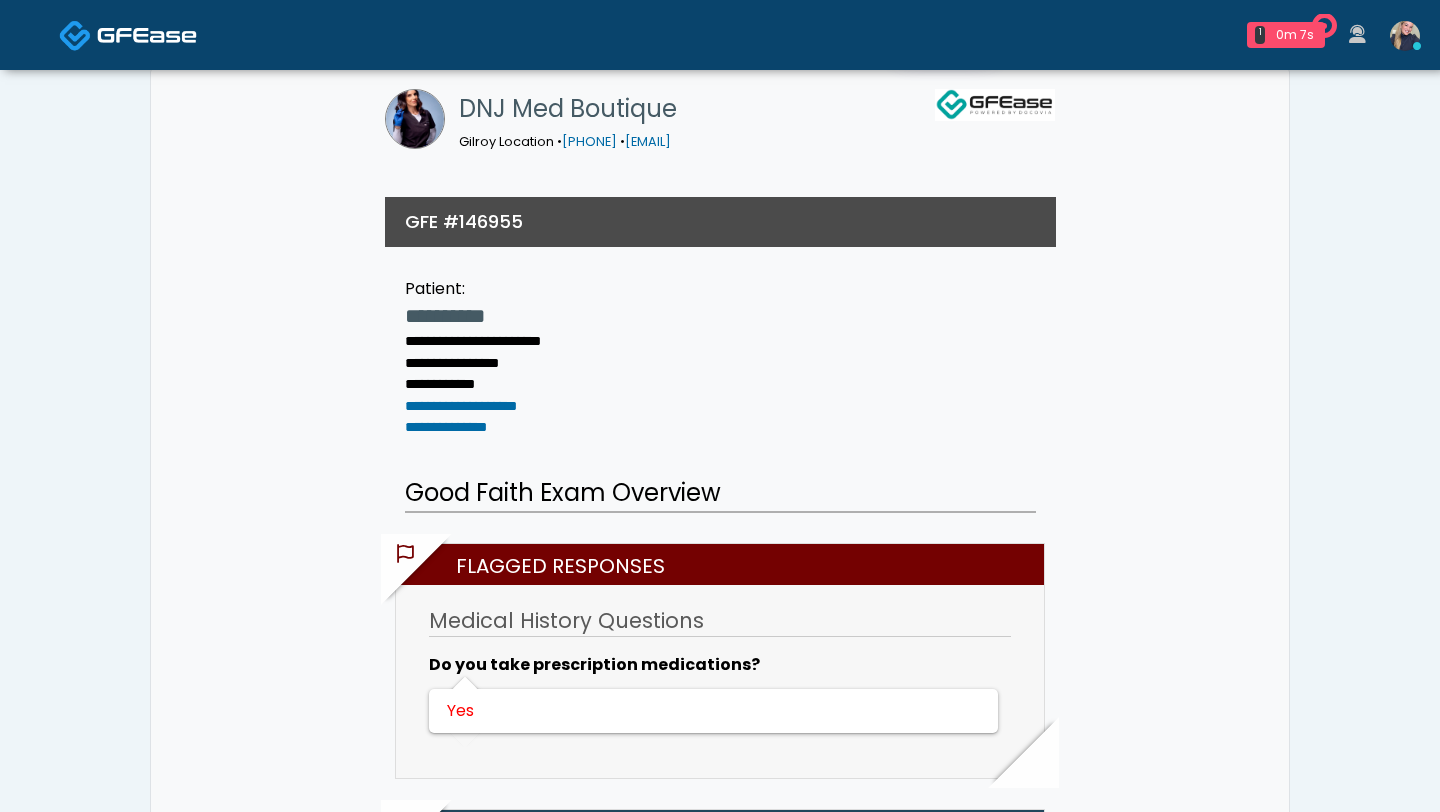 scroll, scrollTop: 123, scrollLeft: 0, axis: vertical 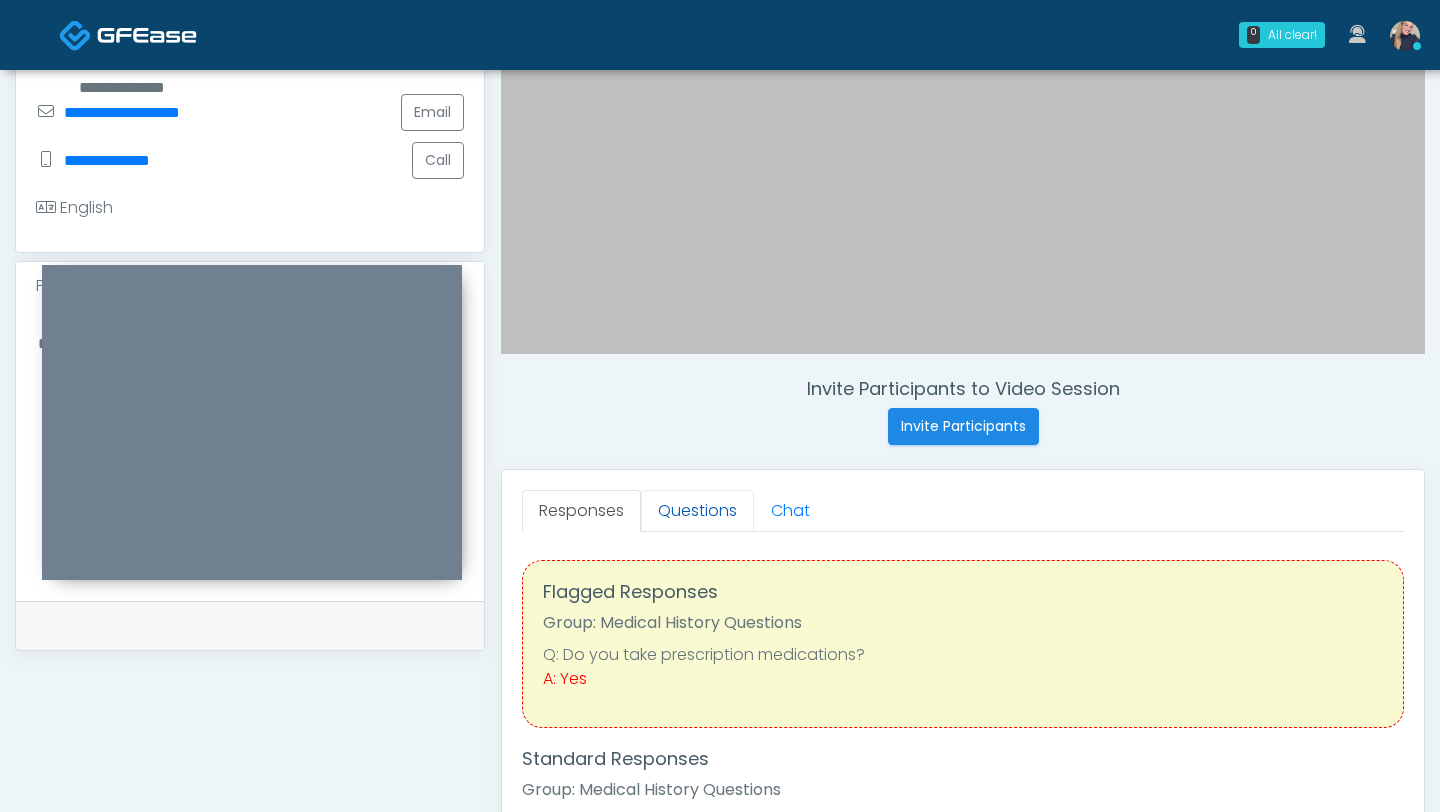 click on "Questions" at bounding box center (697, 511) 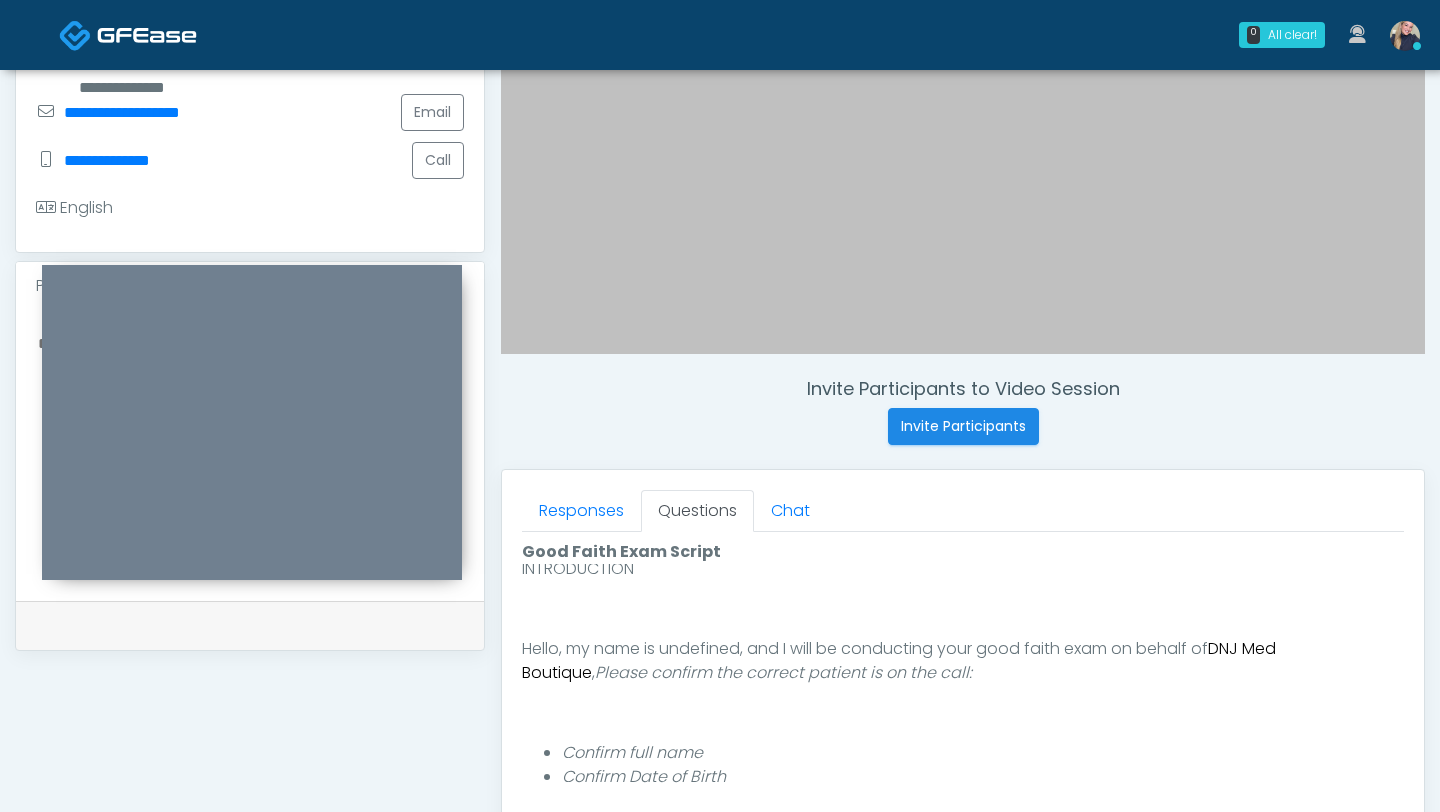 scroll, scrollTop: 88, scrollLeft: 0, axis: vertical 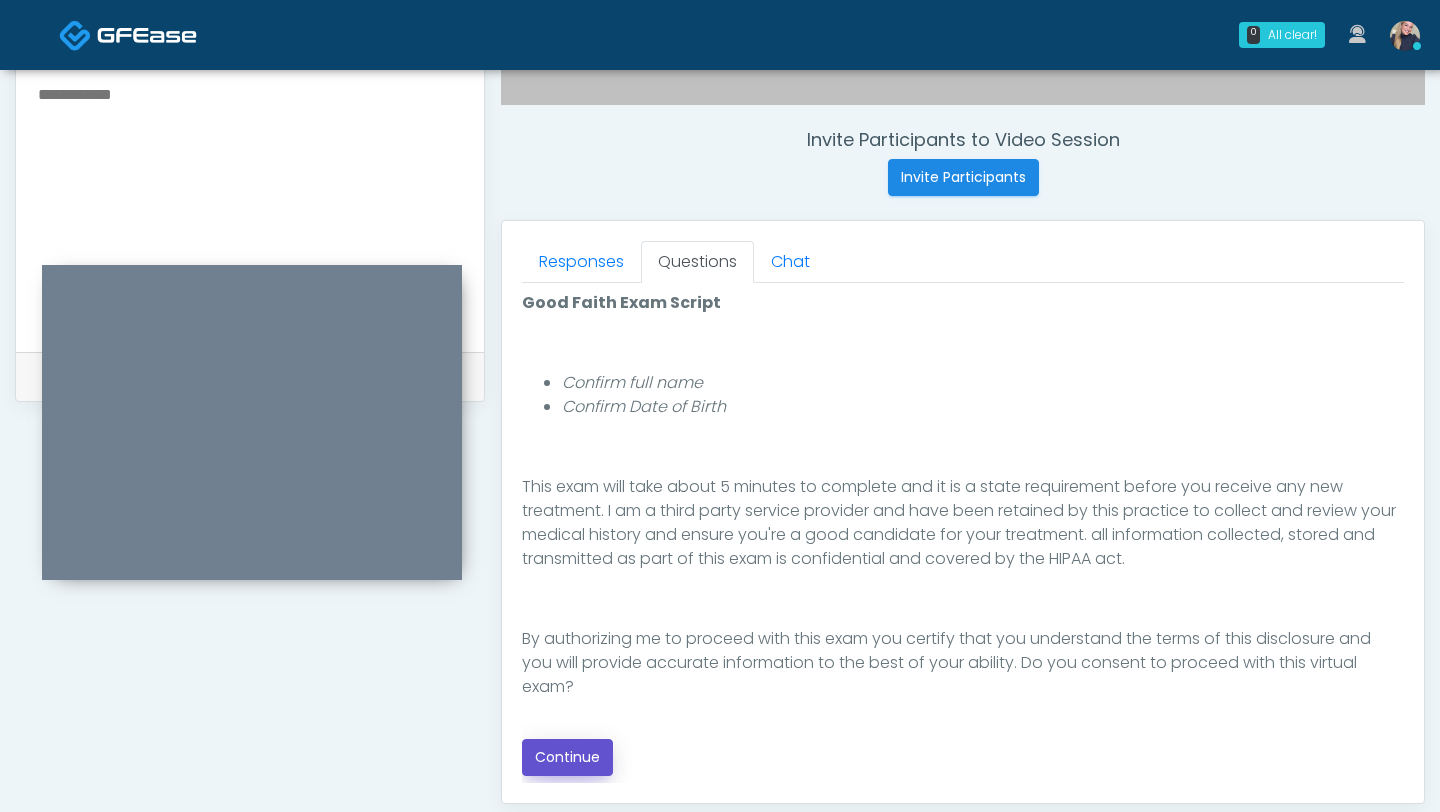 click on "Continue" at bounding box center (567, 757) 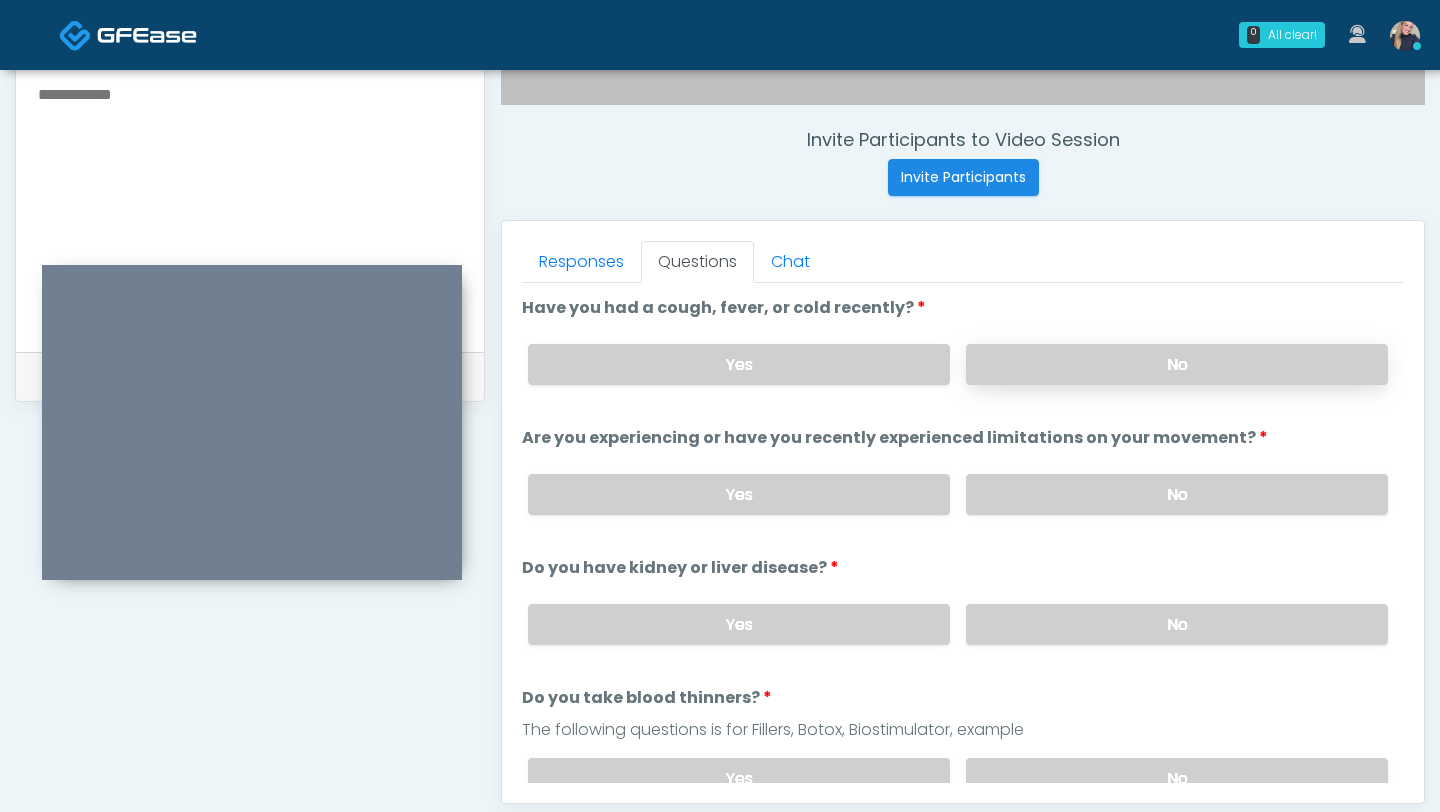 click on "No" at bounding box center (1177, 364) 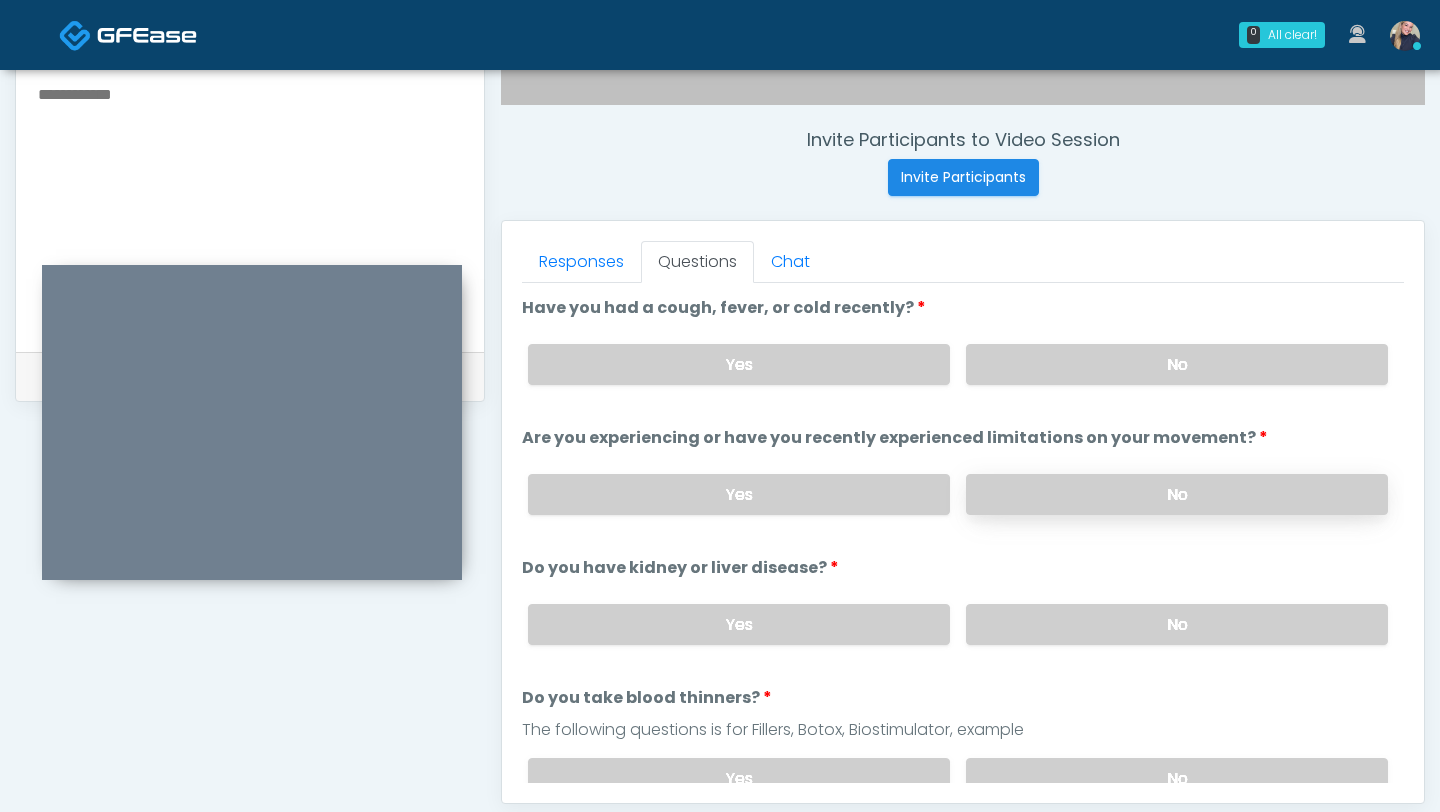 click on "No" at bounding box center (1177, 494) 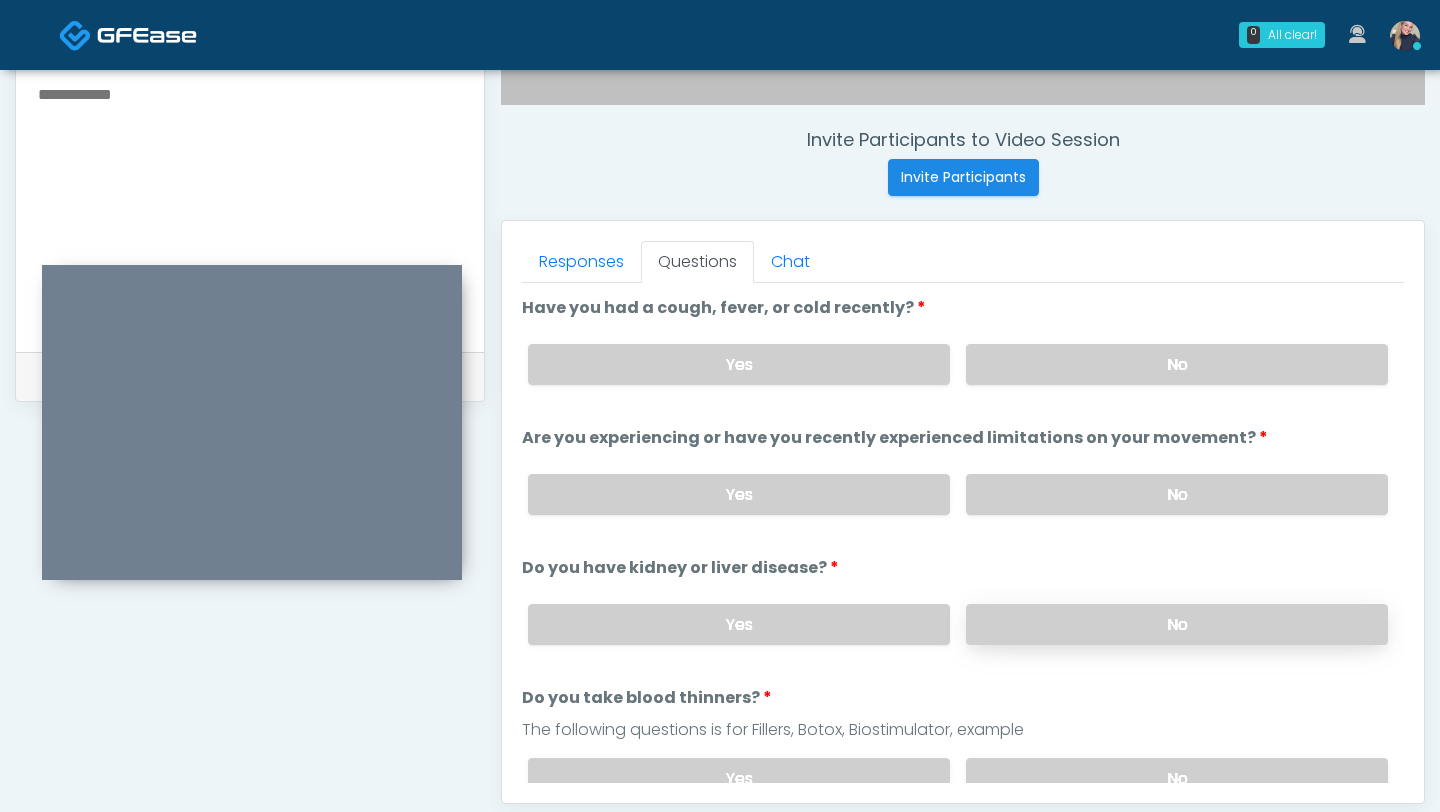 click on "No" at bounding box center [1177, 624] 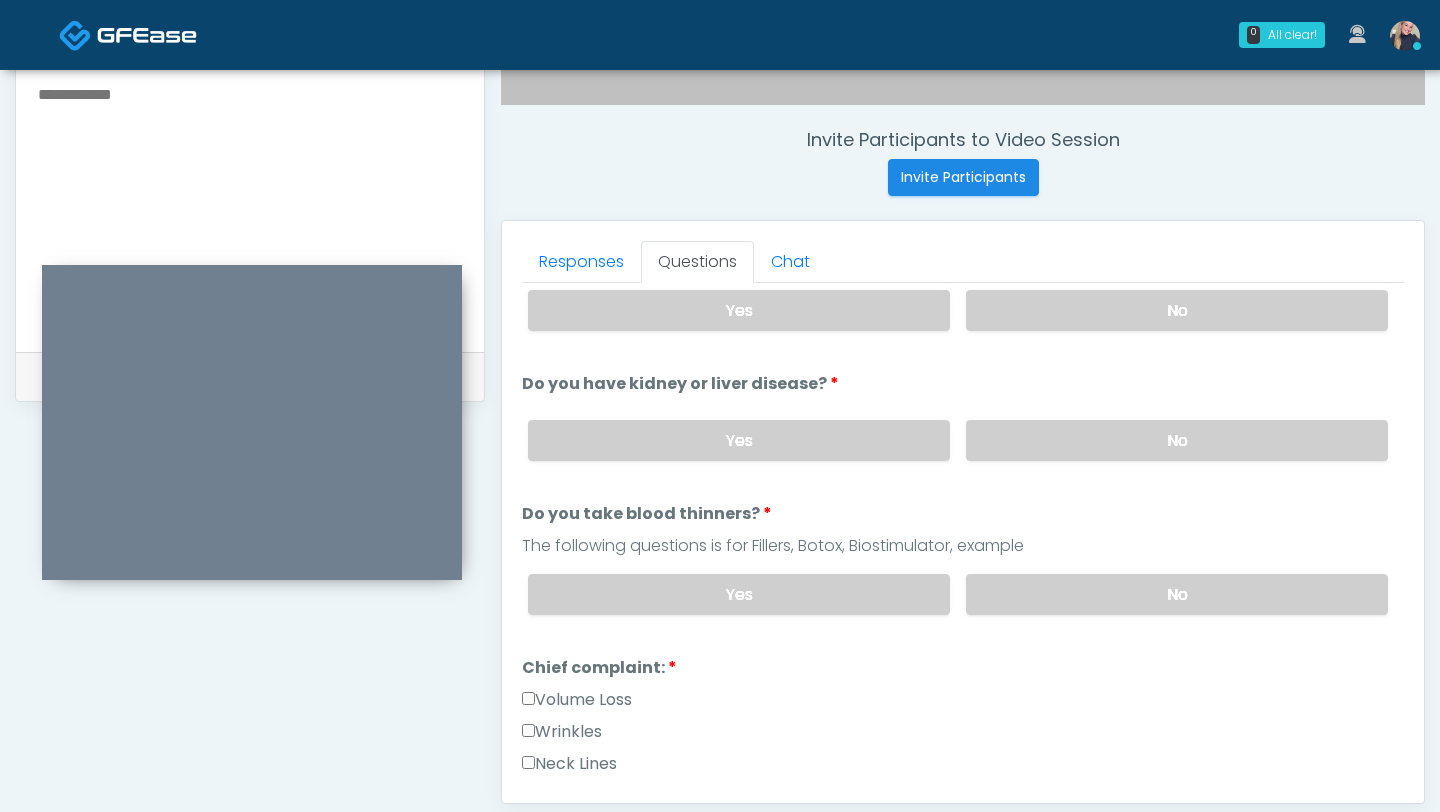 scroll, scrollTop: 188, scrollLeft: 0, axis: vertical 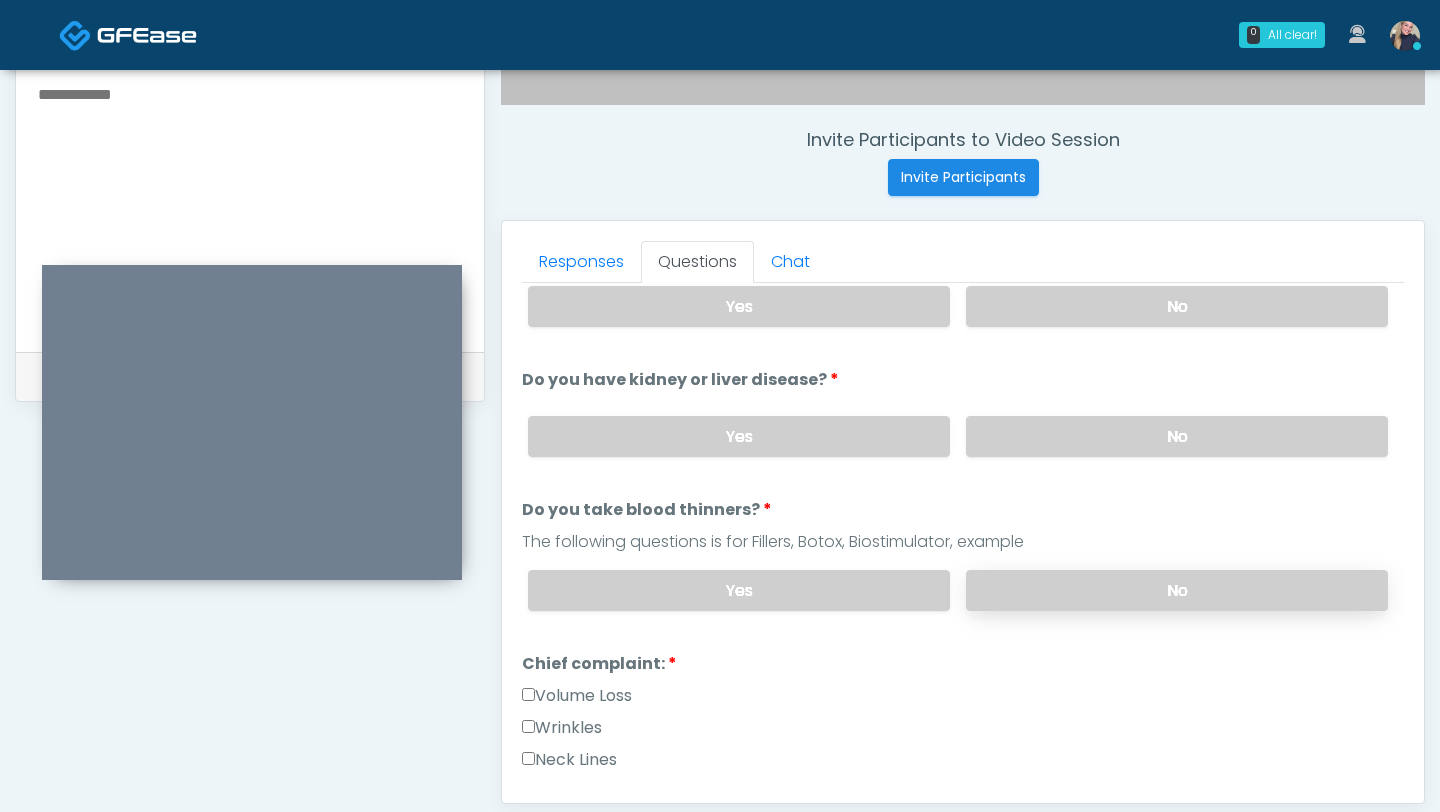 click on "No" at bounding box center (1177, 590) 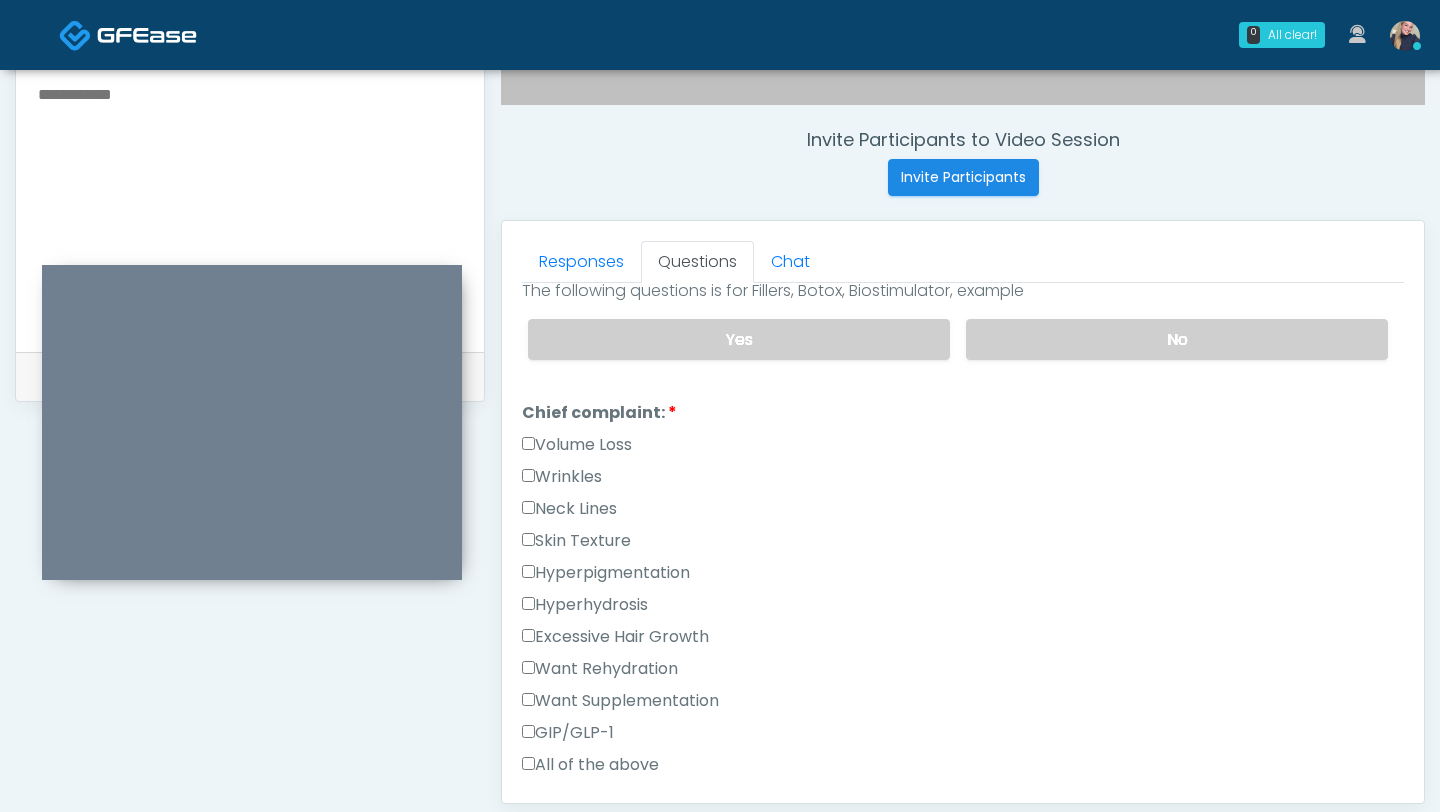 scroll, scrollTop: 440, scrollLeft: 0, axis: vertical 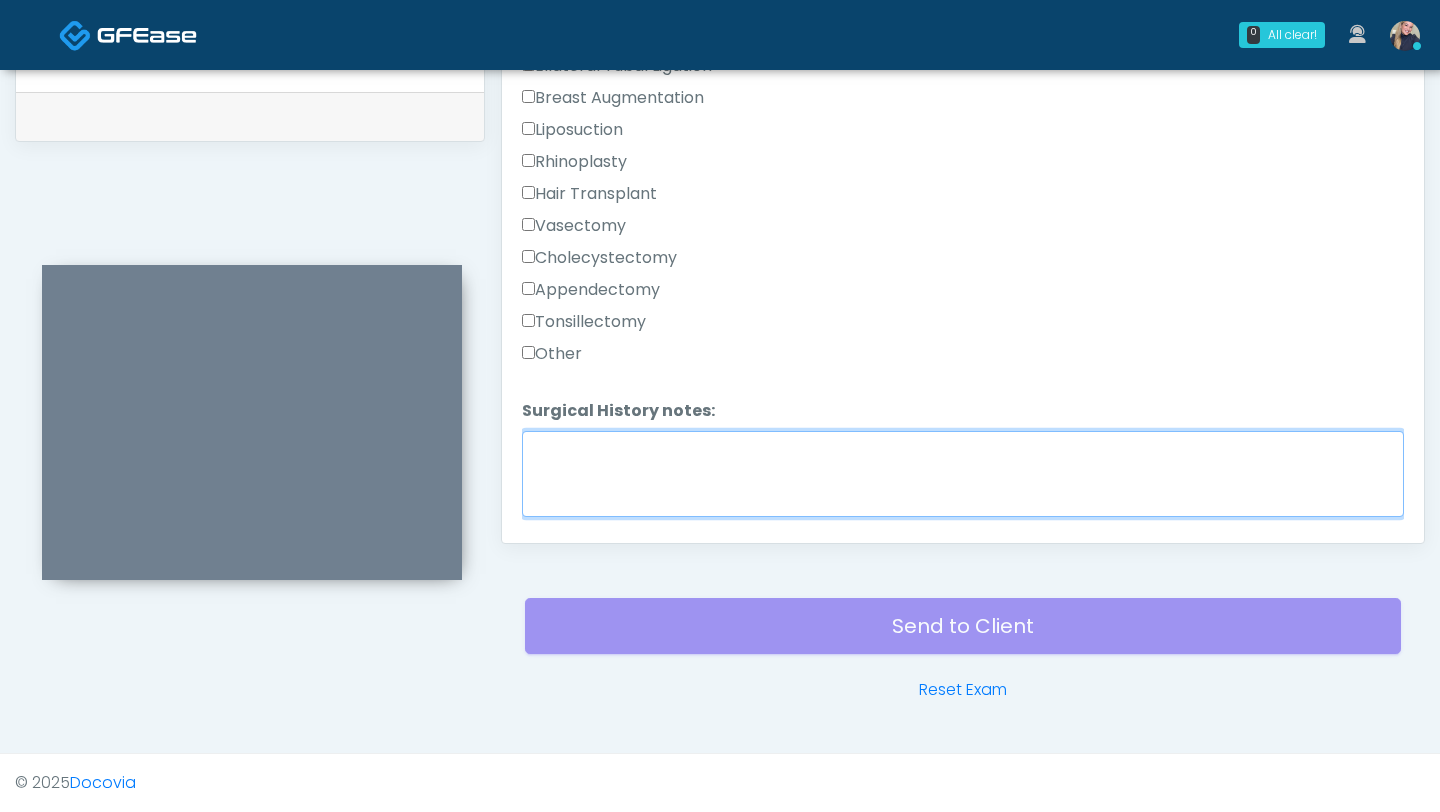 click on "Surgical History notes:" at bounding box center (963, 474) 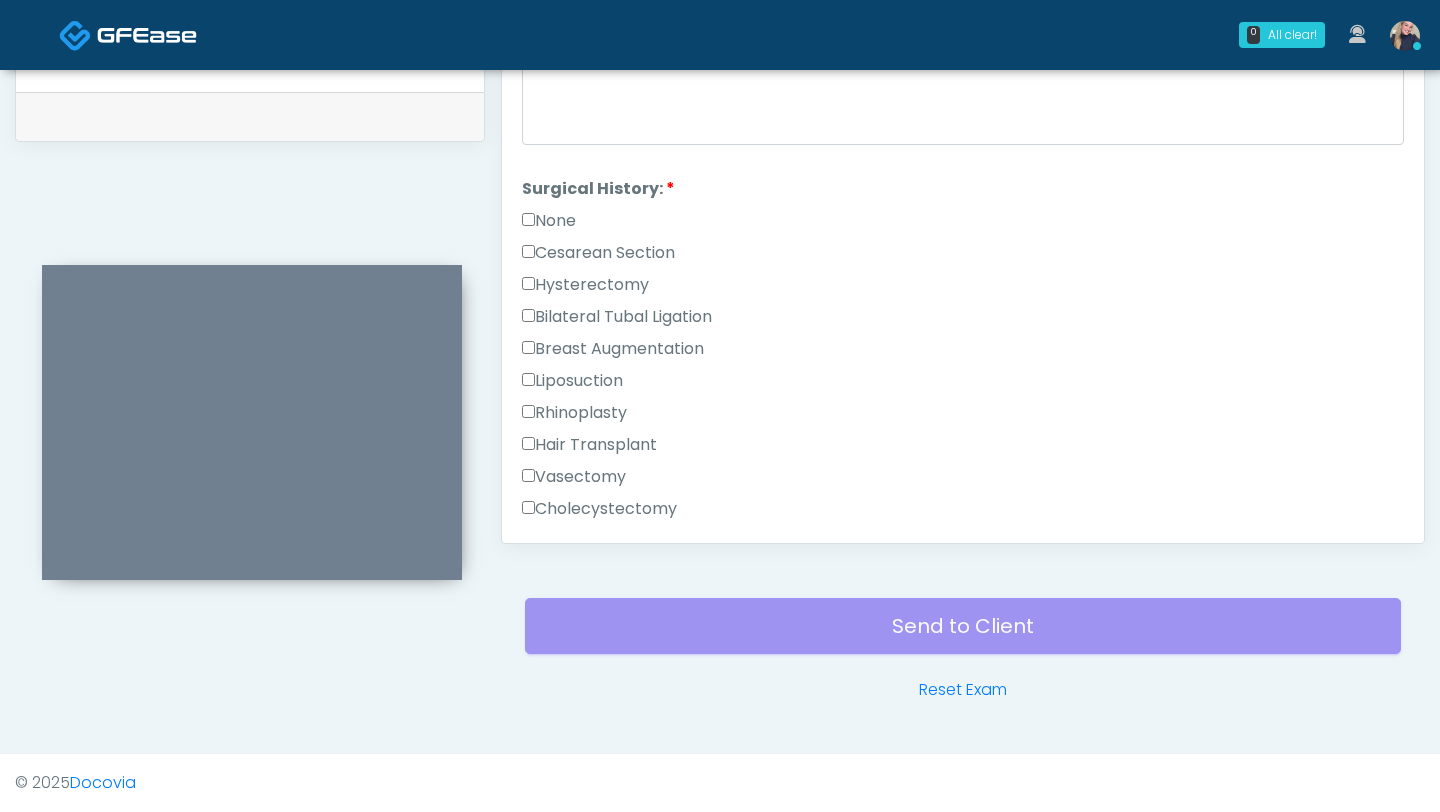 scroll, scrollTop: 993, scrollLeft: 0, axis: vertical 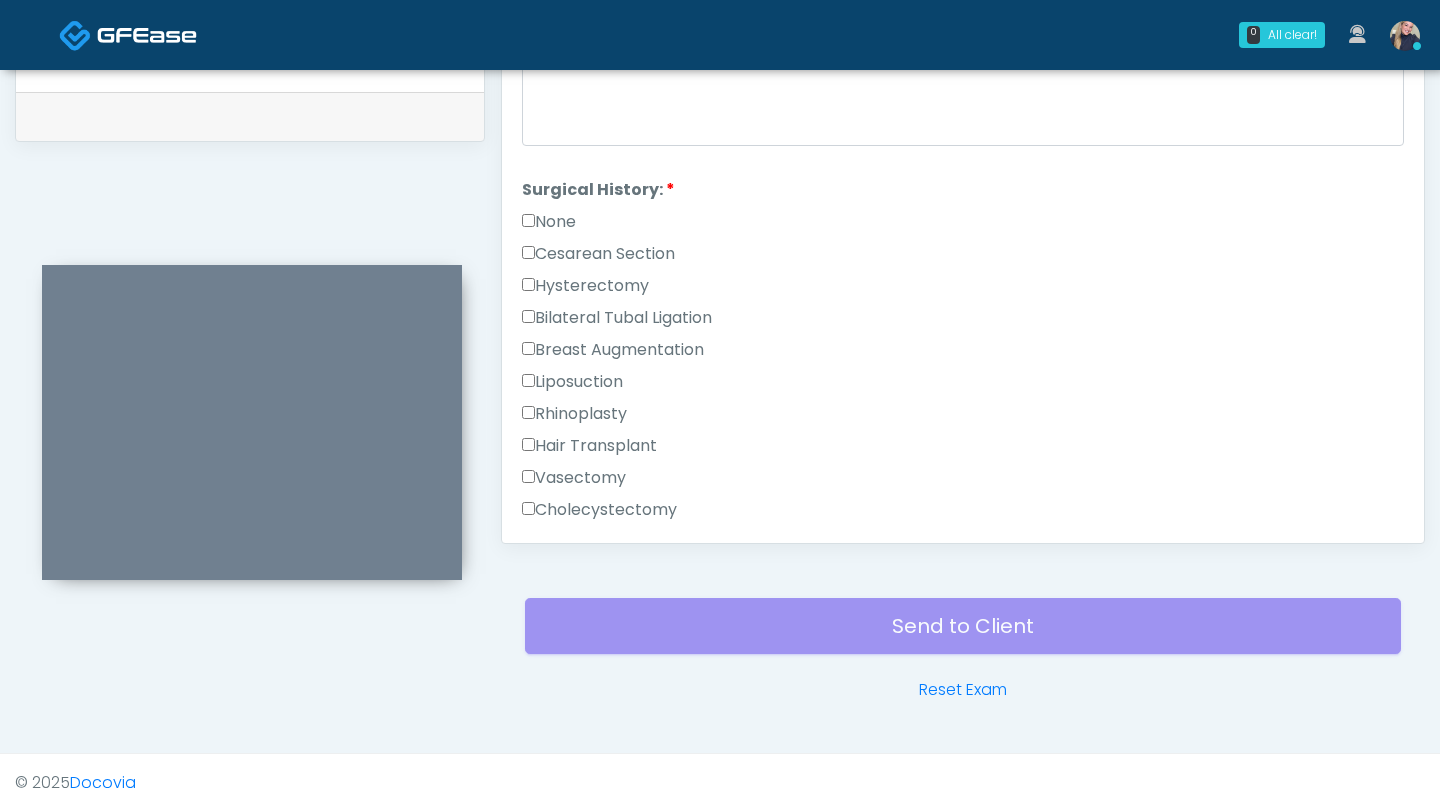 type on "**********" 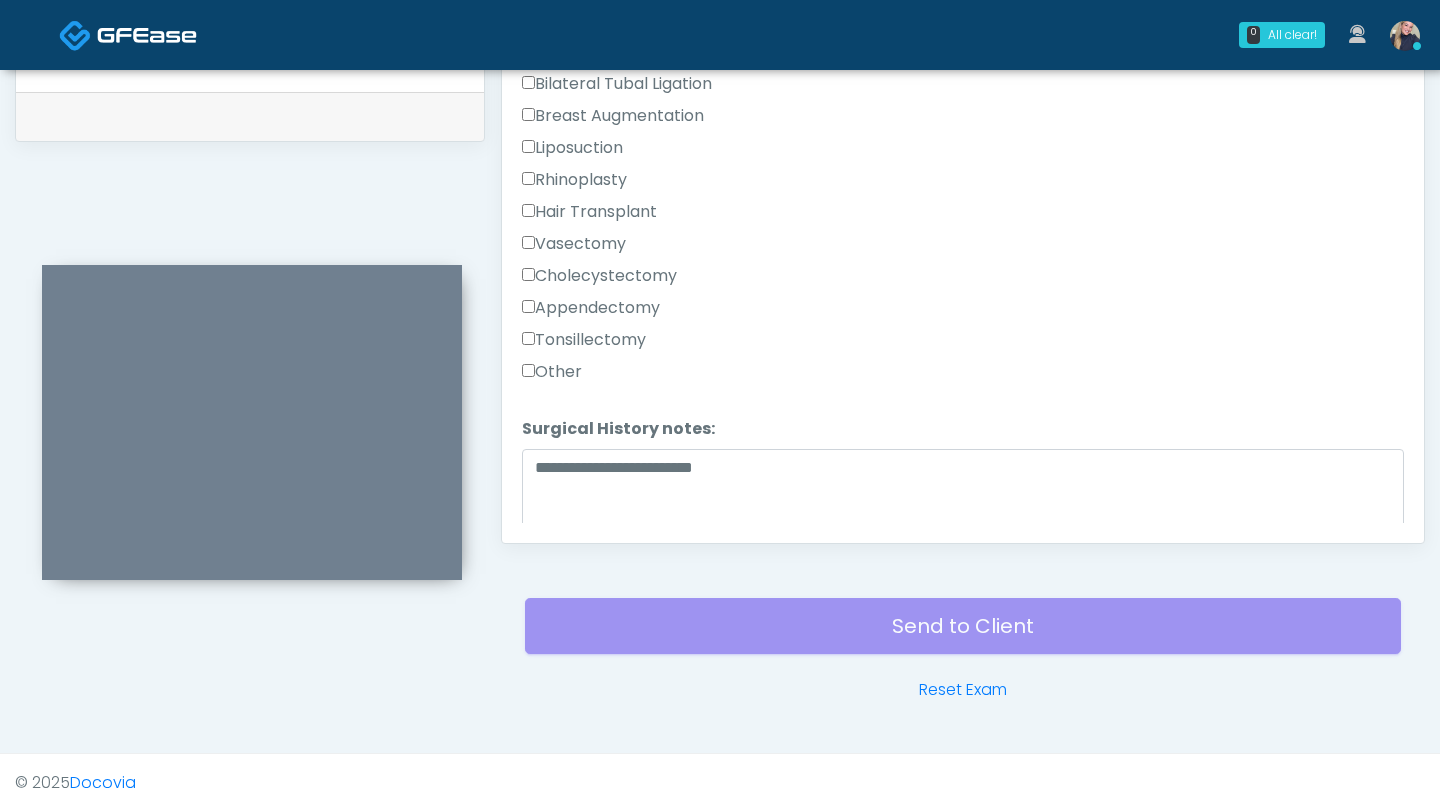 scroll, scrollTop: 1303, scrollLeft: 0, axis: vertical 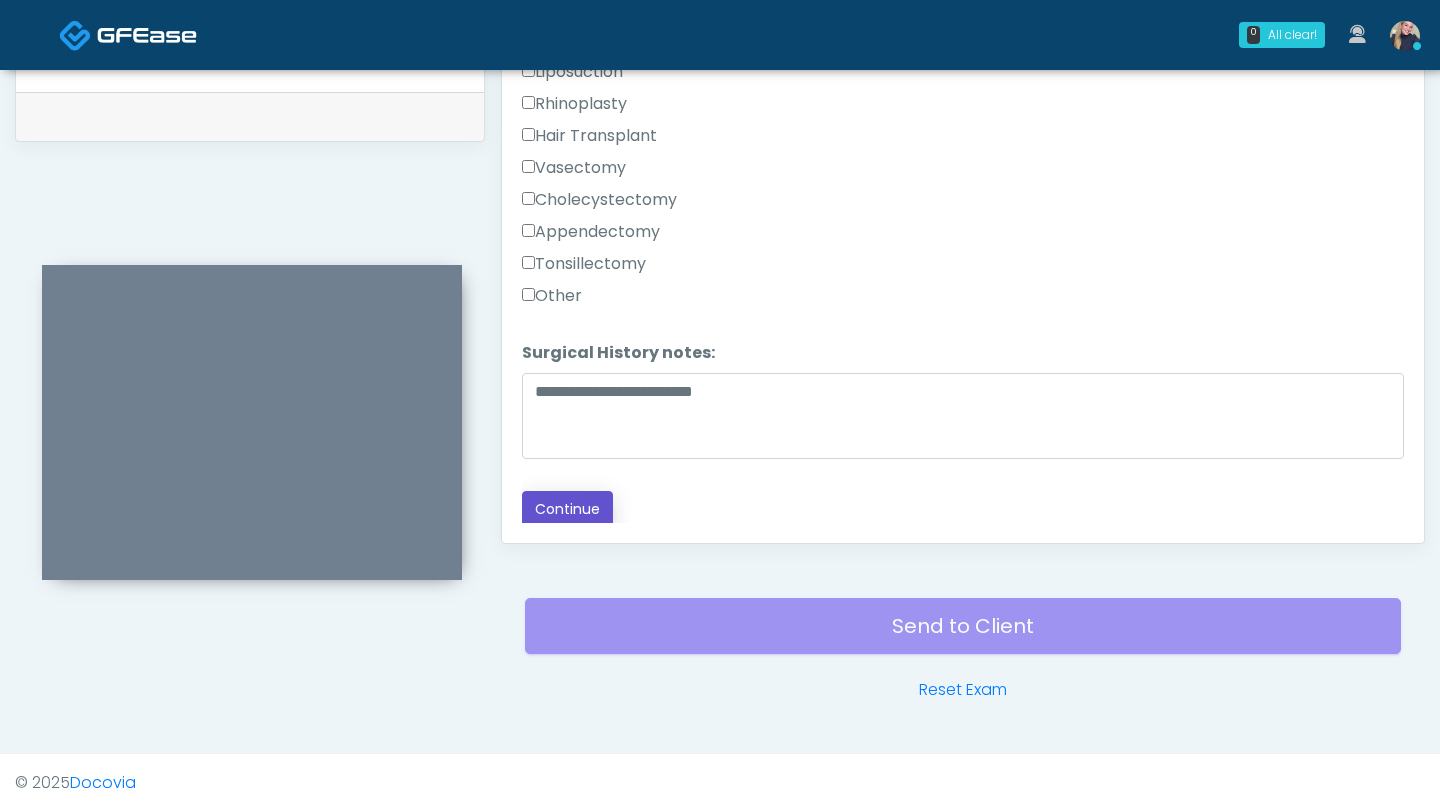 click on "Continue" at bounding box center (567, 509) 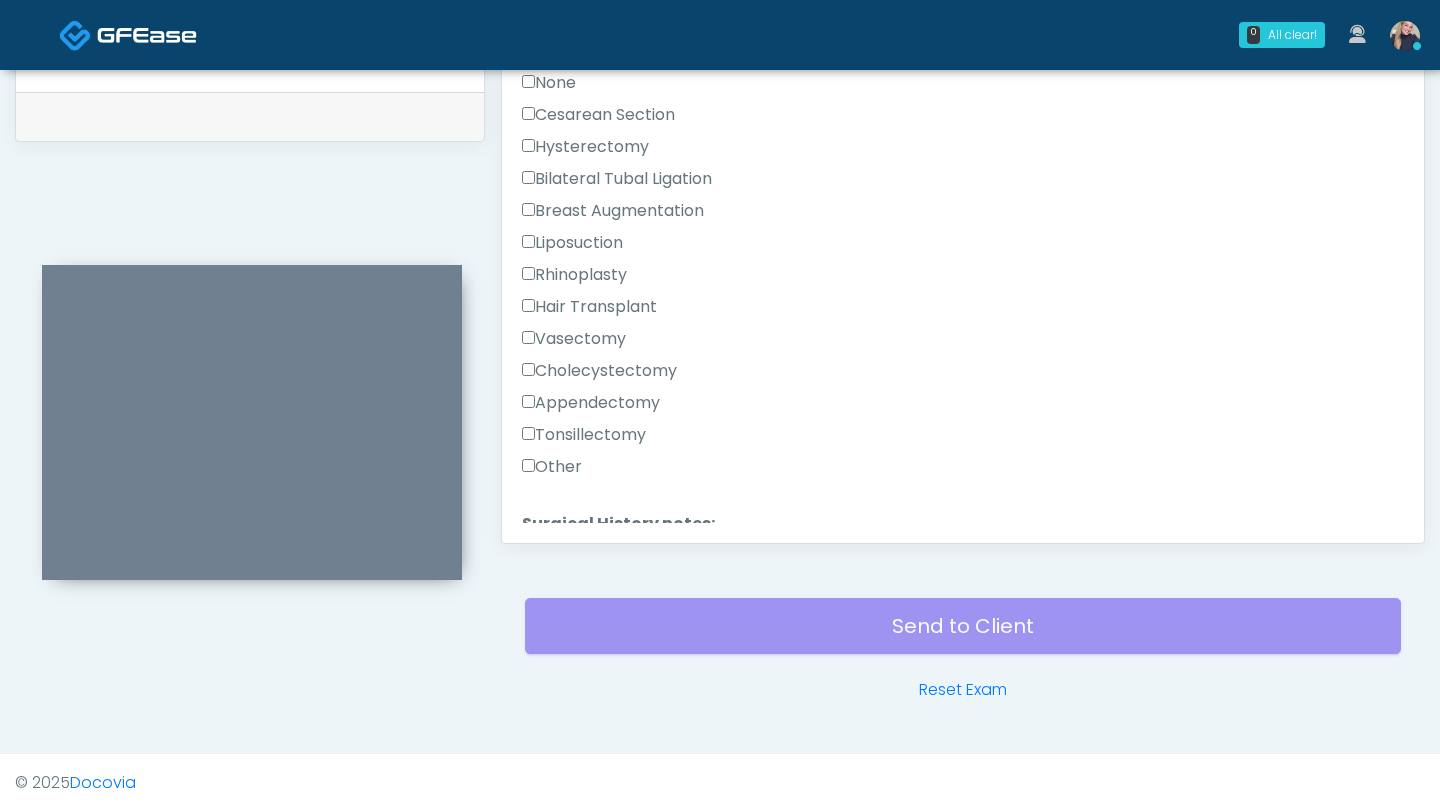 scroll, scrollTop: 1303, scrollLeft: 0, axis: vertical 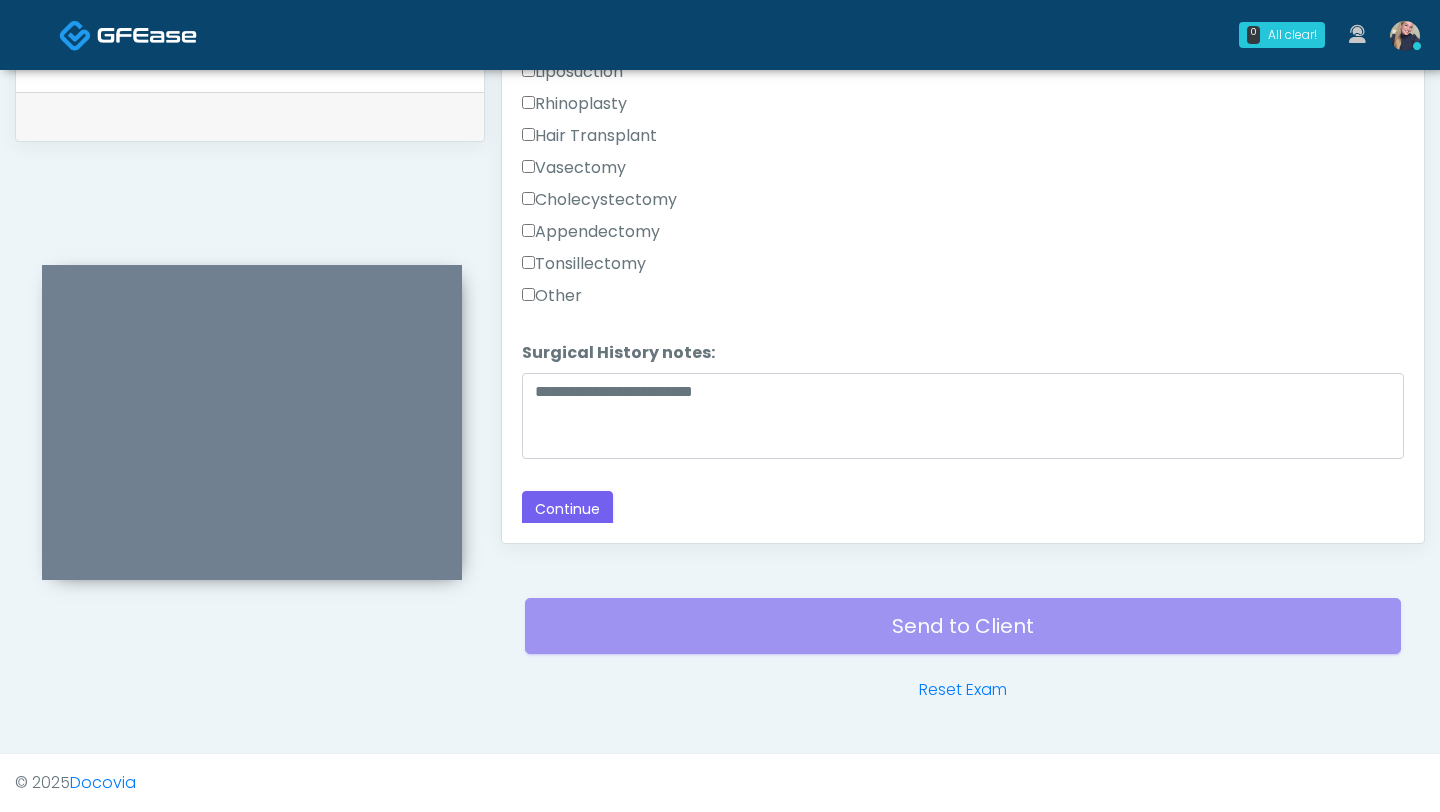 click on "Other" at bounding box center [552, 296] 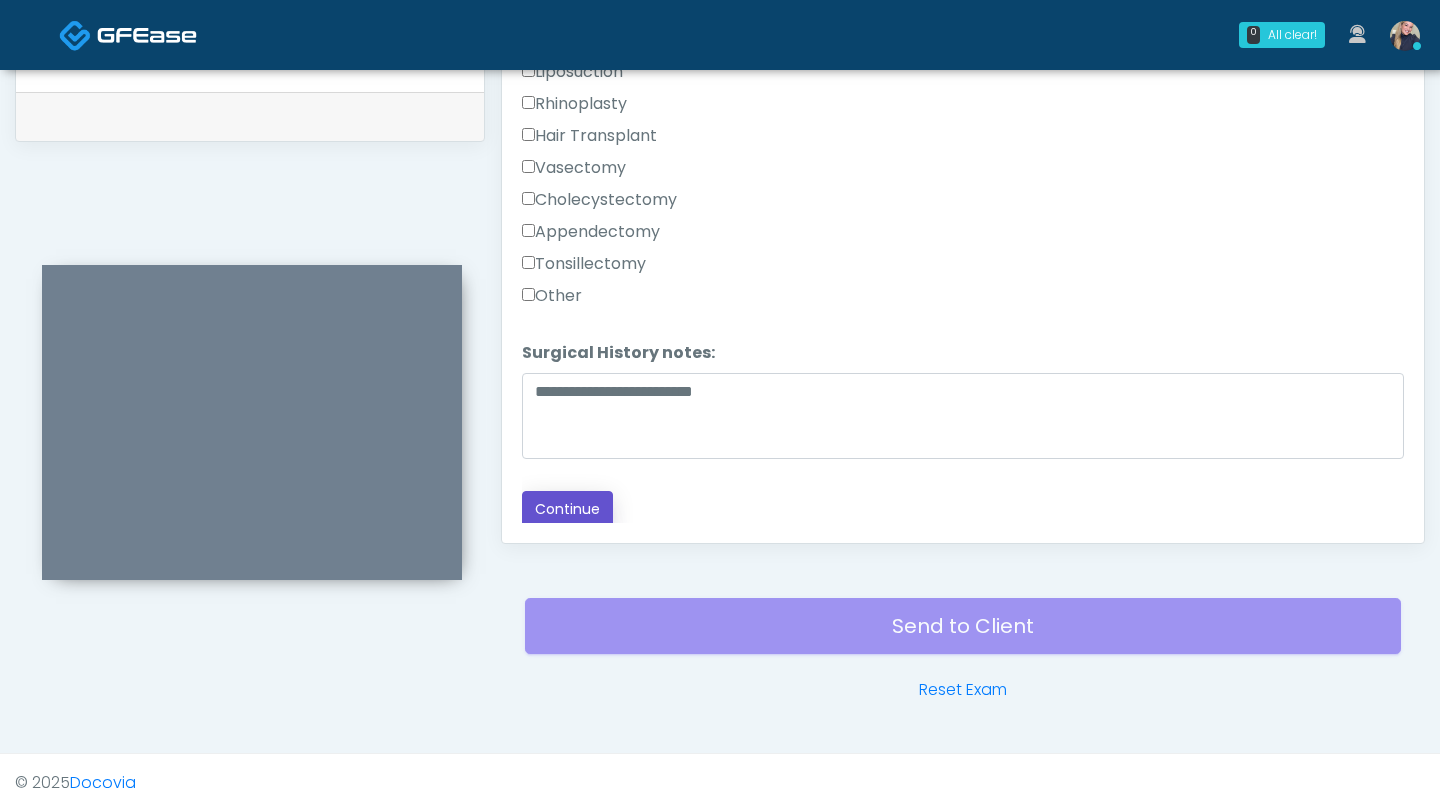 click on "Continue" at bounding box center [567, 509] 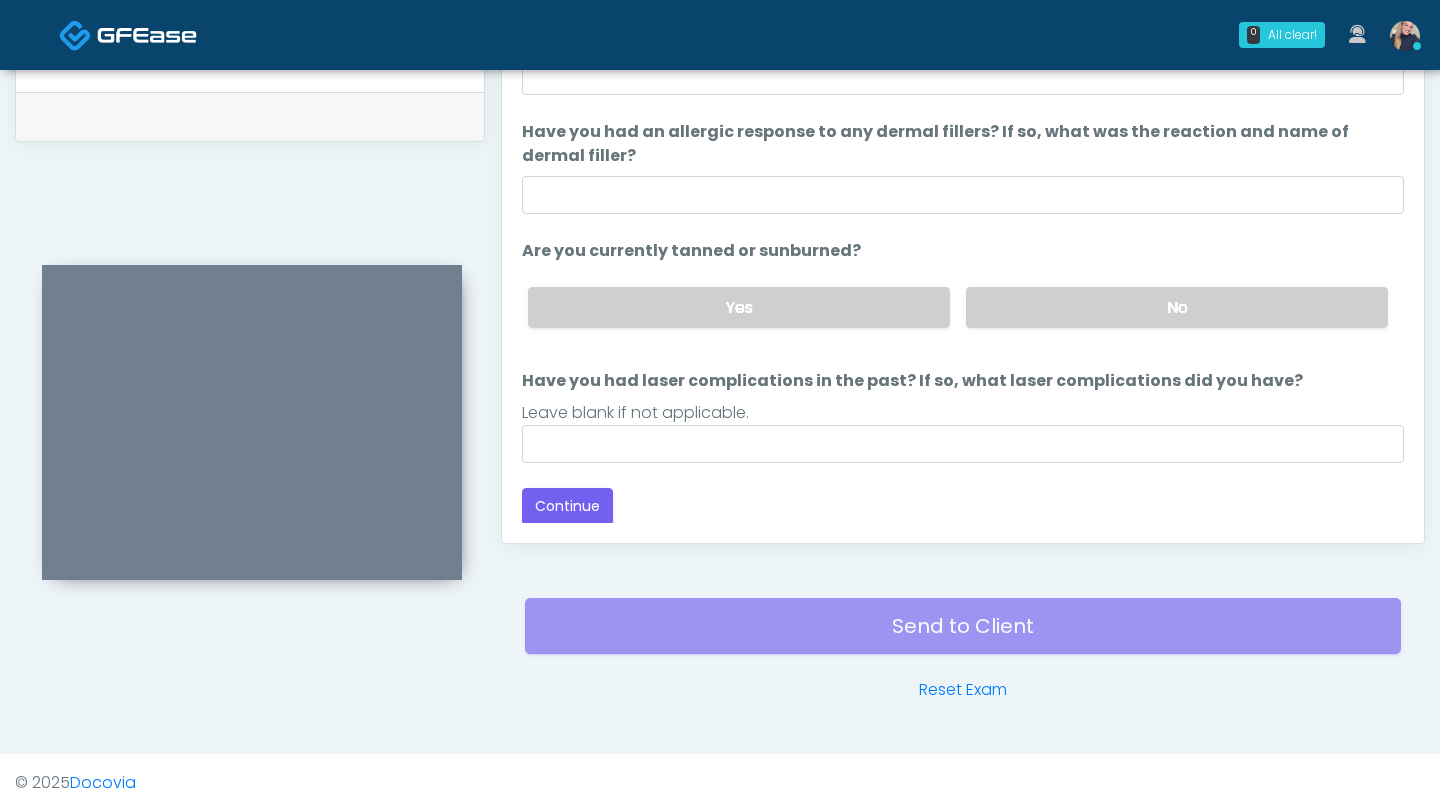 scroll, scrollTop: 0, scrollLeft: 0, axis: both 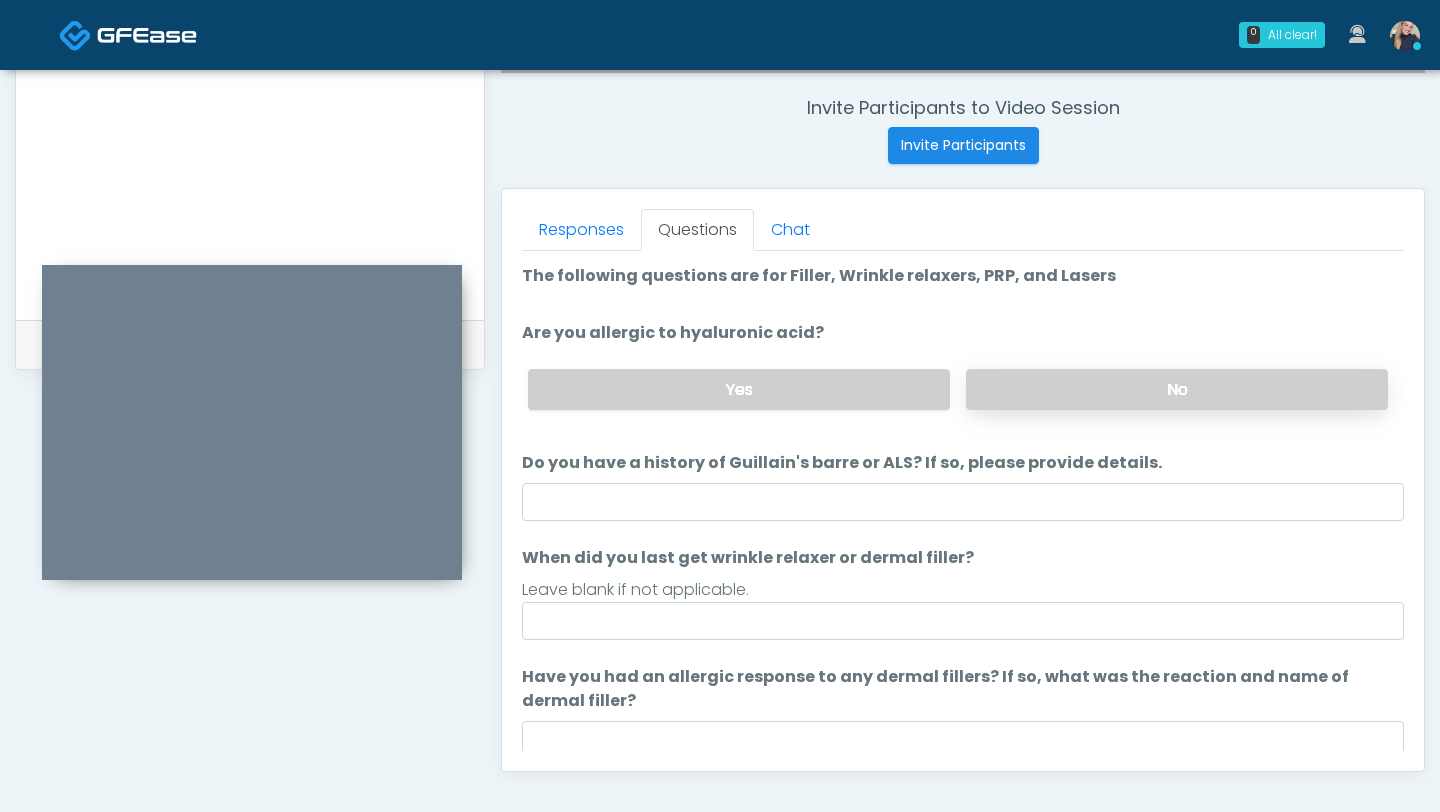 click on "No" at bounding box center (1177, 389) 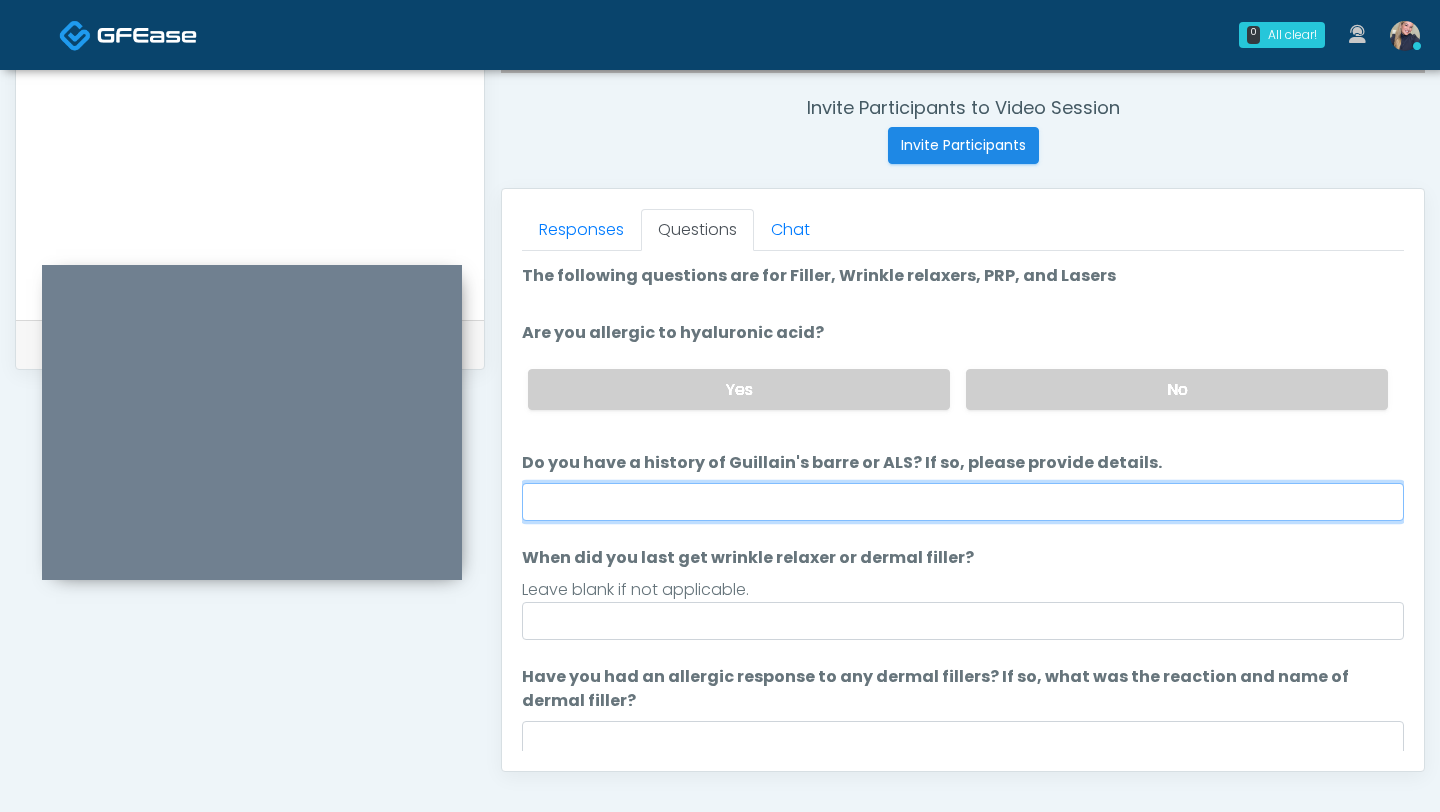 click on "Do you have a history of Guillain's barre or ALS? If so, please provide details." at bounding box center (963, 502) 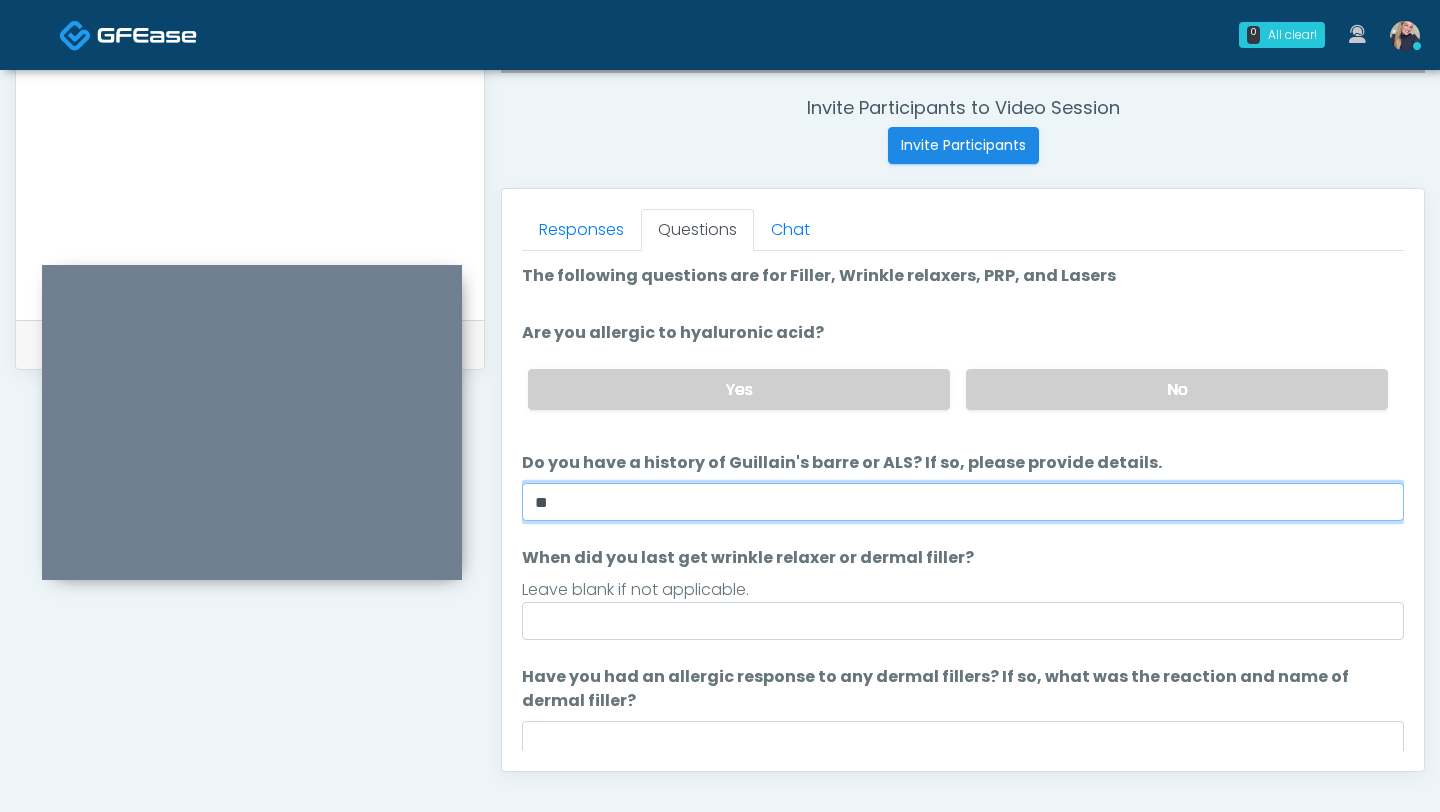 type on "**" 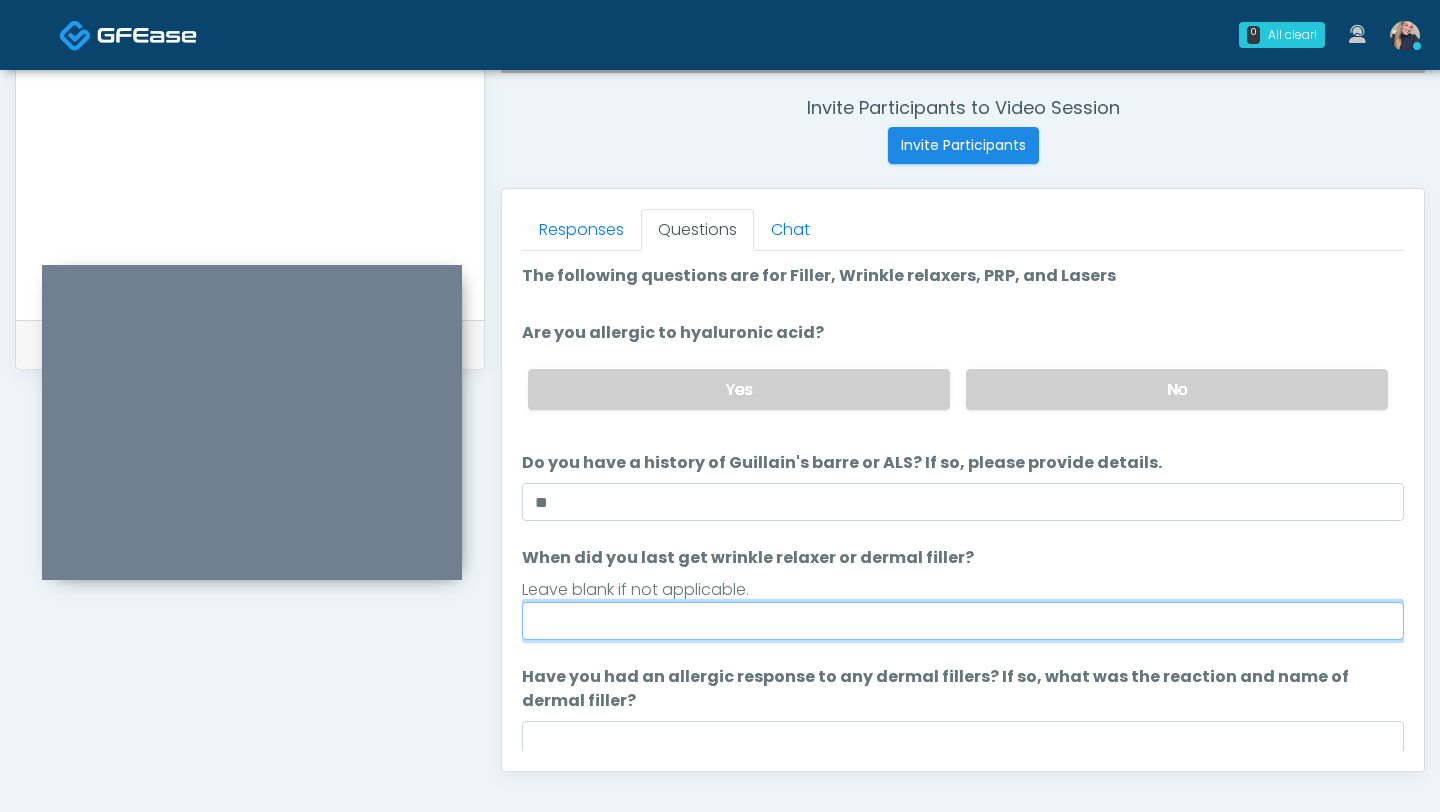 click on "When did you last get wrinkle relaxer or dermal filler?" at bounding box center (963, 621) 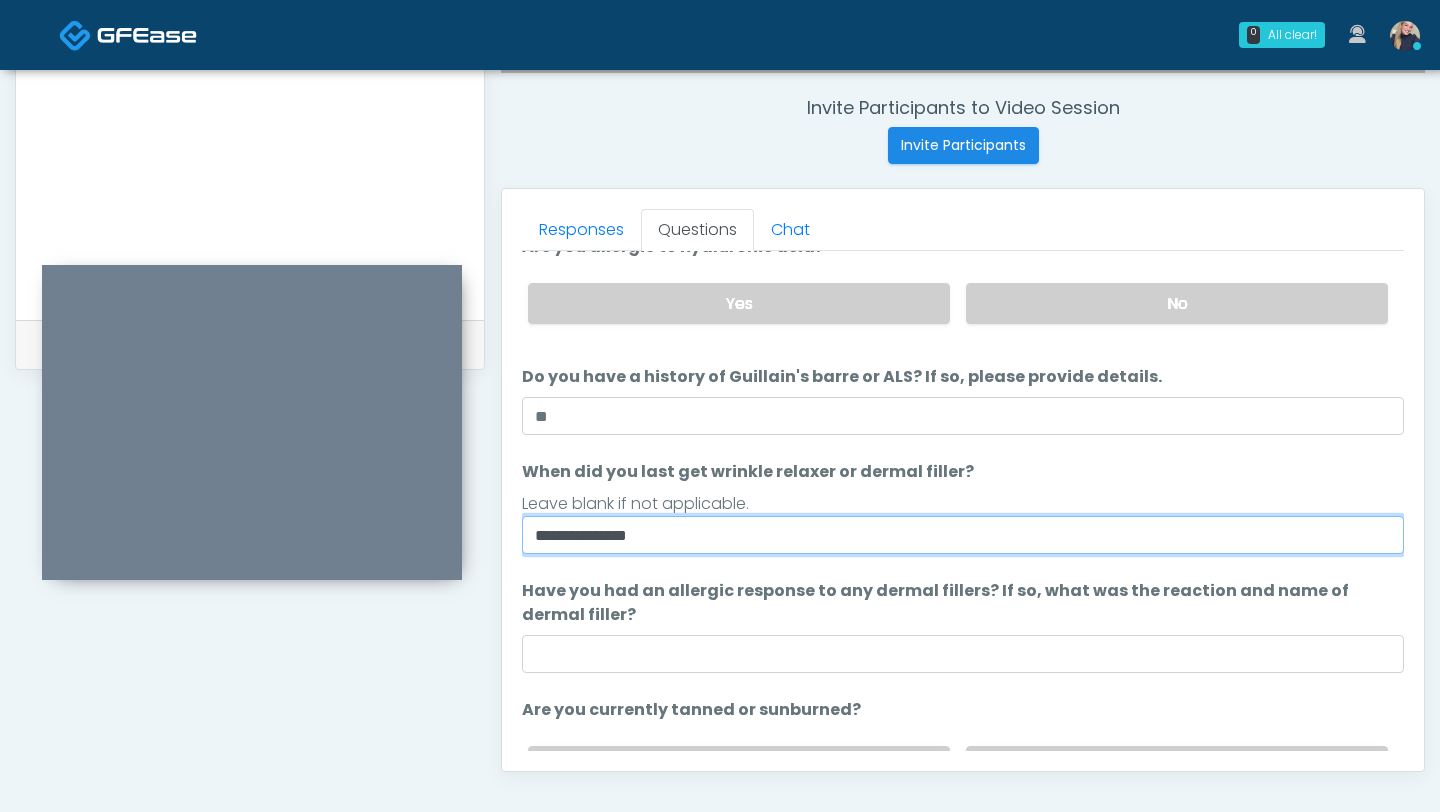 scroll, scrollTop: 96, scrollLeft: 0, axis: vertical 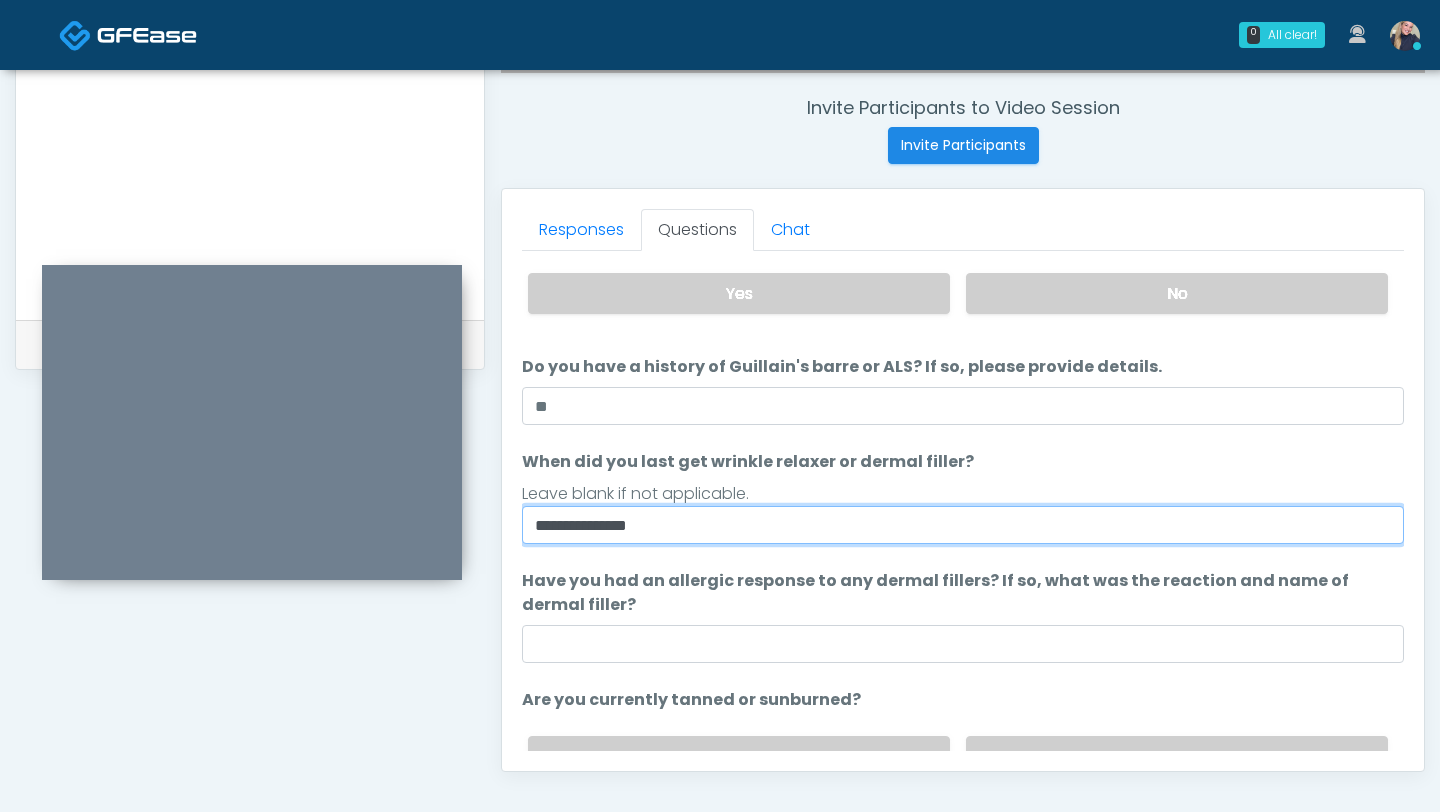 type on "**********" 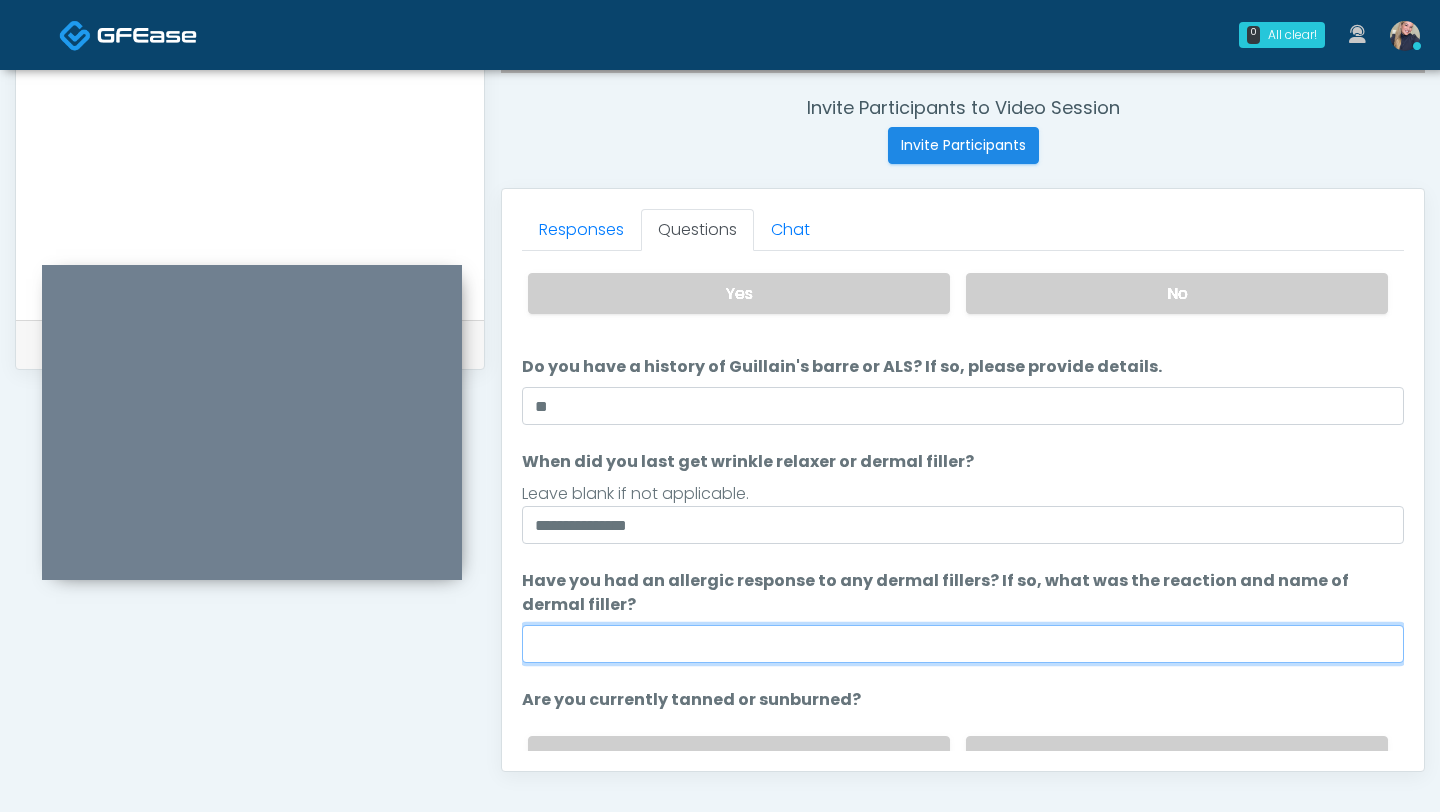 click on "Have you had an allergic response to any dermal fillers? If so, what was the reaction and name of dermal filler?" at bounding box center [963, 644] 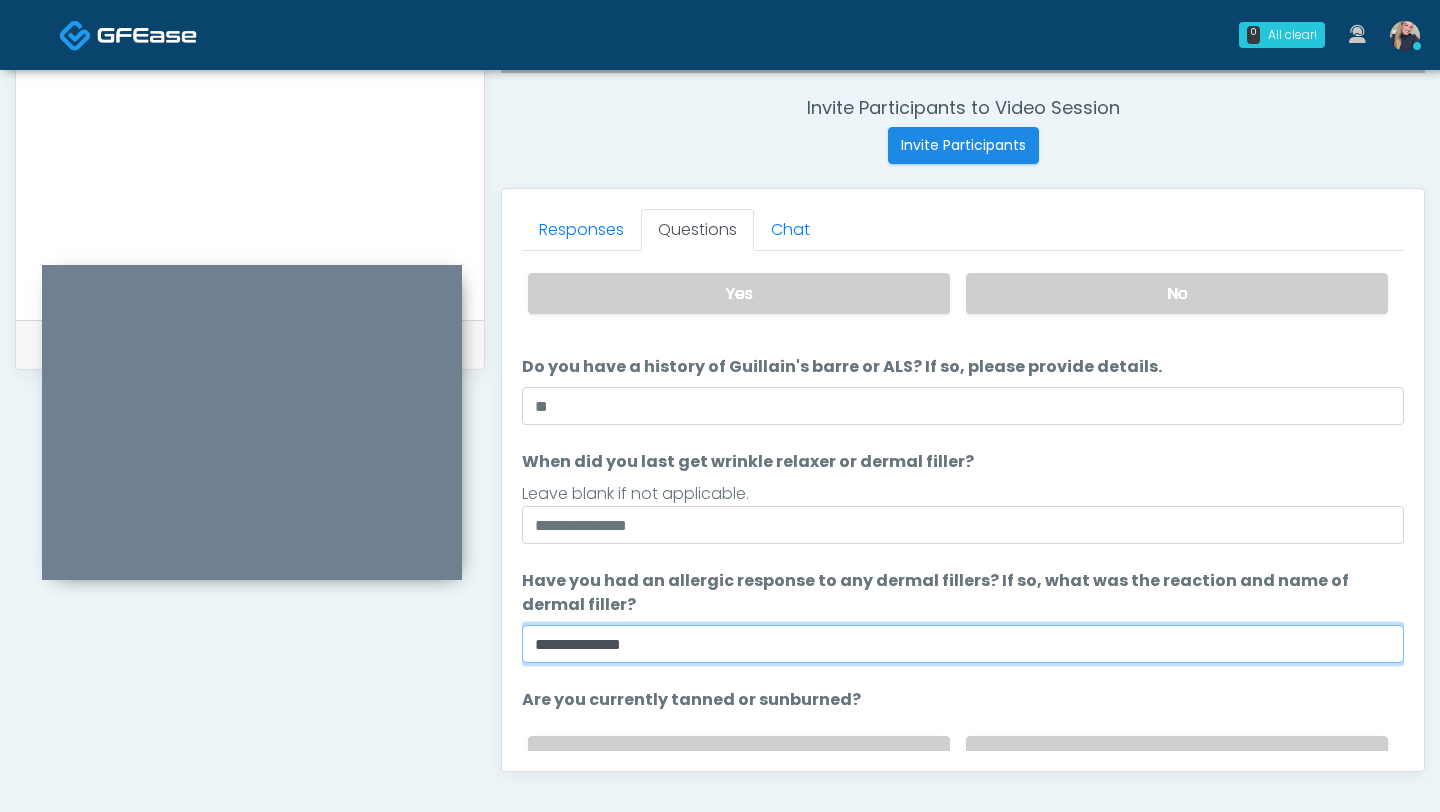 scroll, scrollTop: 237, scrollLeft: 0, axis: vertical 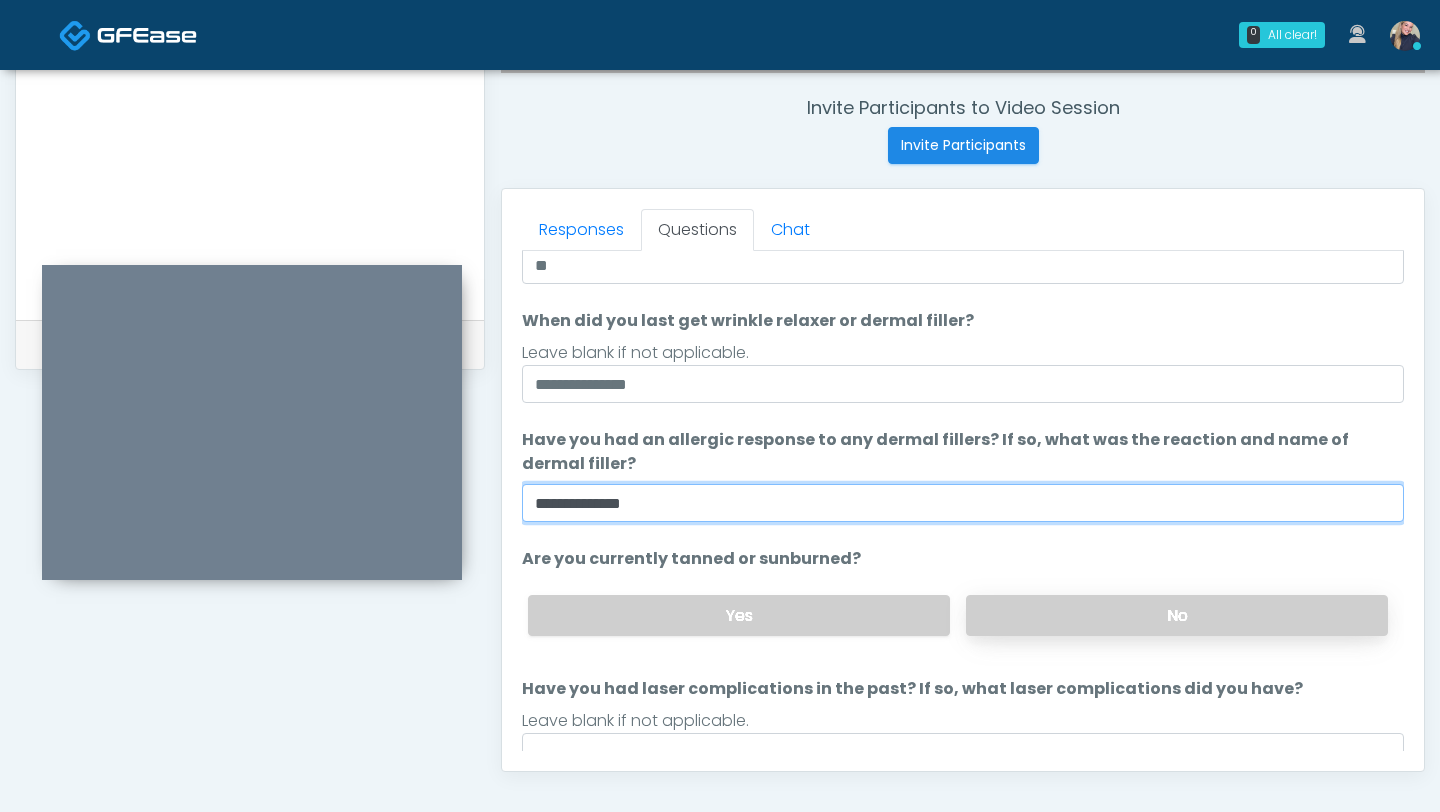 type on "**********" 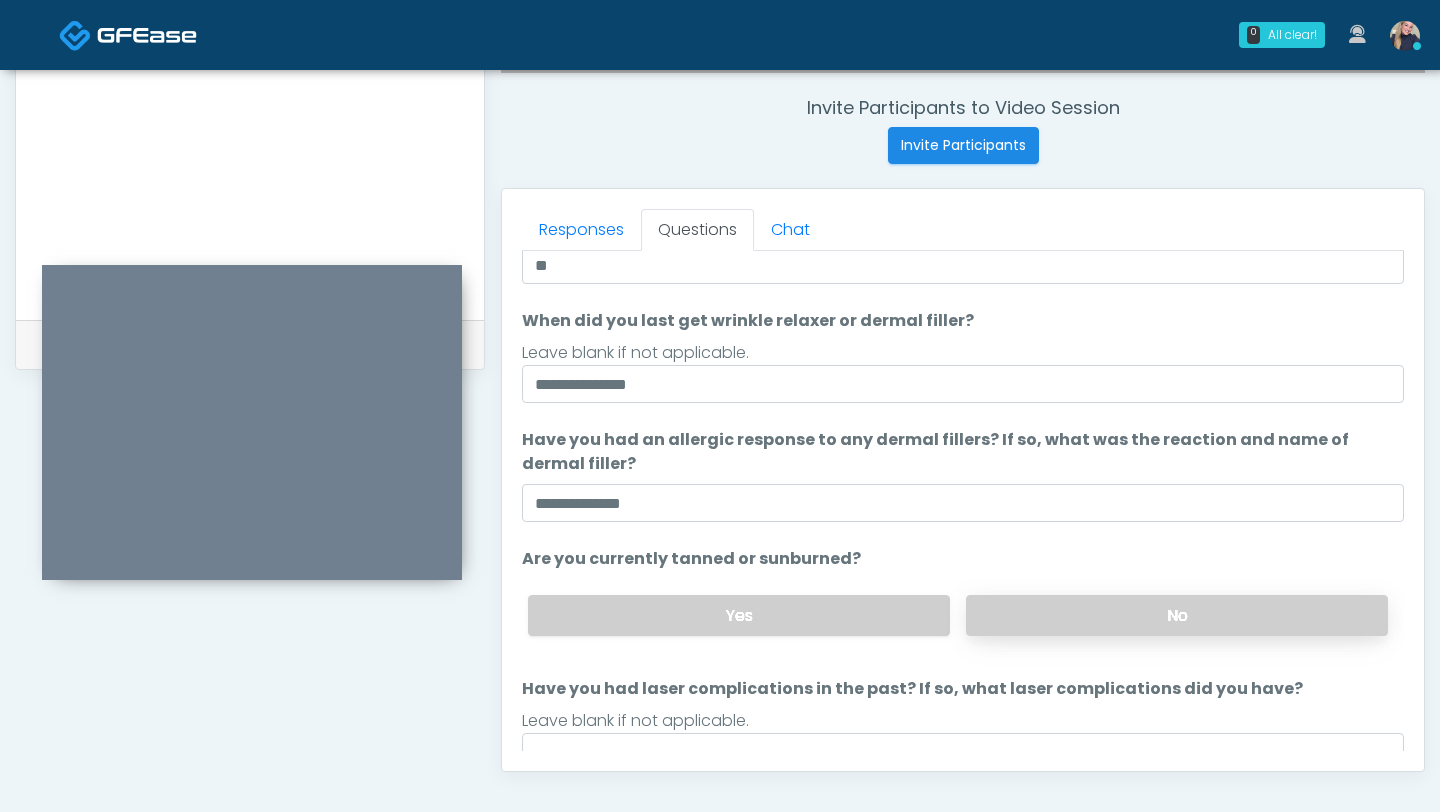 click on "No" at bounding box center (1177, 615) 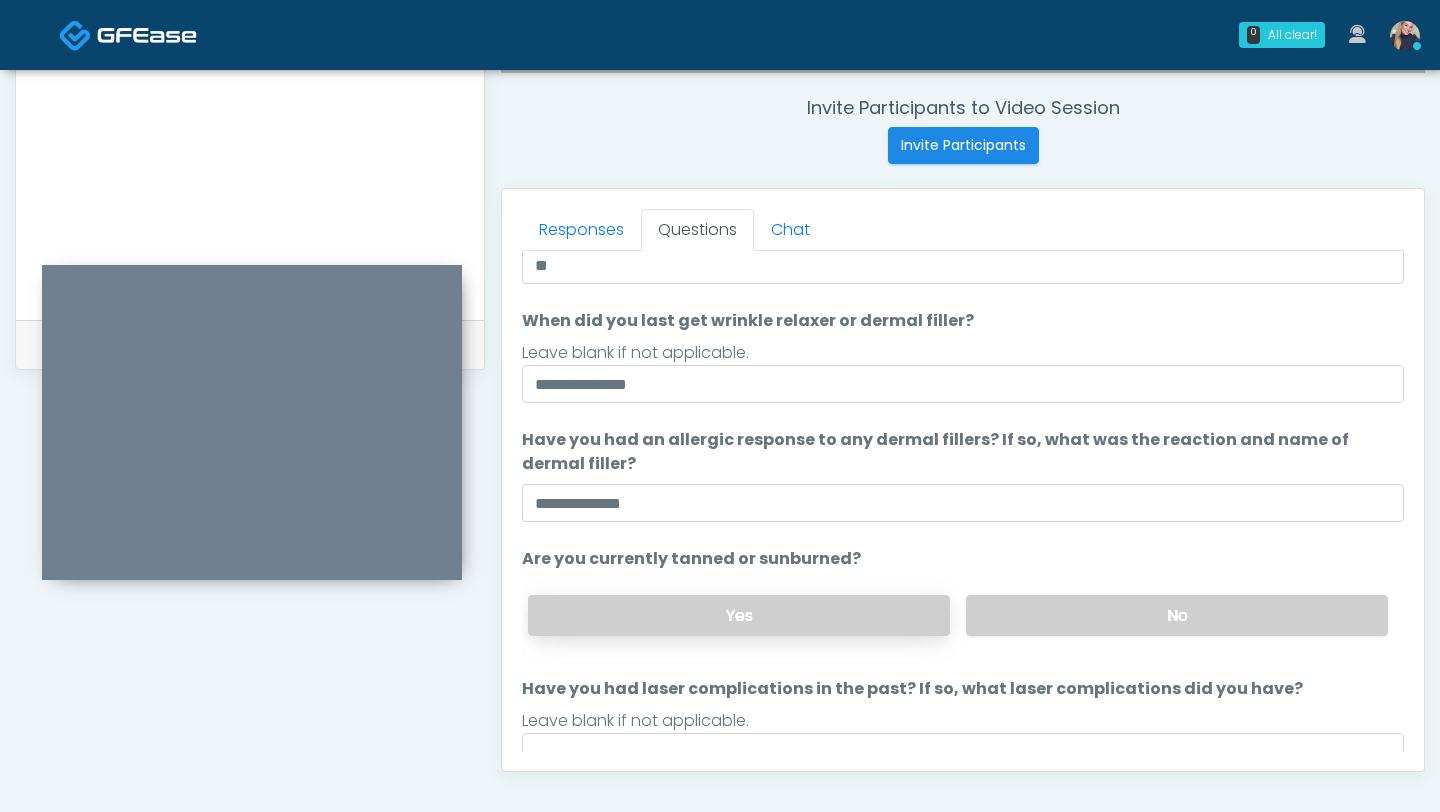 scroll, scrollTop: 317, scrollLeft: 0, axis: vertical 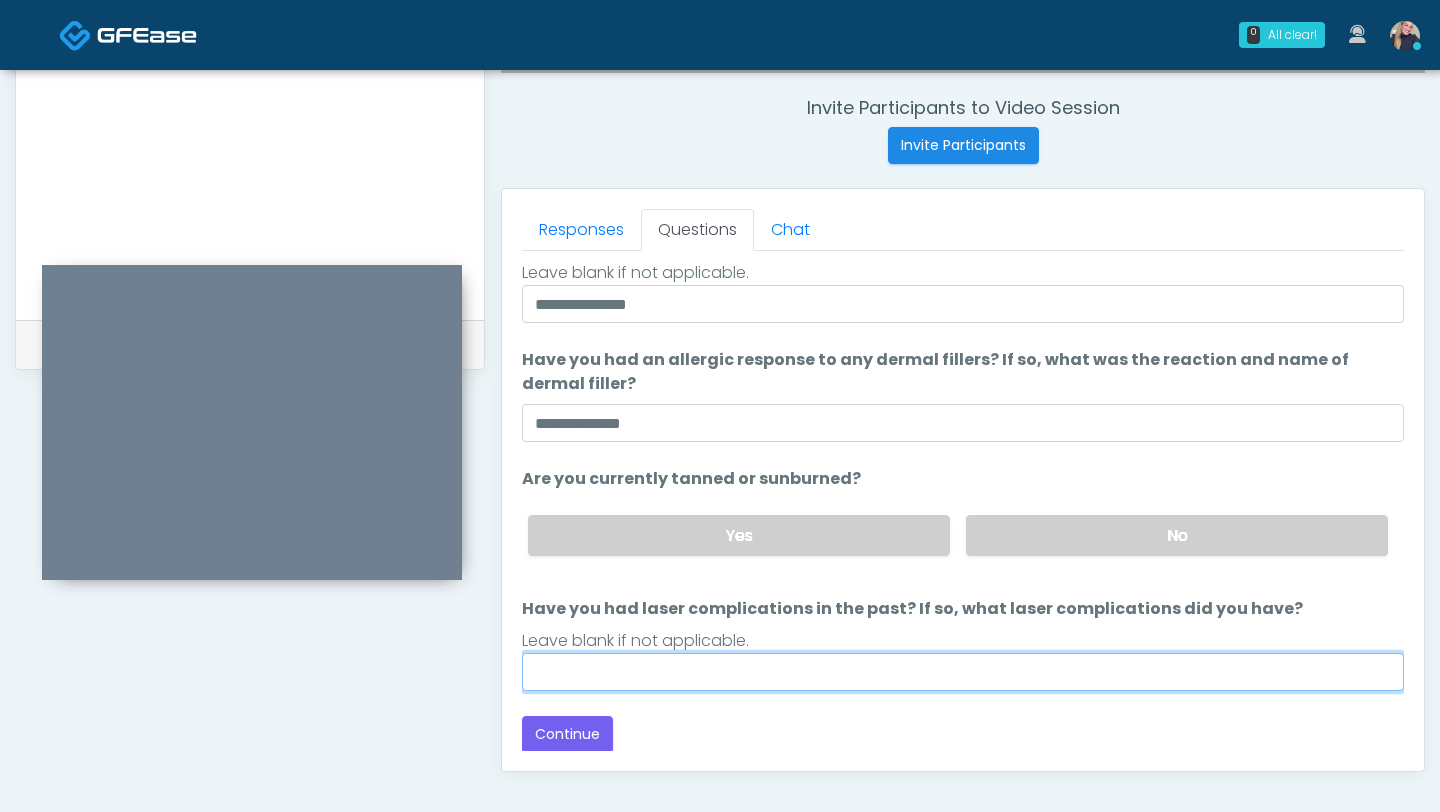 click on "Have you had laser complications in the past? If so, what laser complications did you have?" at bounding box center (963, 672) 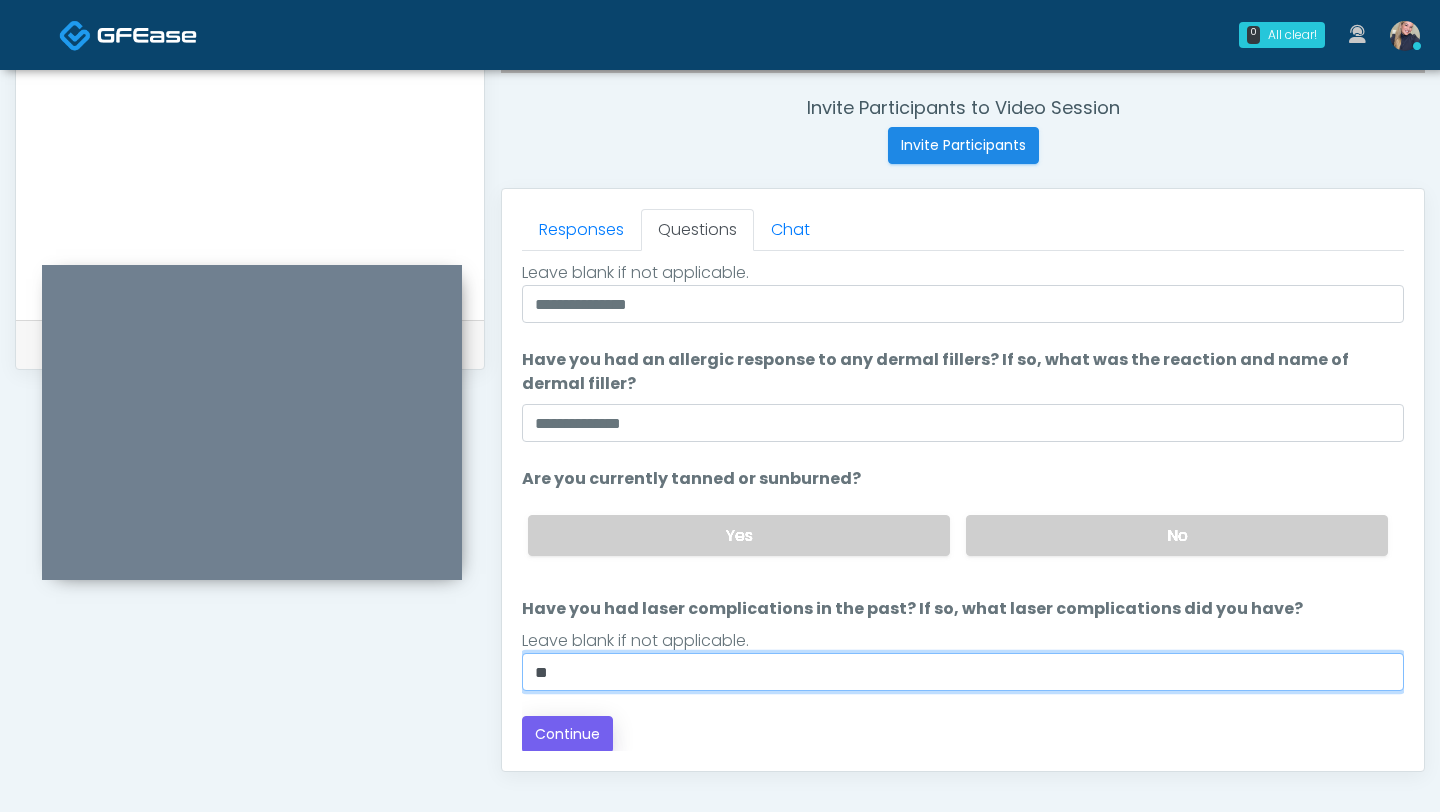 type on "**" 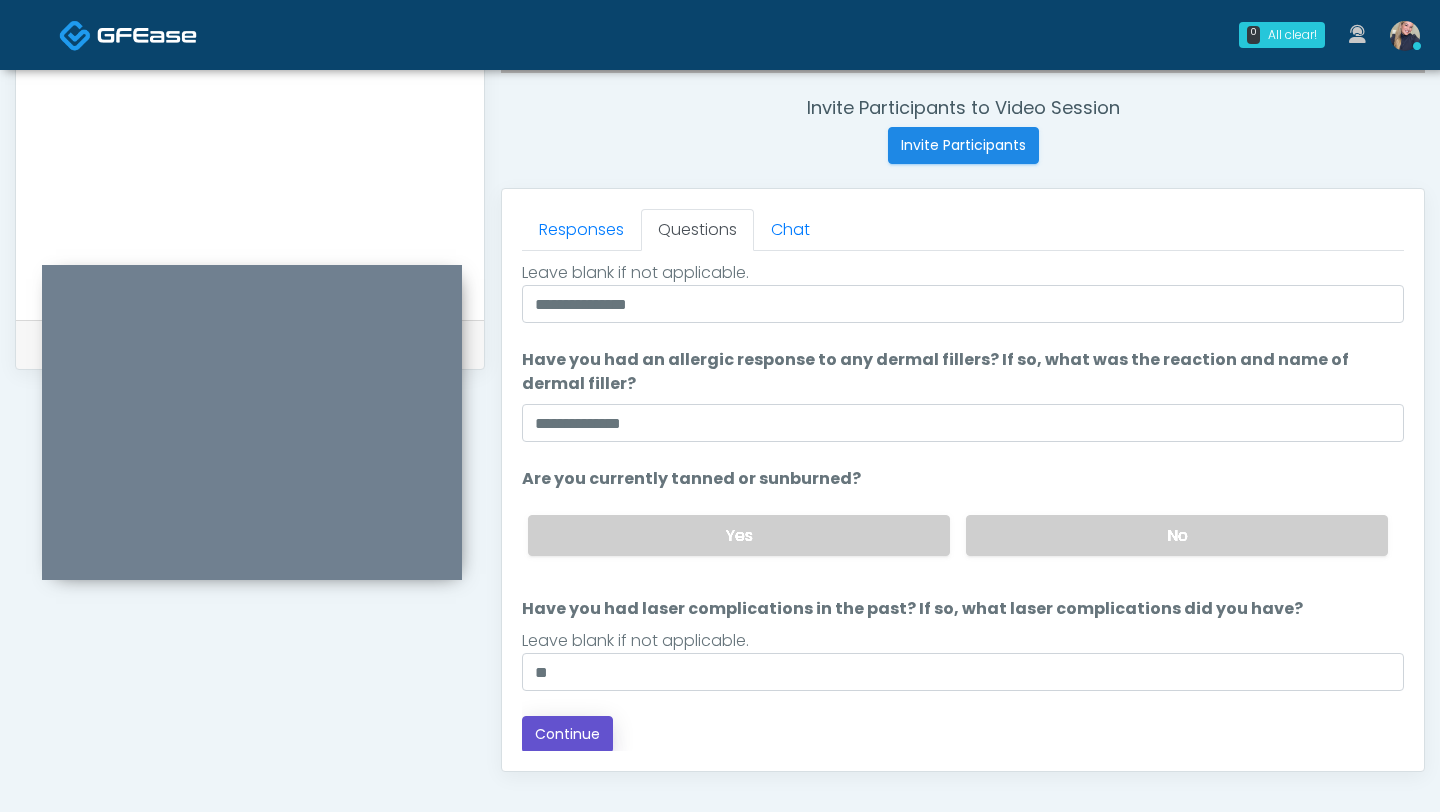 click on "Continue" at bounding box center (567, 734) 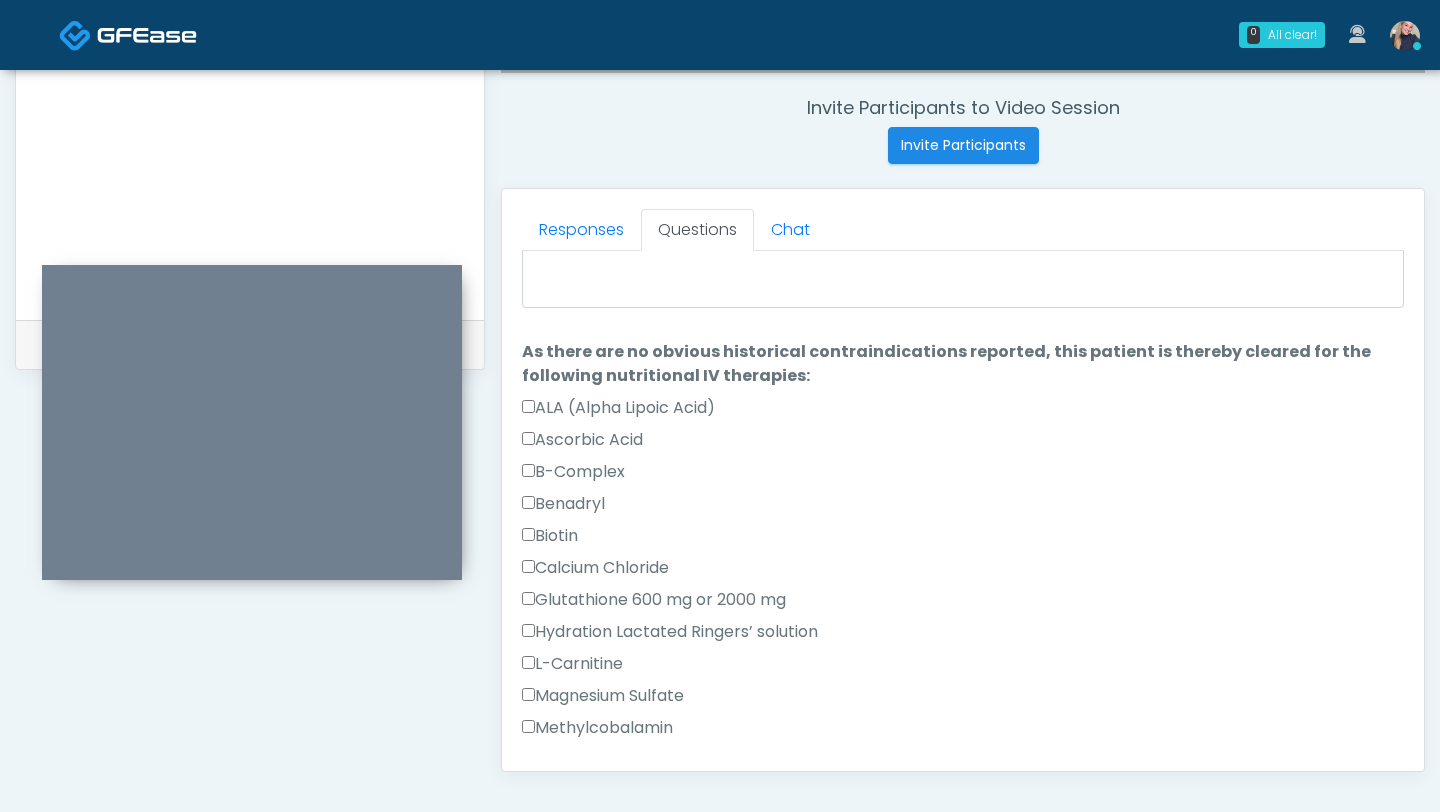 scroll, scrollTop: 0, scrollLeft: 0, axis: both 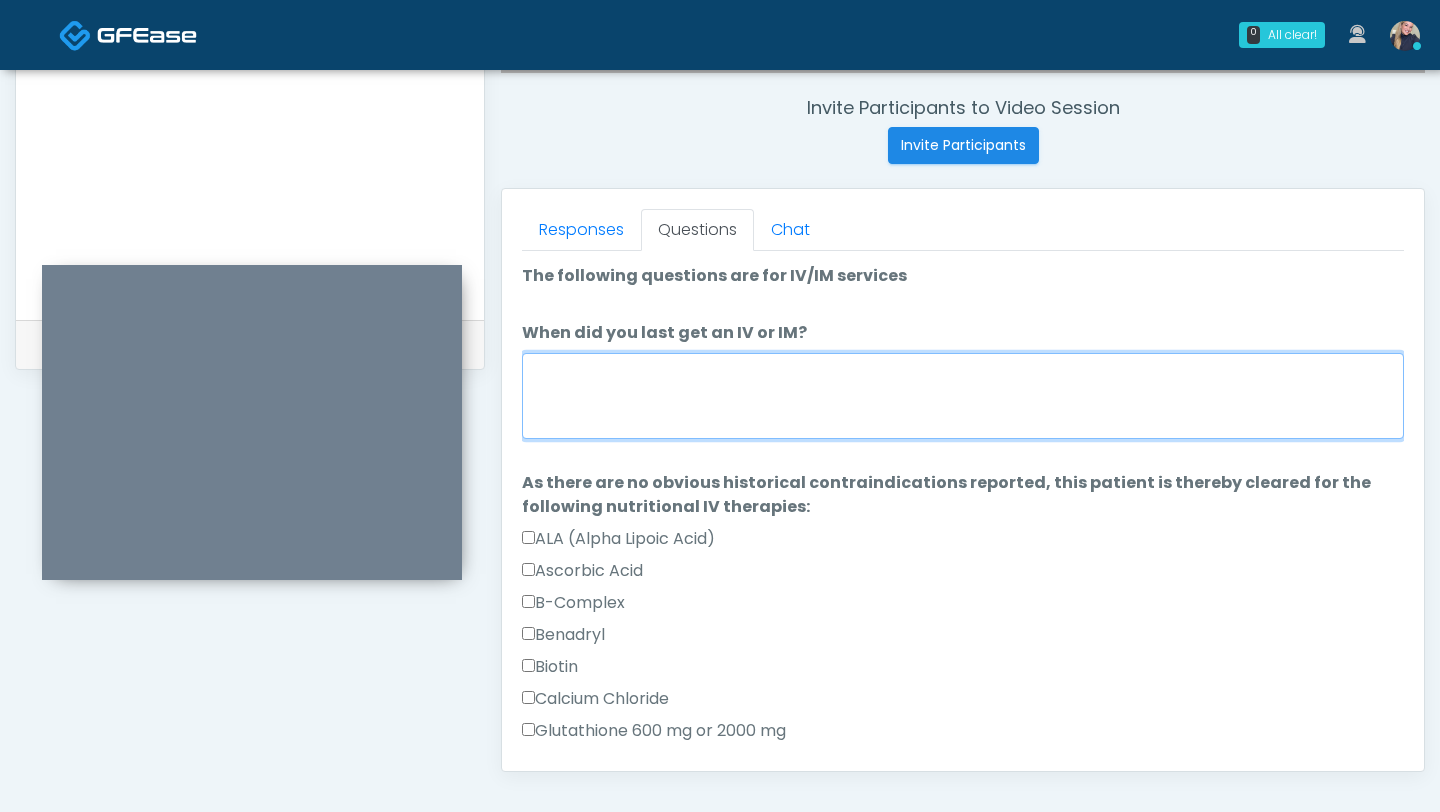 click on "When did you last get an IV or IM?" at bounding box center (963, 396) 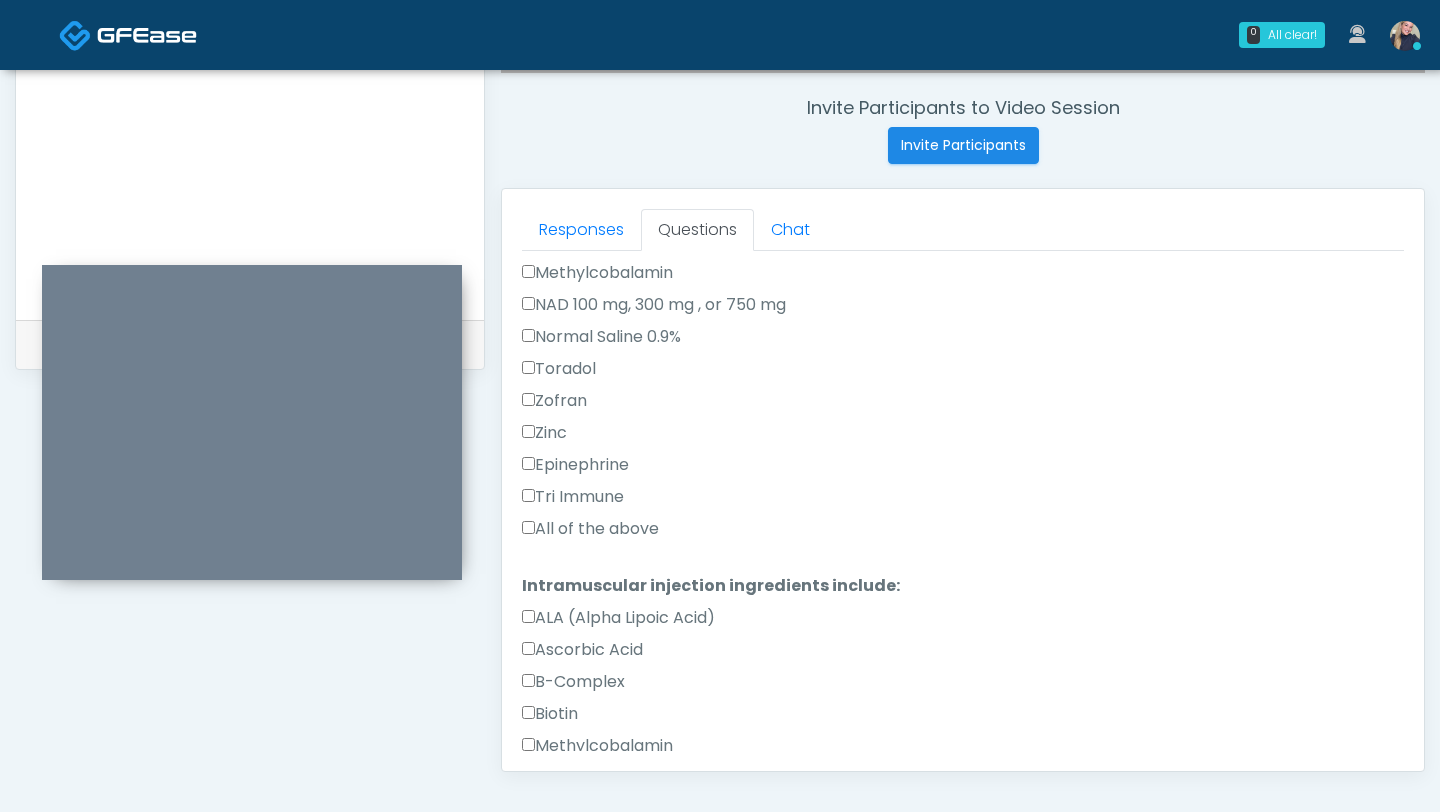 scroll, scrollTop: 616, scrollLeft: 0, axis: vertical 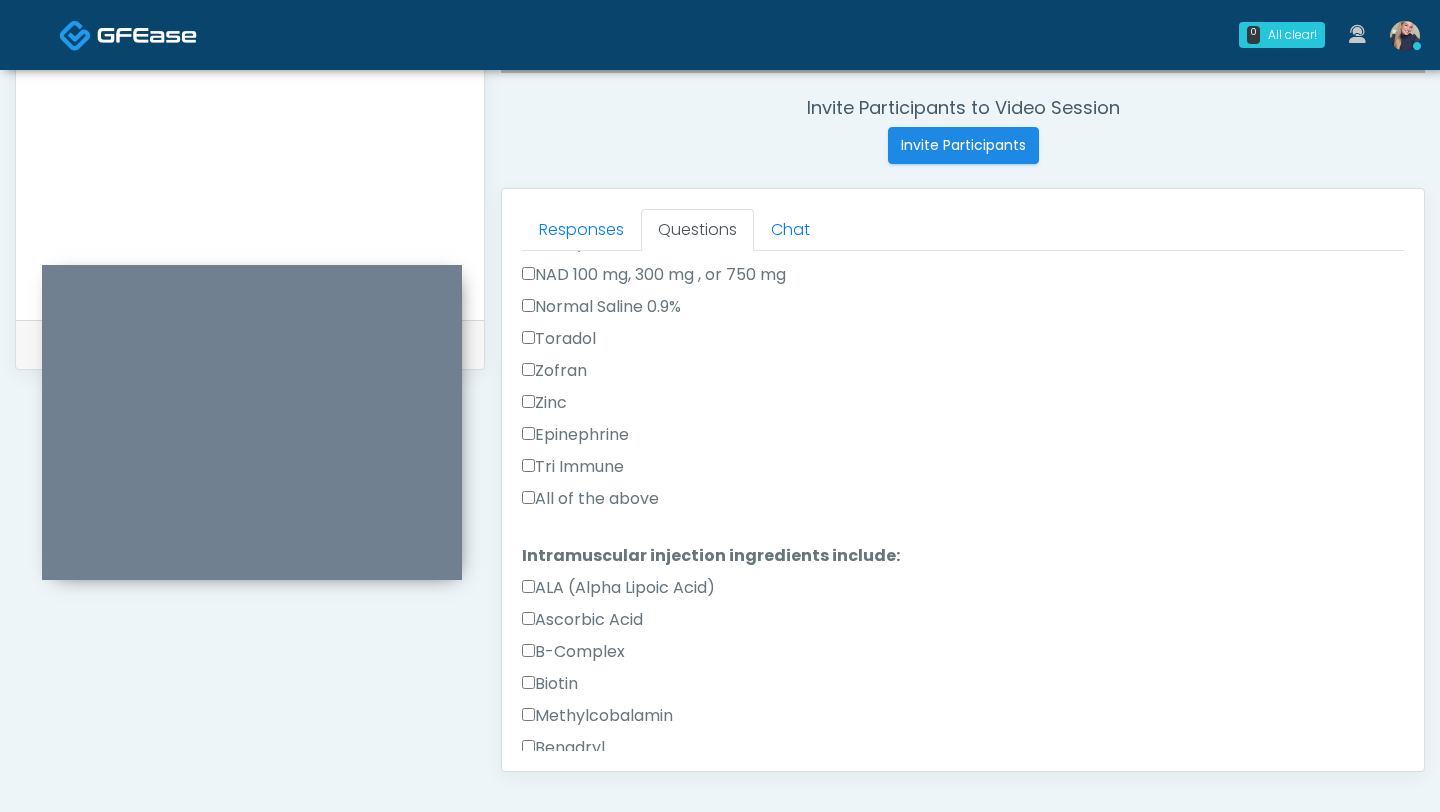 type on "****" 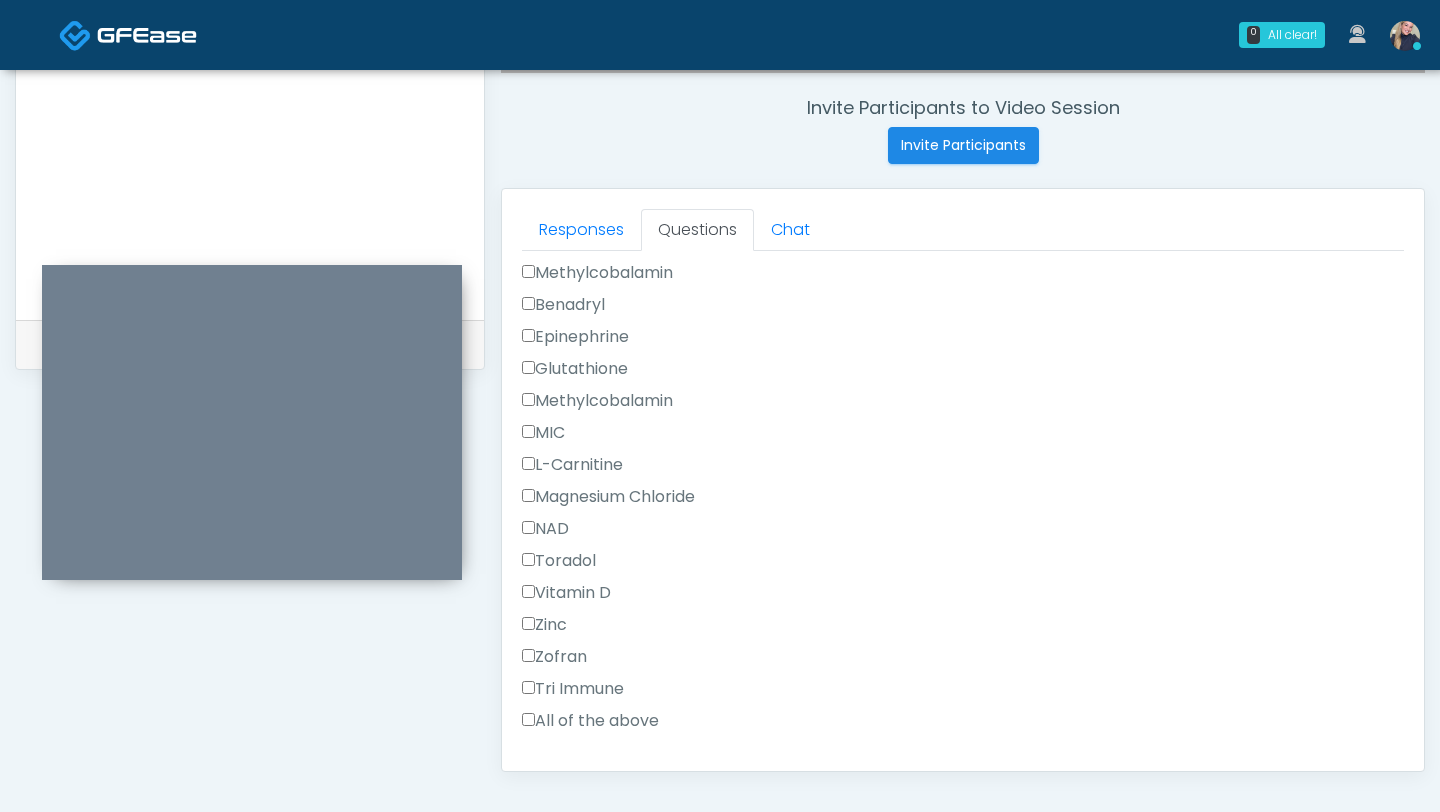 scroll, scrollTop: 1110, scrollLeft: 0, axis: vertical 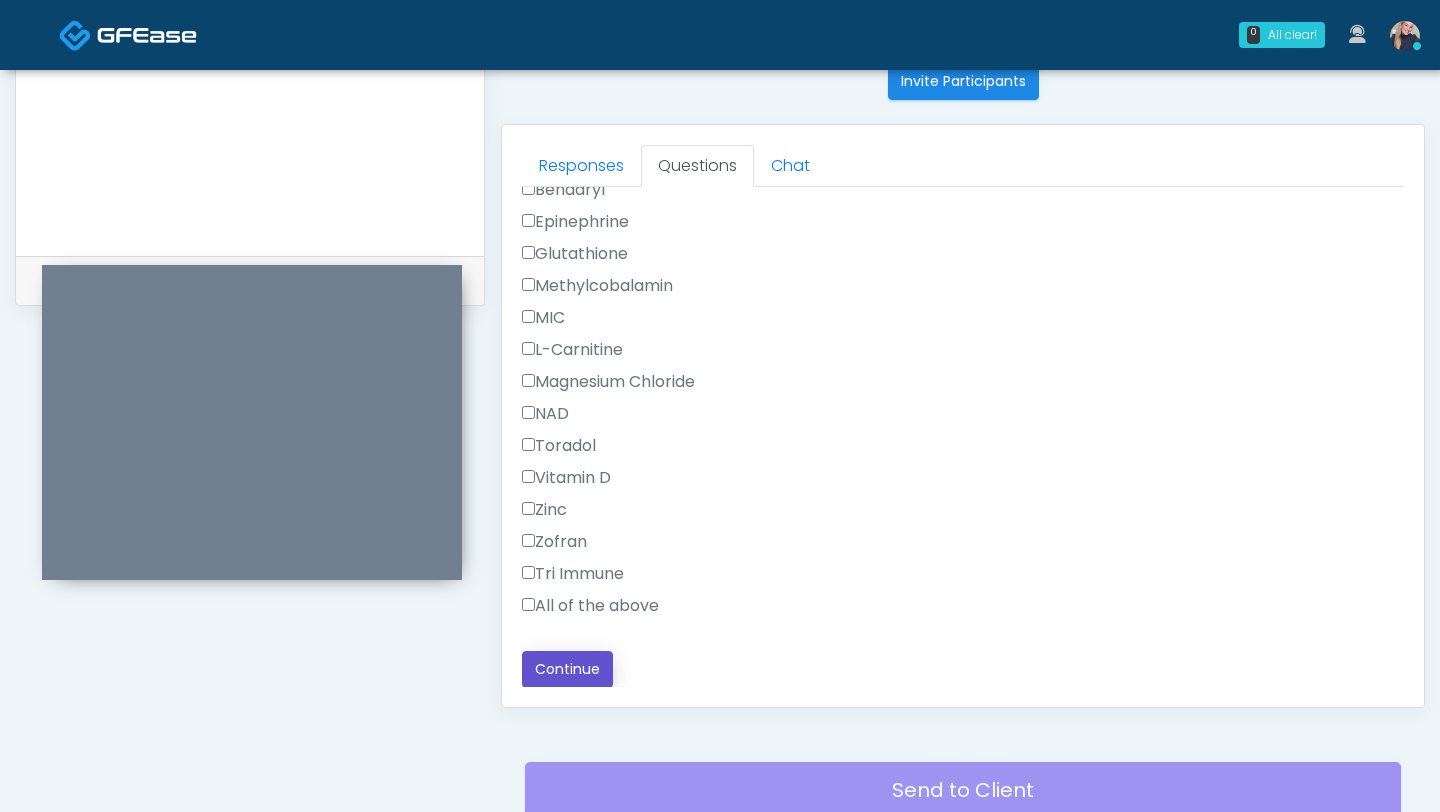 click on "Continue" at bounding box center [567, 669] 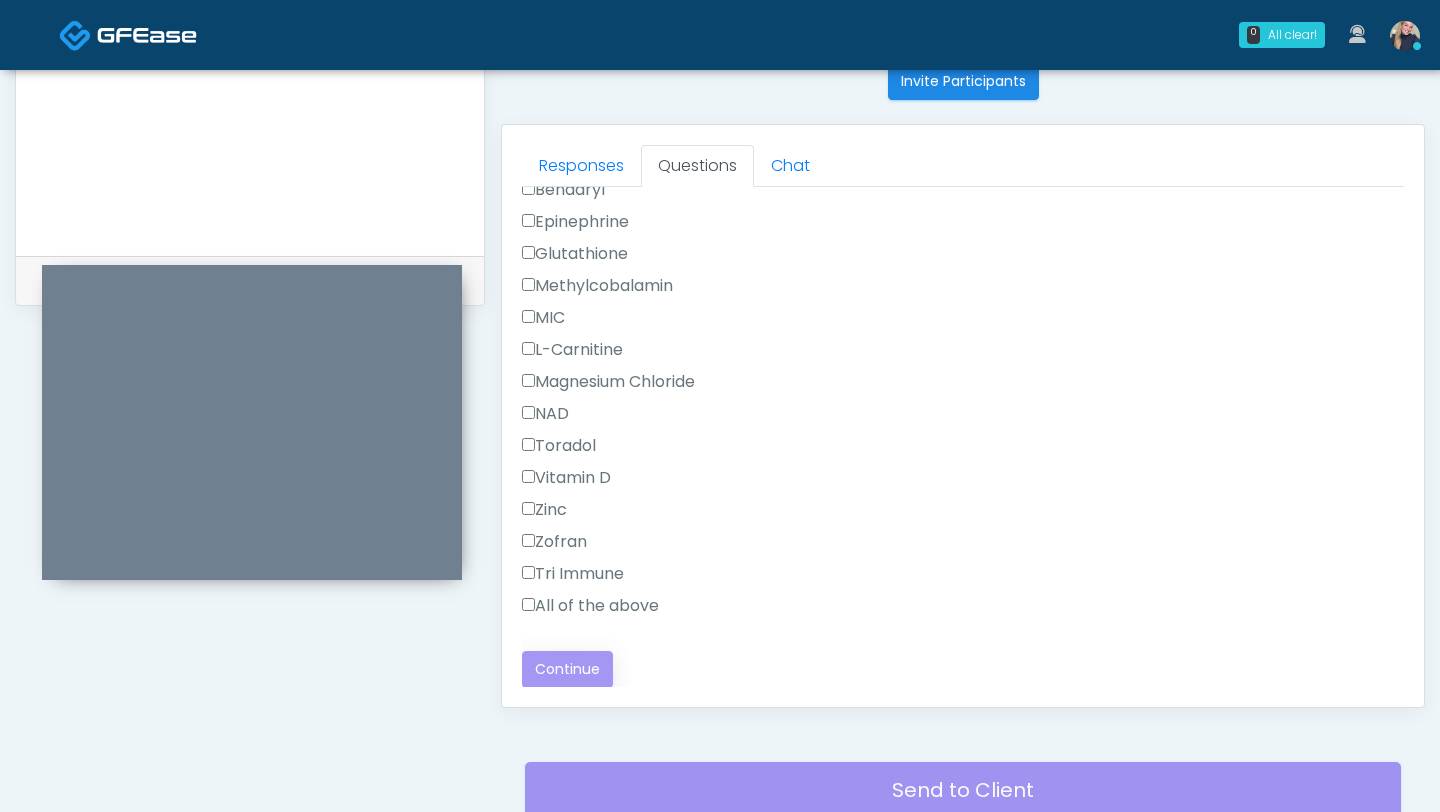 scroll, scrollTop: 0, scrollLeft: 0, axis: both 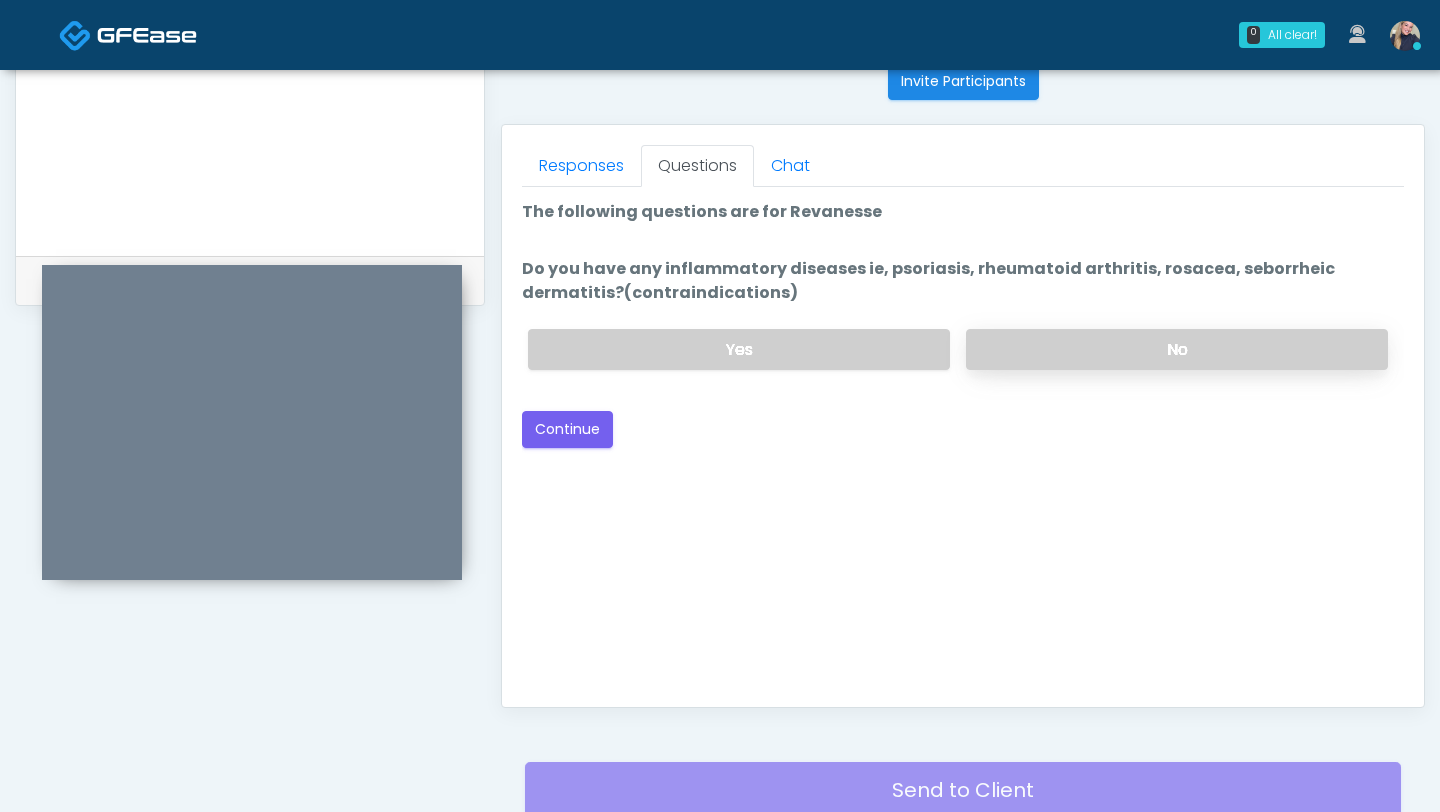 click on "No" at bounding box center [1177, 349] 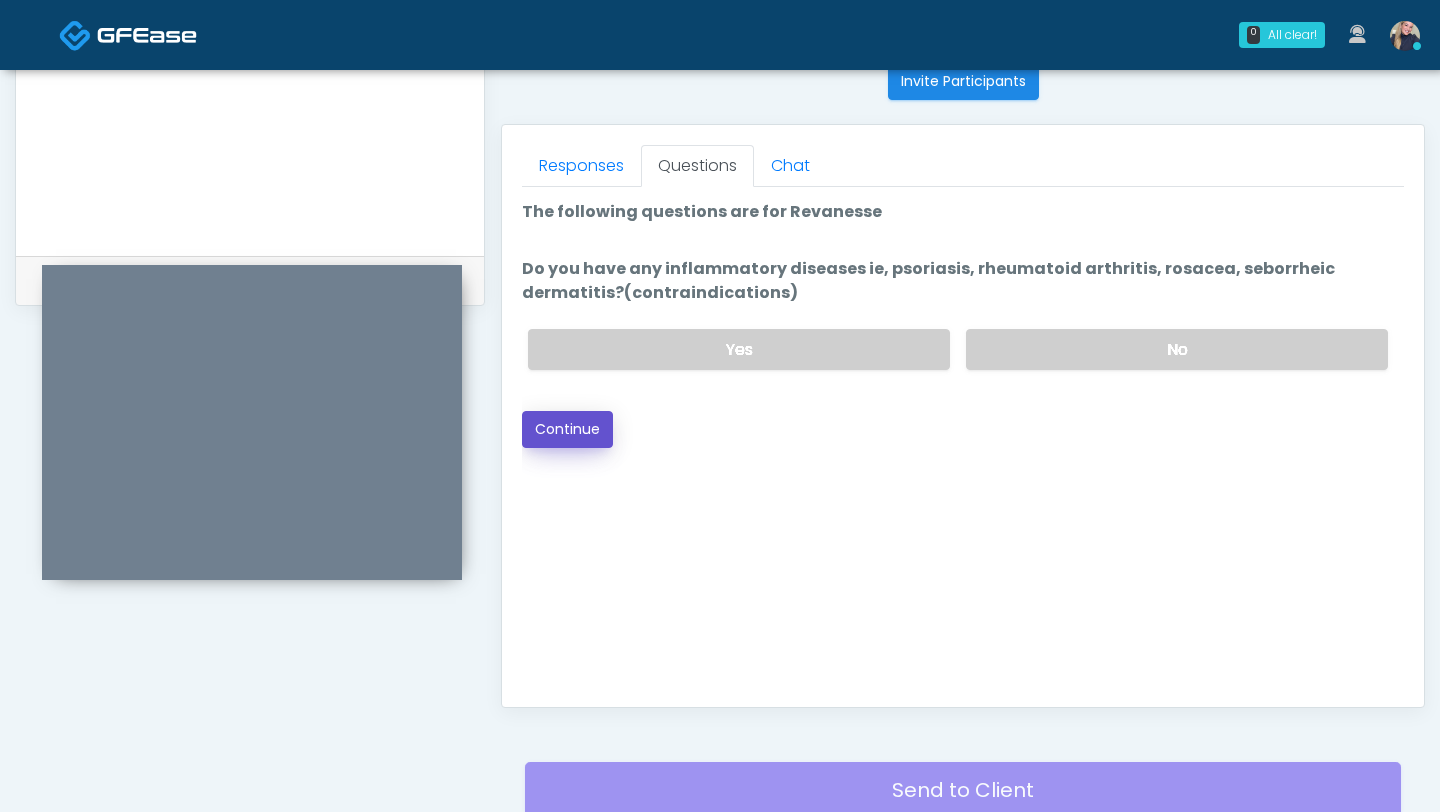 click on "Continue" at bounding box center (567, 429) 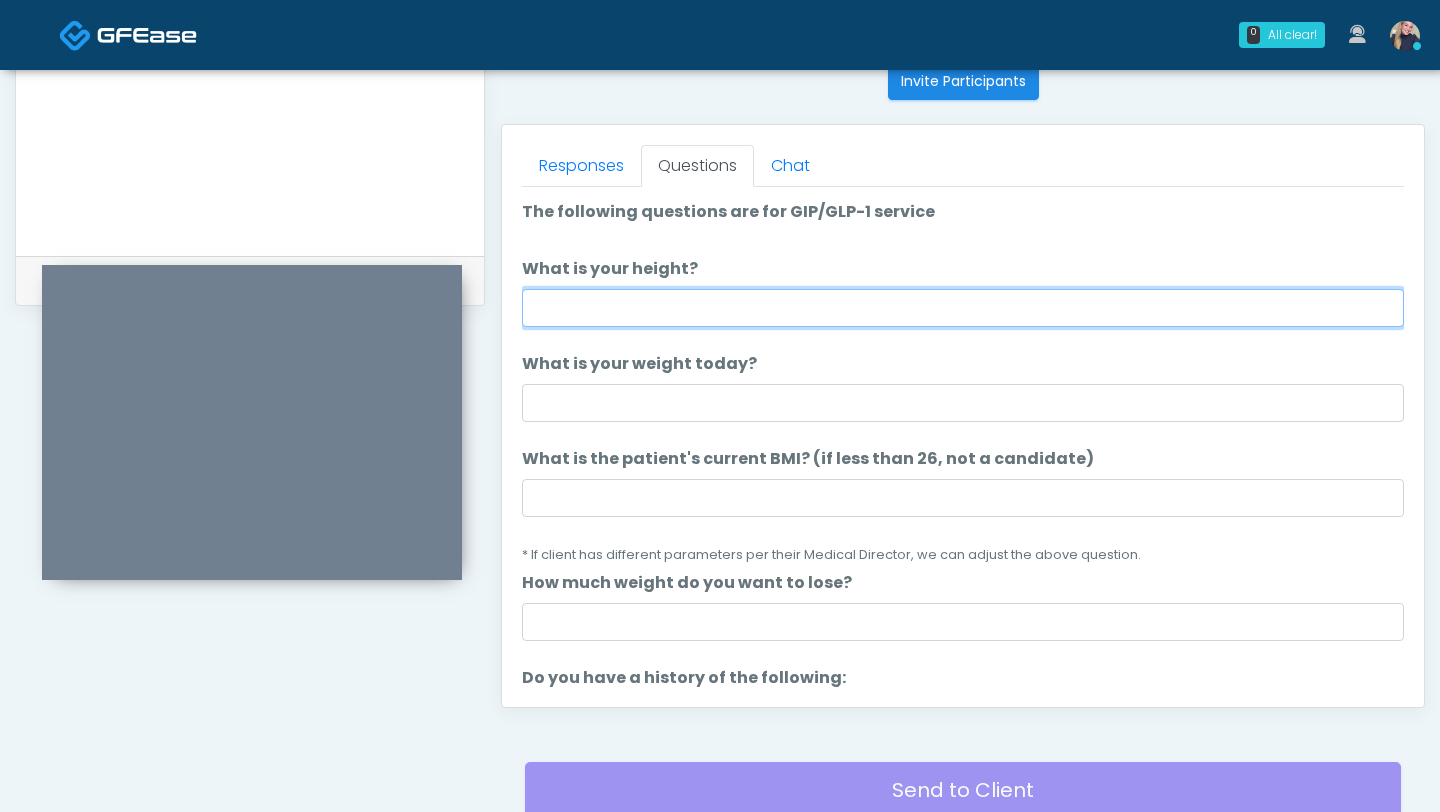 click on "What is your height?" at bounding box center [963, 308] 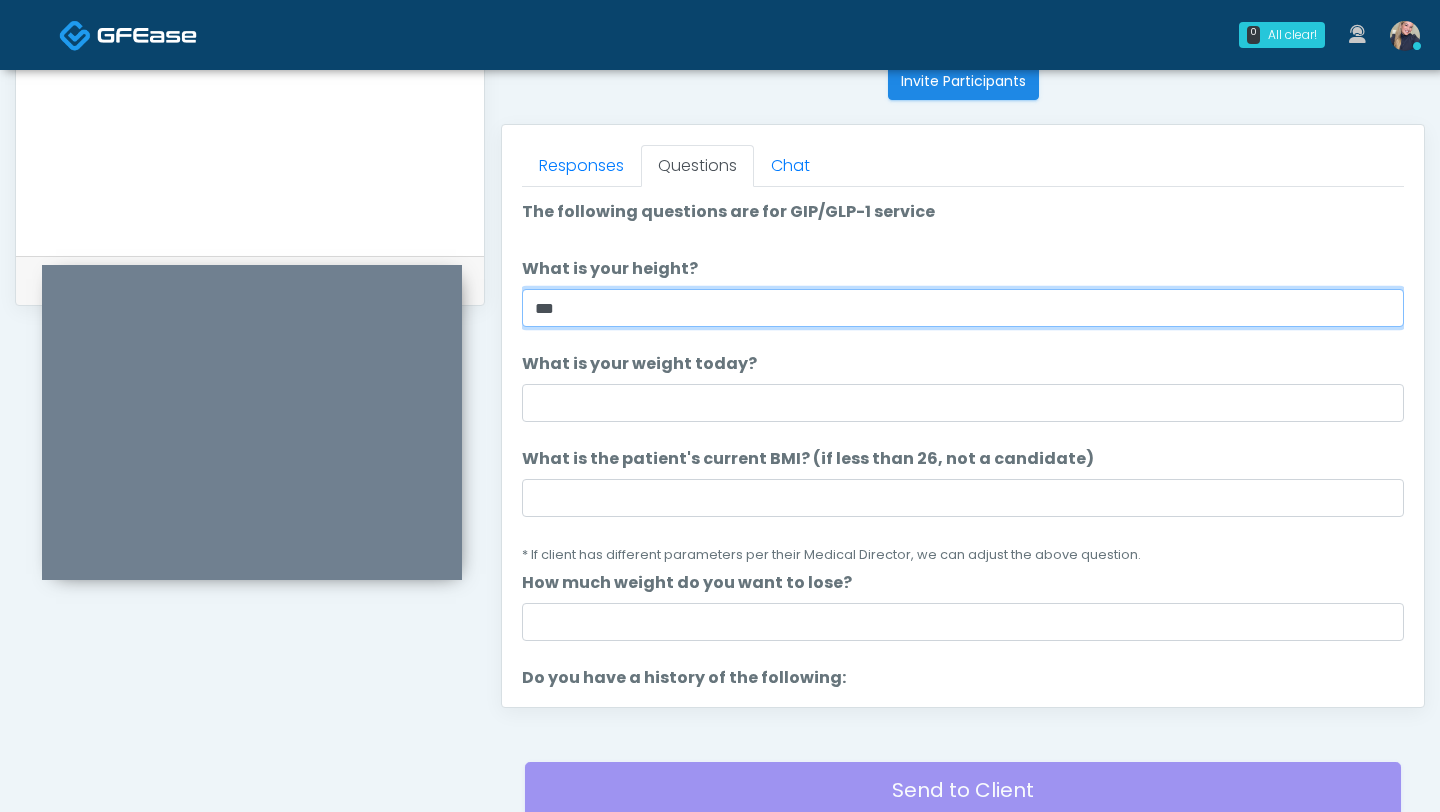 type on "***" 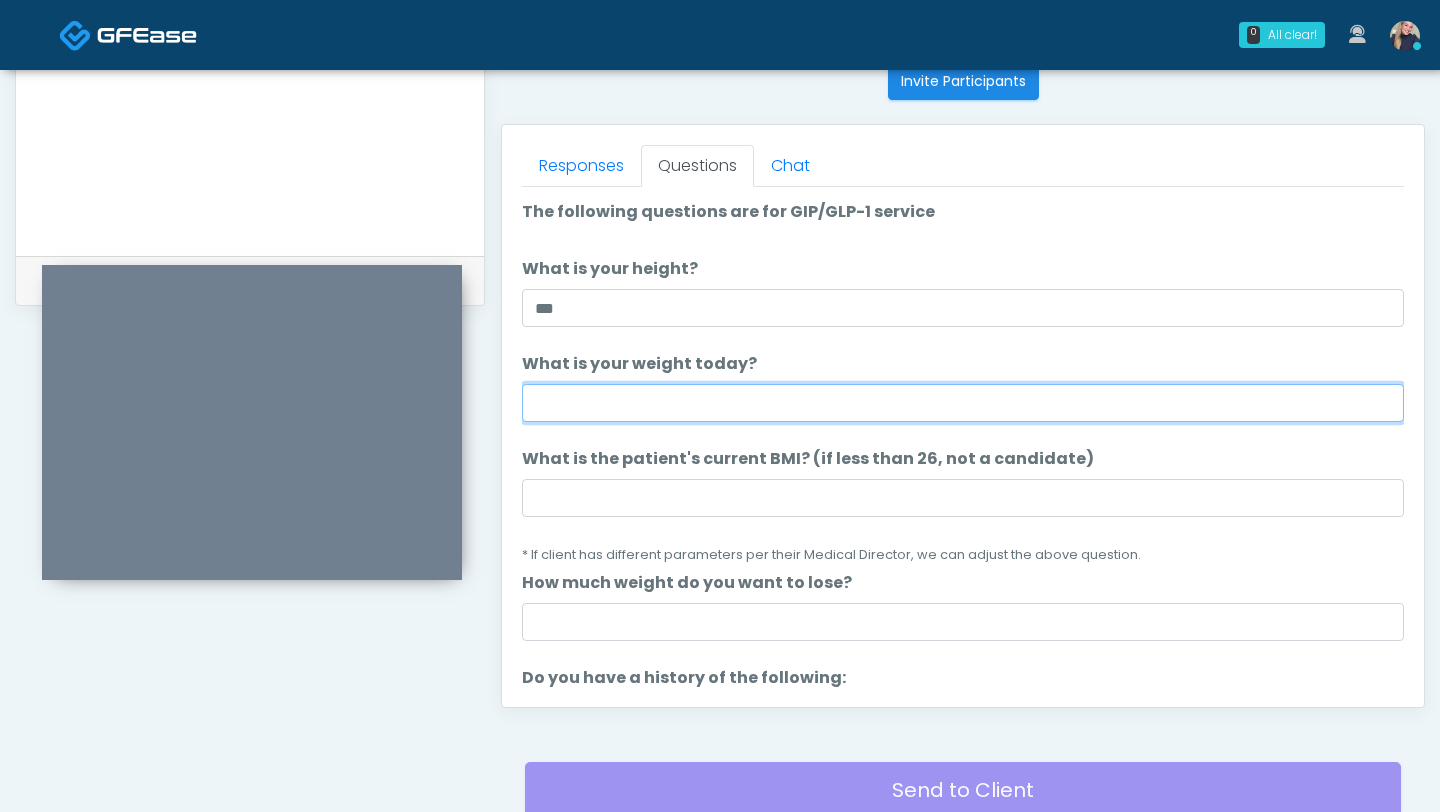 click on "What is your weight today?" at bounding box center (963, 403) 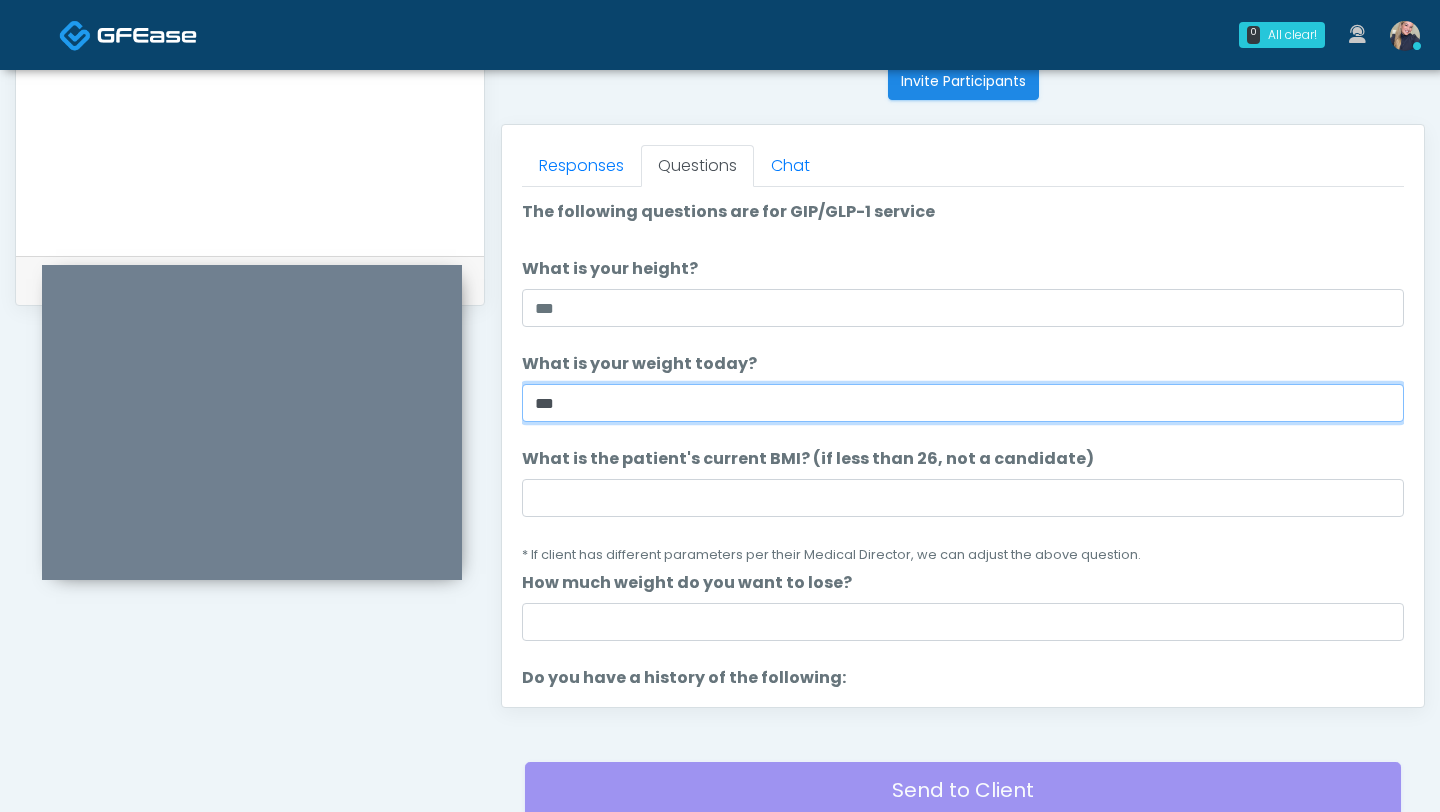 type on "***" 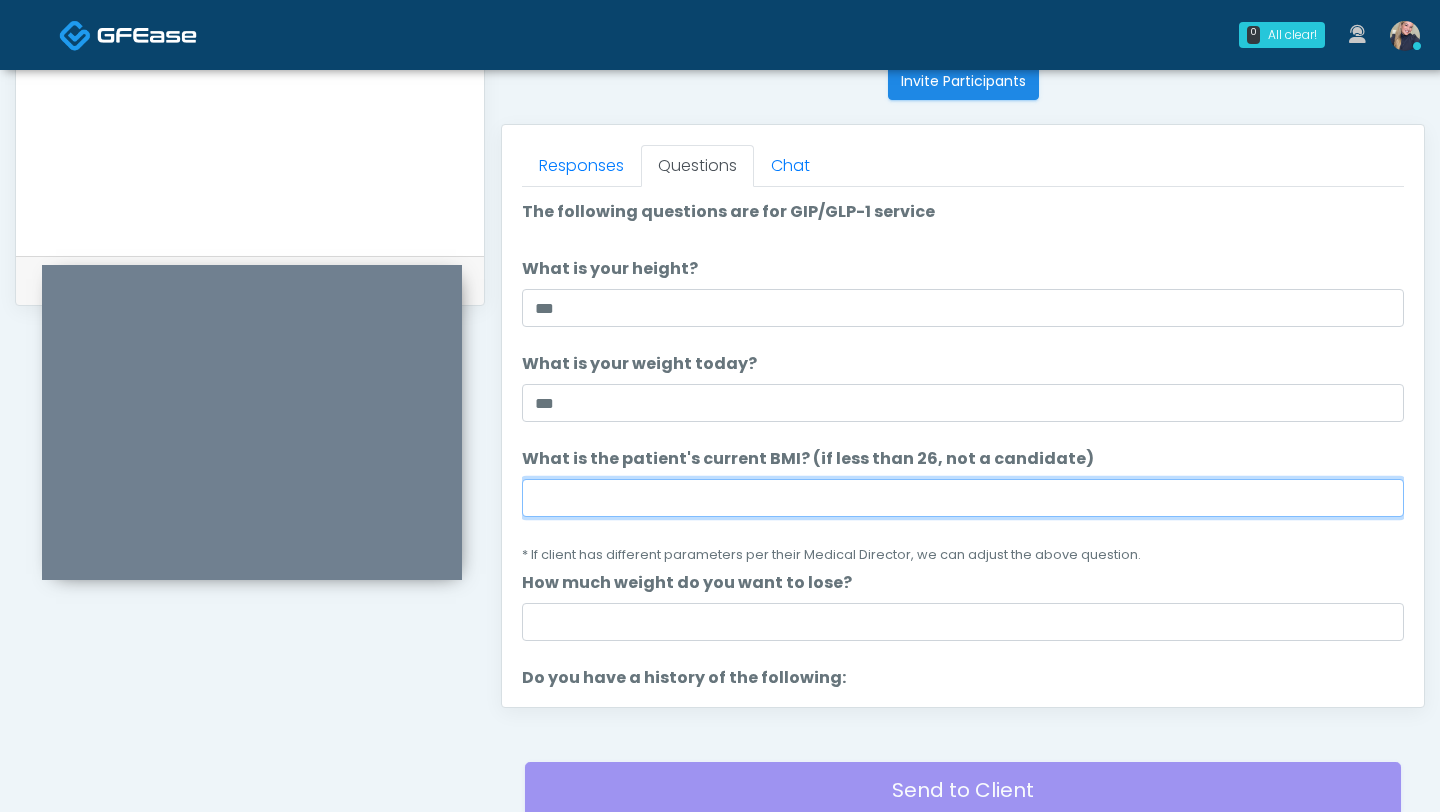 click on "What is the patient's current BMI? (if less than 26, not a candidate)" at bounding box center (963, 498) 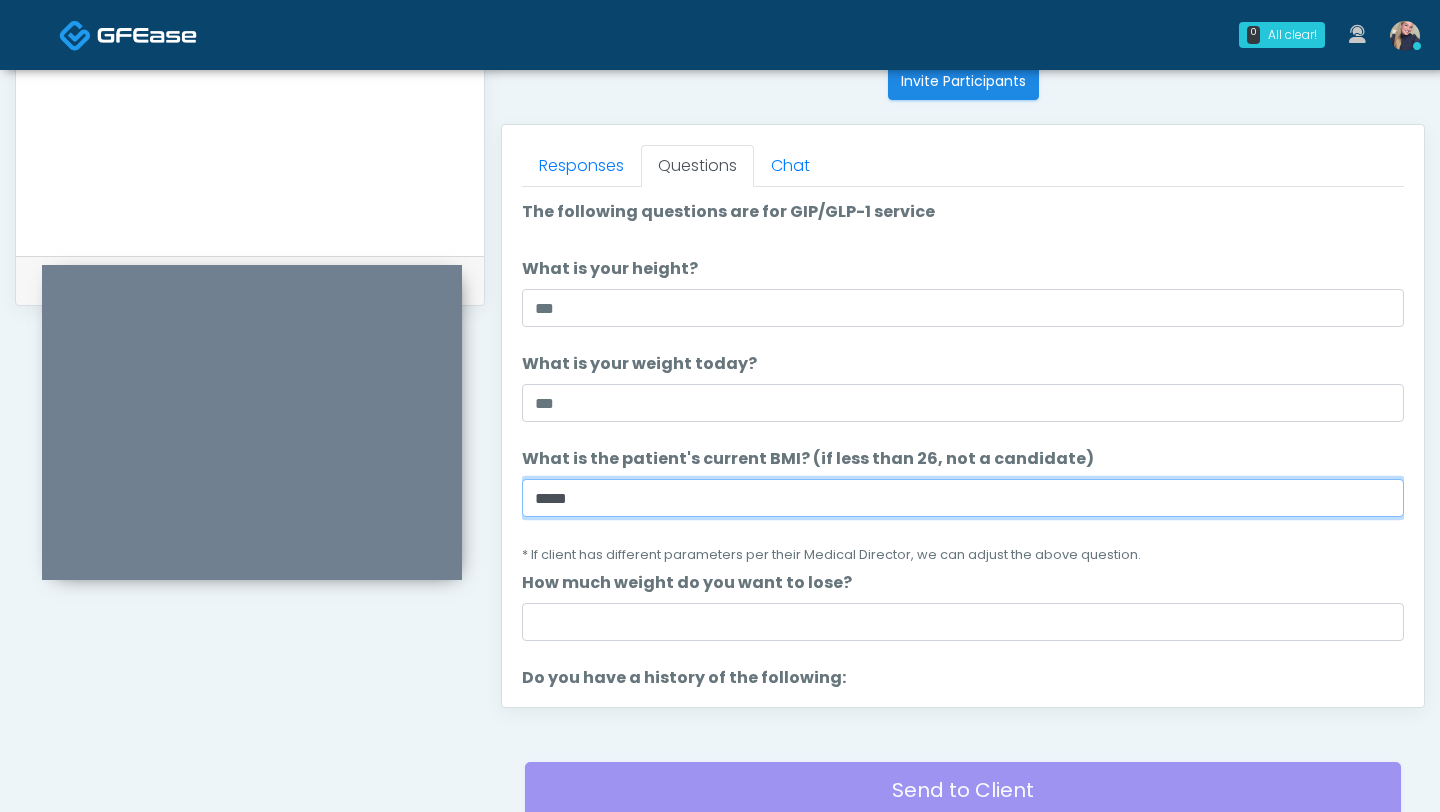 type on "*****" 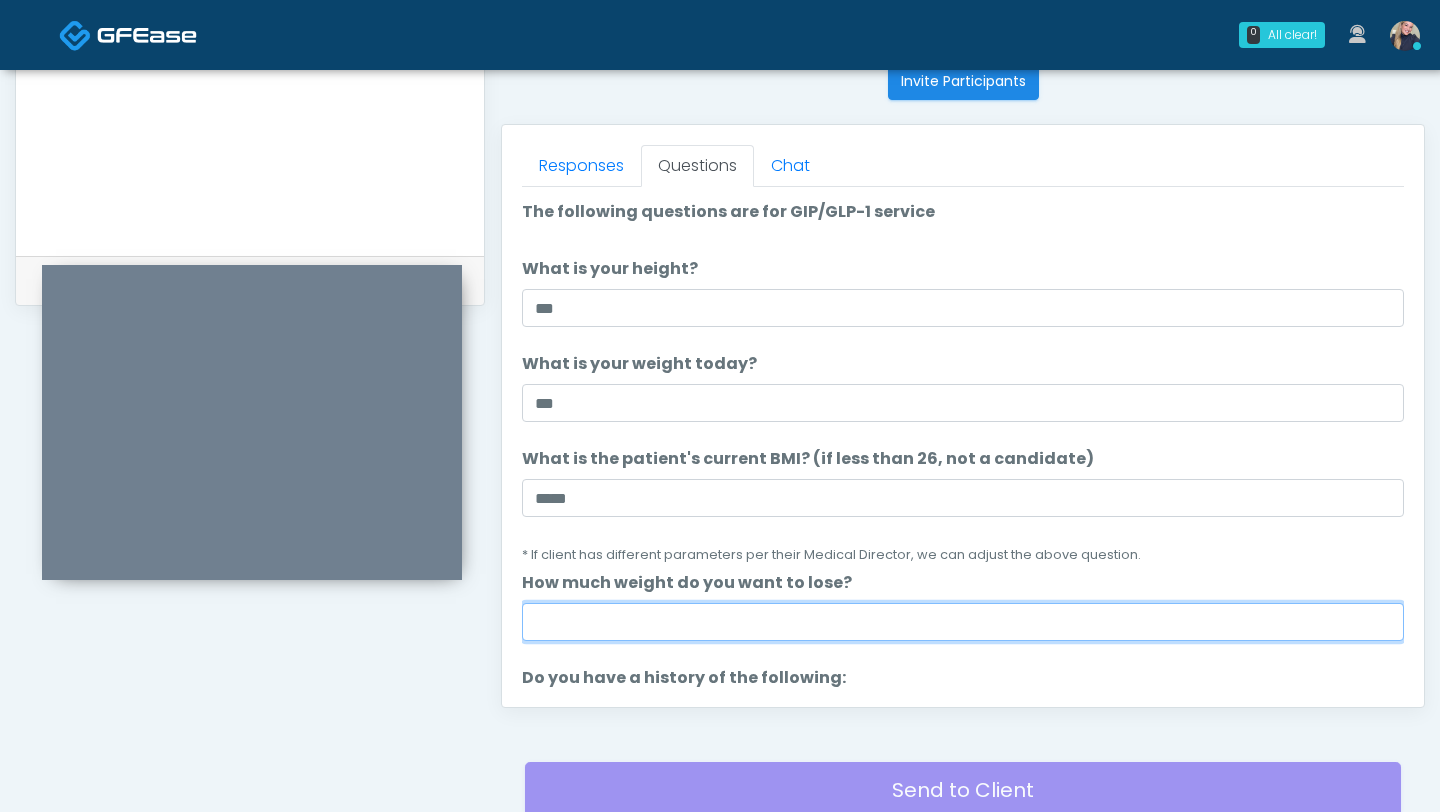 click on "How much weight do you want to lose?" at bounding box center [963, 622] 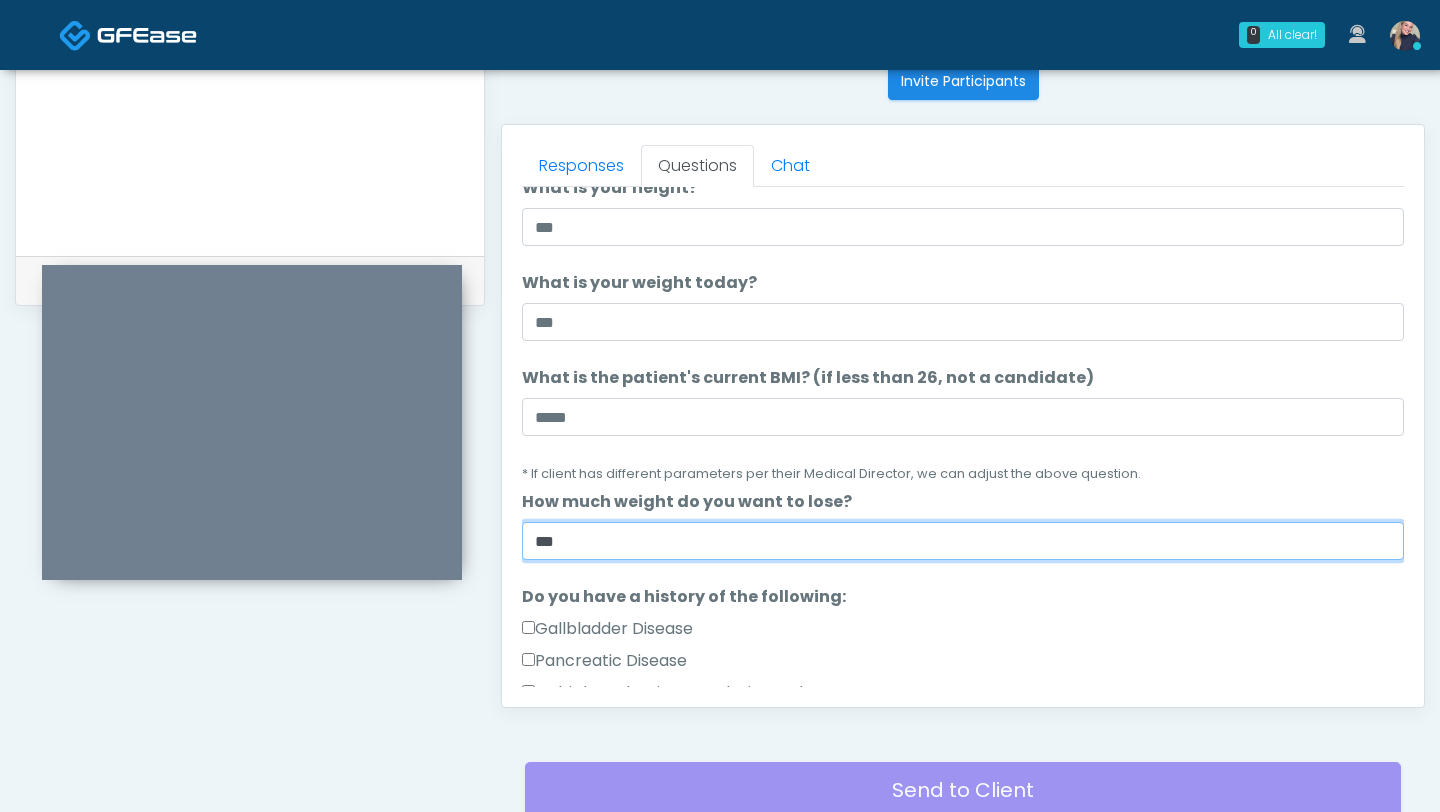 scroll, scrollTop: 84, scrollLeft: 0, axis: vertical 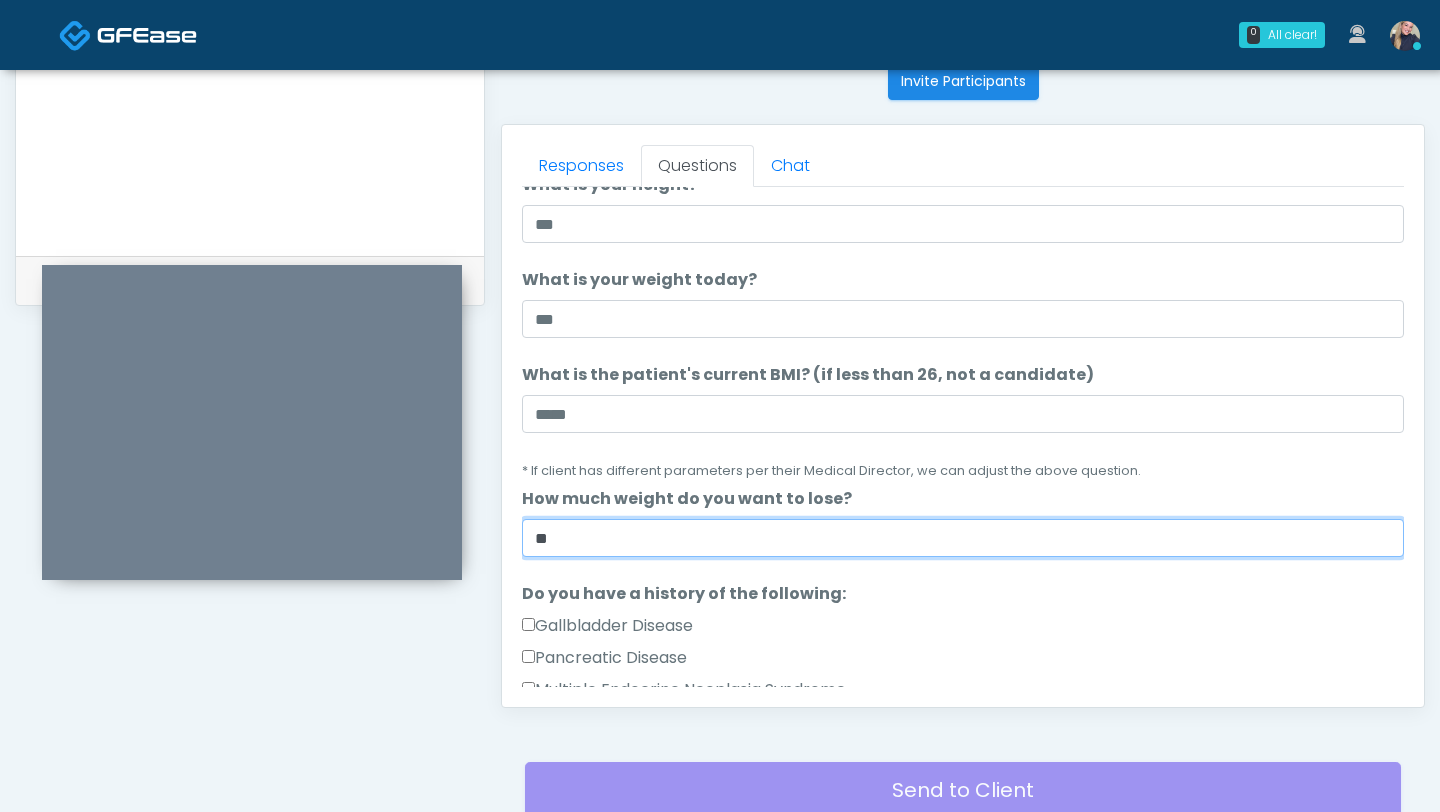 type on "*" 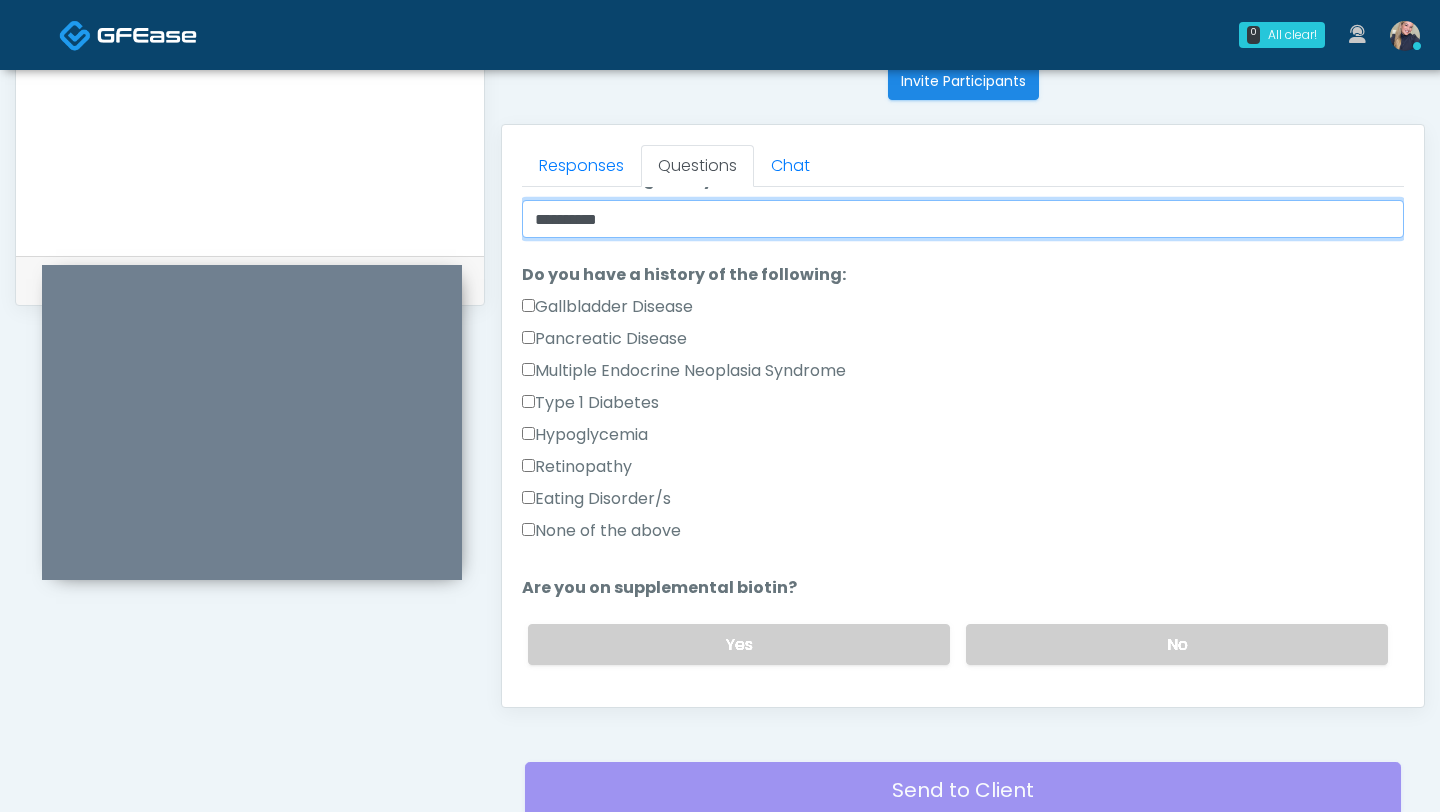 scroll, scrollTop: 407, scrollLeft: 0, axis: vertical 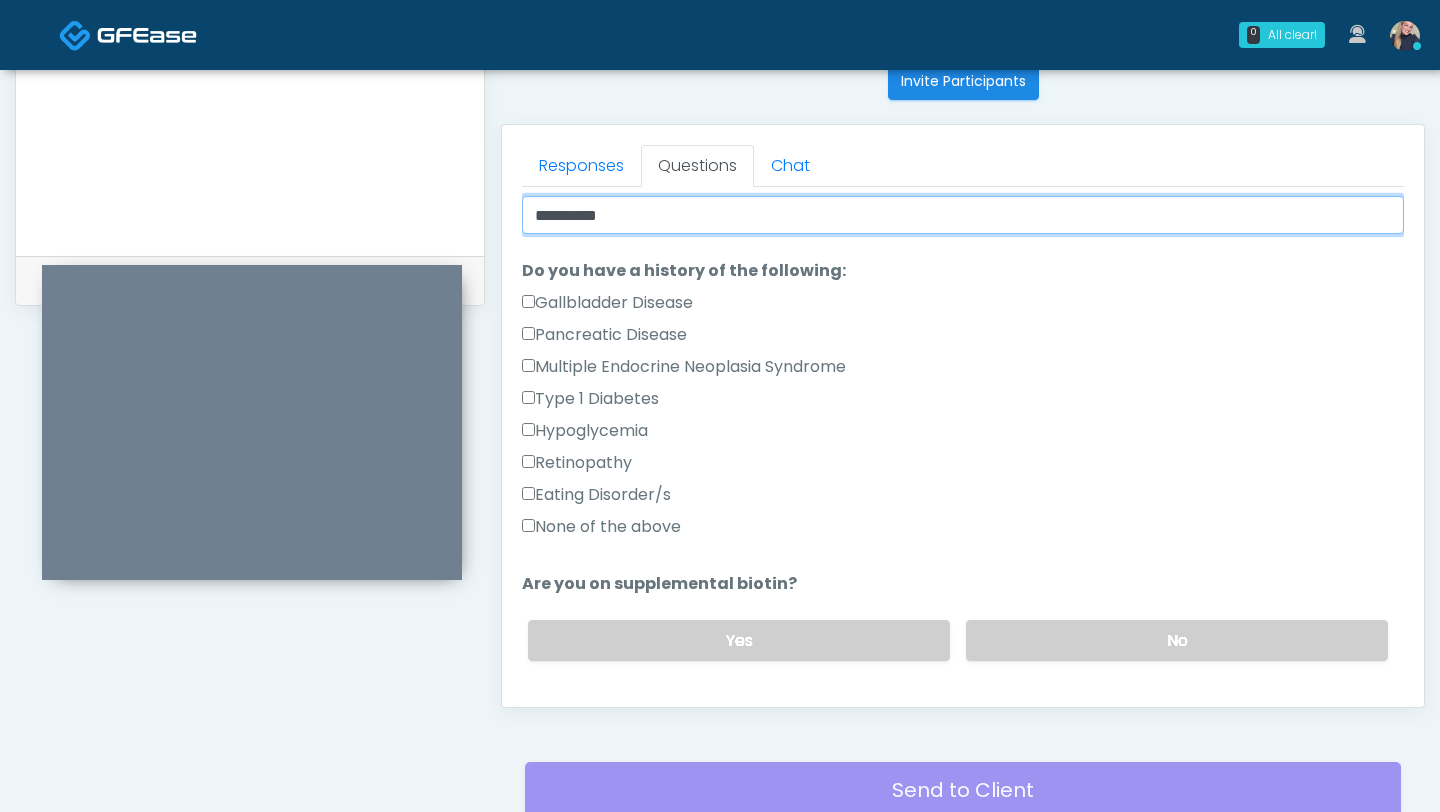 type on "*********" 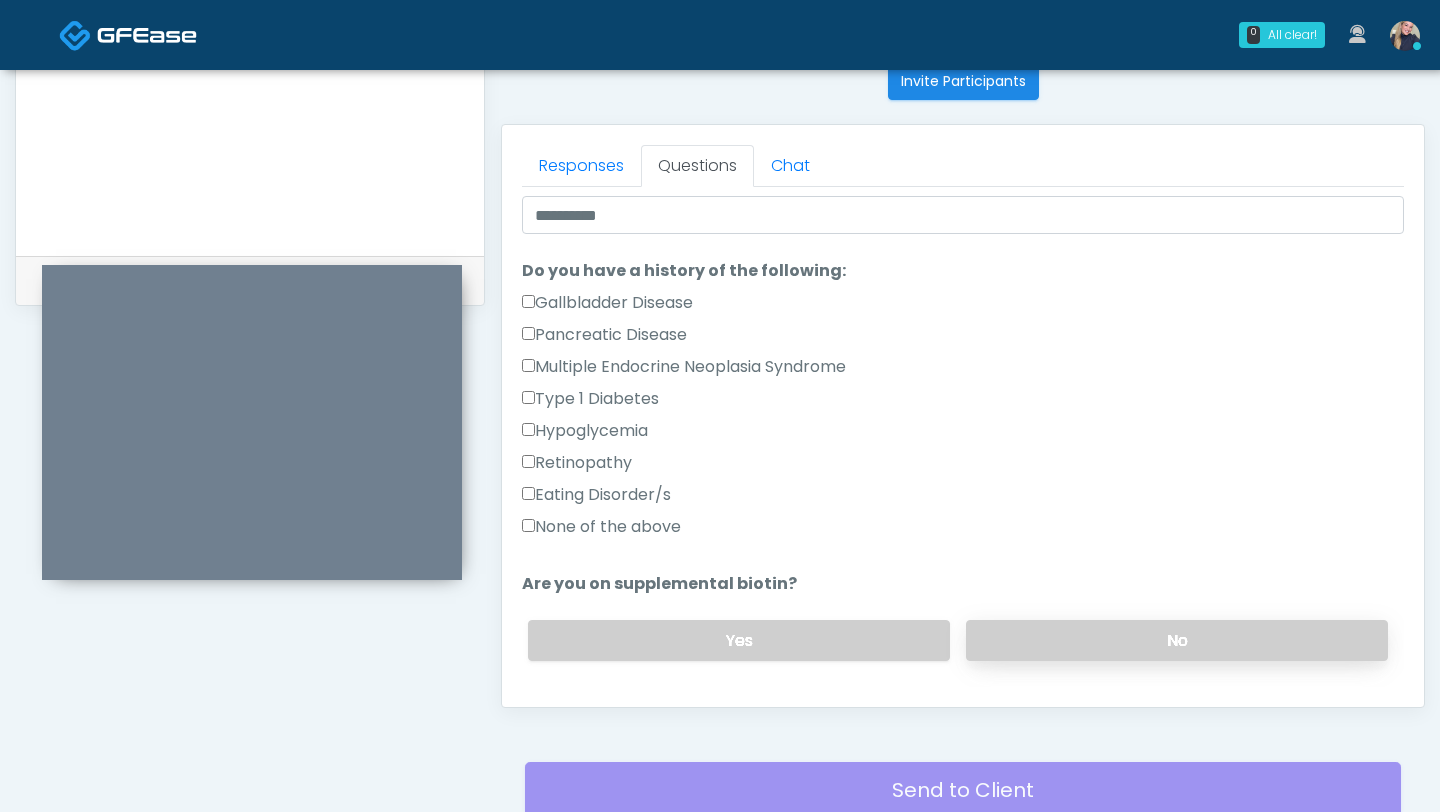 click on "No" at bounding box center [1177, 640] 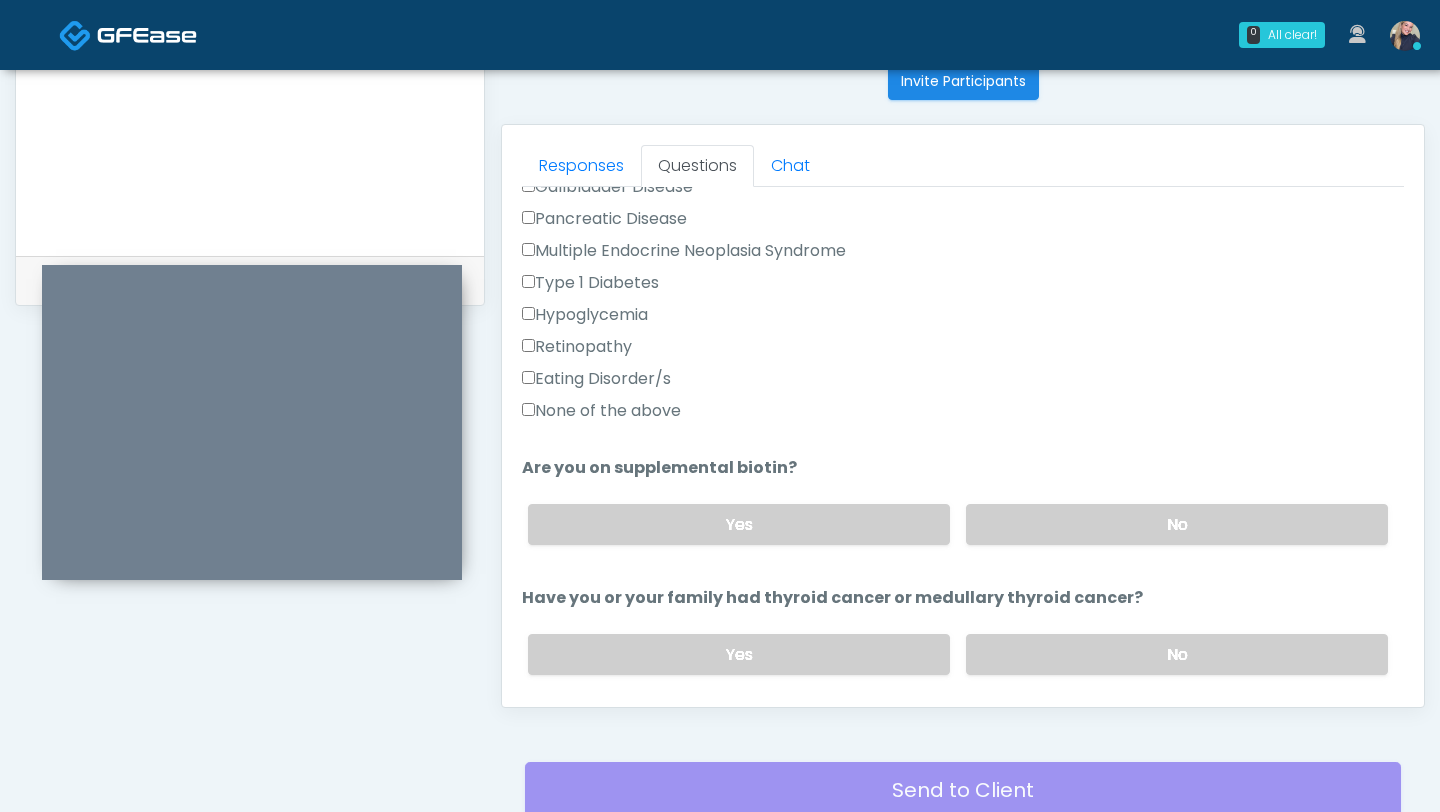 scroll, scrollTop: 529, scrollLeft: 0, axis: vertical 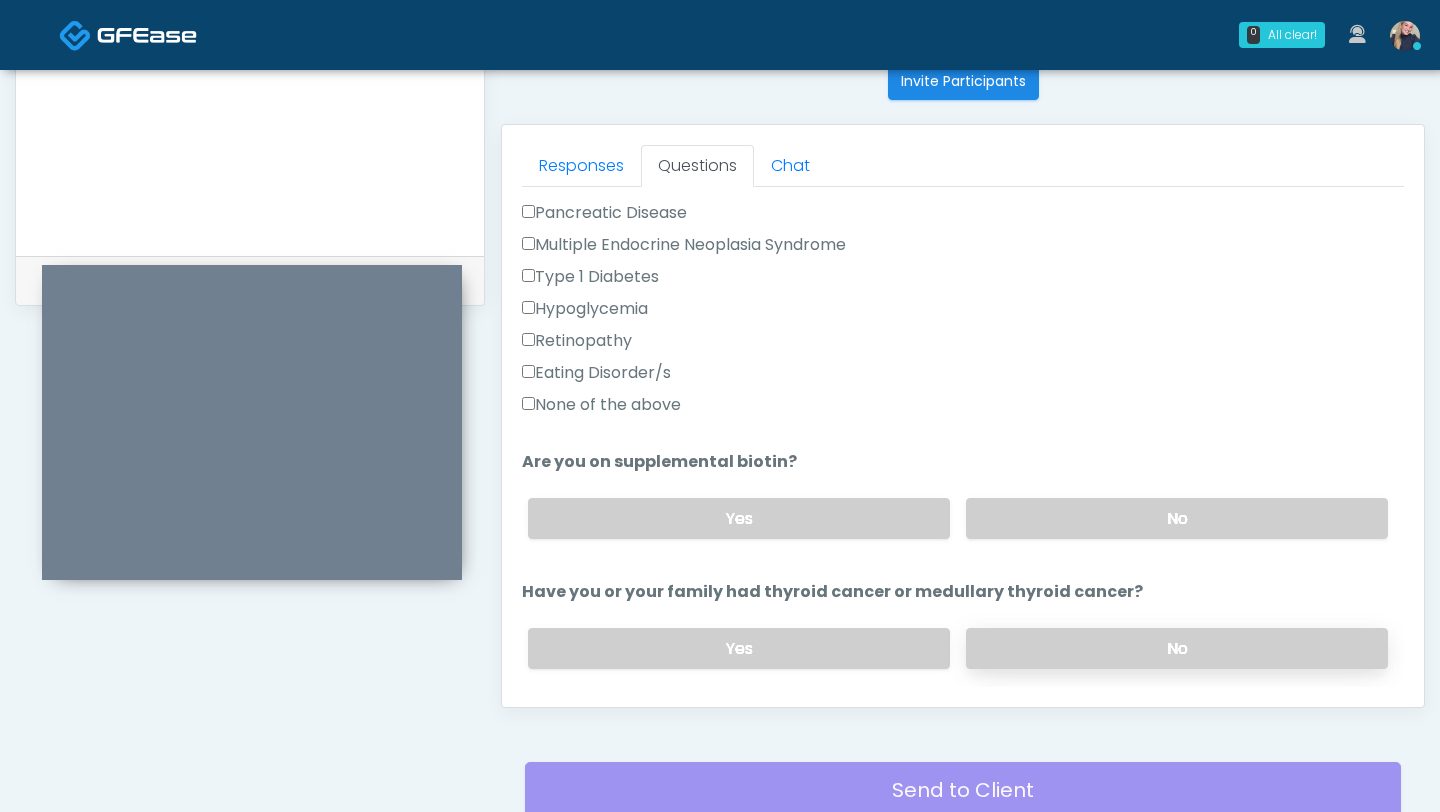 click on "No" at bounding box center [1177, 648] 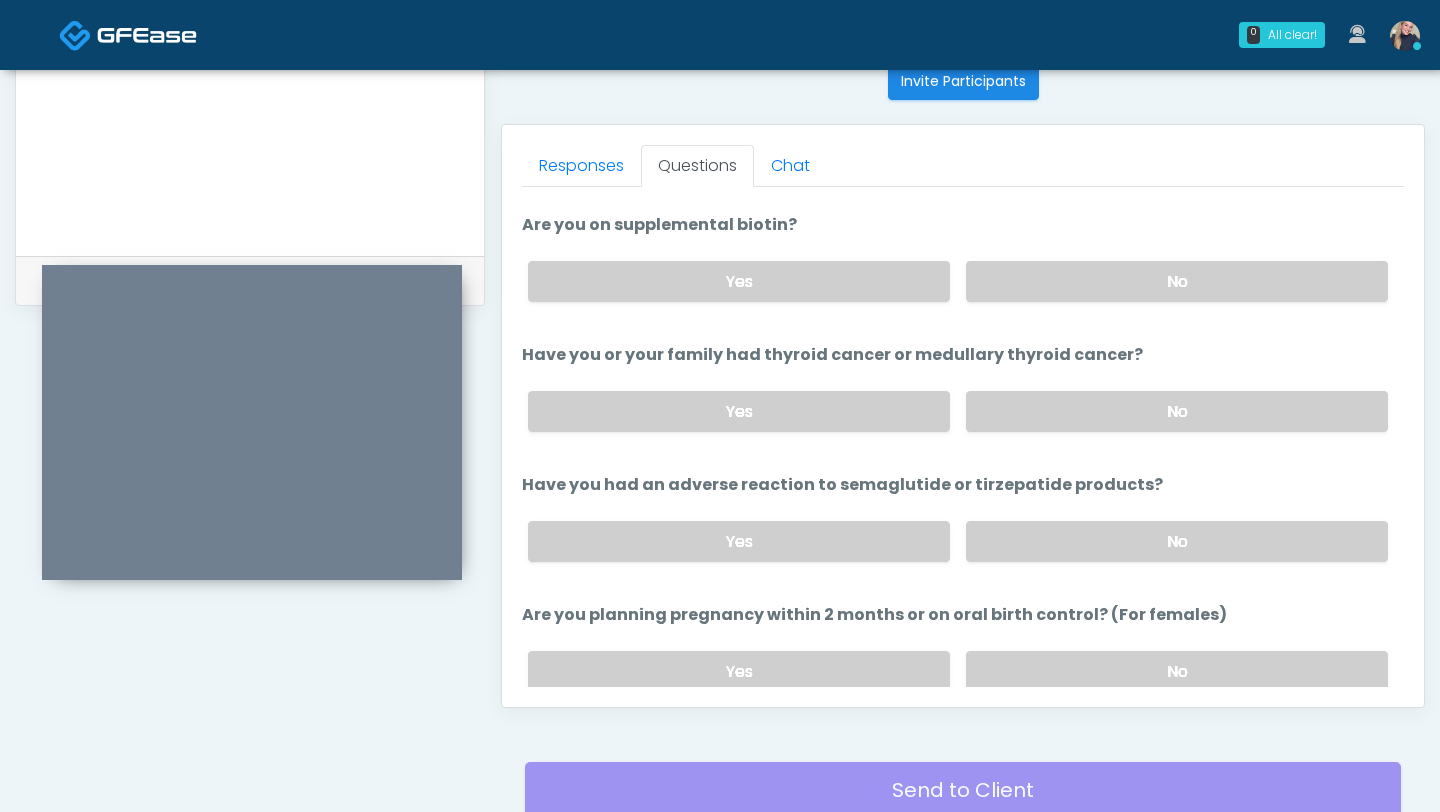 scroll, scrollTop: 771, scrollLeft: 0, axis: vertical 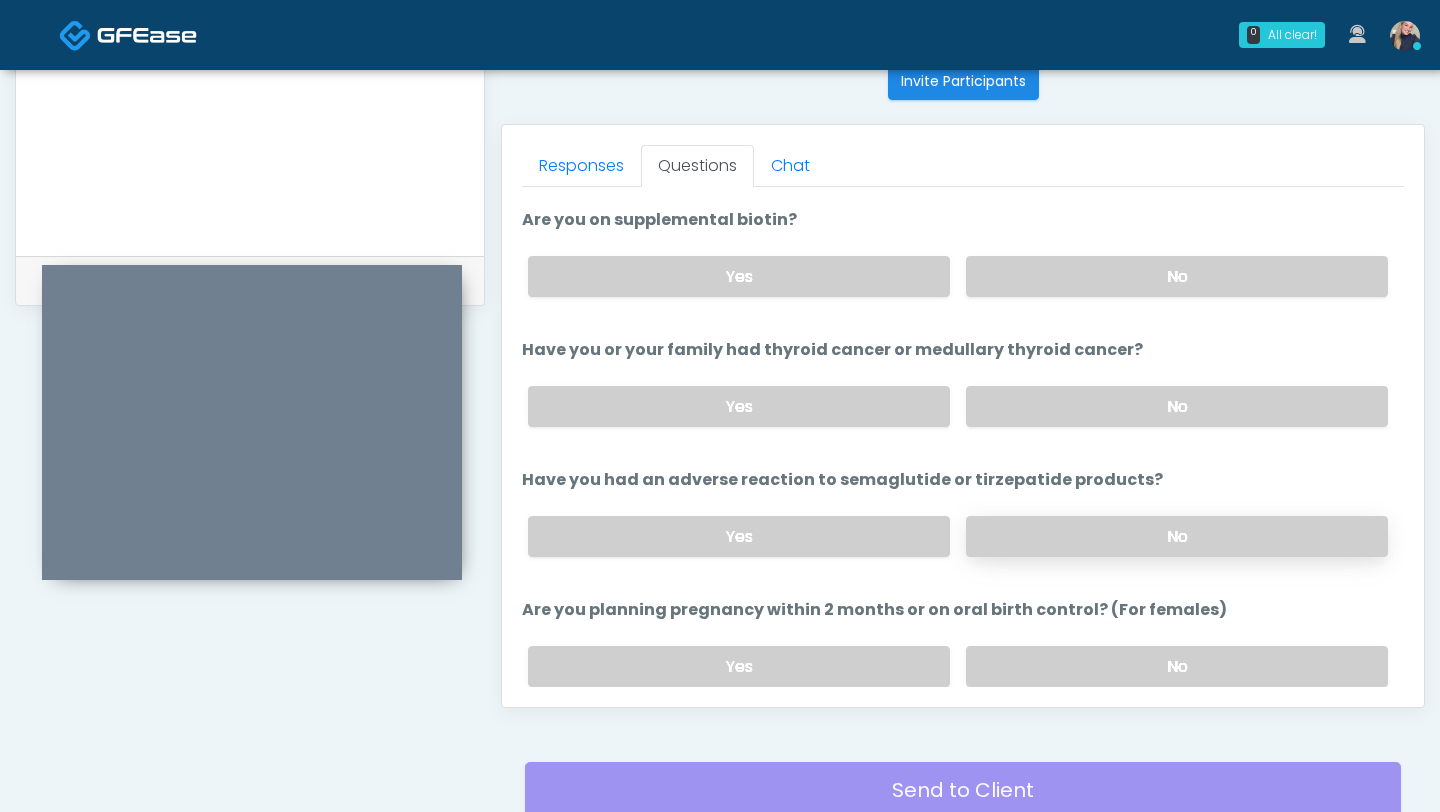 click on "No" at bounding box center (1177, 536) 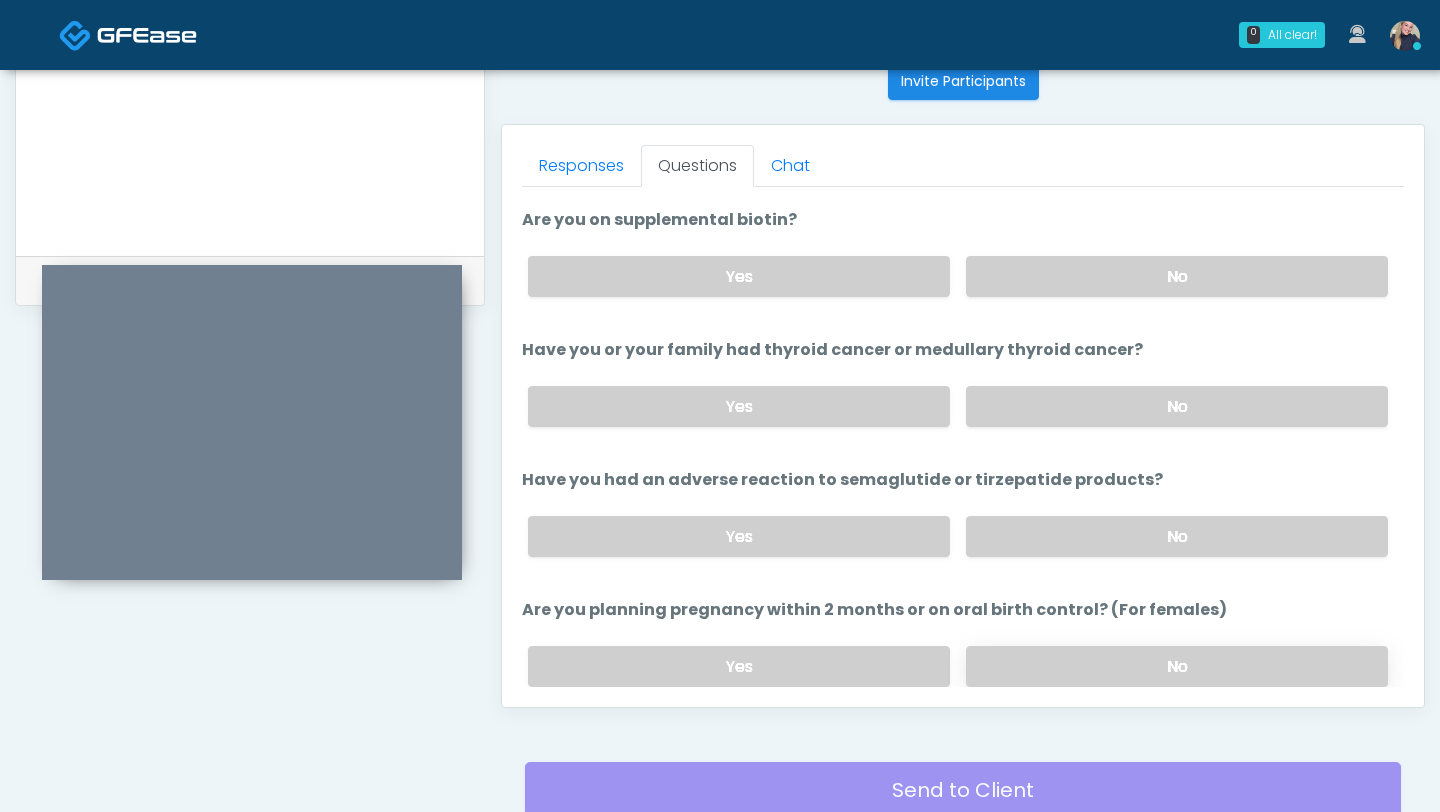 click on "No" at bounding box center (1177, 666) 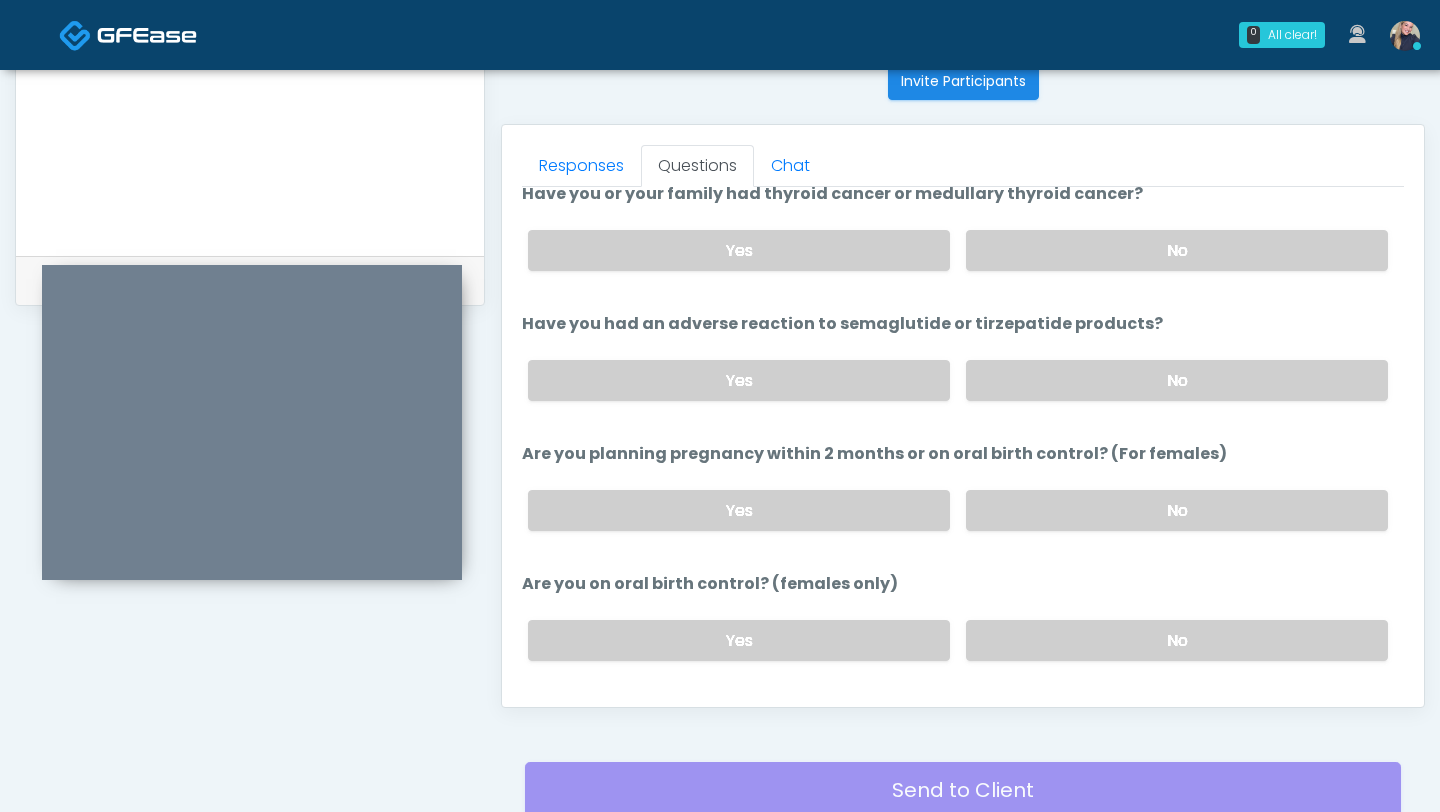 scroll, scrollTop: 929, scrollLeft: 0, axis: vertical 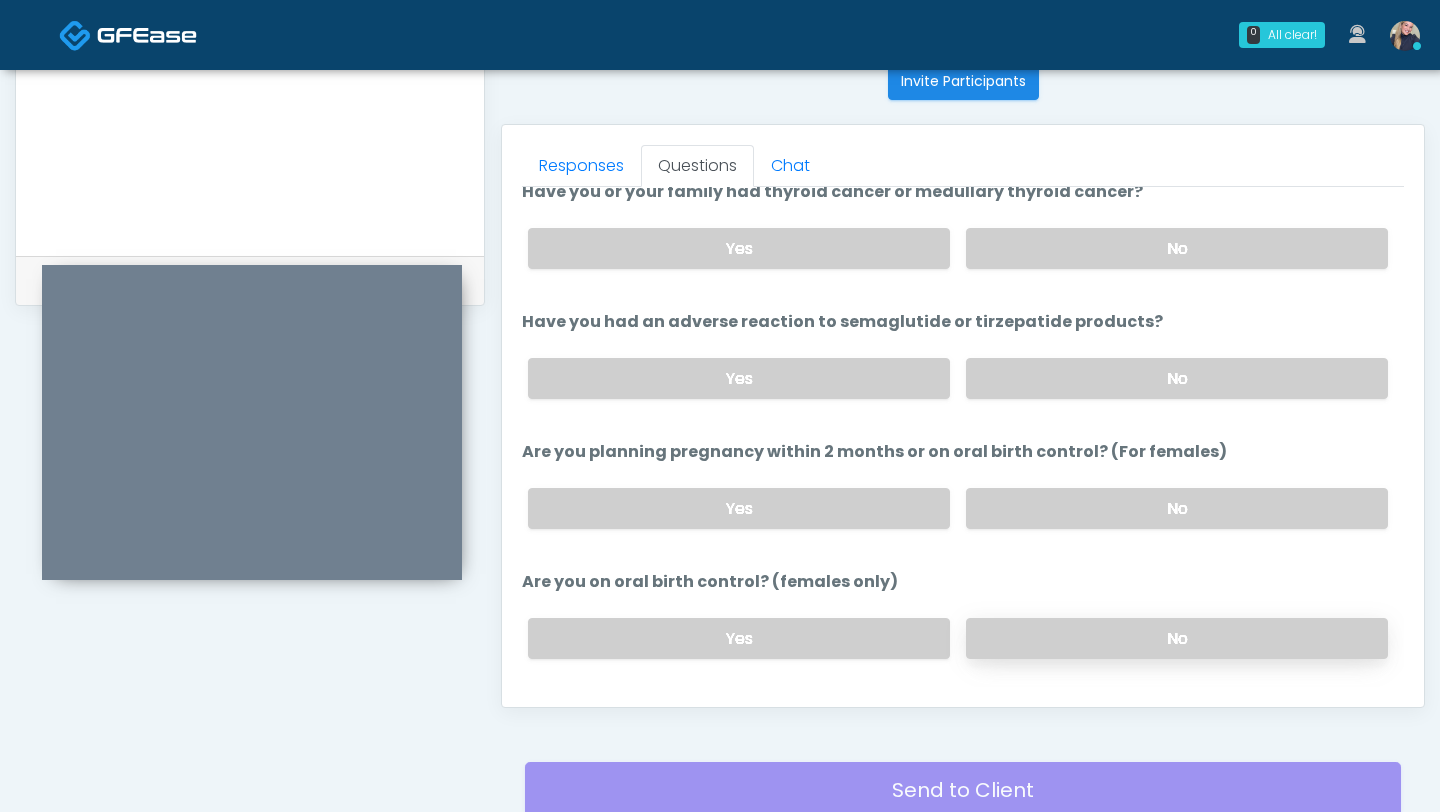 click on "No" at bounding box center [1177, 638] 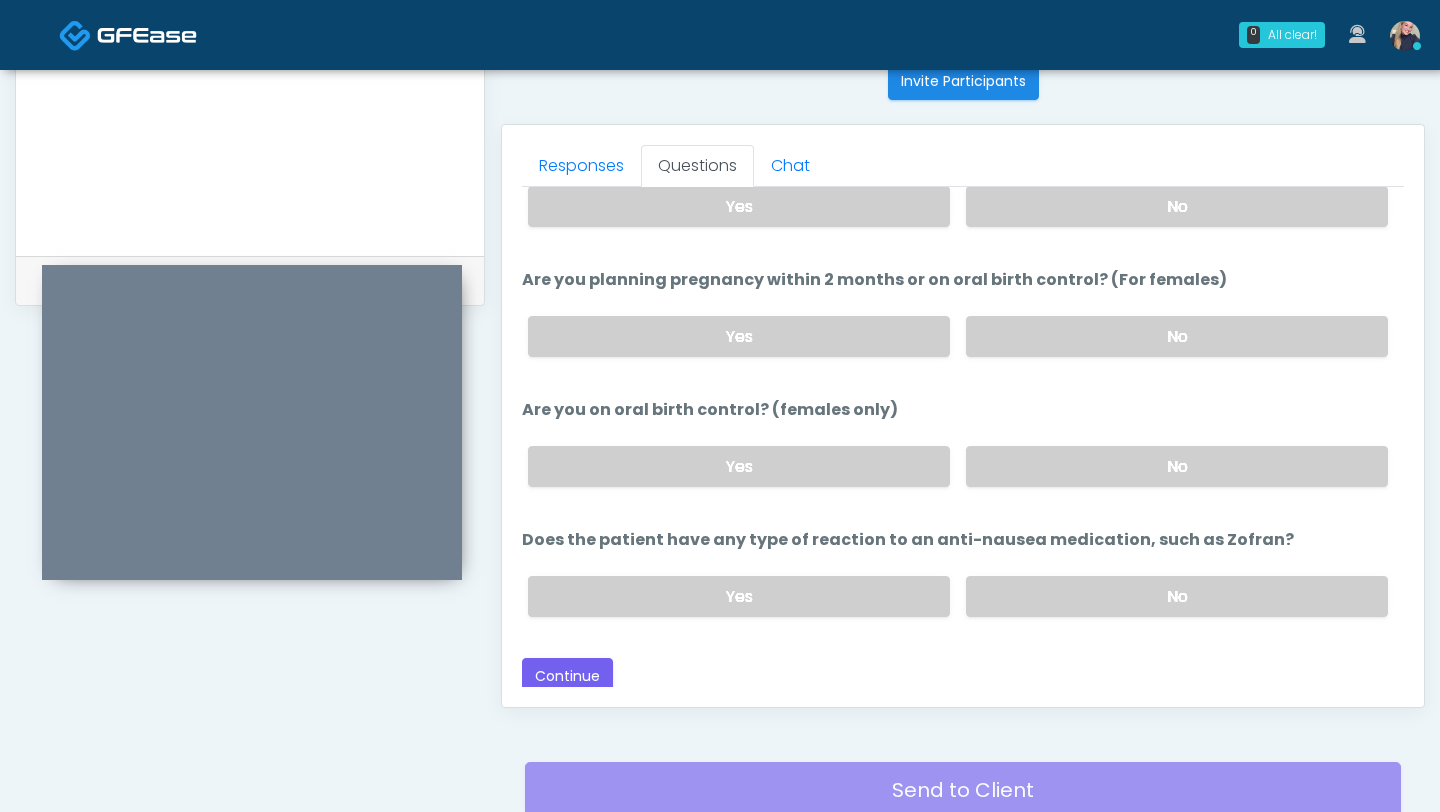scroll, scrollTop: 1103, scrollLeft: 0, axis: vertical 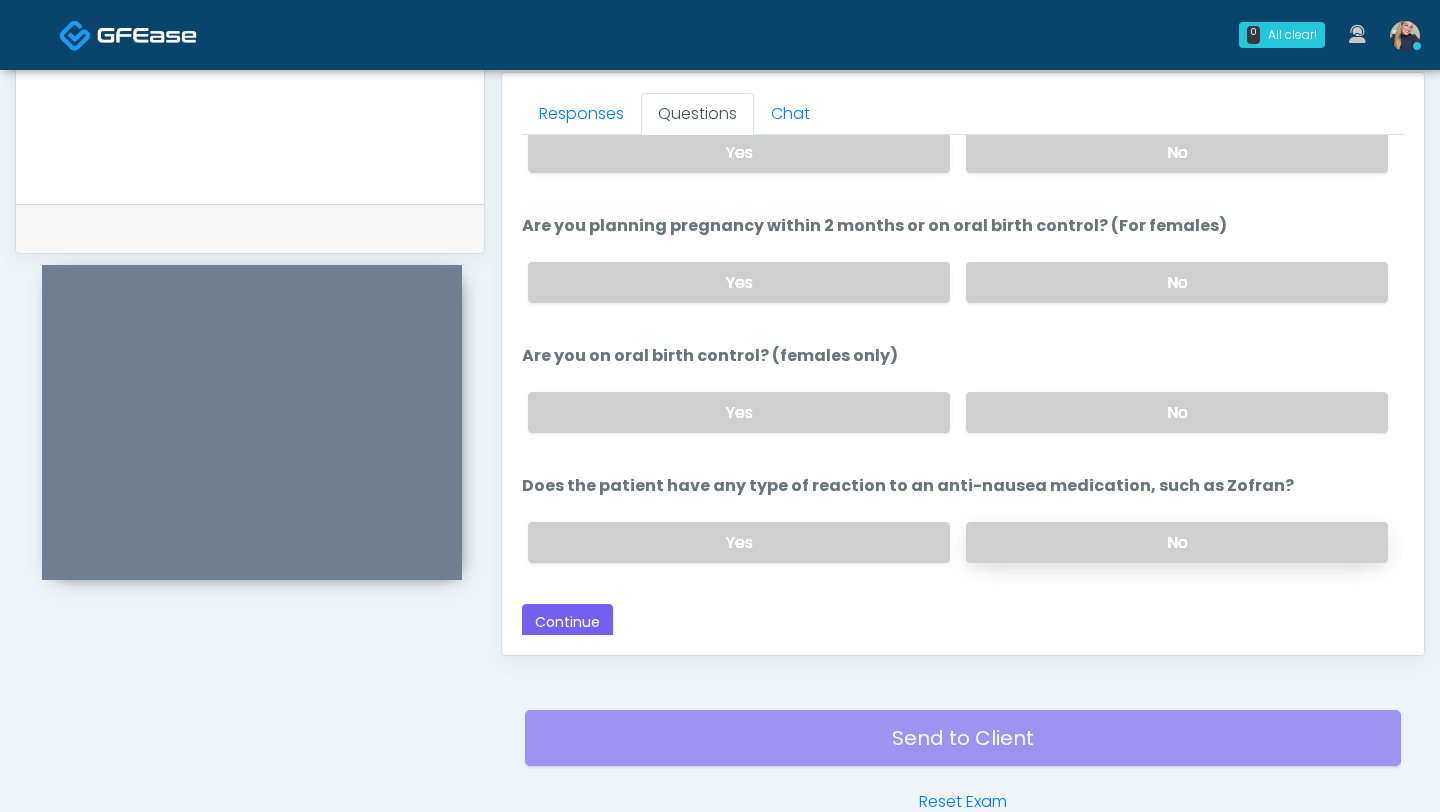 click on "No" at bounding box center [1177, 542] 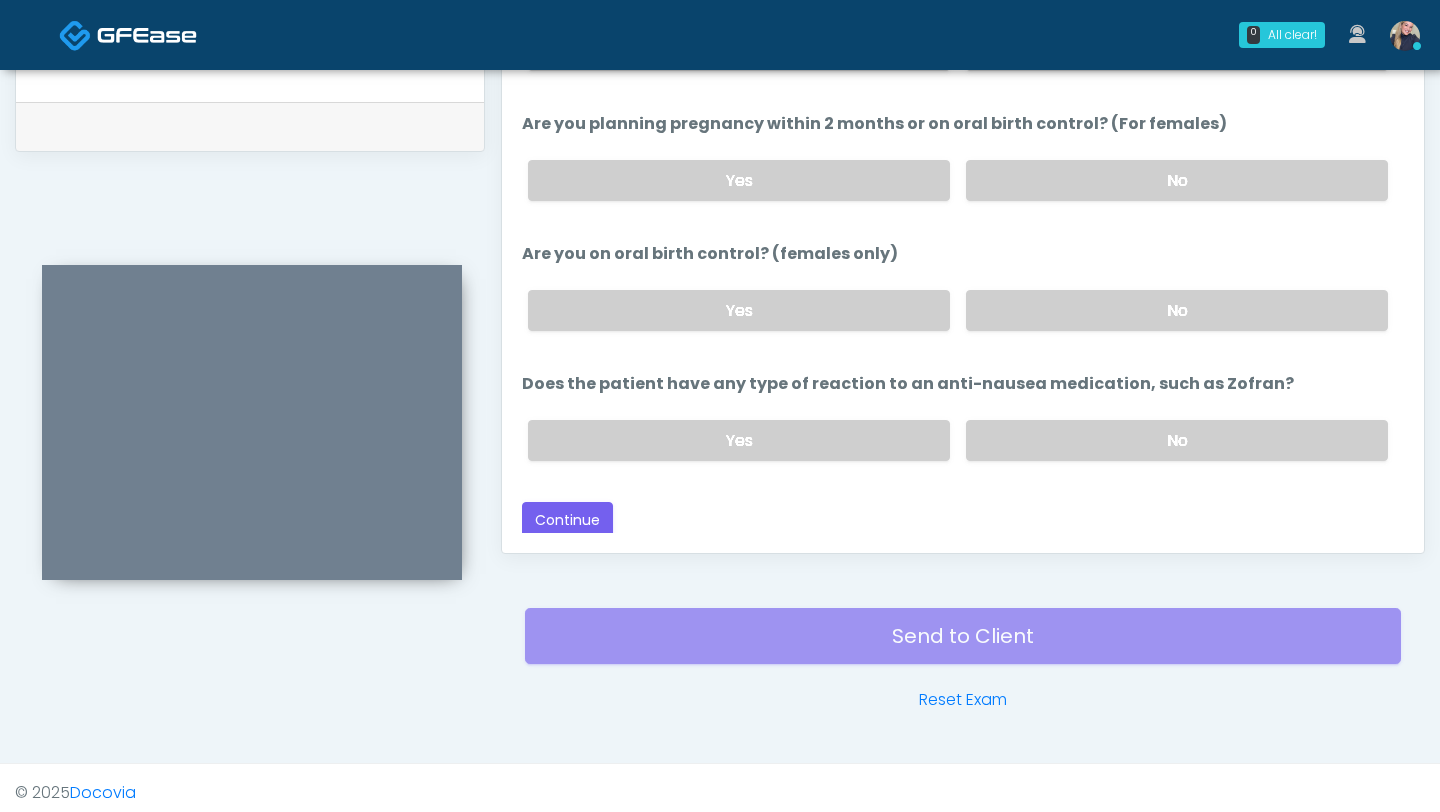 scroll, scrollTop: 983, scrollLeft: 0, axis: vertical 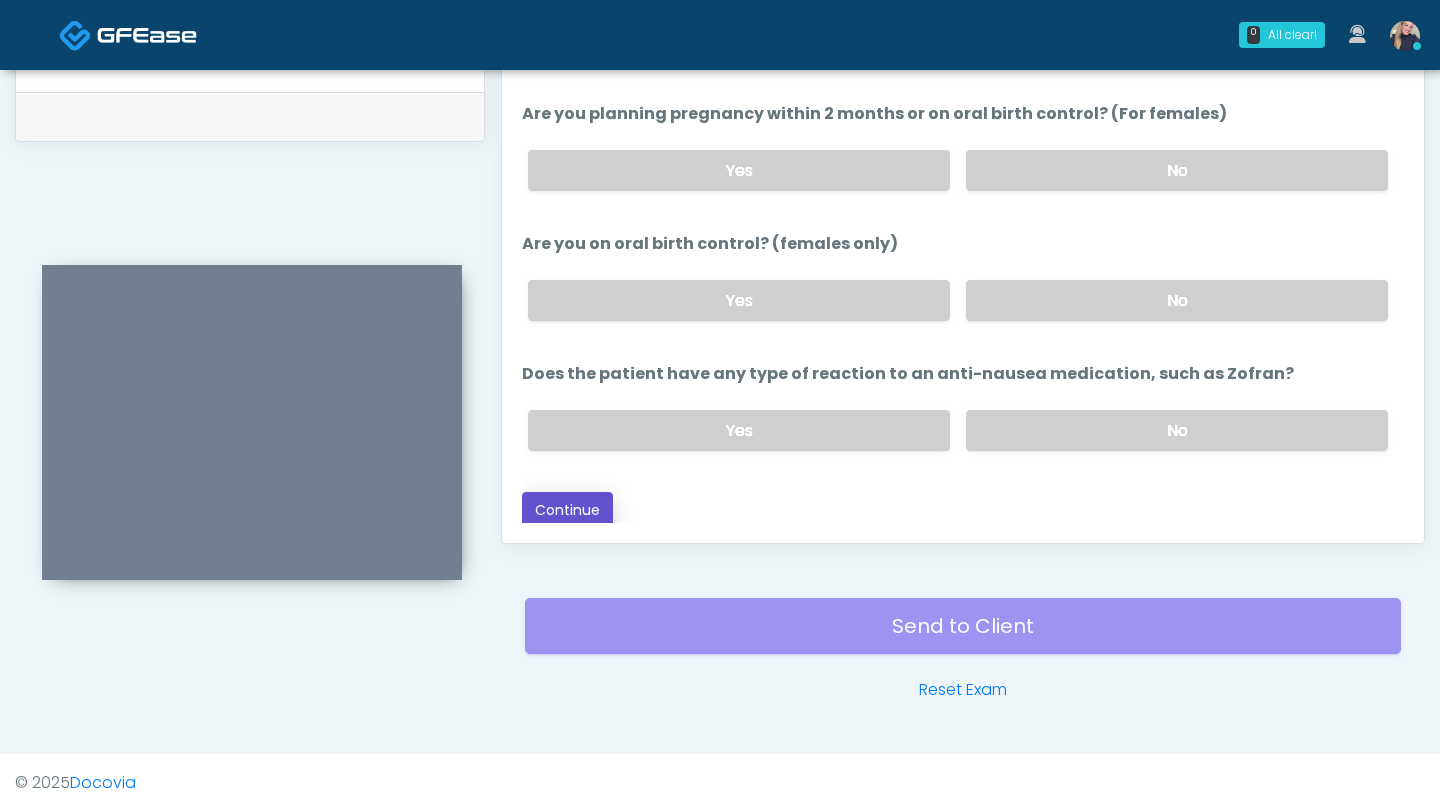 click on "Continue" at bounding box center (567, 510) 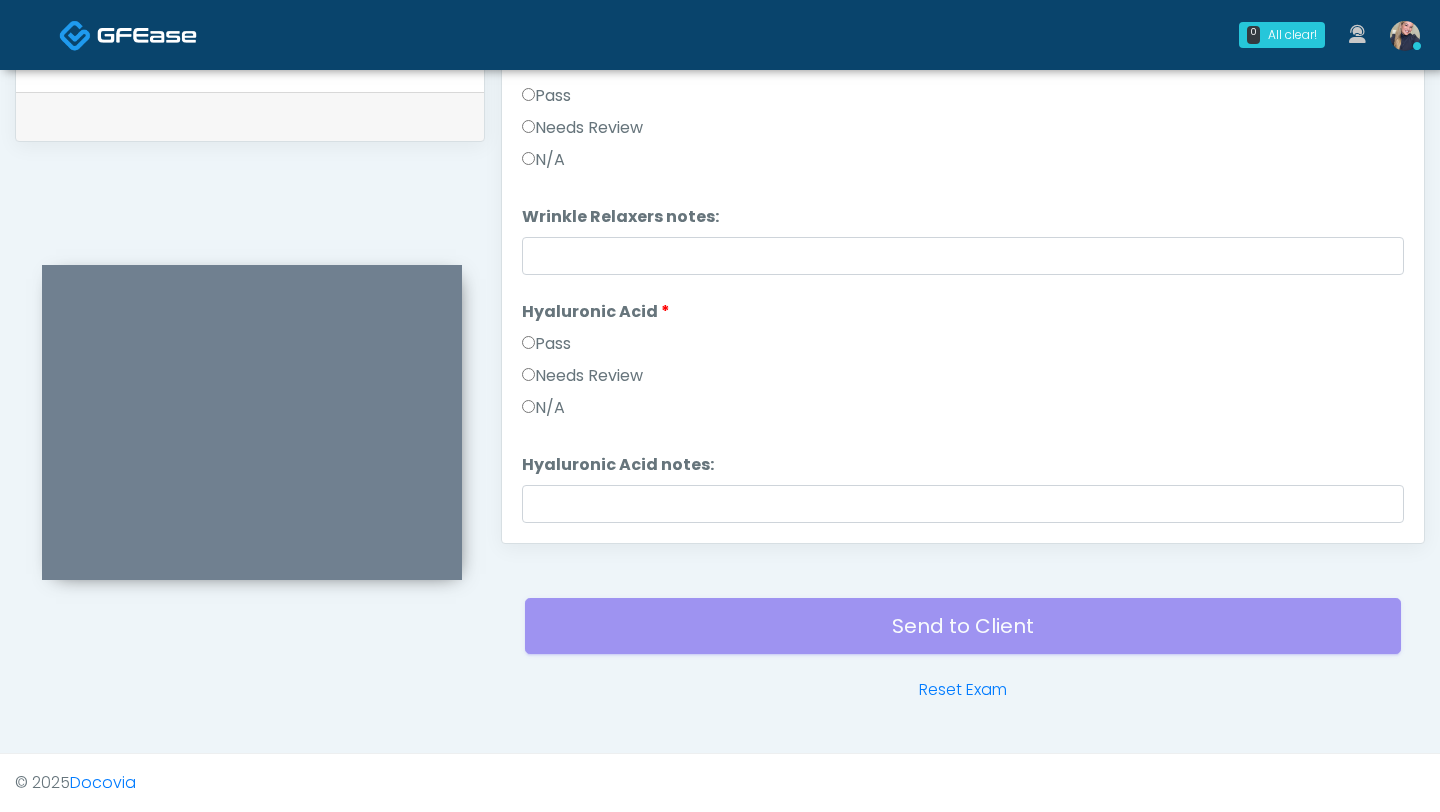 scroll, scrollTop: 0, scrollLeft: 0, axis: both 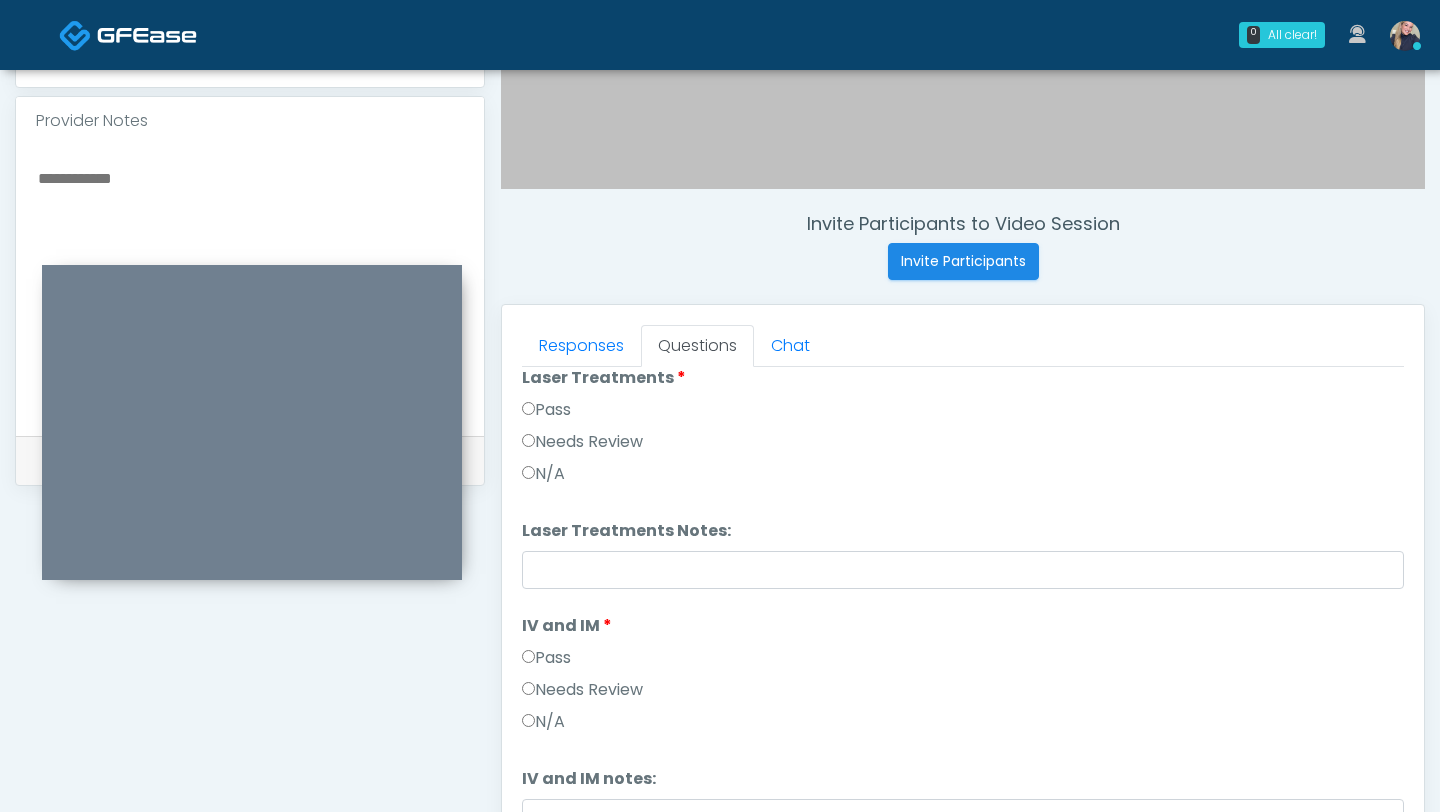 click on "Pass" at bounding box center (546, 658) 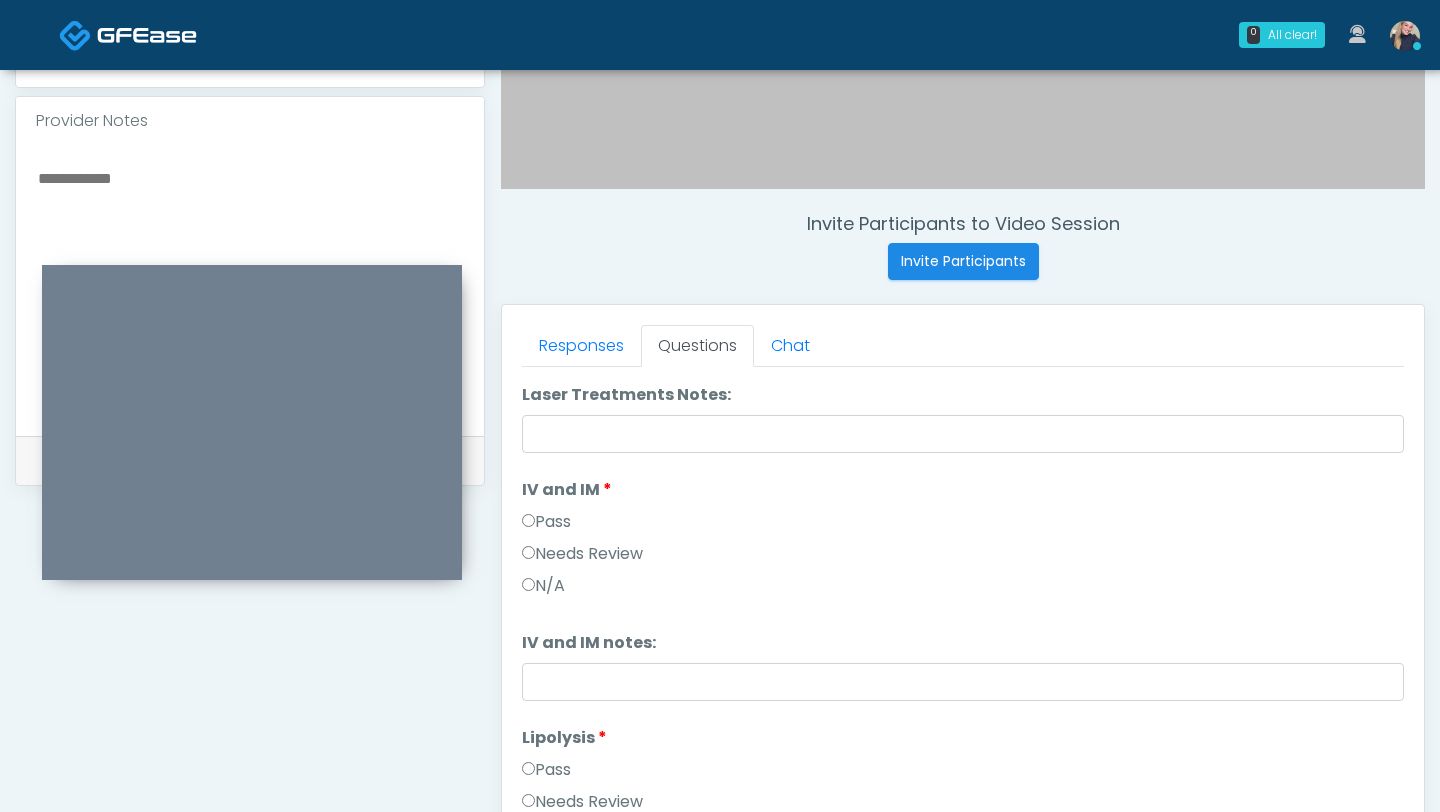 click on "Pass" at bounding box center (546, 770) 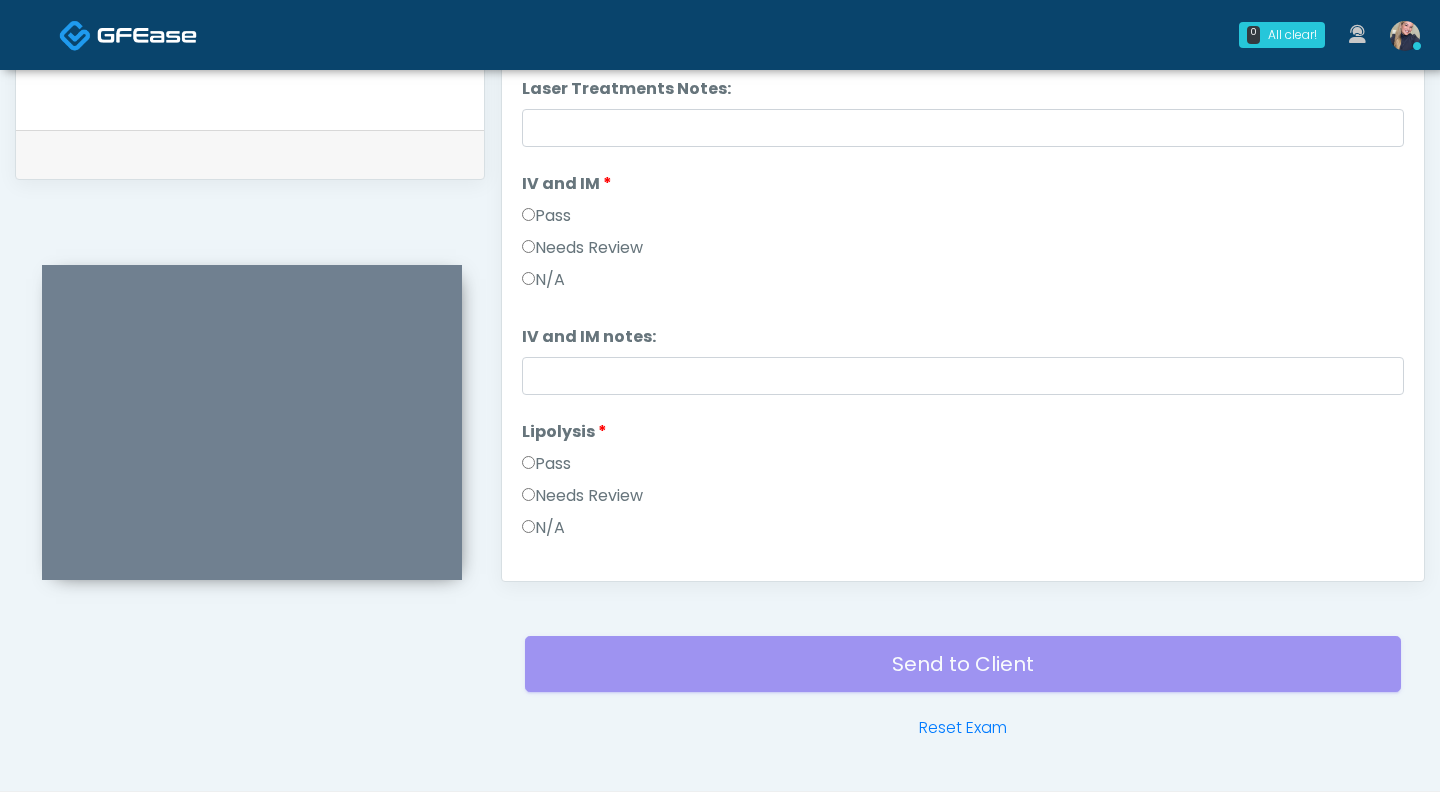 scroll, scrollTop: 983, scrollLeft: 0, axis: vertical 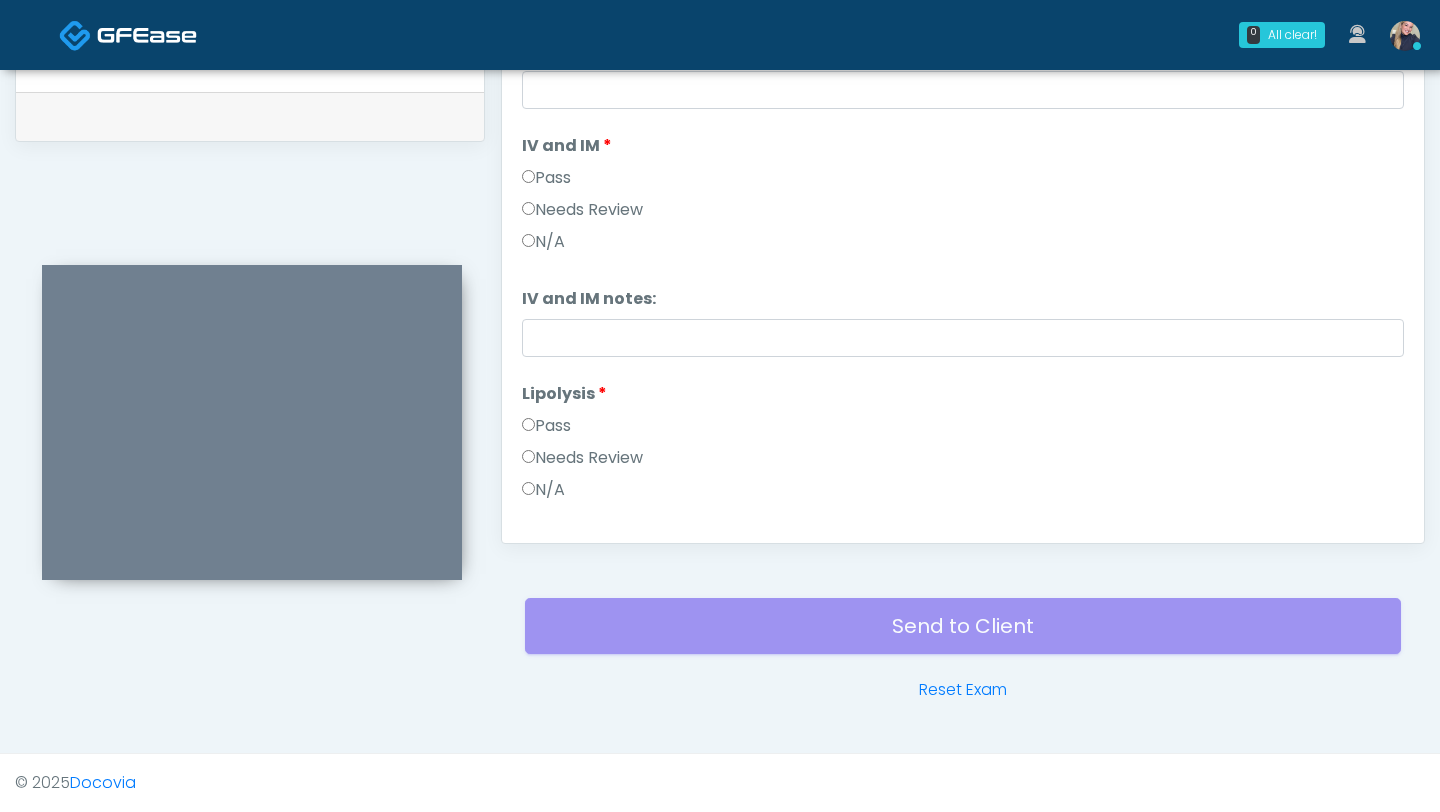 click on "Send to Client
Reset Exam" at bounding box center (963, 638) 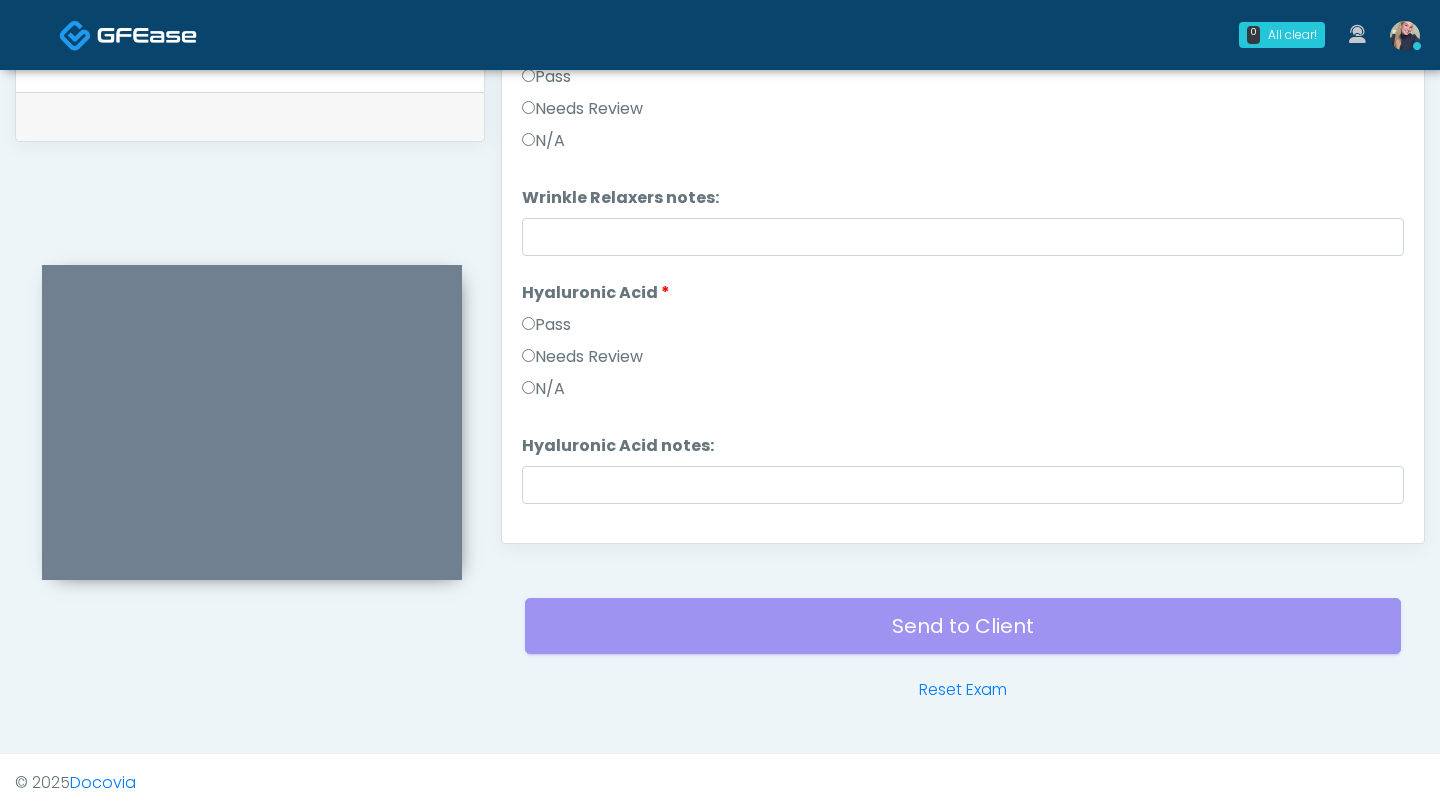 scroll, scrollTop: 0, scrollLeft: 0, axis: both 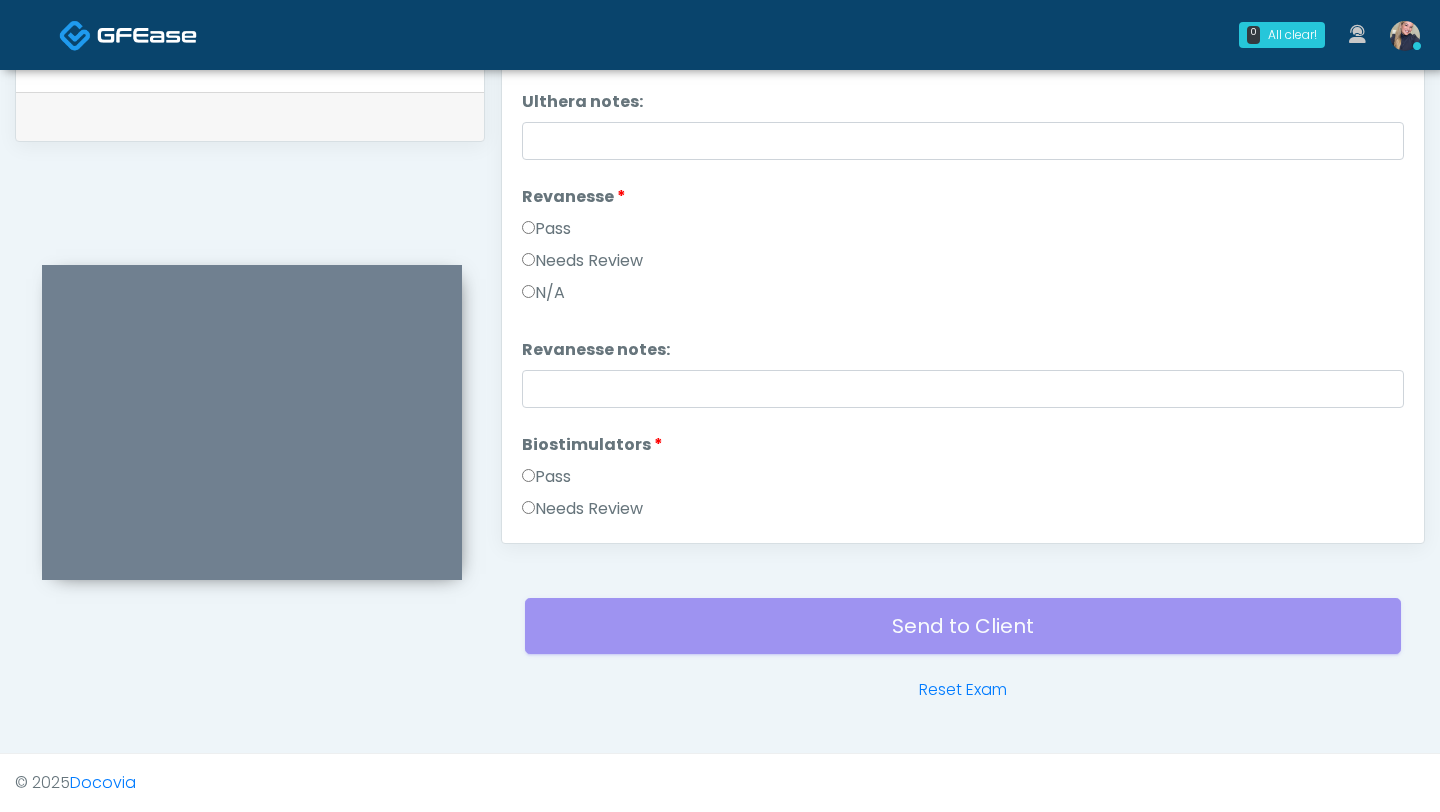 click on "Pass" at bounding box center [546, 229] 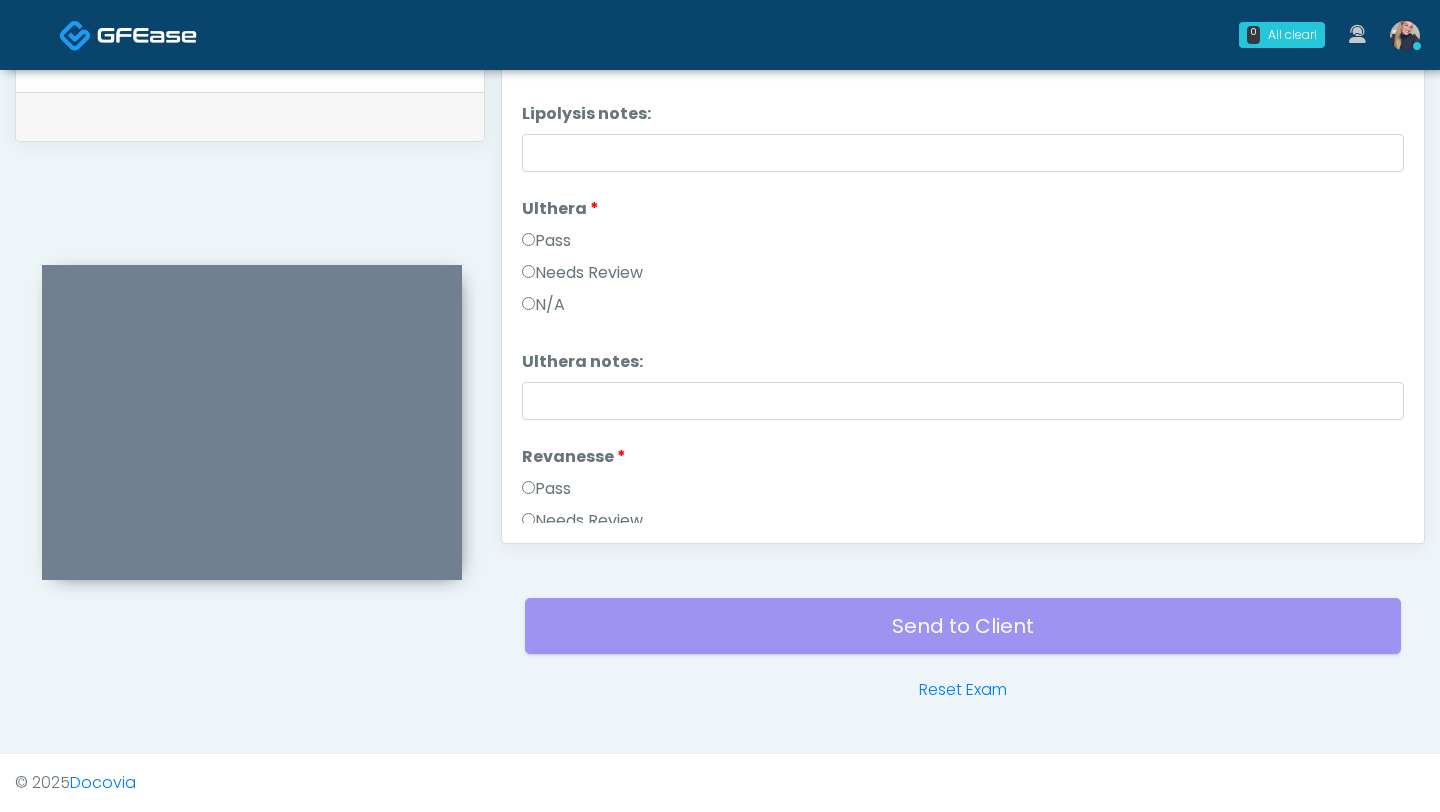 scroll, scrollTop: 1347, scrollLeft: 0, axis: vertical 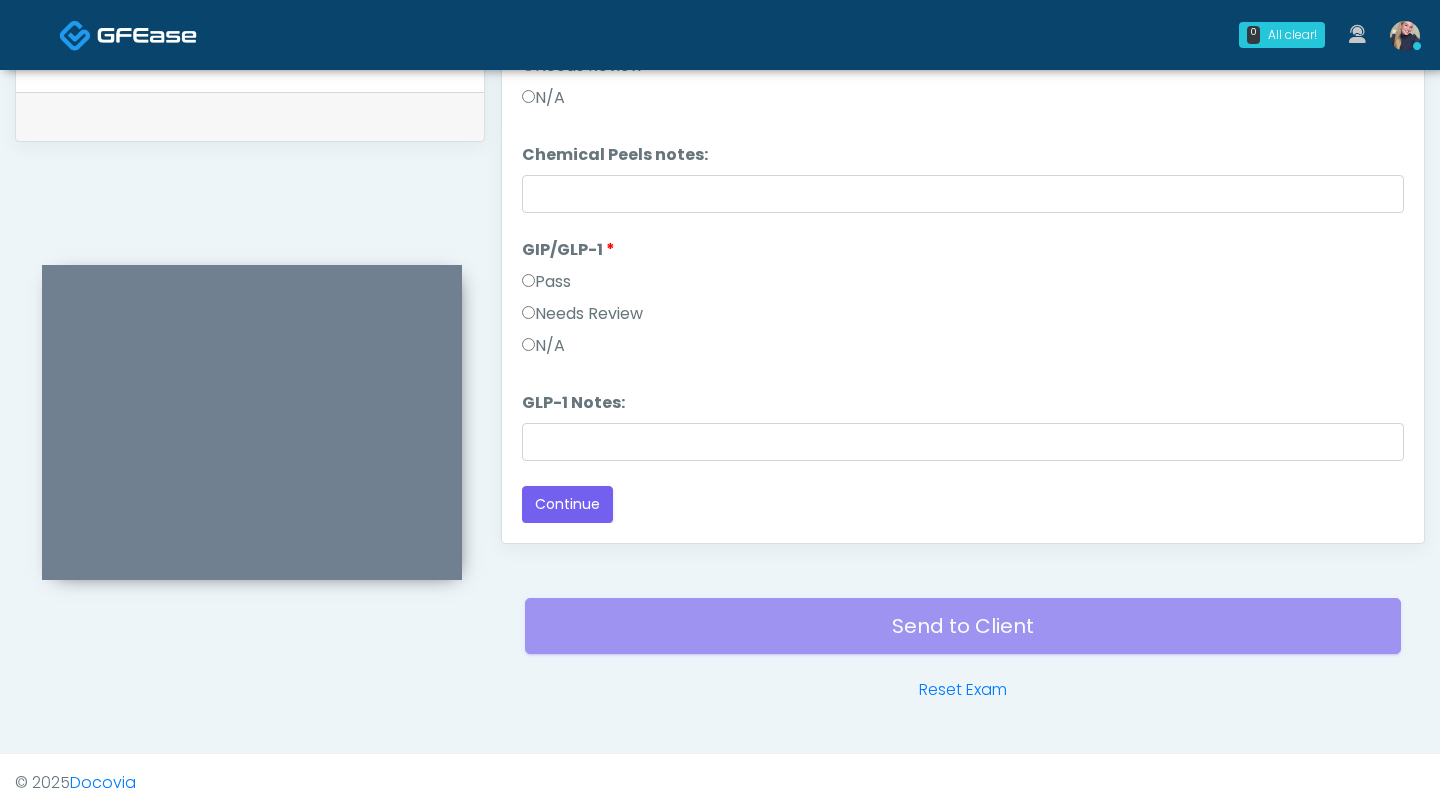 click on "Send to Client
Reset Exam" at bounding box center (963, 638) 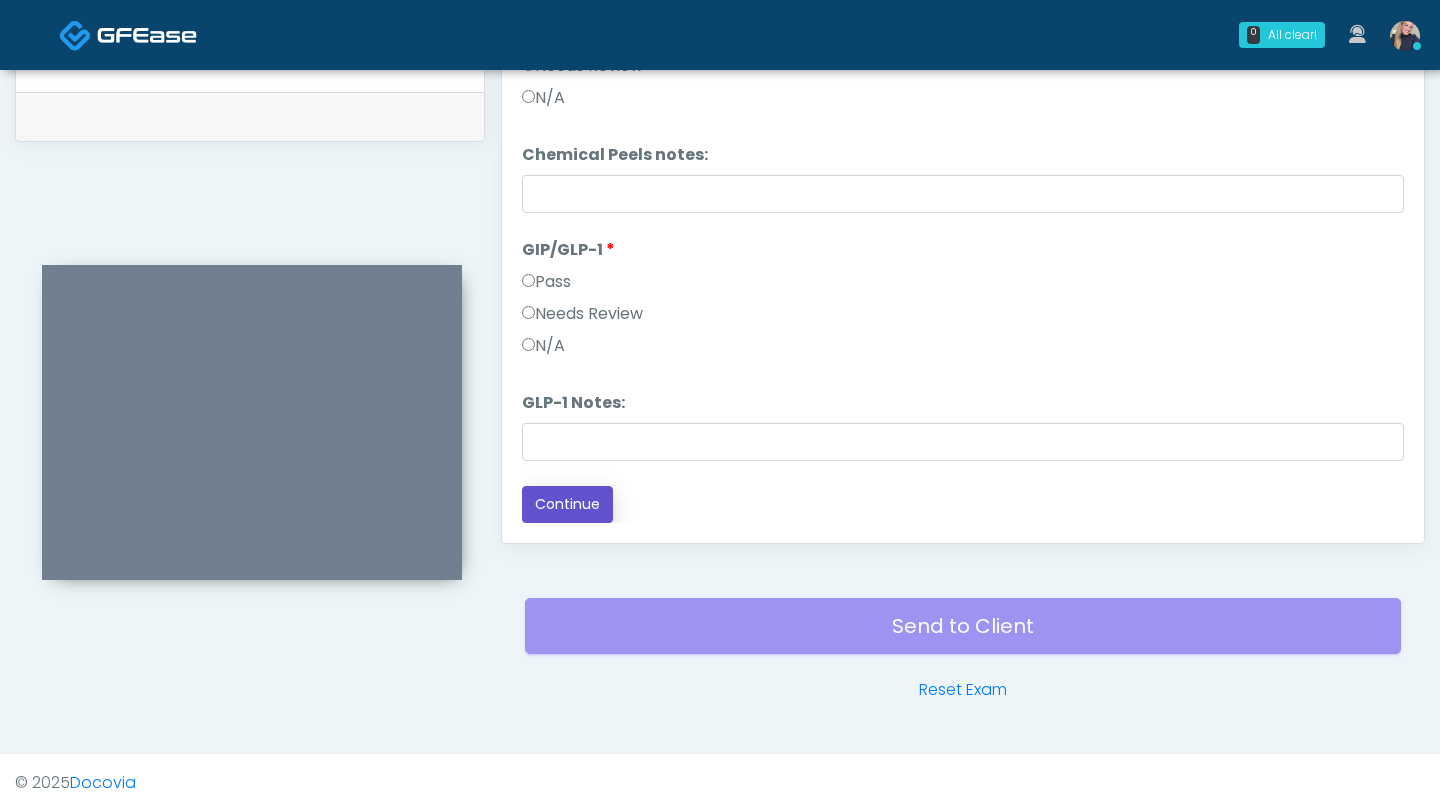 click on "Continue" at bounding box center [567, 504] 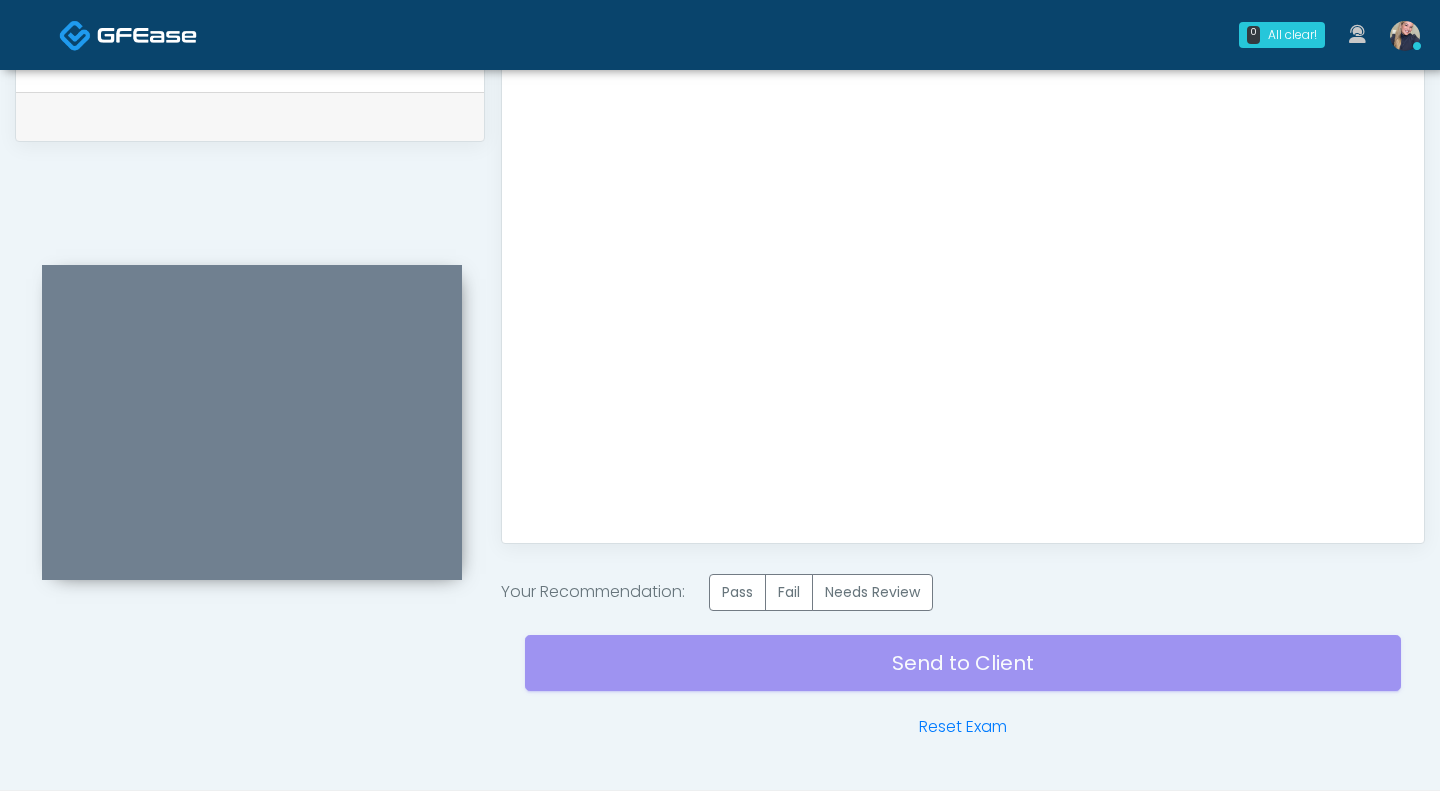 scroll, scrollTop: 0, scrollLeft: 0, axis: both 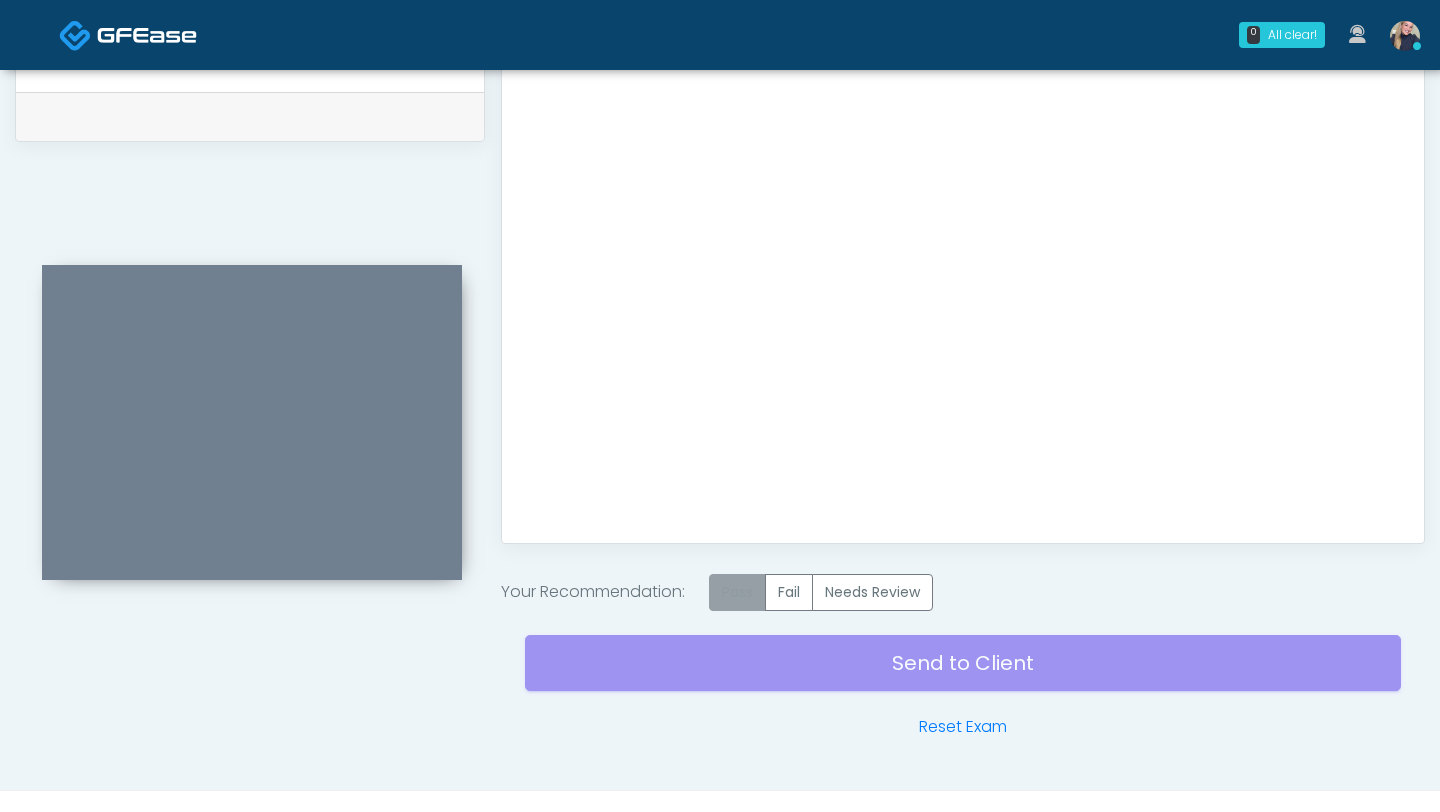 click on "Pass" at bounding box center (737, 592) 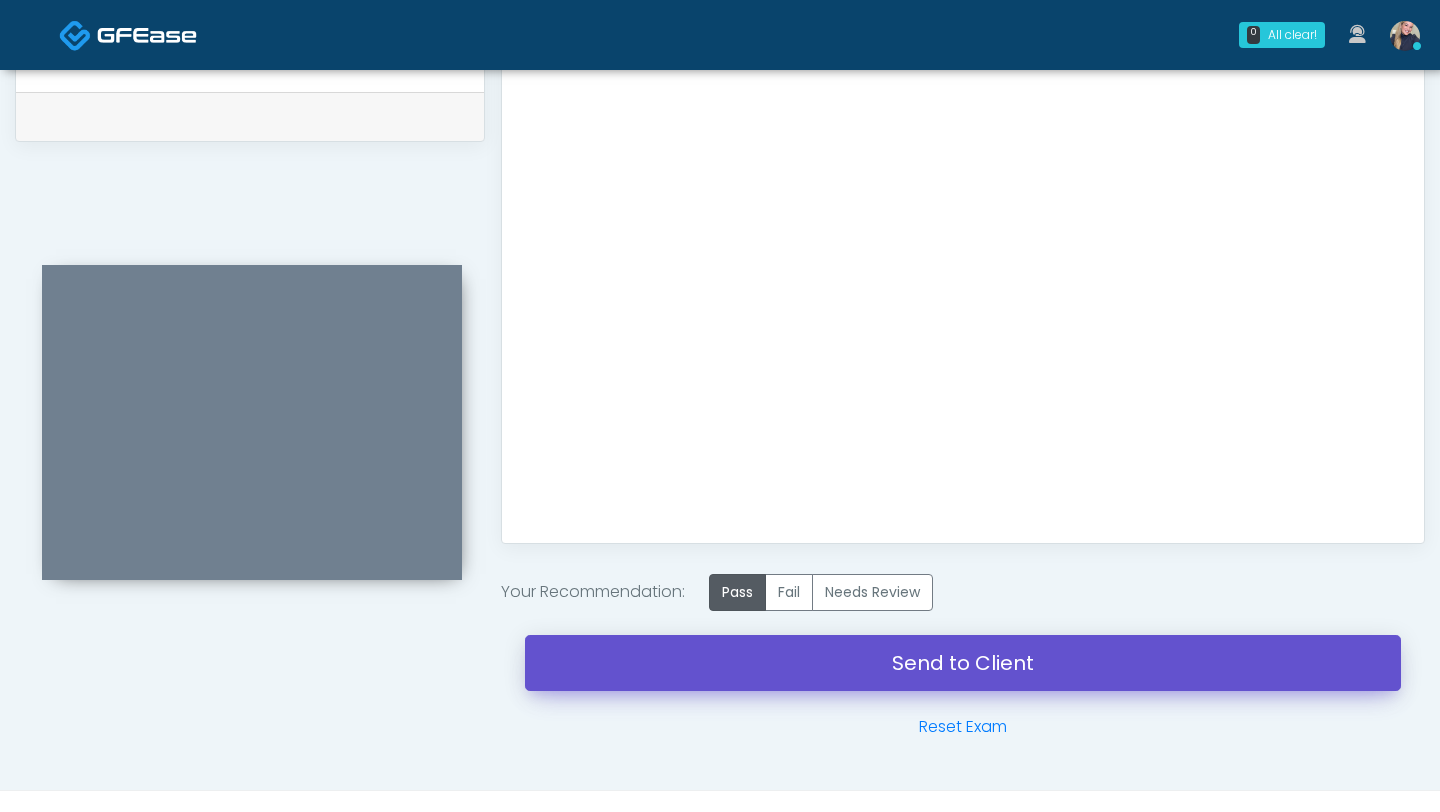 click on "Send to Client" at bounding box center [963, 663] 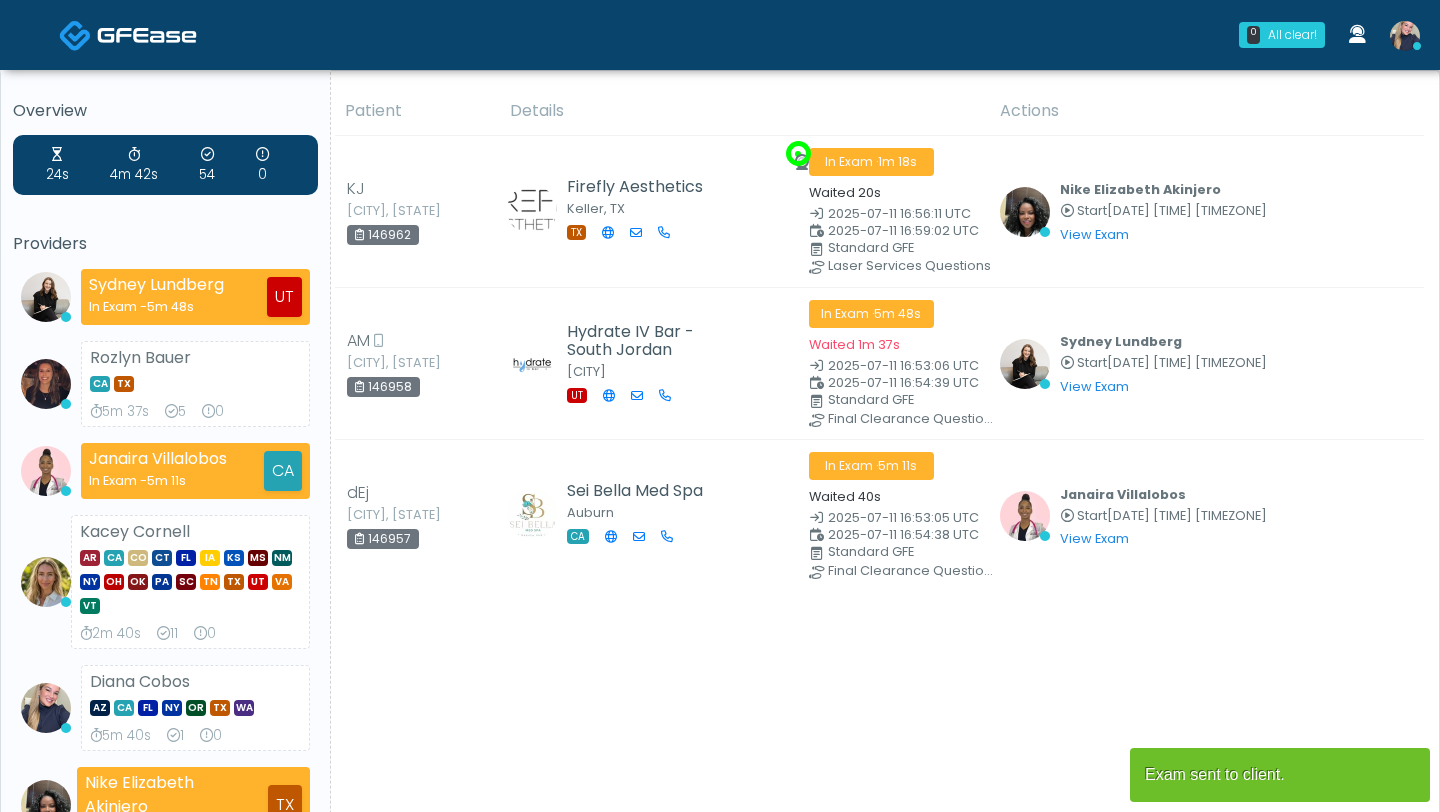 scroll, scrollTop: 0, scrollLeft: 0, axis: both 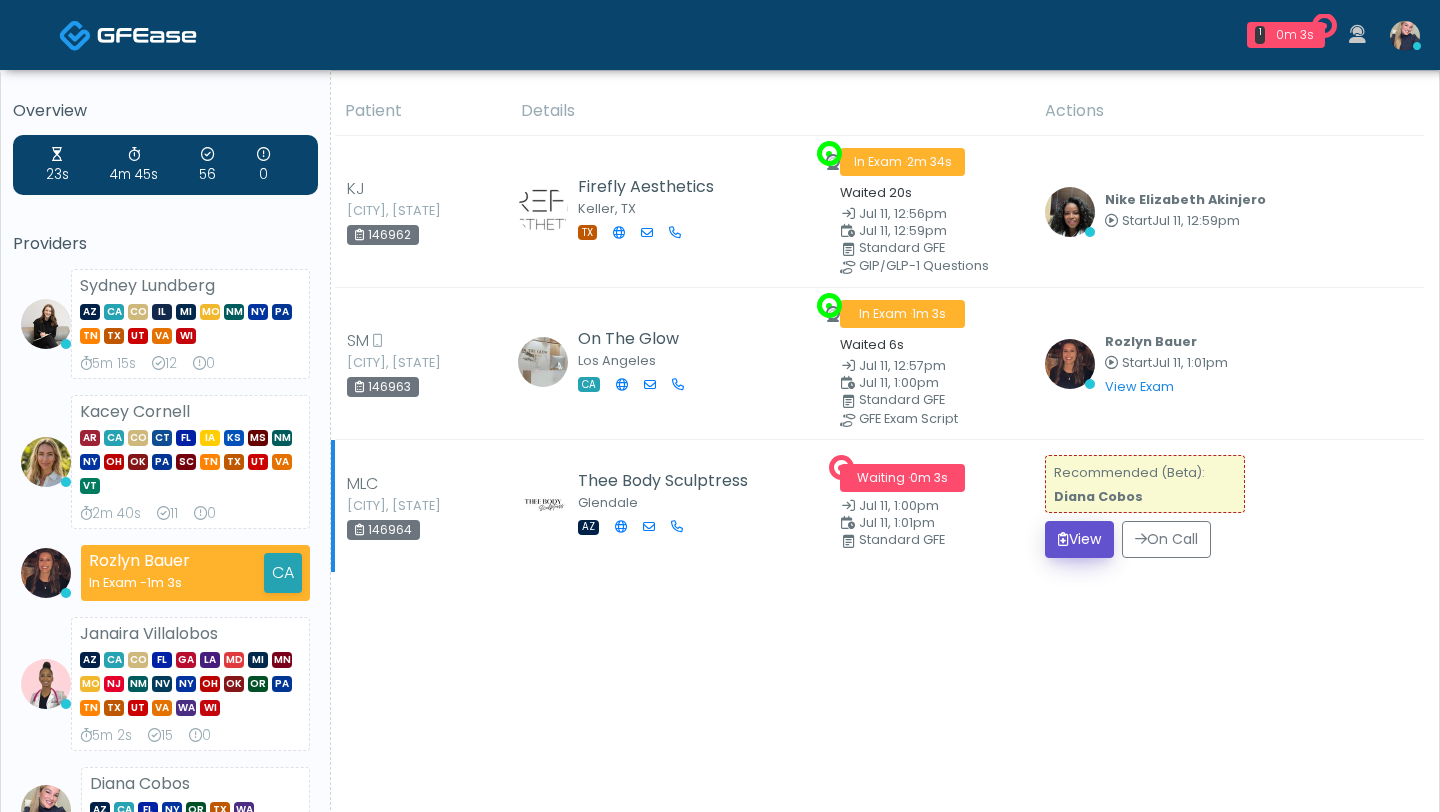 click on "View" at bounding box center (1079, 539) 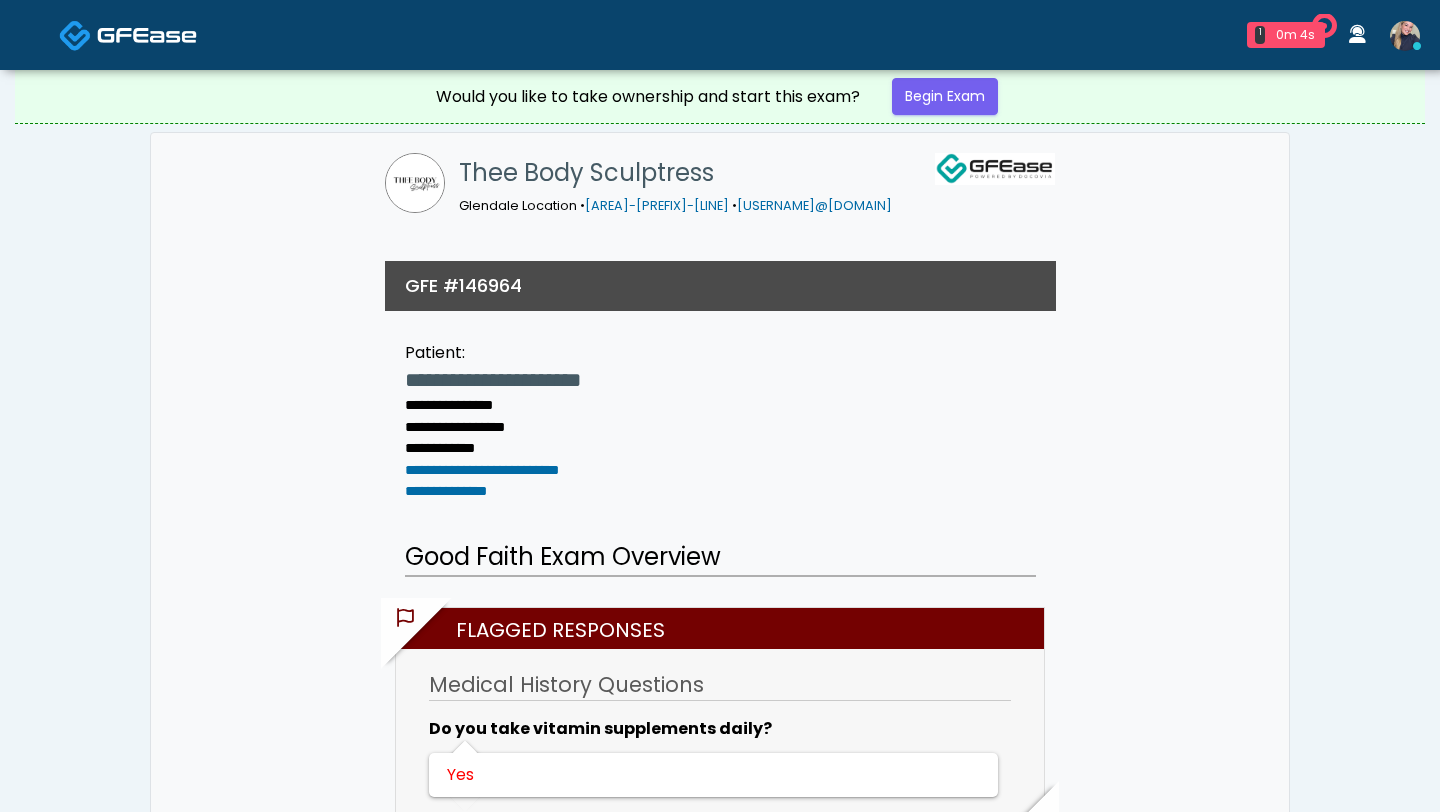 scroll, scrollTop: 0, scrollLeft: 0, axis: both 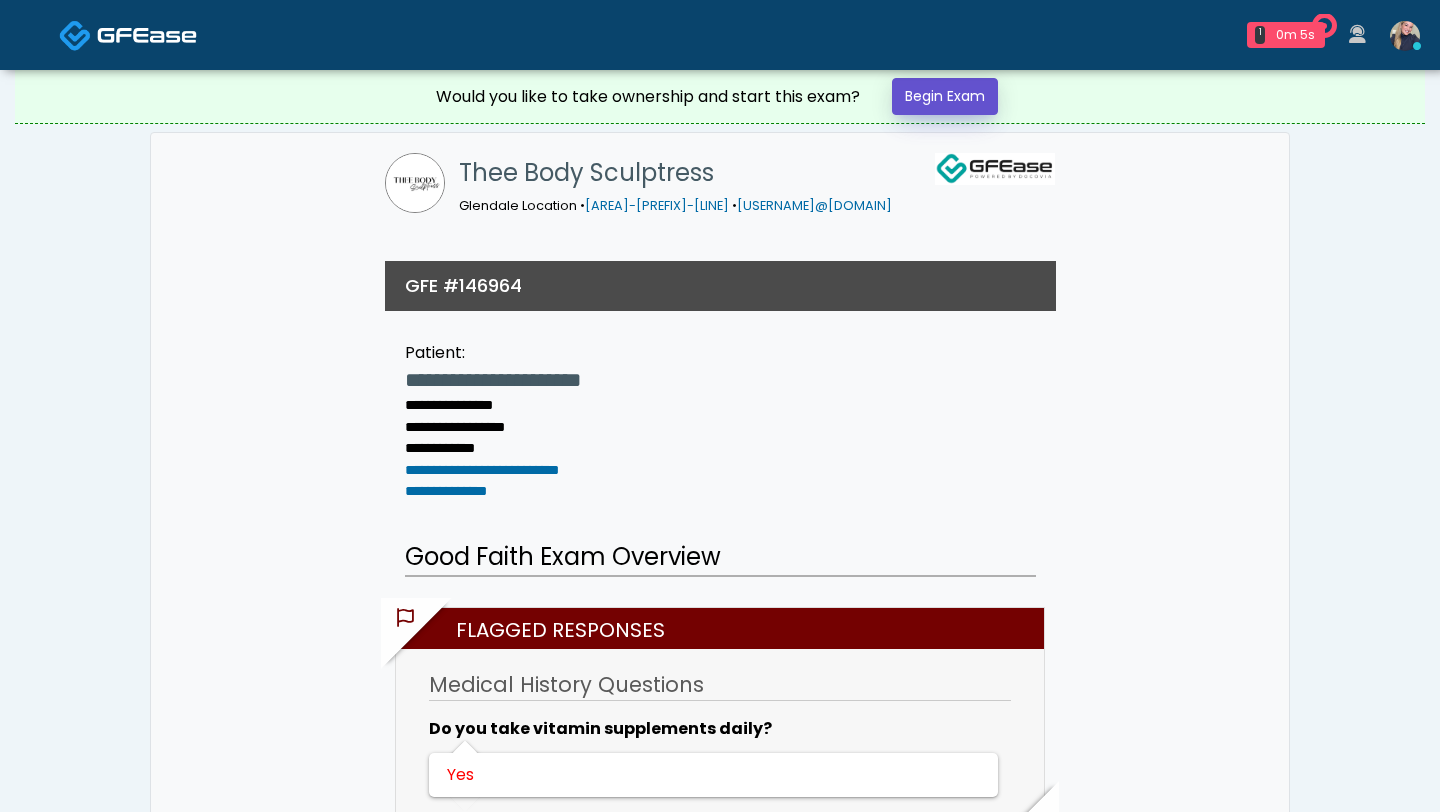 click on "Begin Exam" at bounding box center (945, 96) 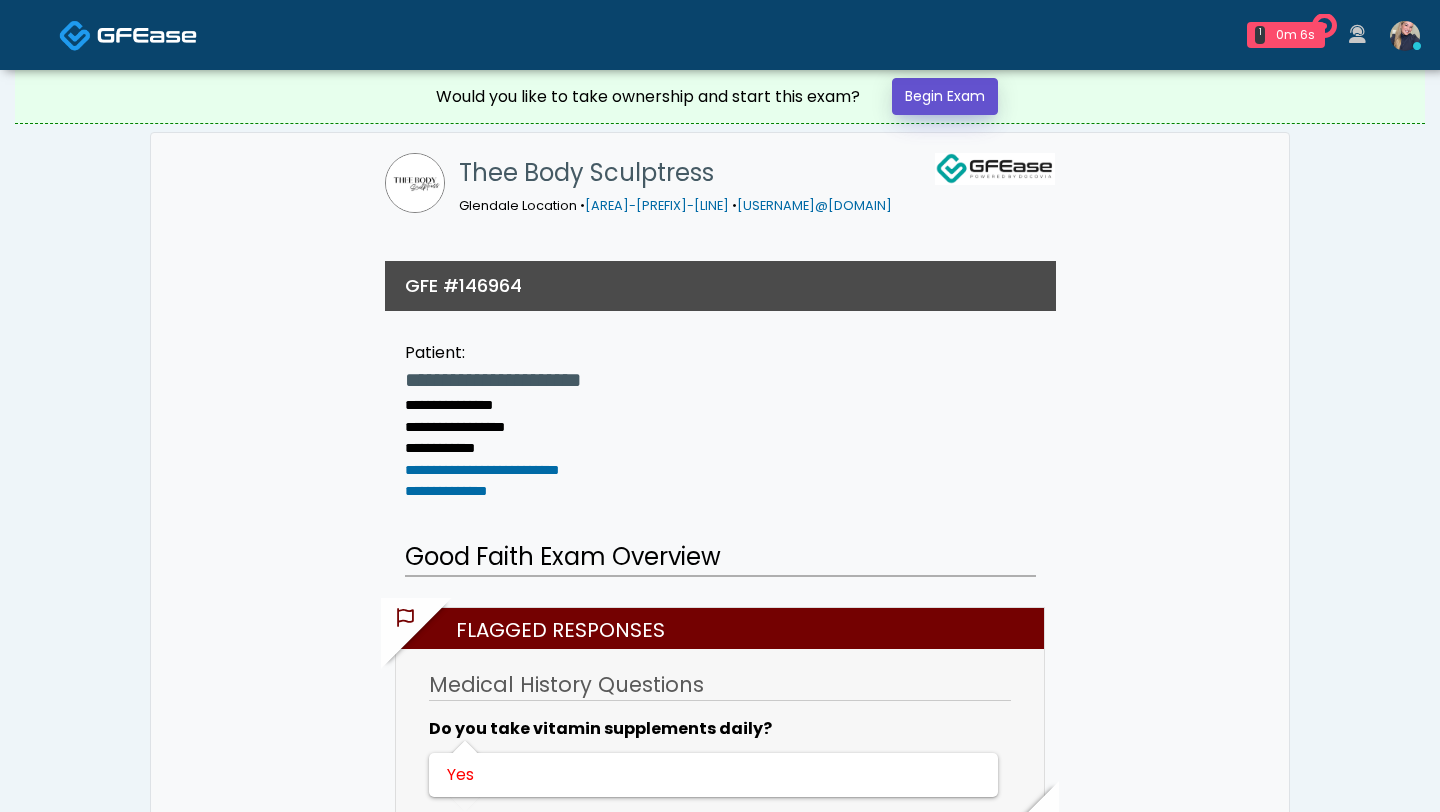 scroll, scrollTop: 246, scrollLeft: 0, axis: vertical 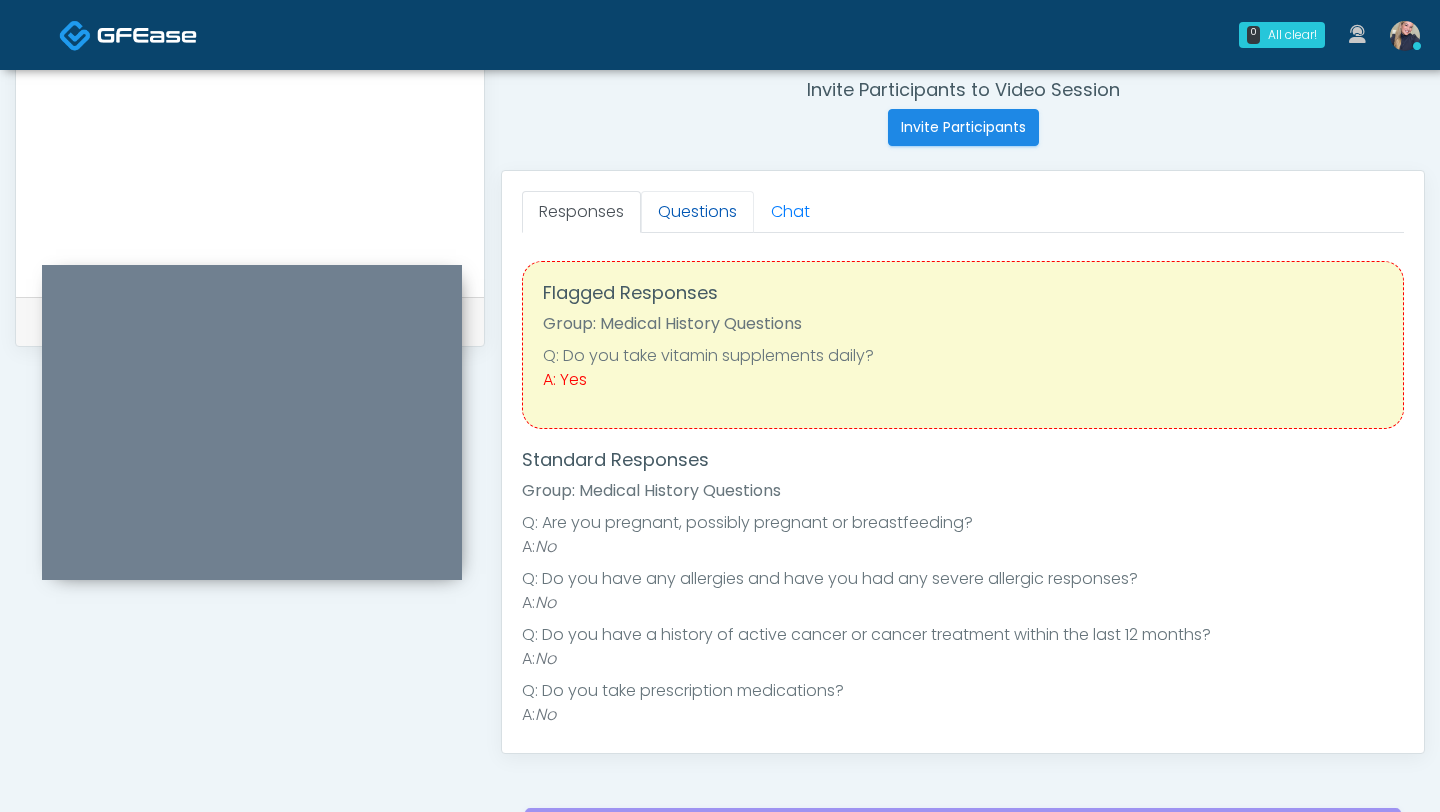 click on "Questions" at bounding box center (697, 212) 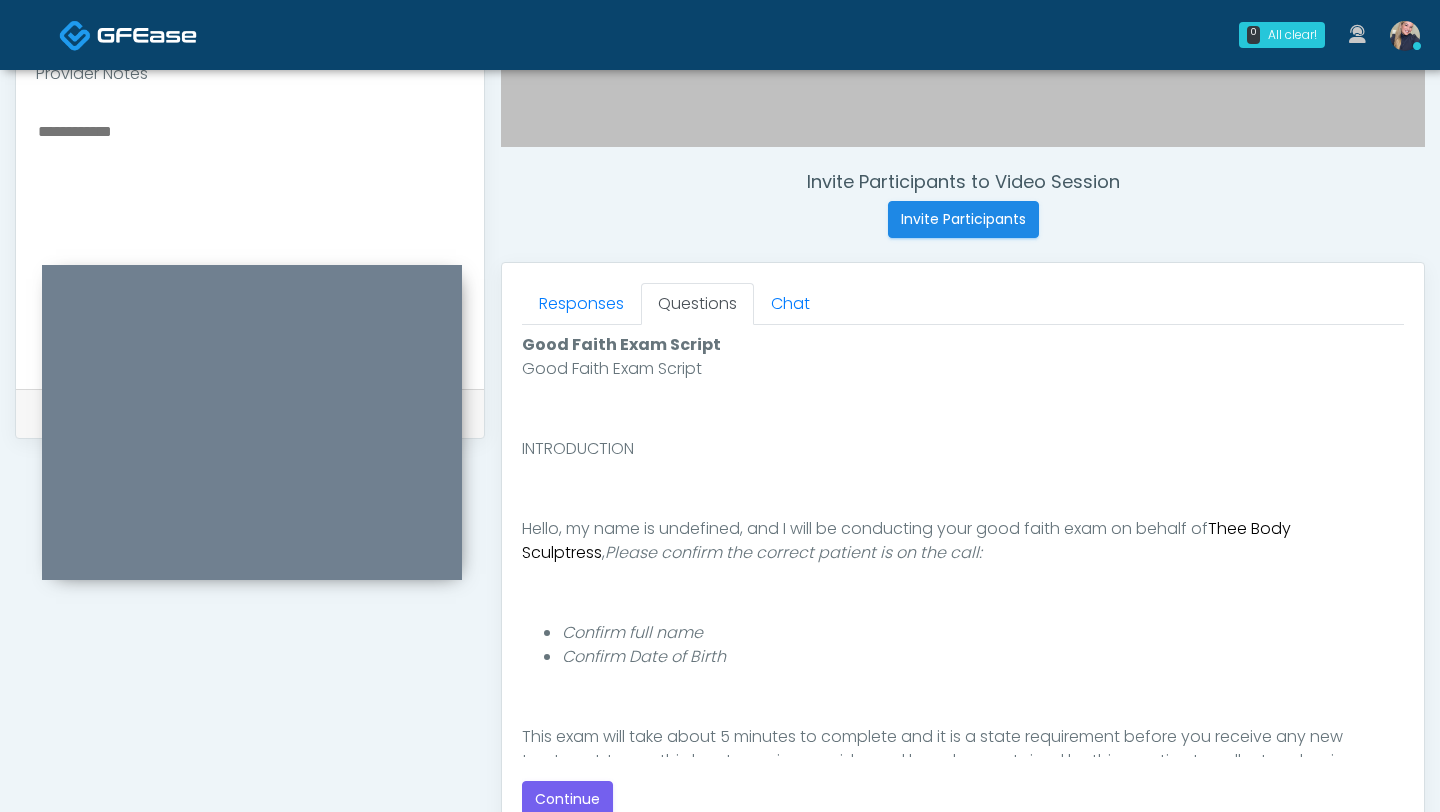 scroll, scrollTop: 686, scrollLeft: 0, axis: vertical 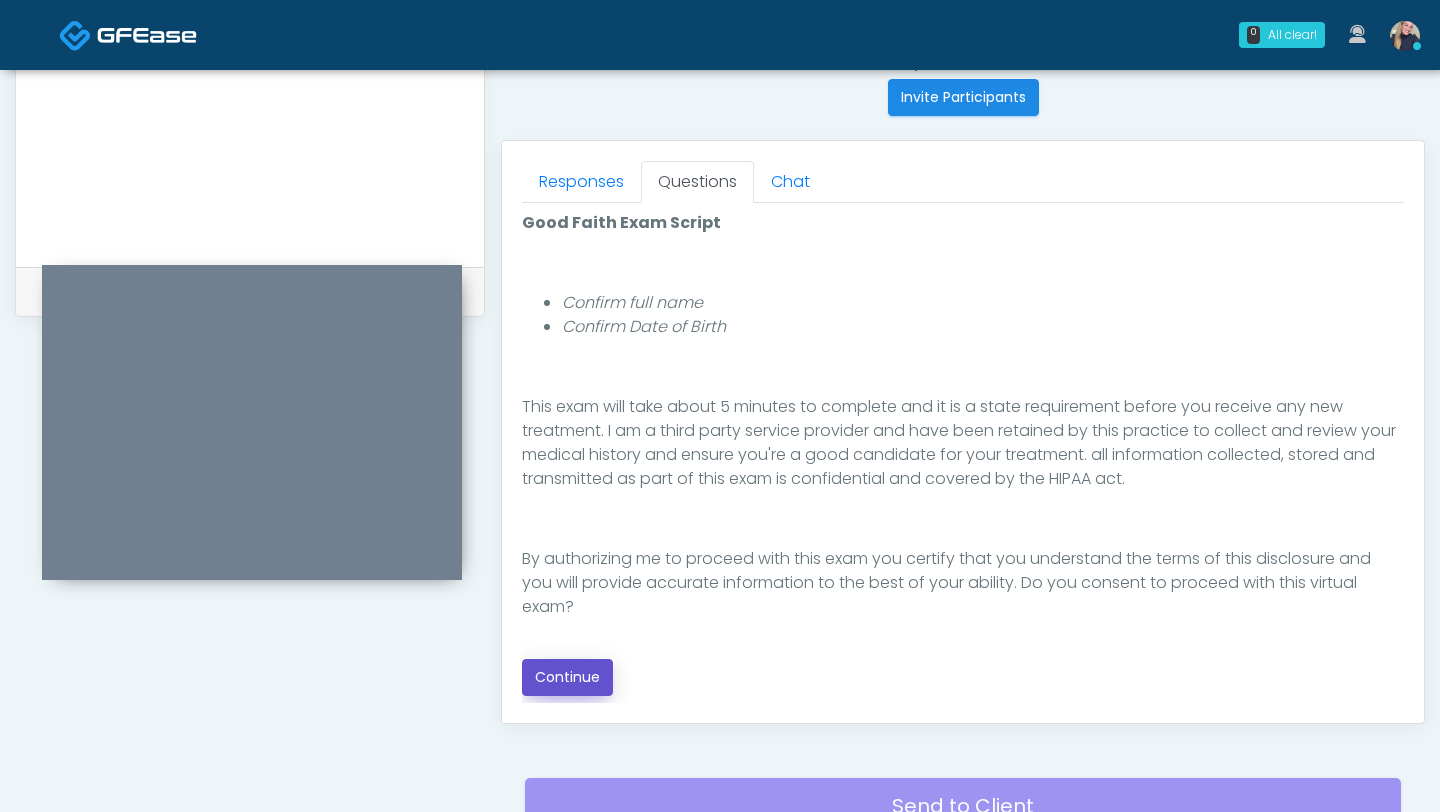 click on "Continue" at bounding box center (567, 677) 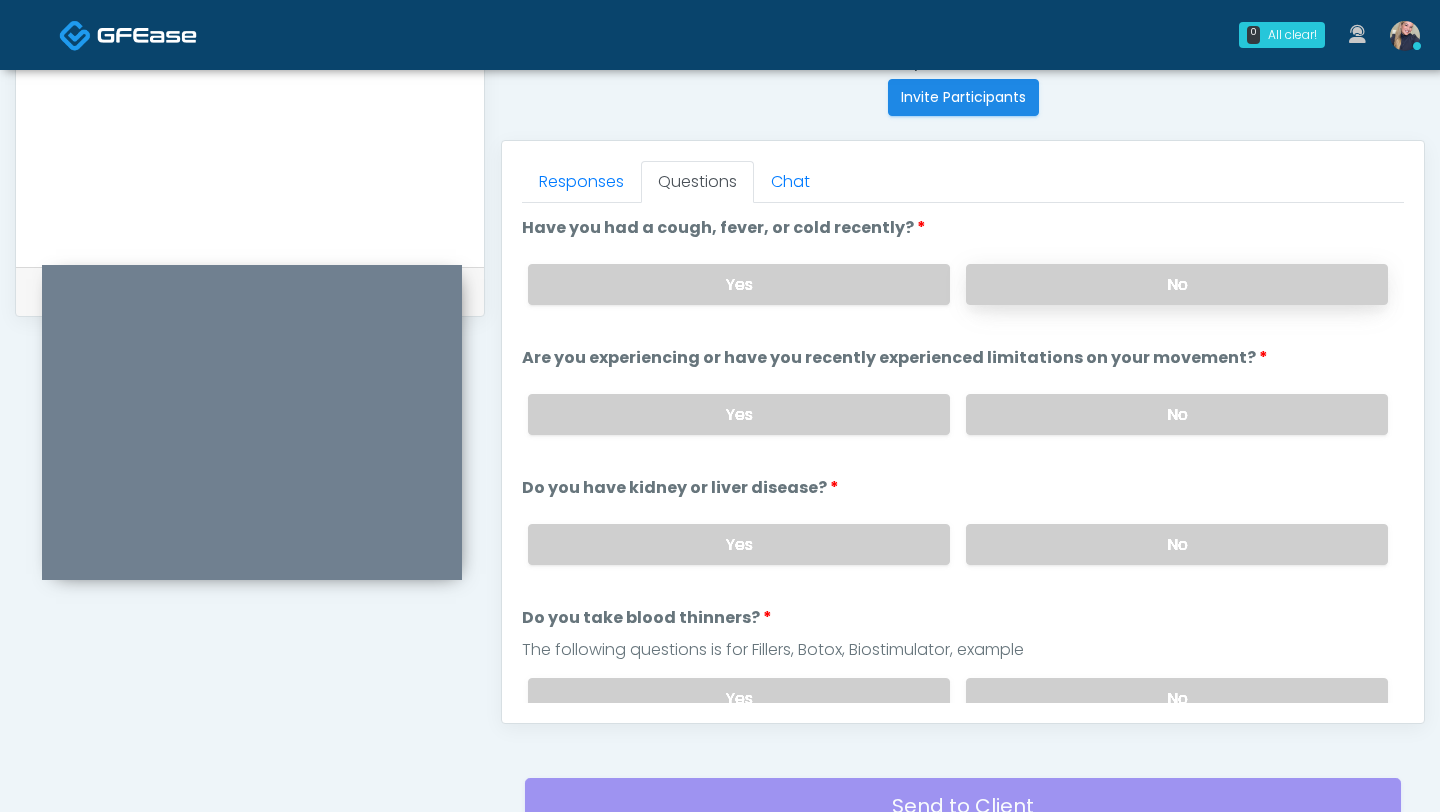 click on "No" at bounding box center [1177, 284] 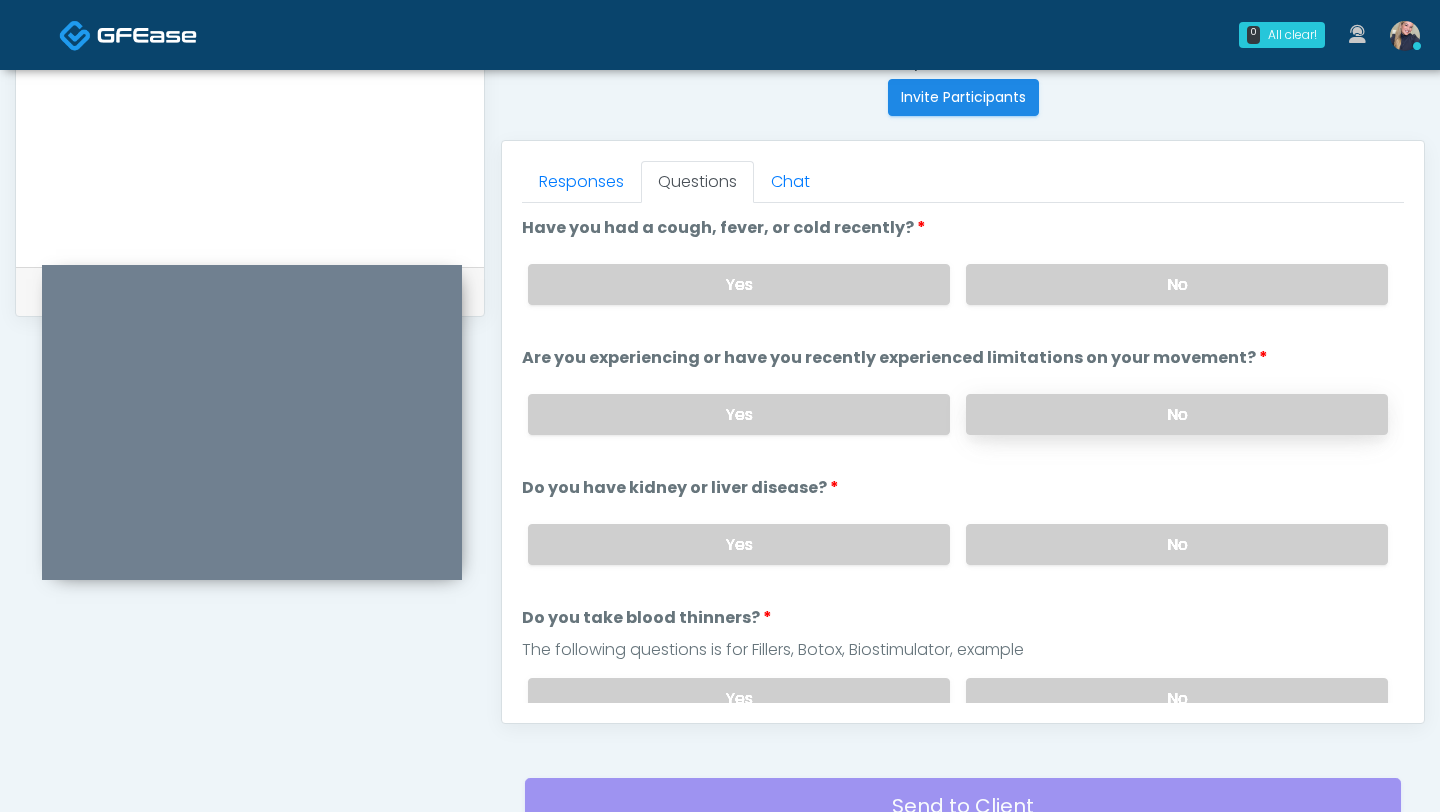 click on "No" at bounding box center [1177, 414] 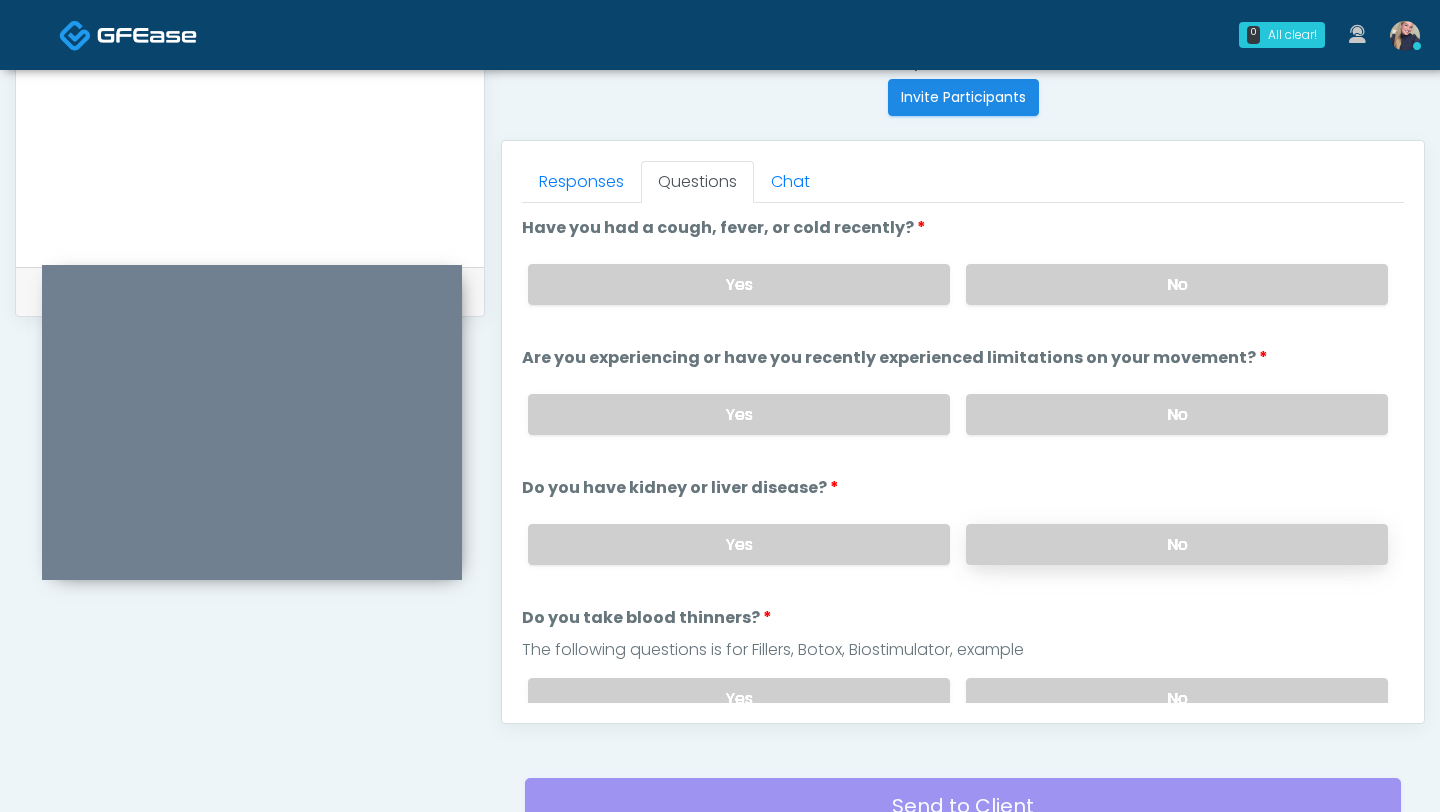 click on "No" at bounding box center (1177, 544) 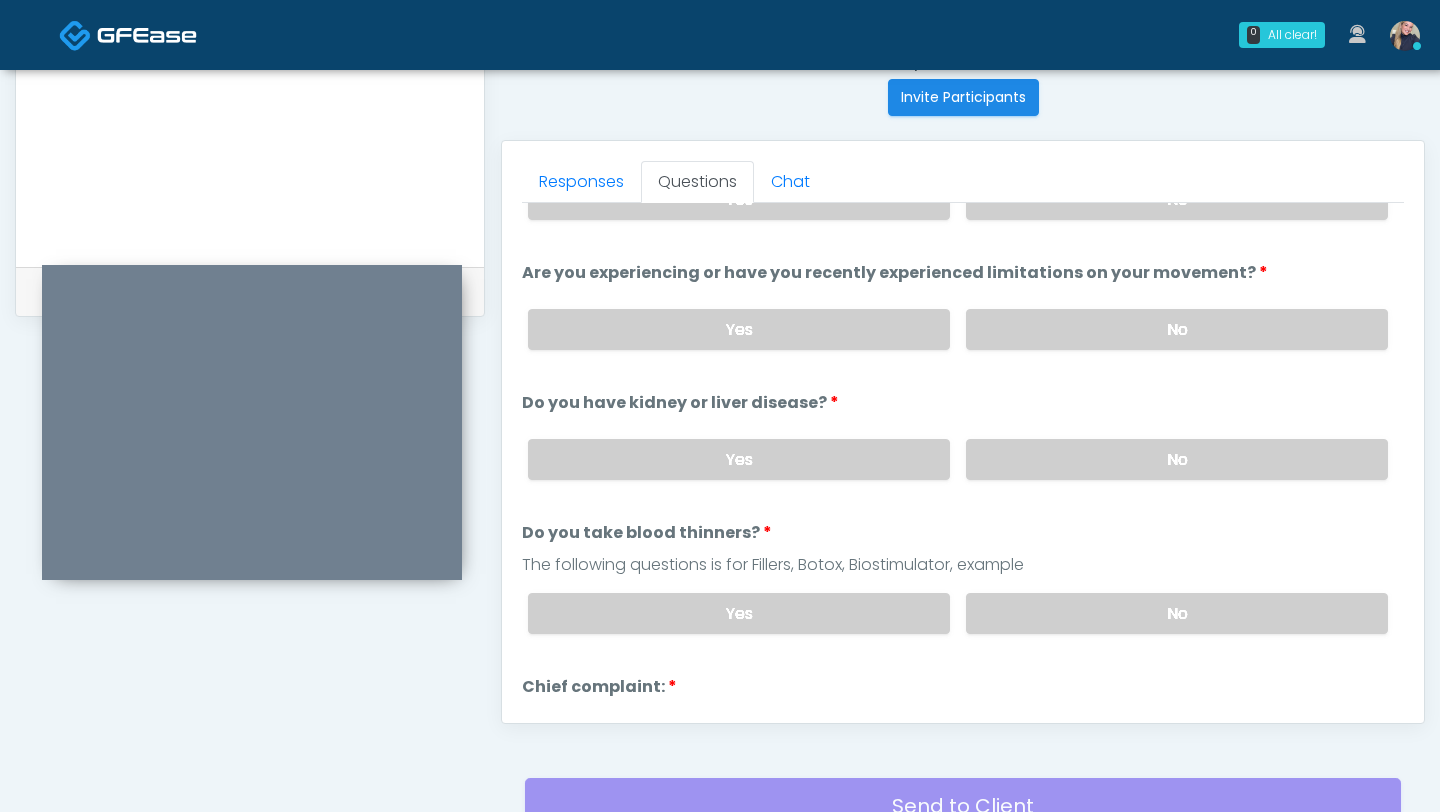 scroll, scrollTop: 124, scrollLeft: 0, axis: vertical 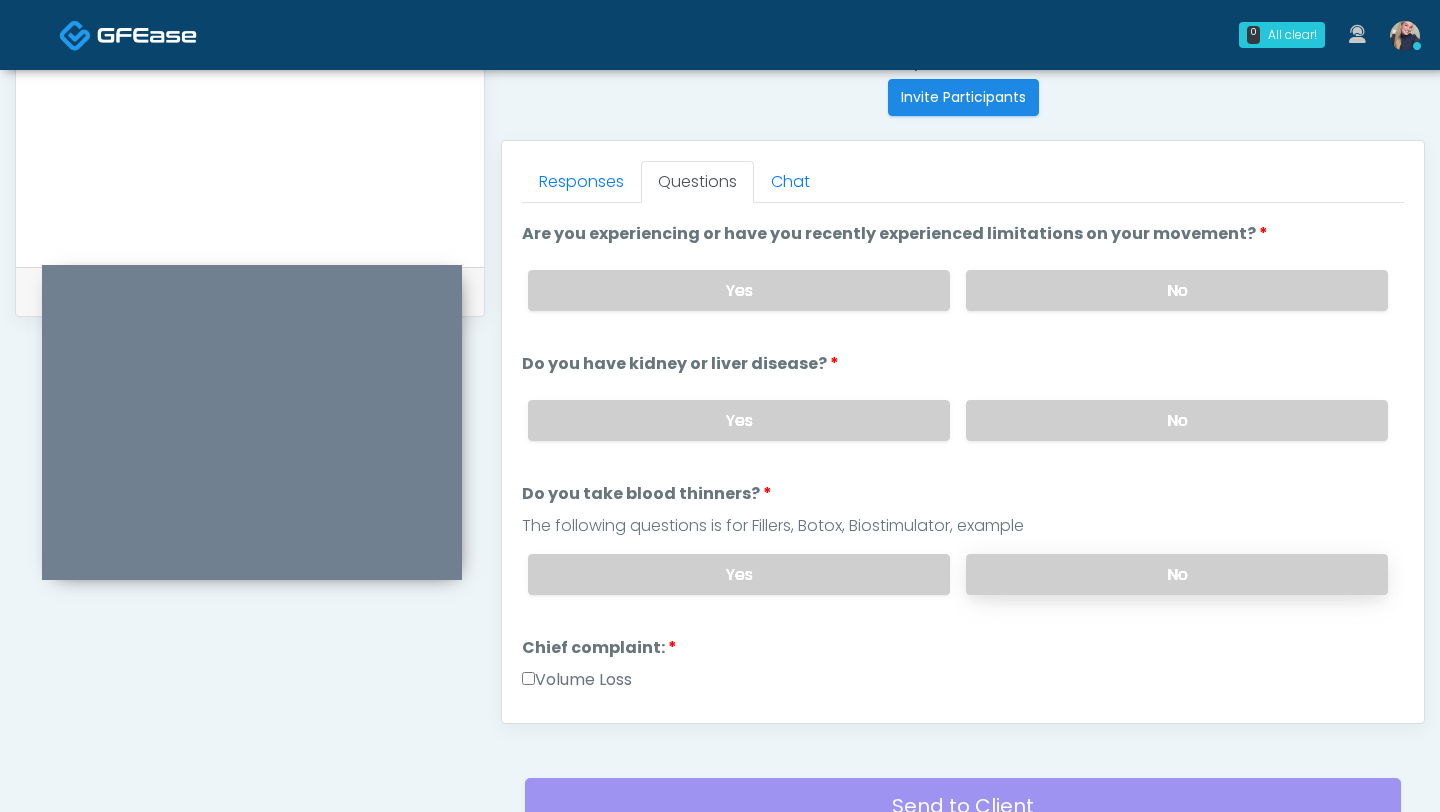 click on "No" at bounding box center [1177, 574] 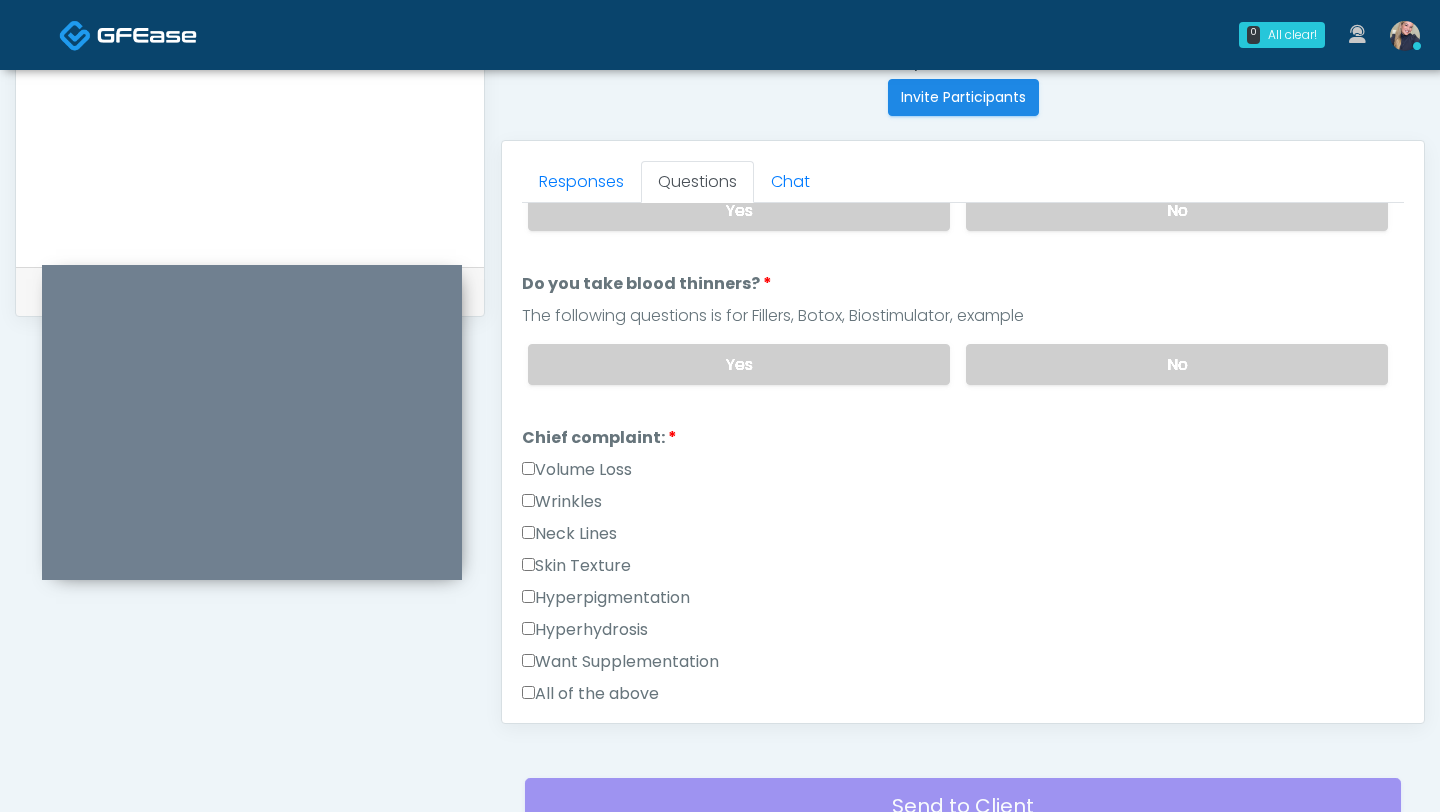 scroll, scrollTop: 340, scrollLeft: 0, axis: vertical 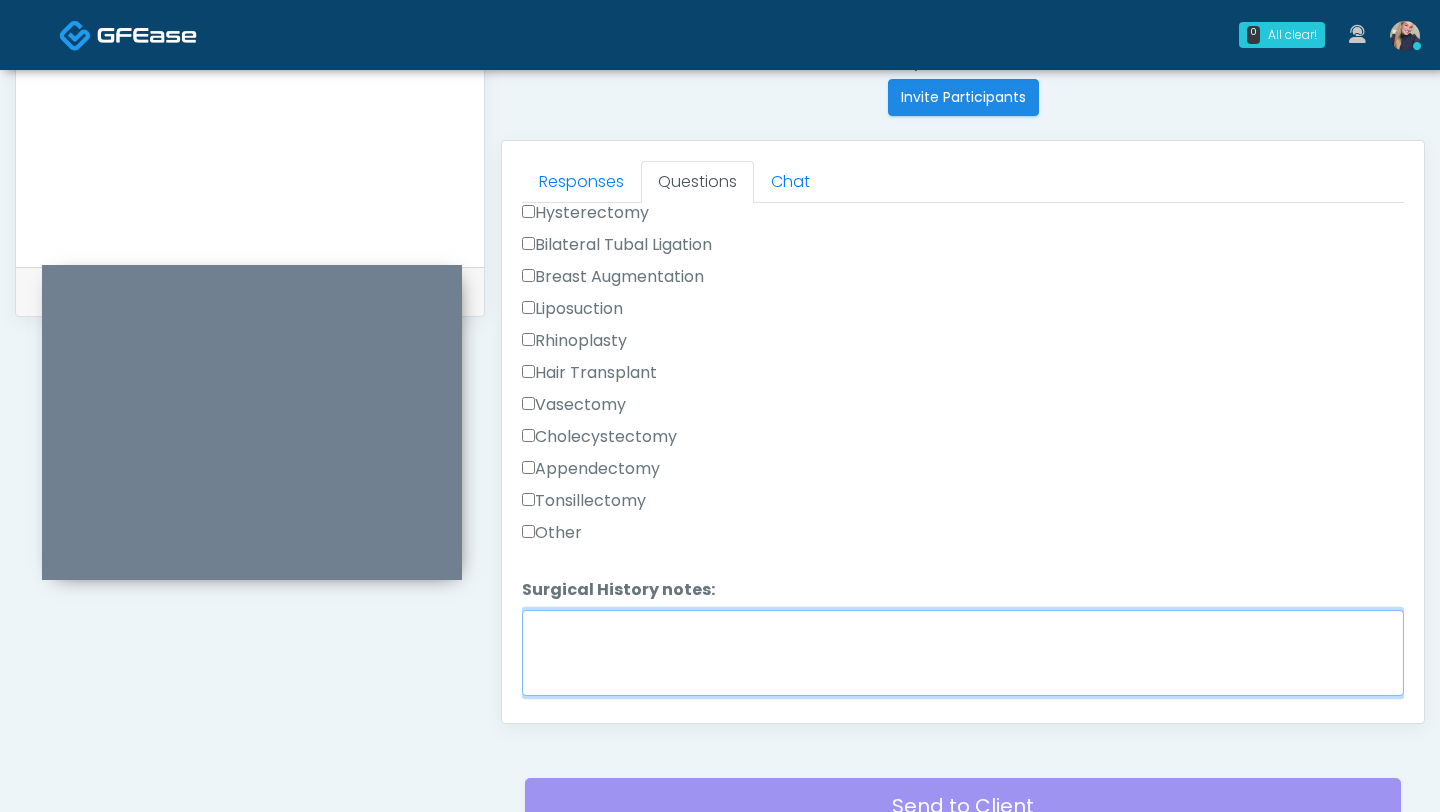 click on "Surgical History notes:" at bounding box center [963, 653] 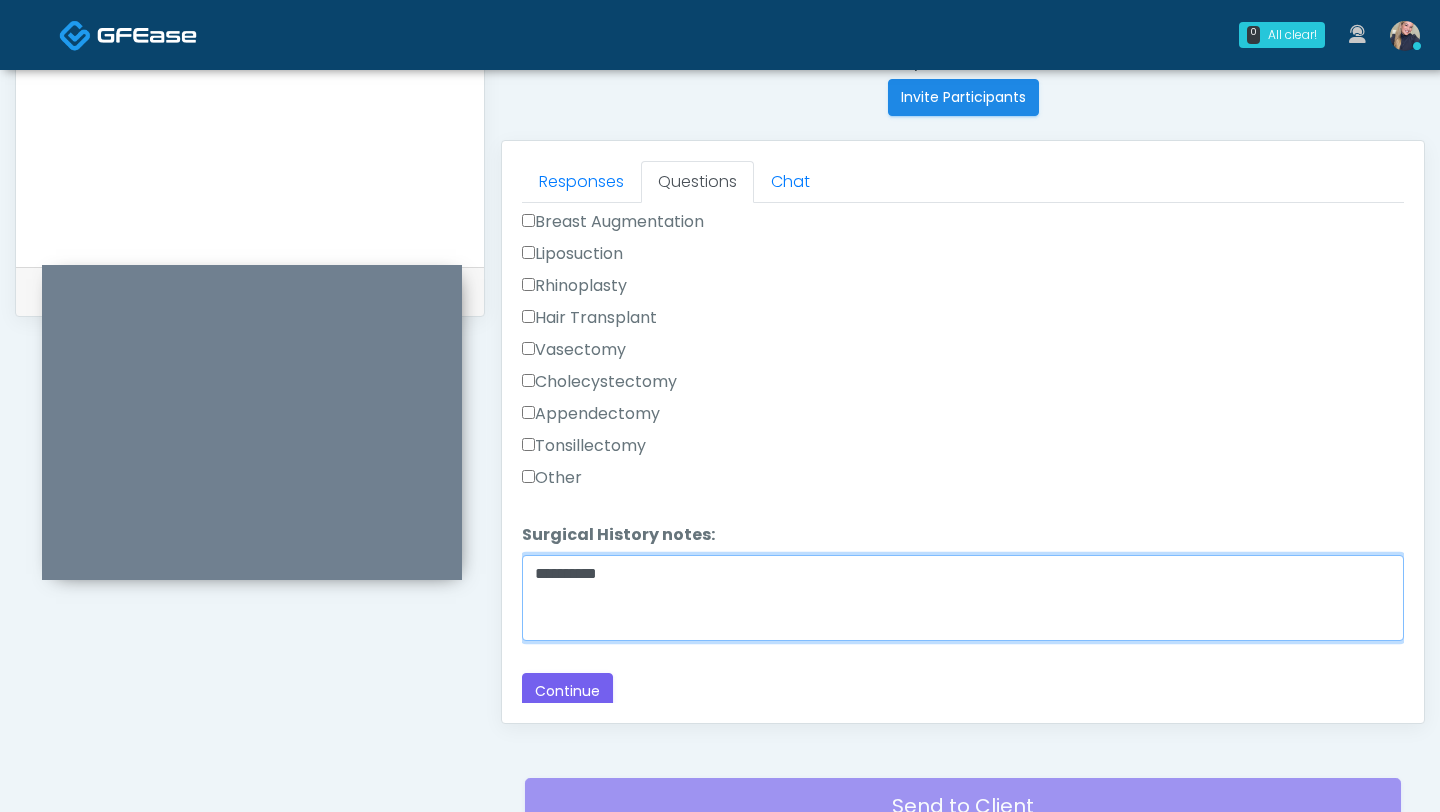 scroll, scrollTop: 1207, scrollLeft: 0, axis: vertical 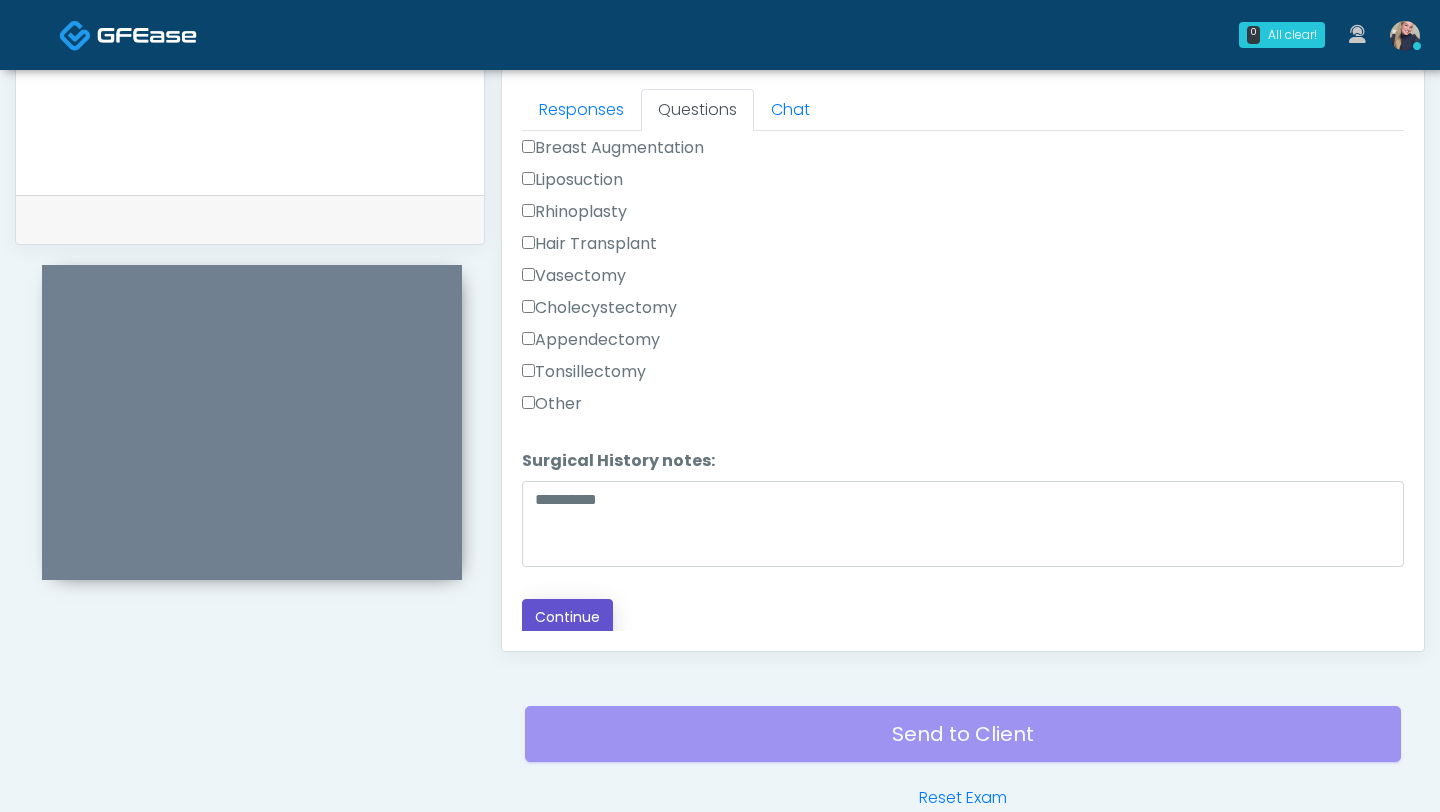 click on "Continue" at bounding box center (567, 617) 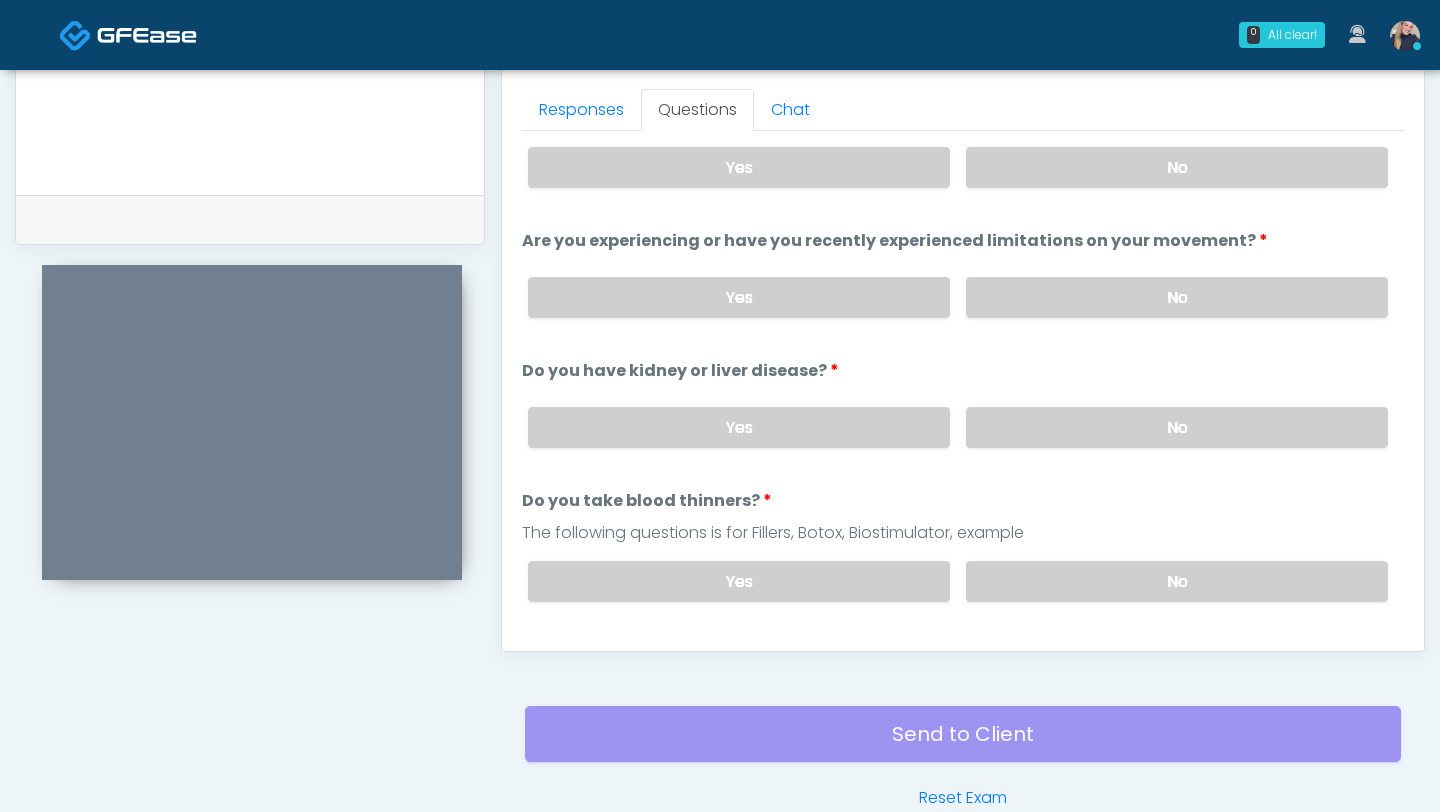 scroll, scrollTop: 0, scrollLeft: 0, axis: both 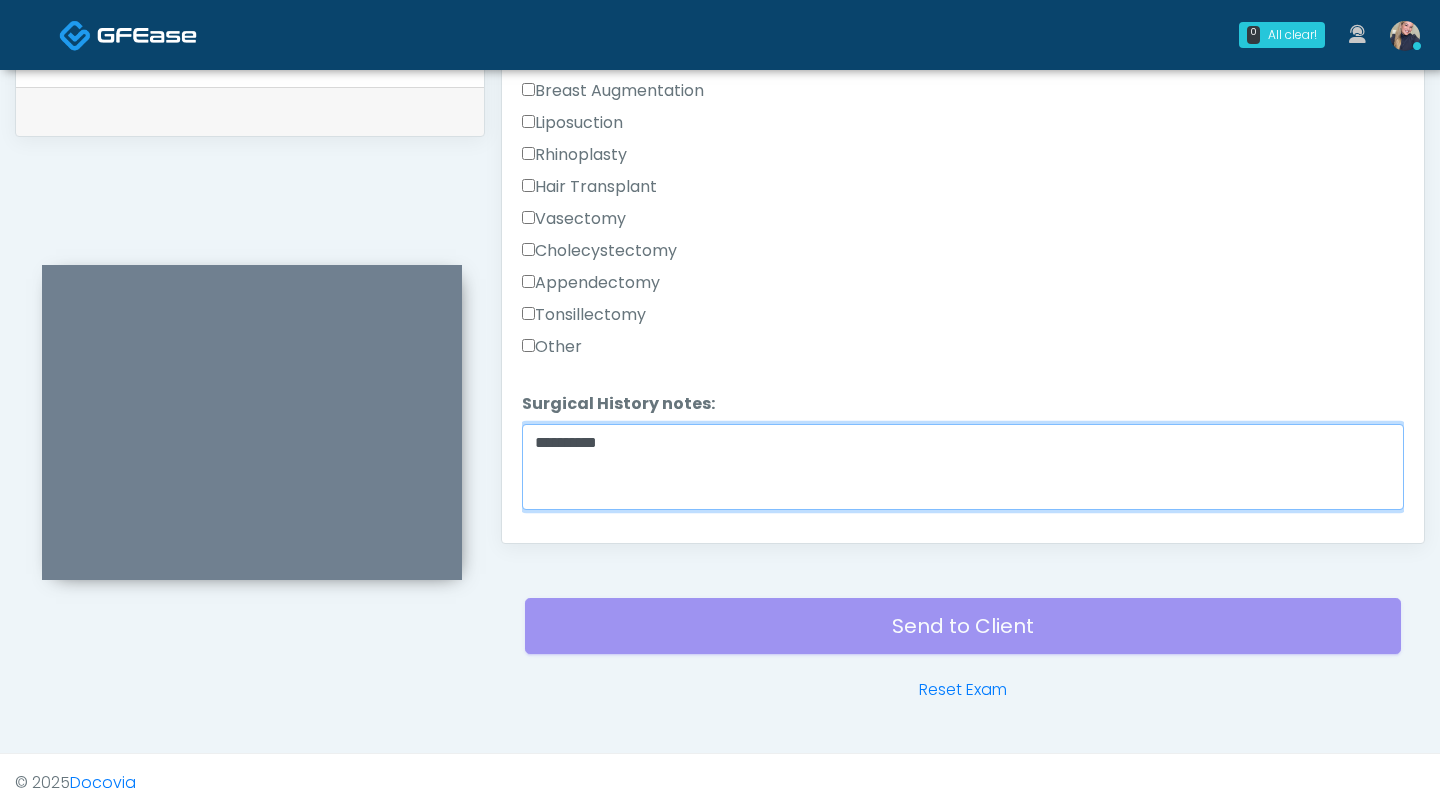 click on "*********" at bounding box center (963, 467) 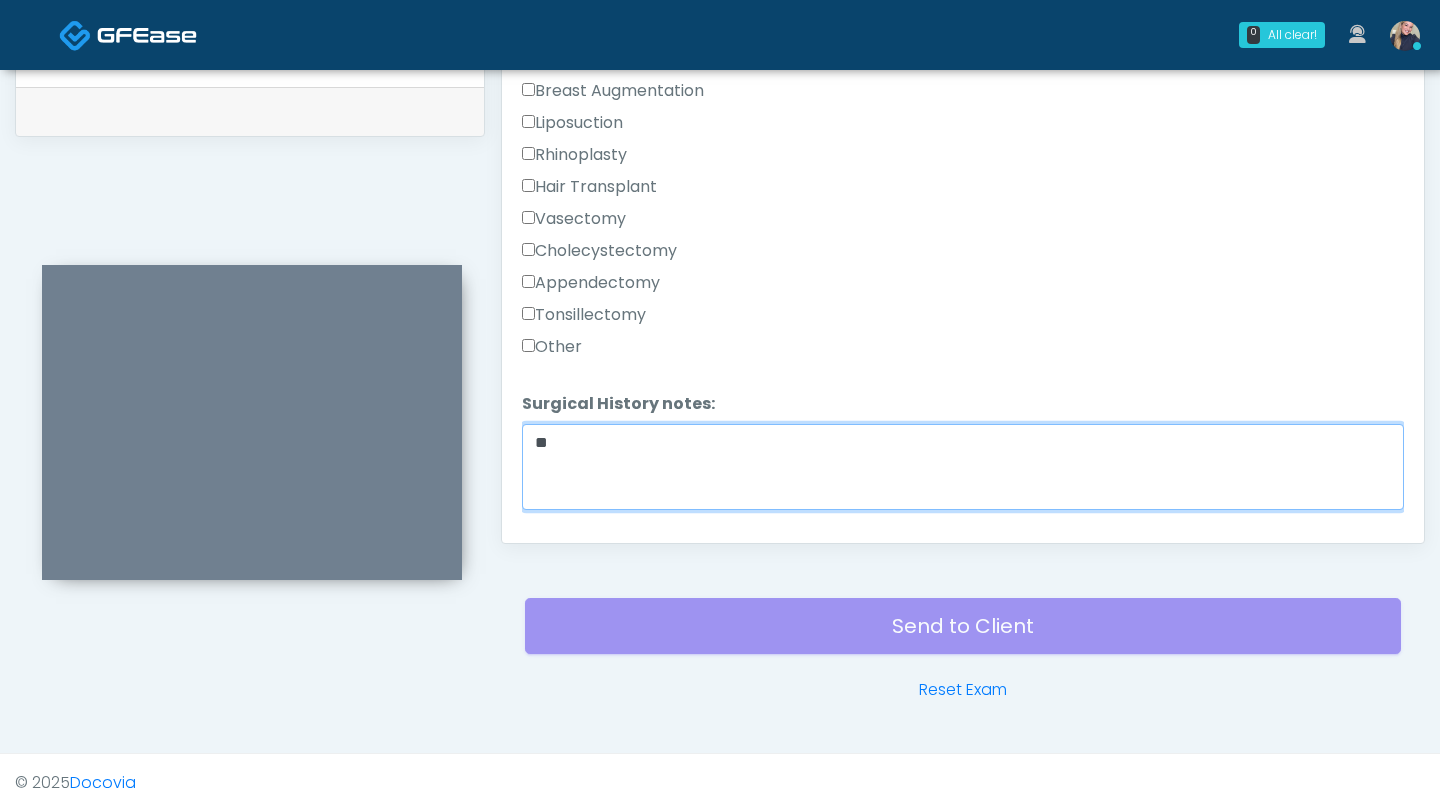 type on "*" 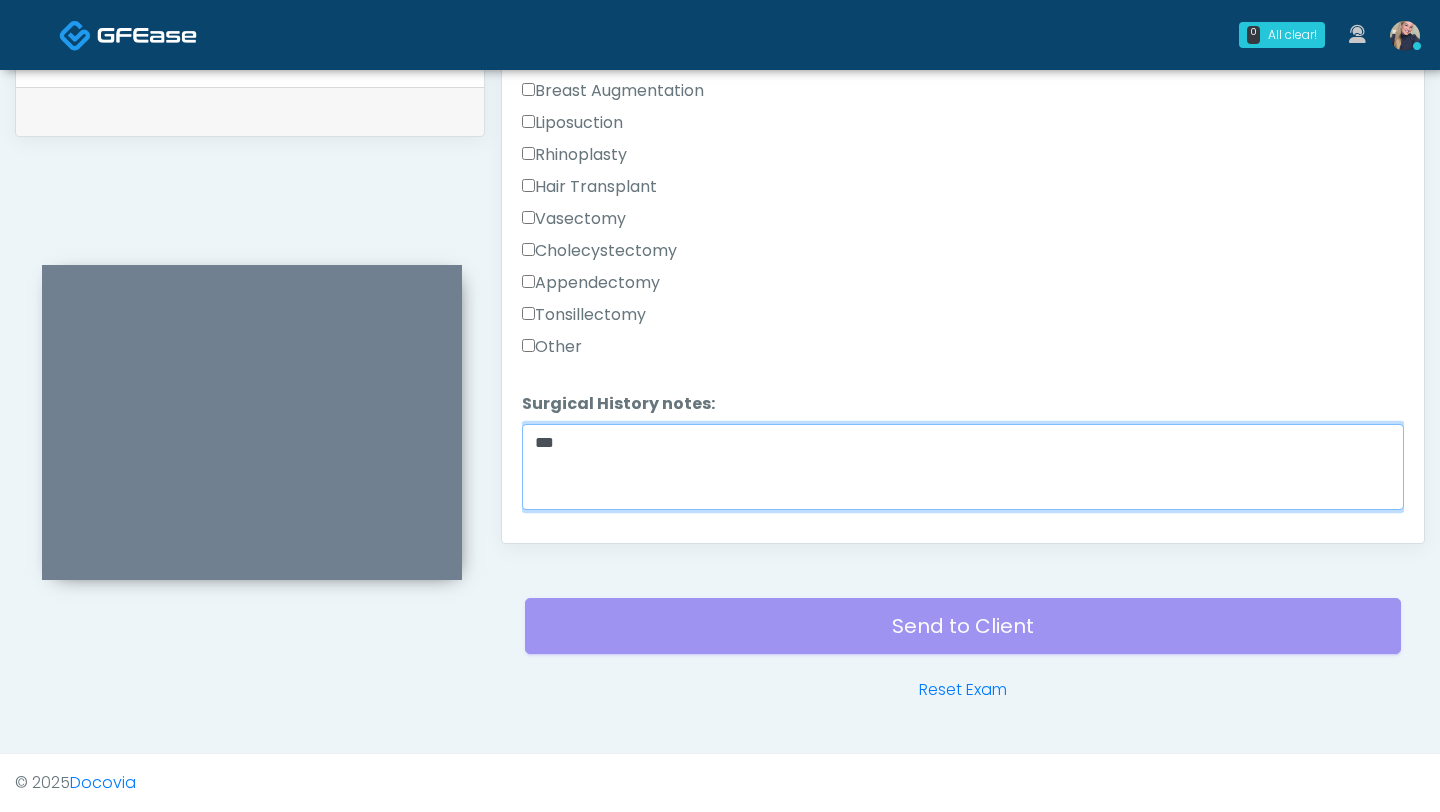 type on "***" 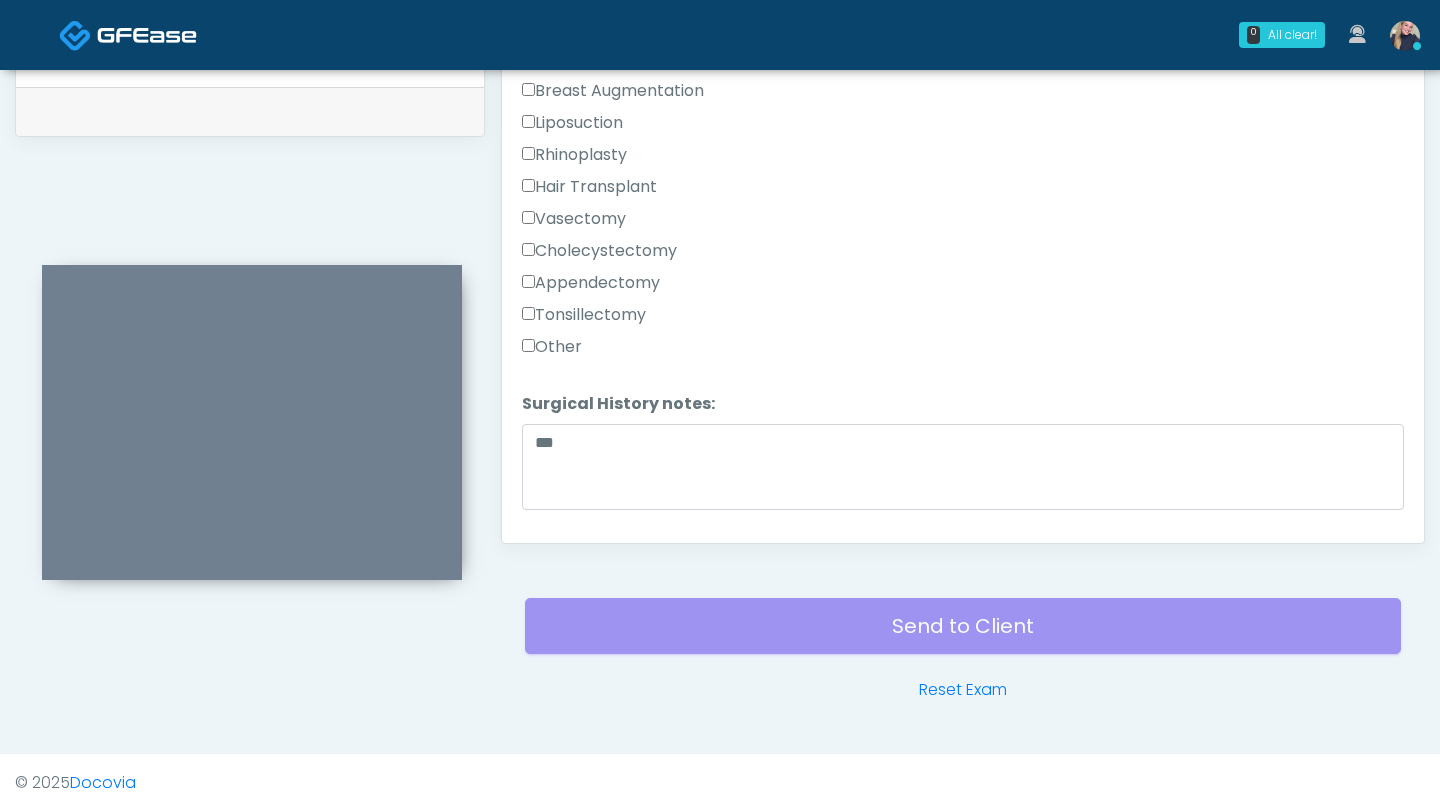 click on "Other" at bounding box center [552, 347] 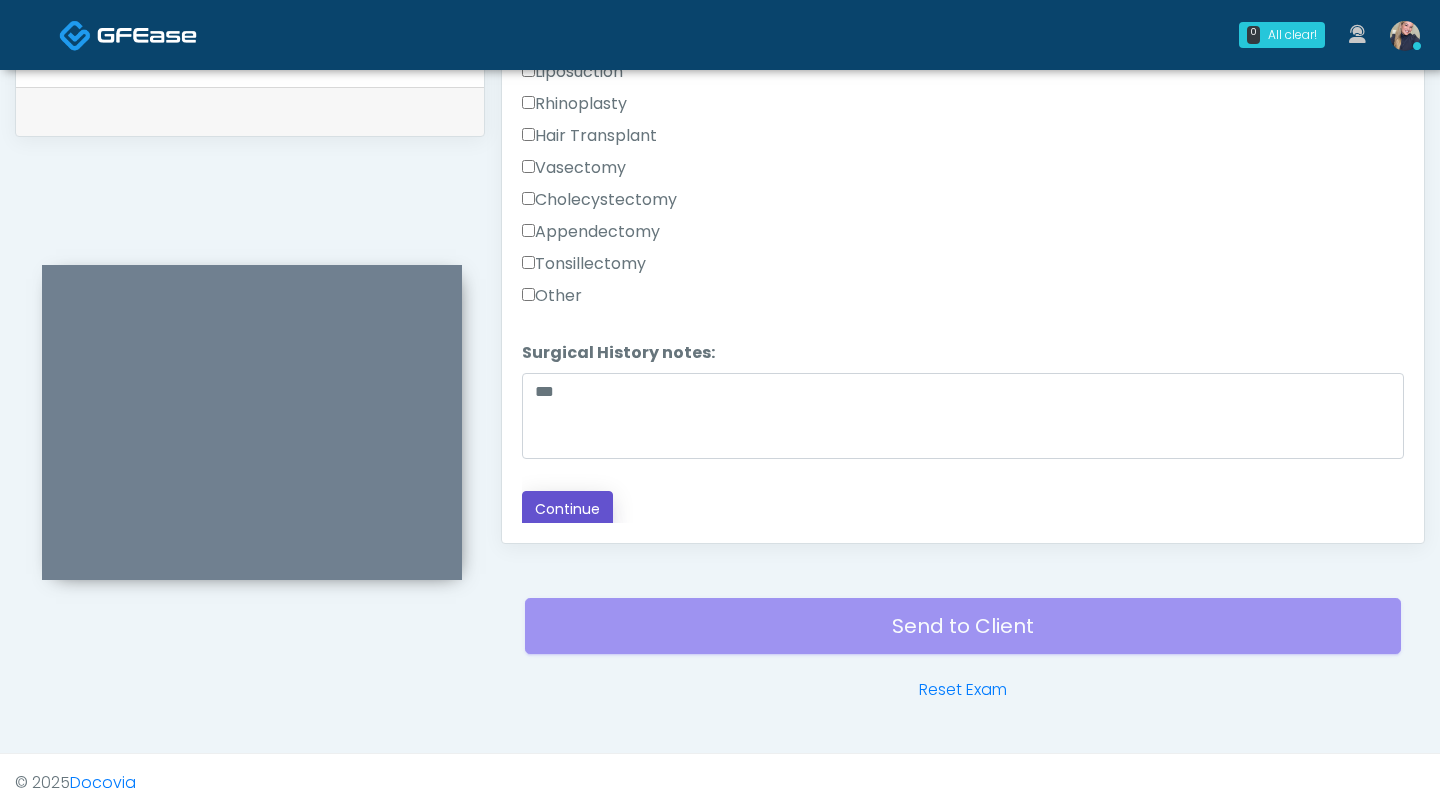 click on "Continue" at bounding box center [567, 509] 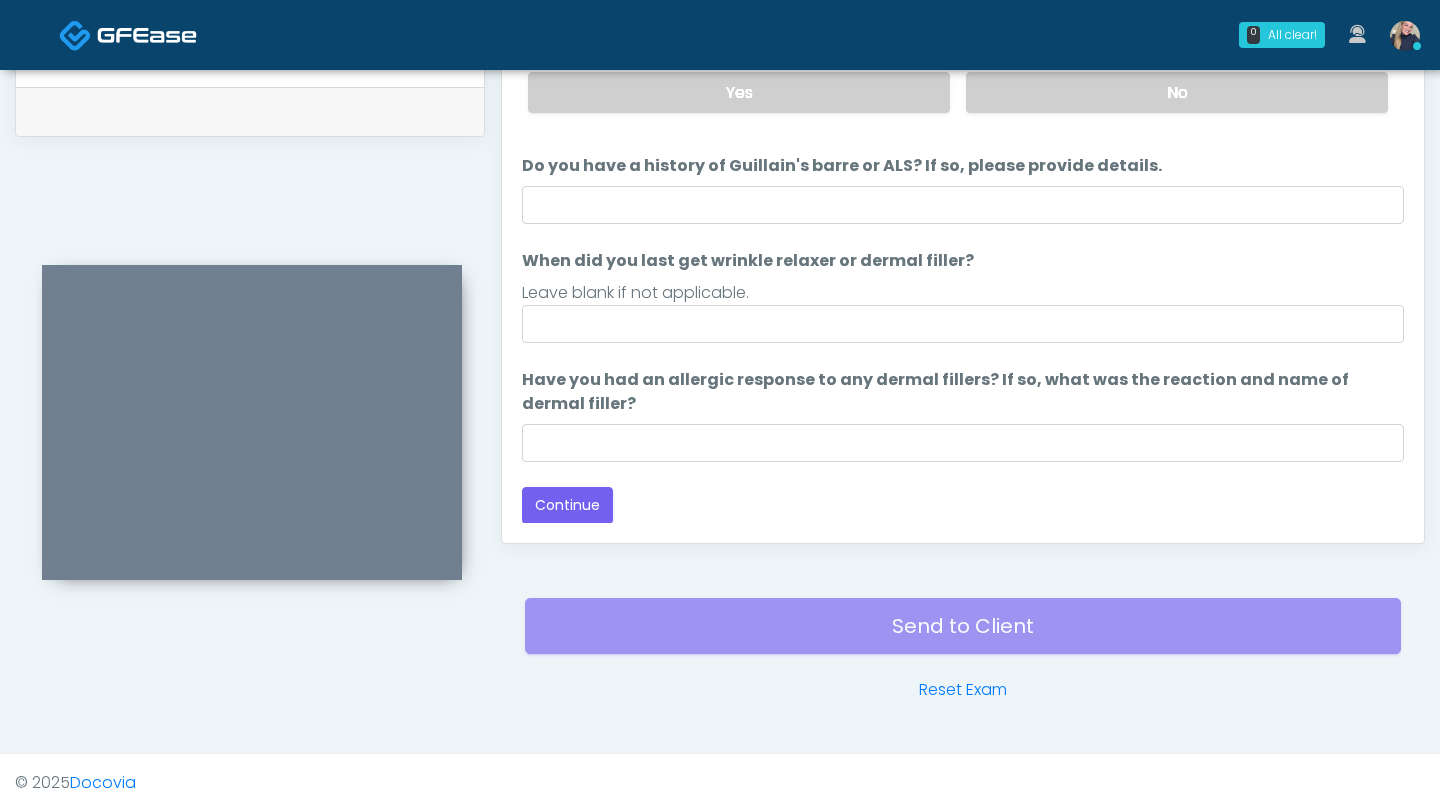 scroll, scrollTop: 0, scrollLeft: 0, axis: both 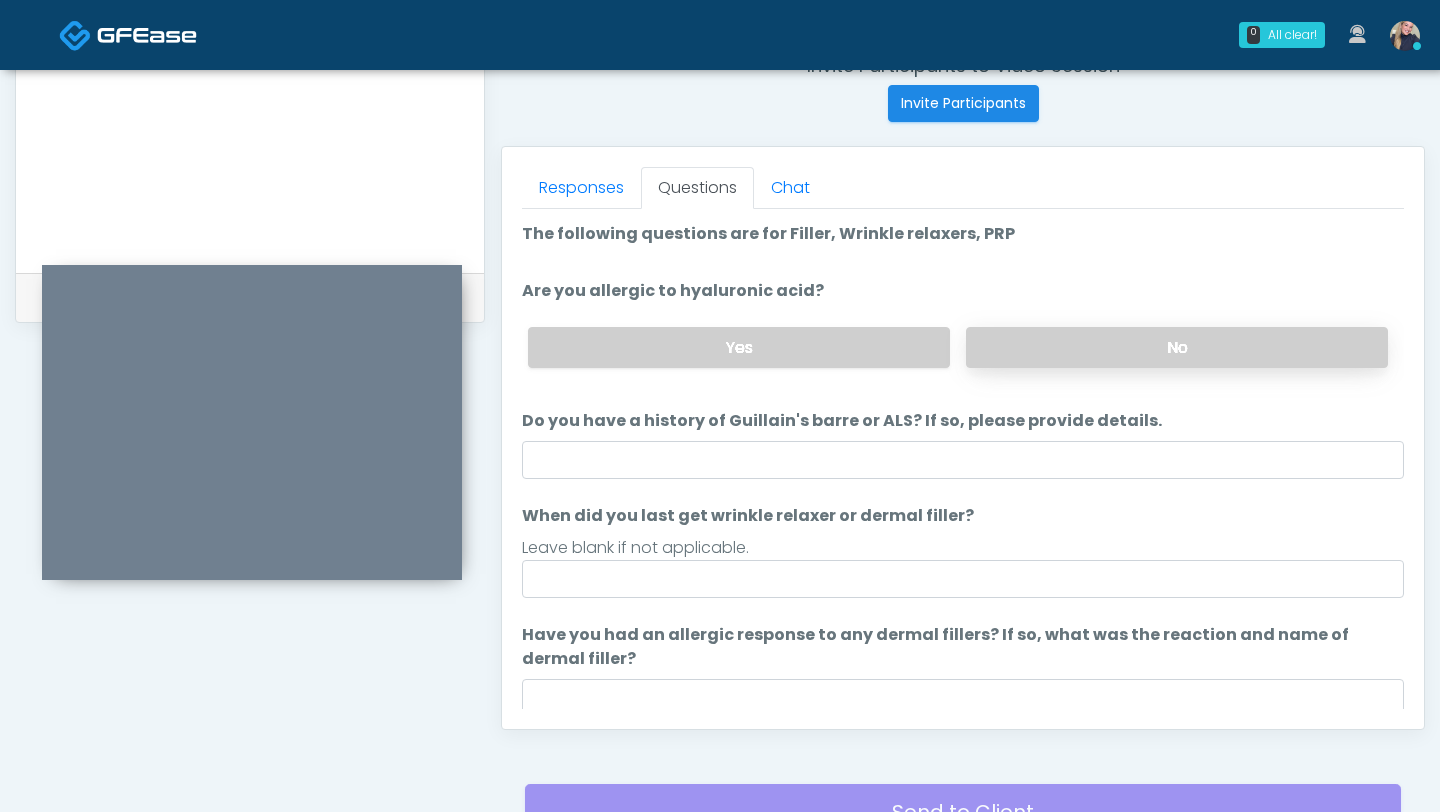 click on "No" at bounding box center [1177, 347] 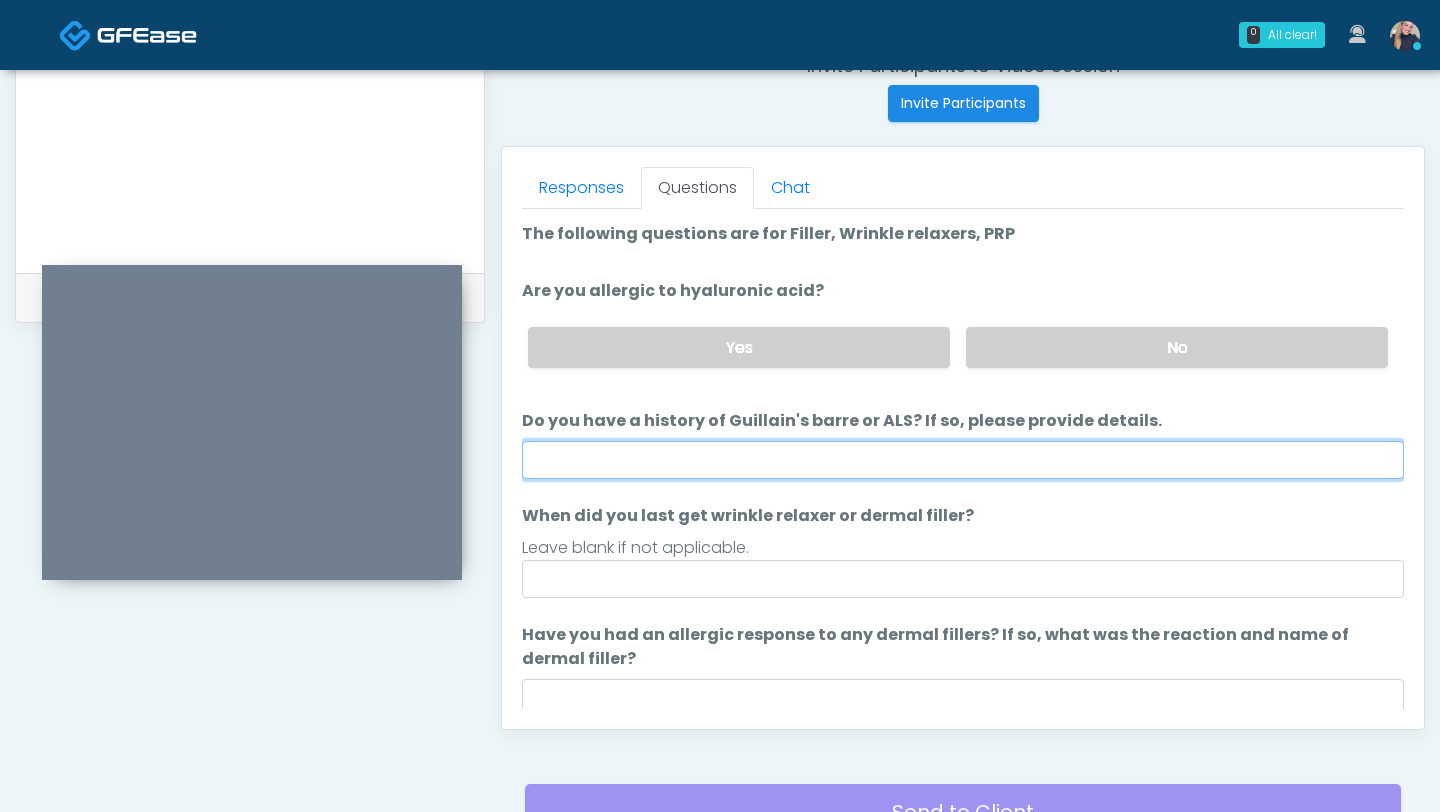 click on "Do you have a history of Guillain's barre or ALS? If so, please provide details." at bounding box center [963, 460] 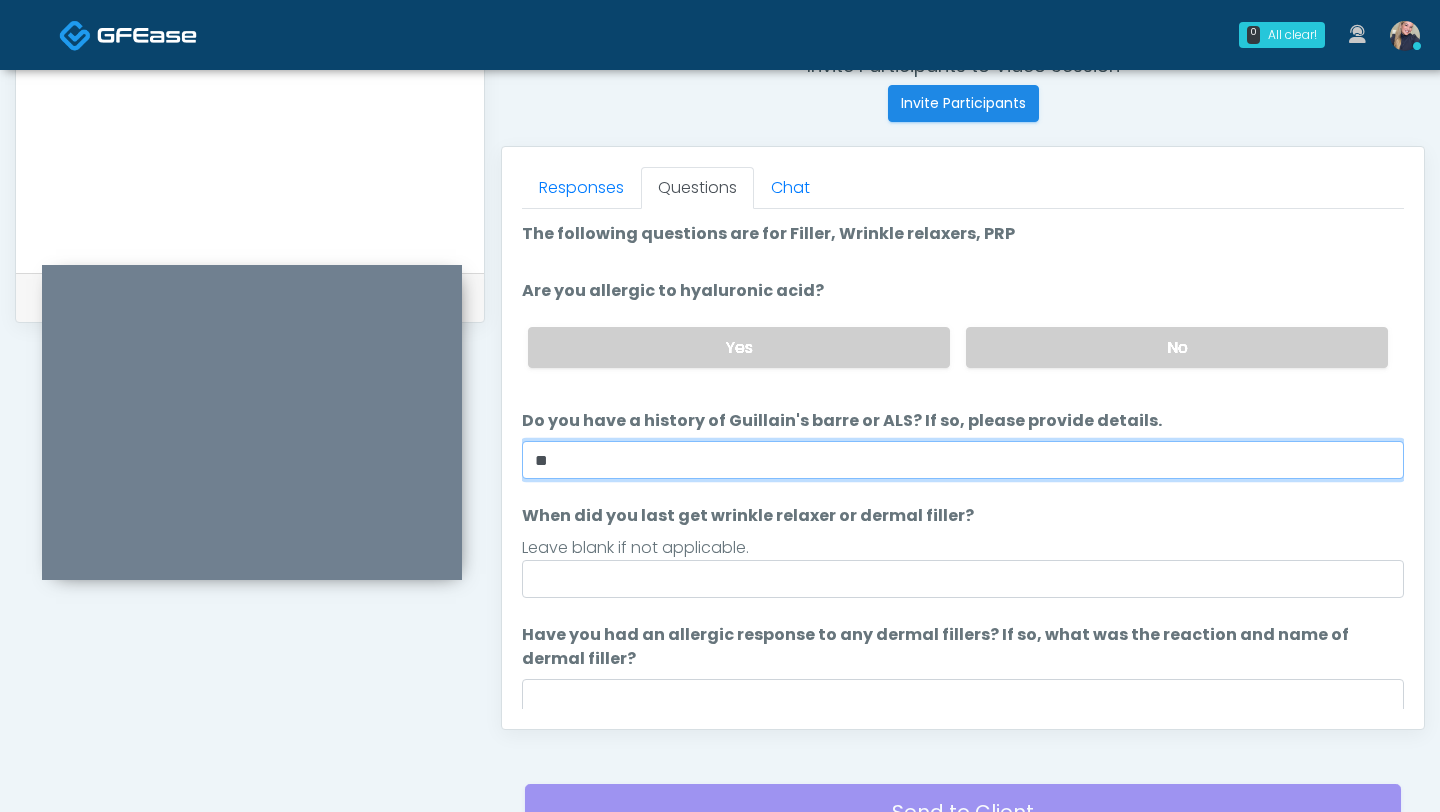 type on "**" 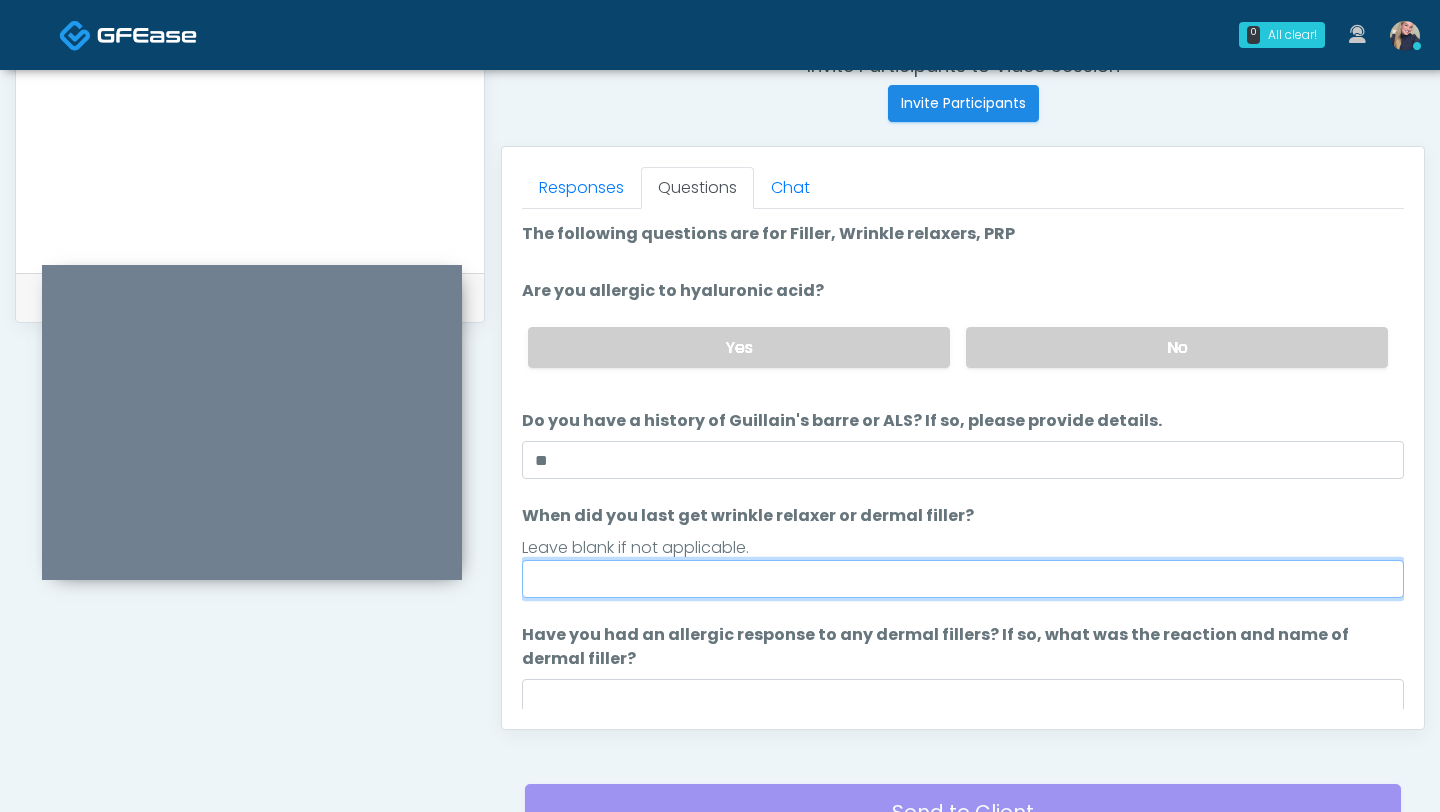 click on "When did you last get wrinkle relaxer or dermal filler?" at bounding box center (963, 579) 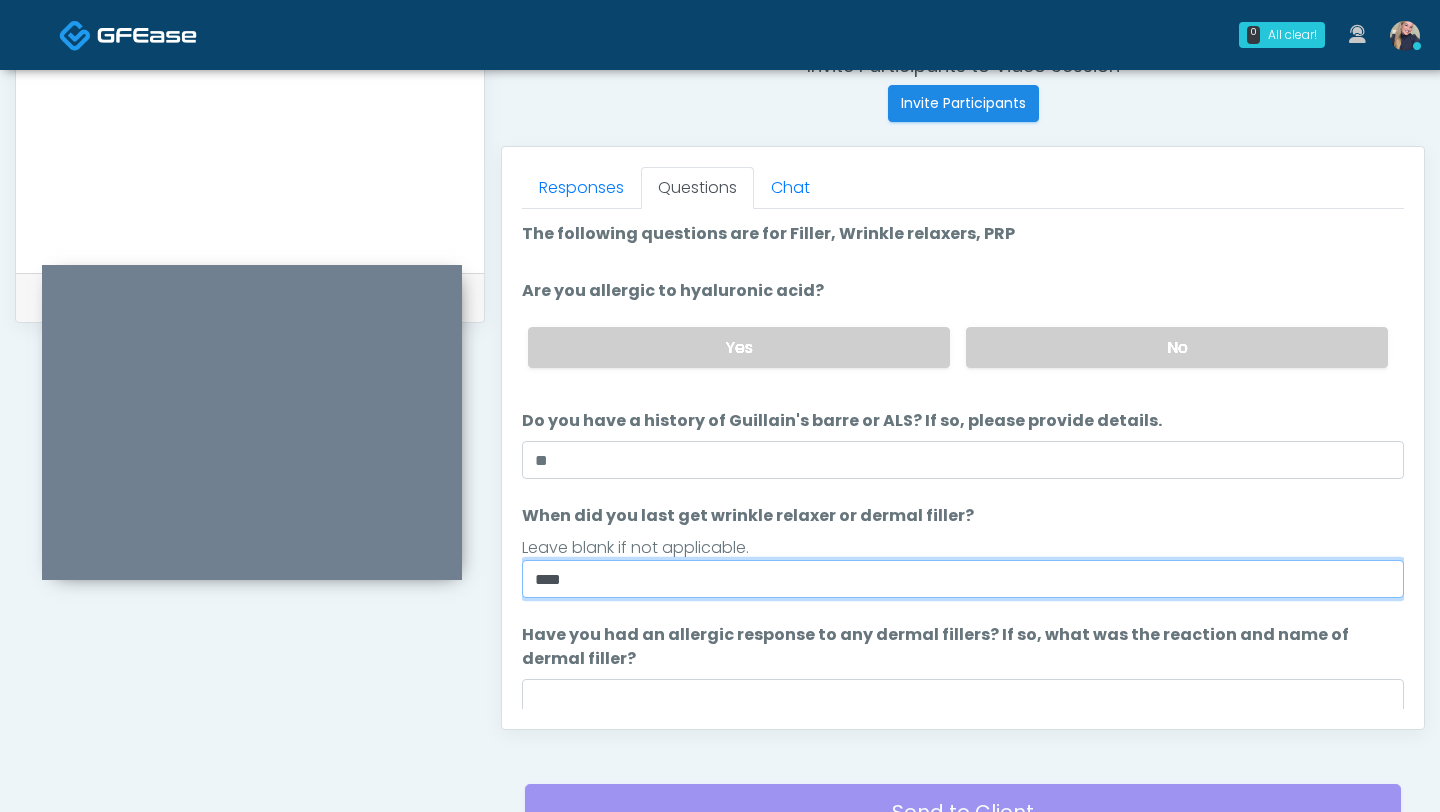 type on "****" 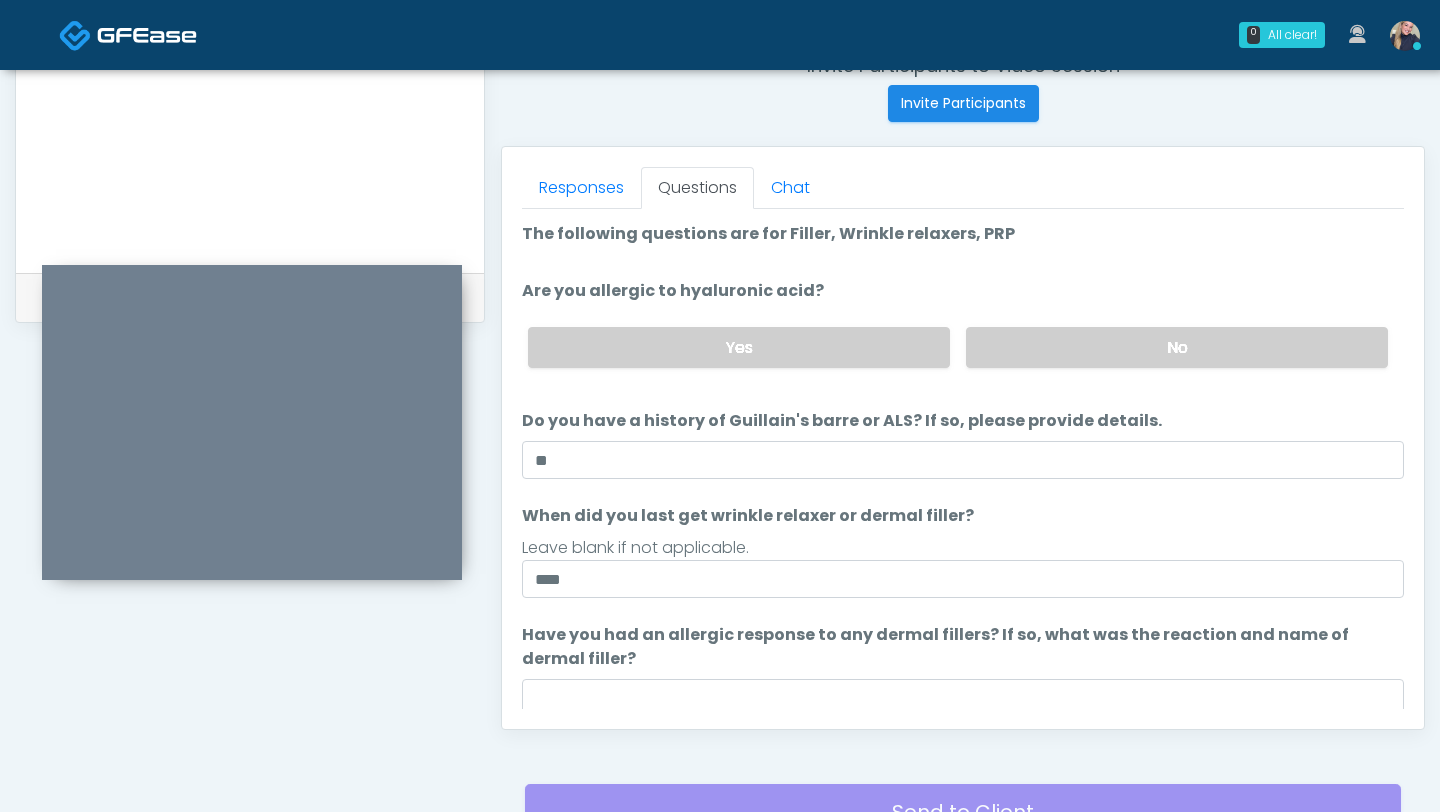 click on "Responses
Questions
Chat
Good Faith Exam Script
Good Faith Exam Script INTRODUCTION Hello, my name is undefined, and I will be conducting your good faith exam on behalf of  Thee Body Sculptress ,  Please confirm the correct patient is on the call: Confirm full name Confirm Date of Birth ﻿﻿﻿﻿﻿﻿ This exam will take about 5 minutes to complete and it is a state requirement before you receive any new treatment. I am a third party service provider and have been retained by this practice to collect and review your medical history and ensure you're a good candidate for your treatment. all information collected, stored and transmitted as part of this exam is confidential and covered by the HIPAA act." at bounding box center [963, 438] 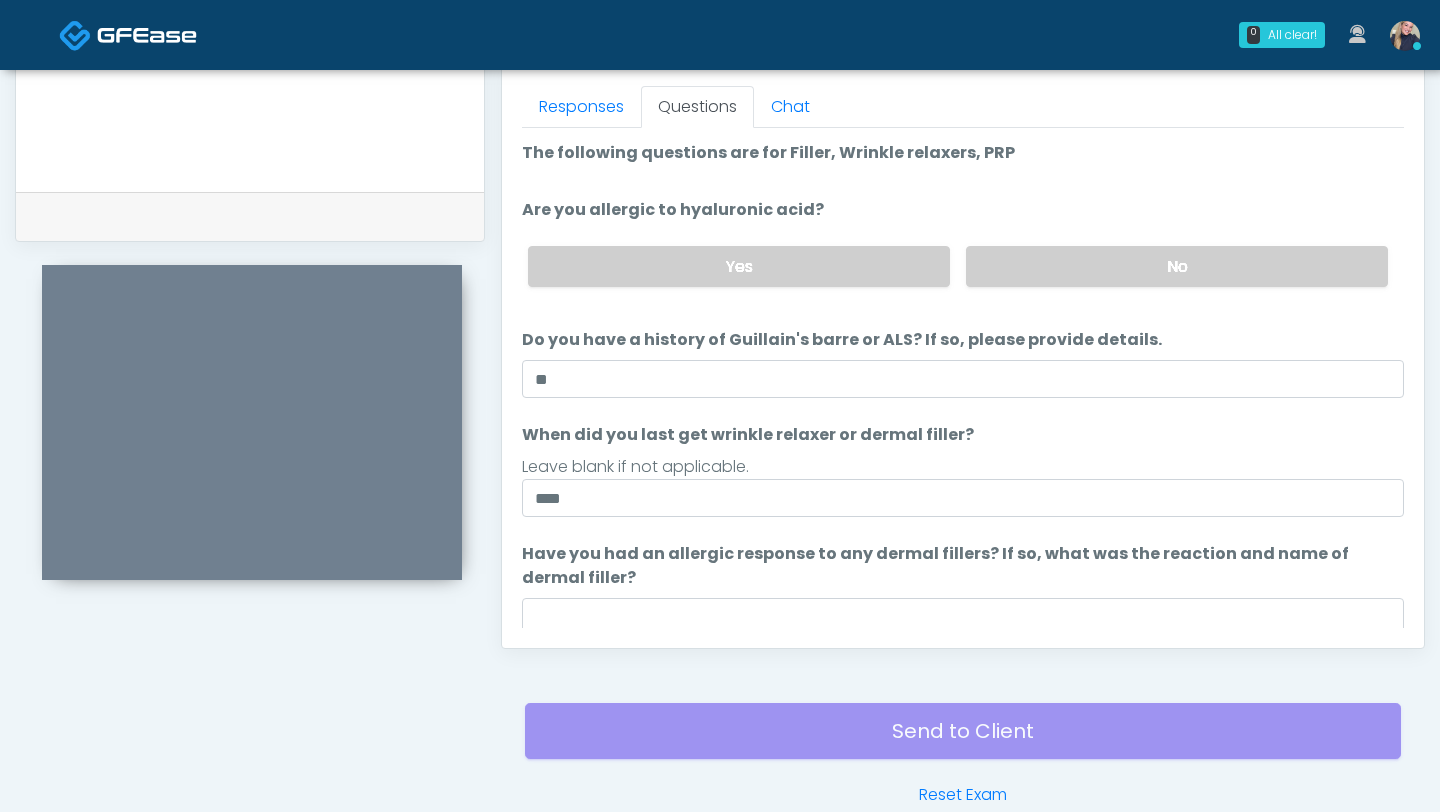 scroll, scrollTop: 880, scrollLeft: 0, axis: vertical 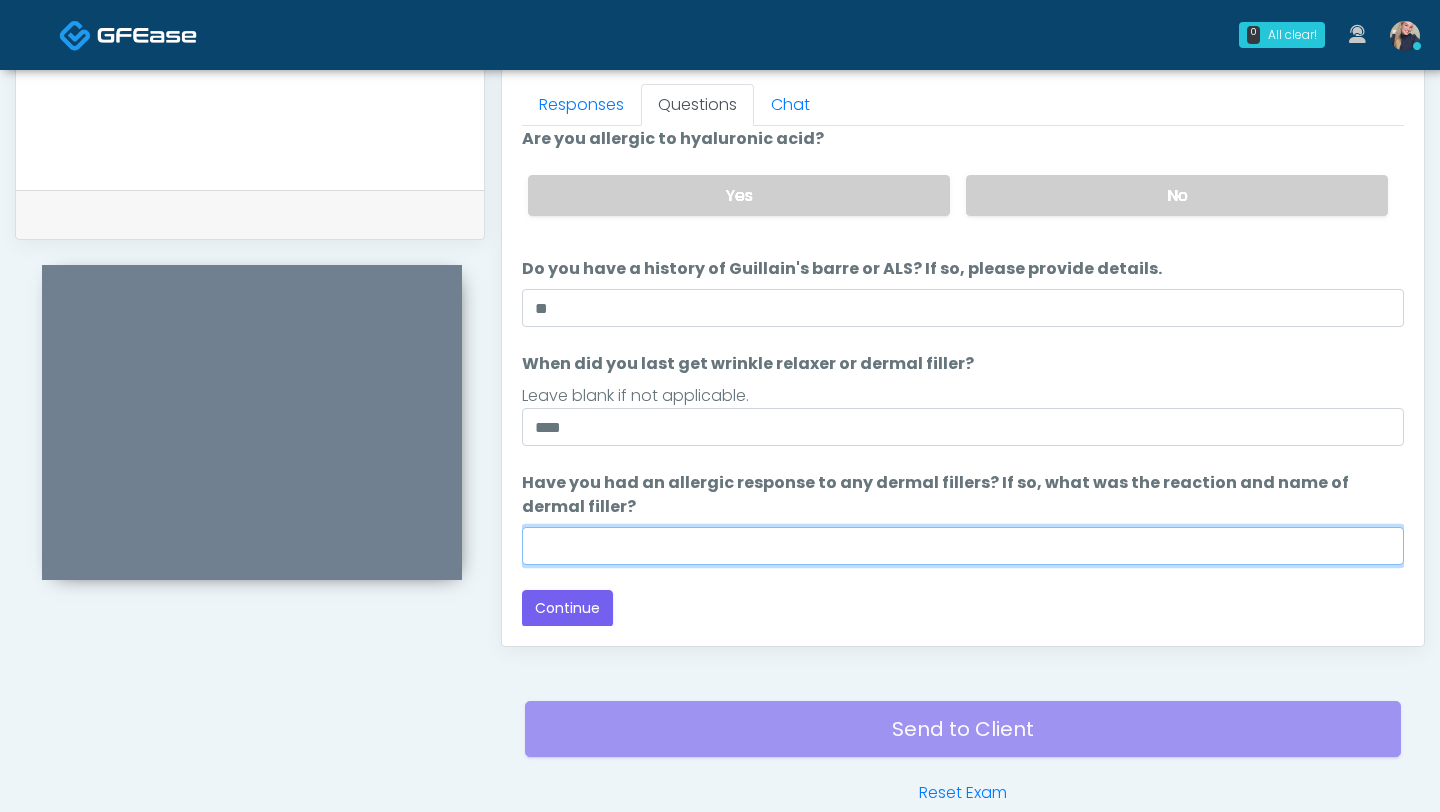 click on "Have you had an allergic response to any dermal fillers? If so, what was the reaction and name of dermal filler?" at bounding box center [963, 546] 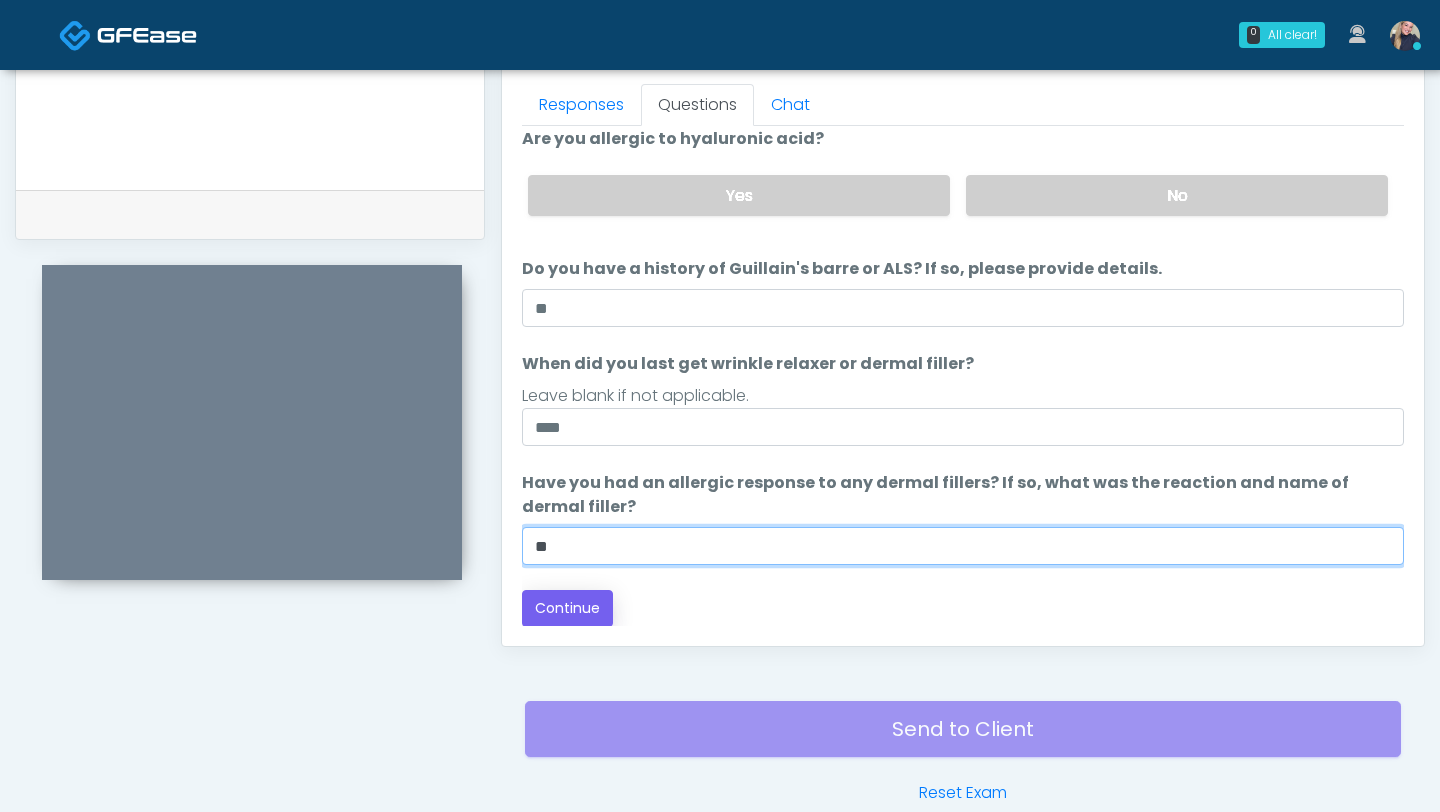 type on "**" 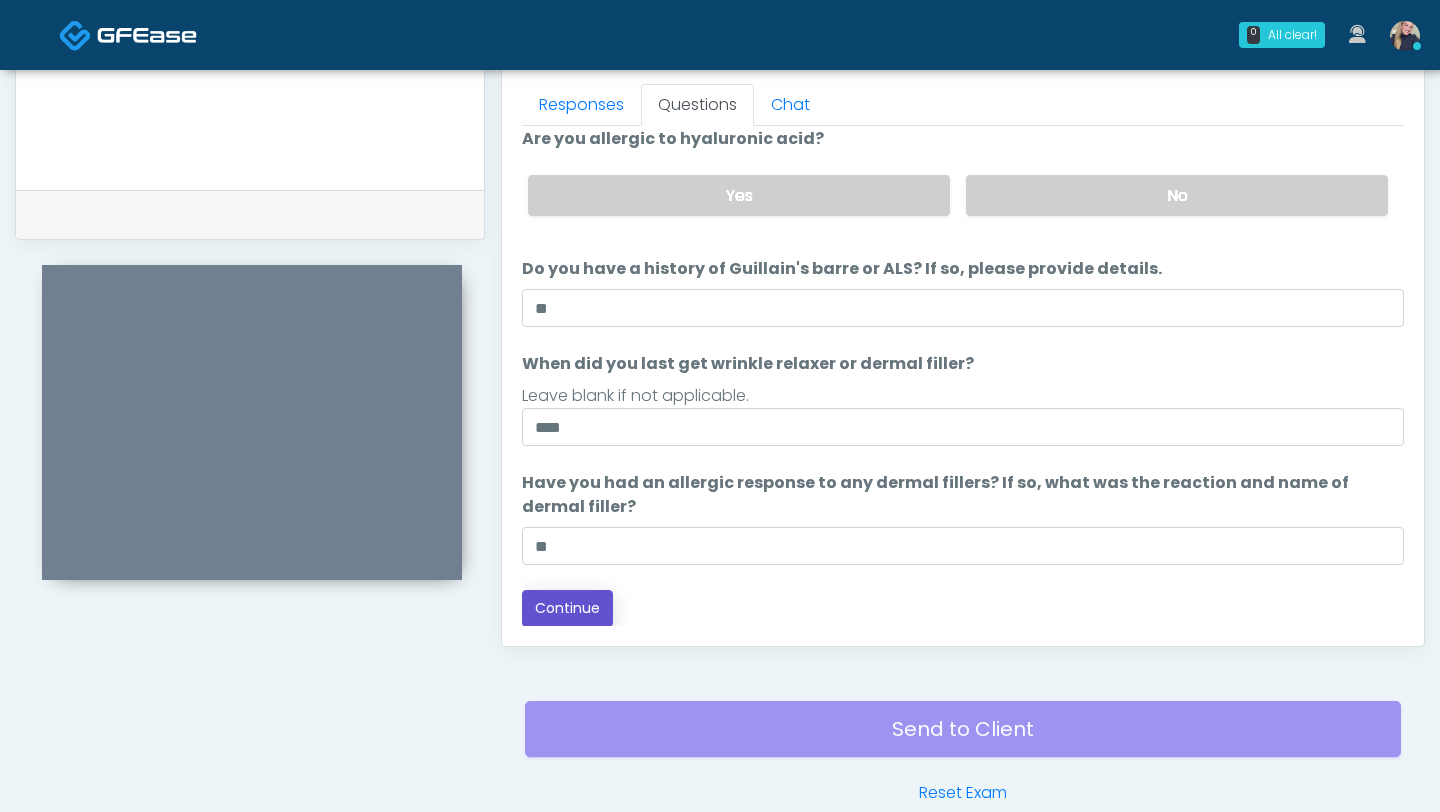 click on "Continue" at bounding box center (567, 608) 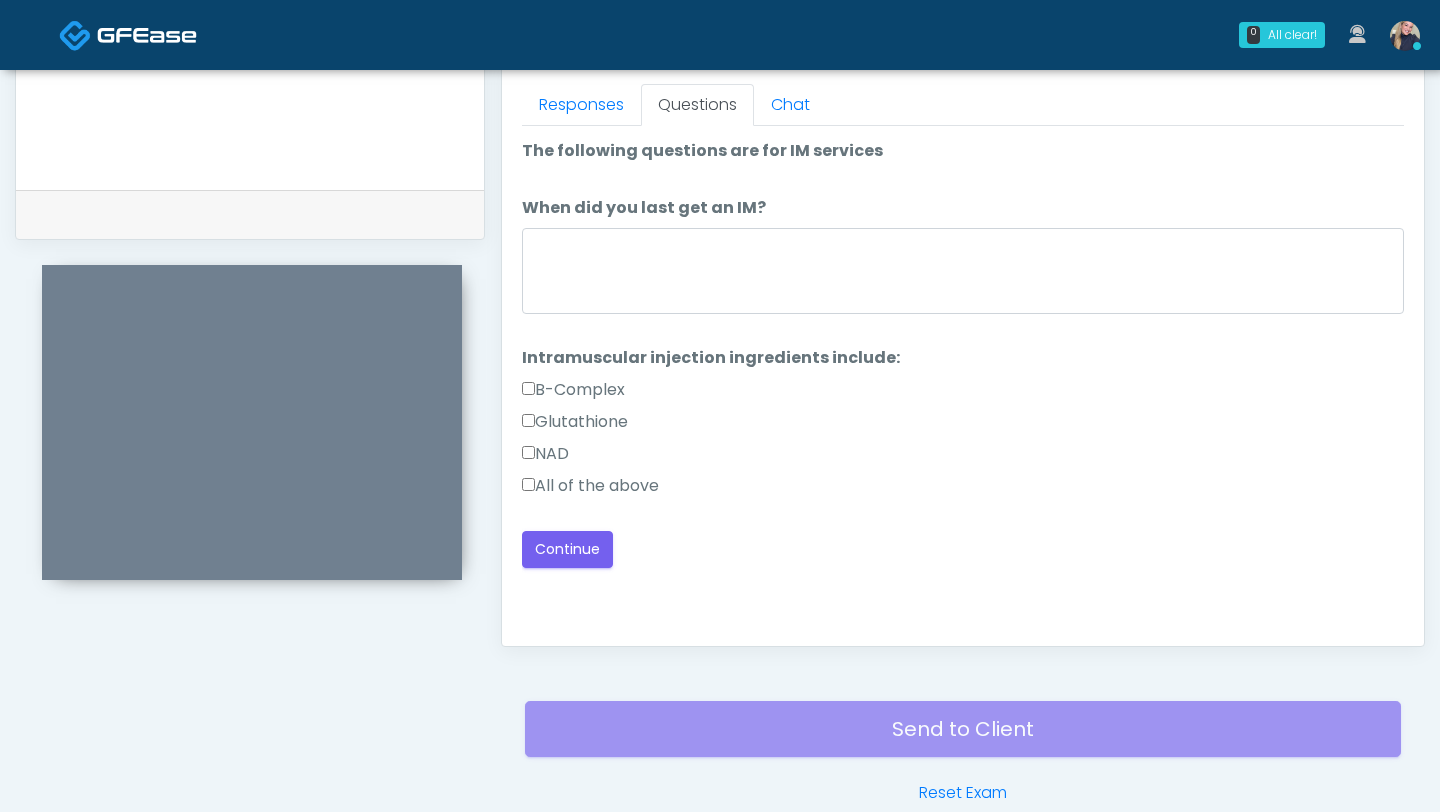 scroll, scrollTop: 0, scrollLeft: 0, axis: both 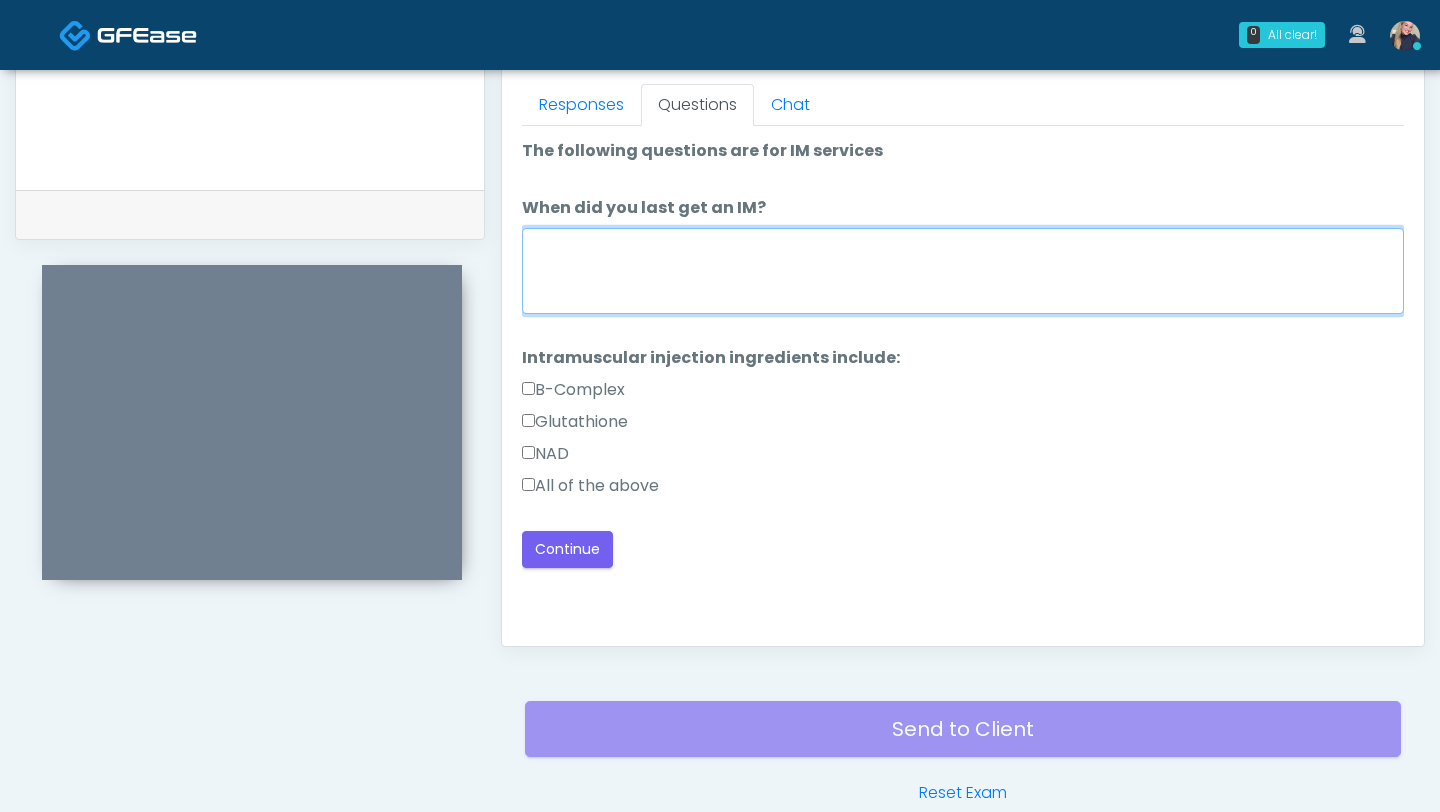 click on "When did you last get an IM?" at bounding box center (963, 271) 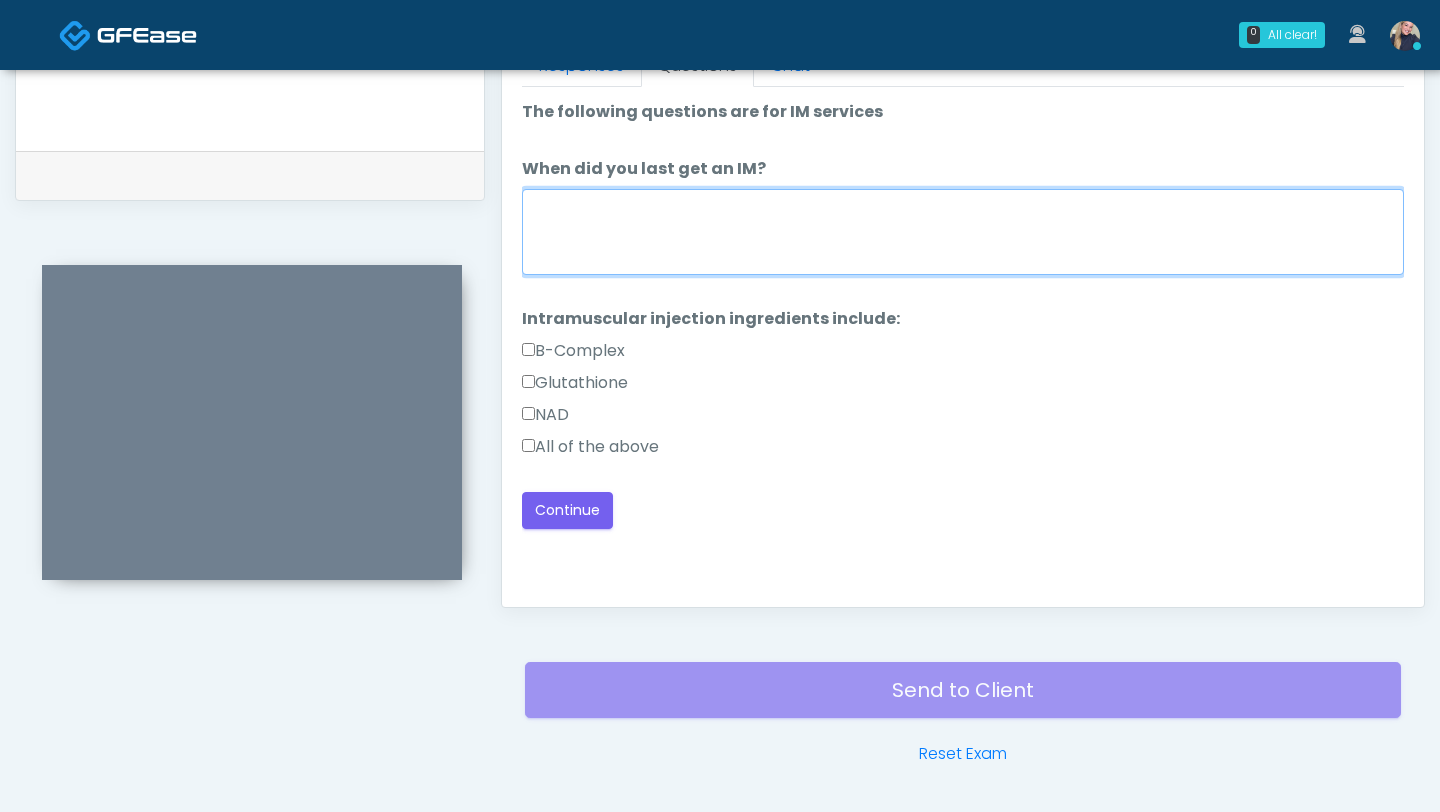 click on "When did you last get an IM?" at bounding box center [963, 232] 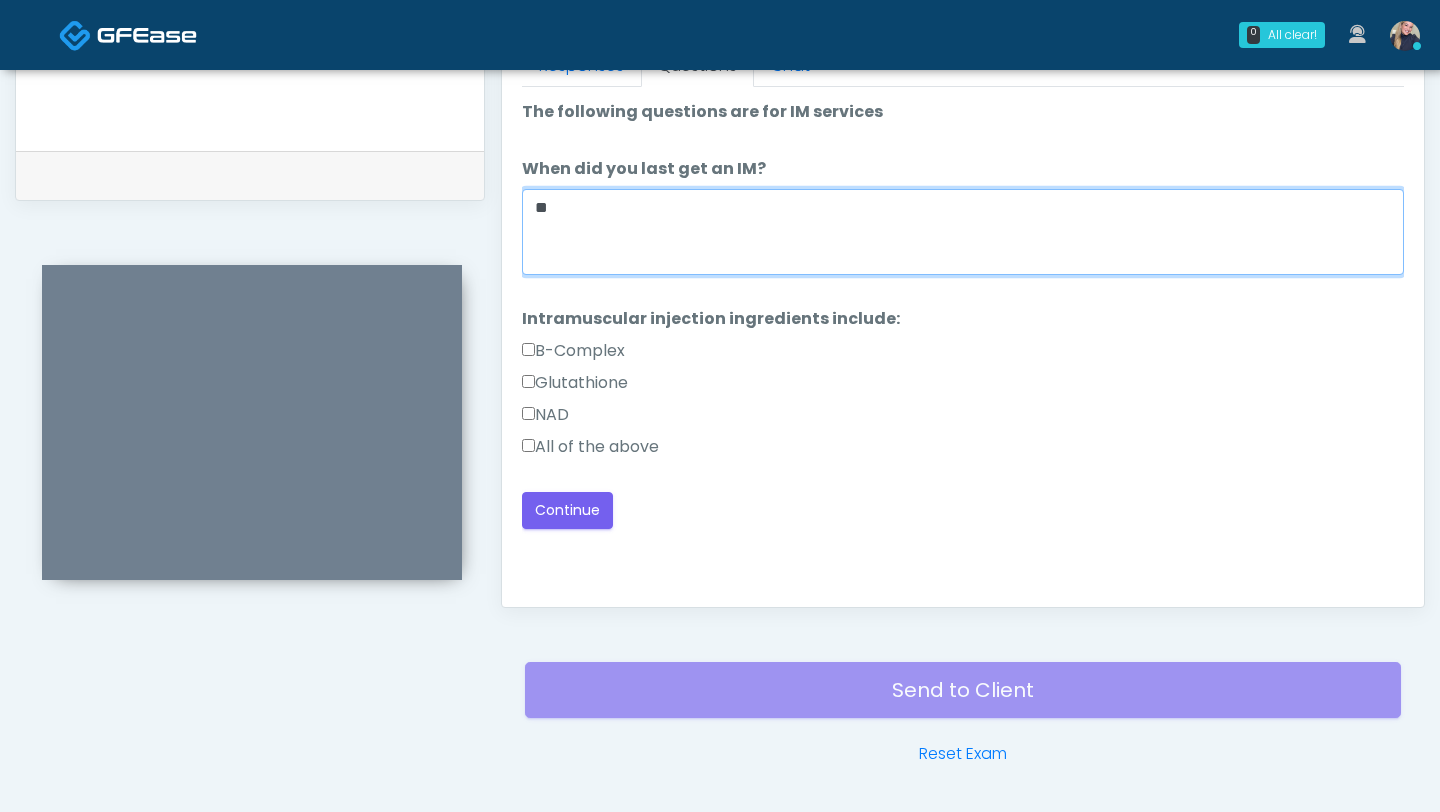 type on "*" 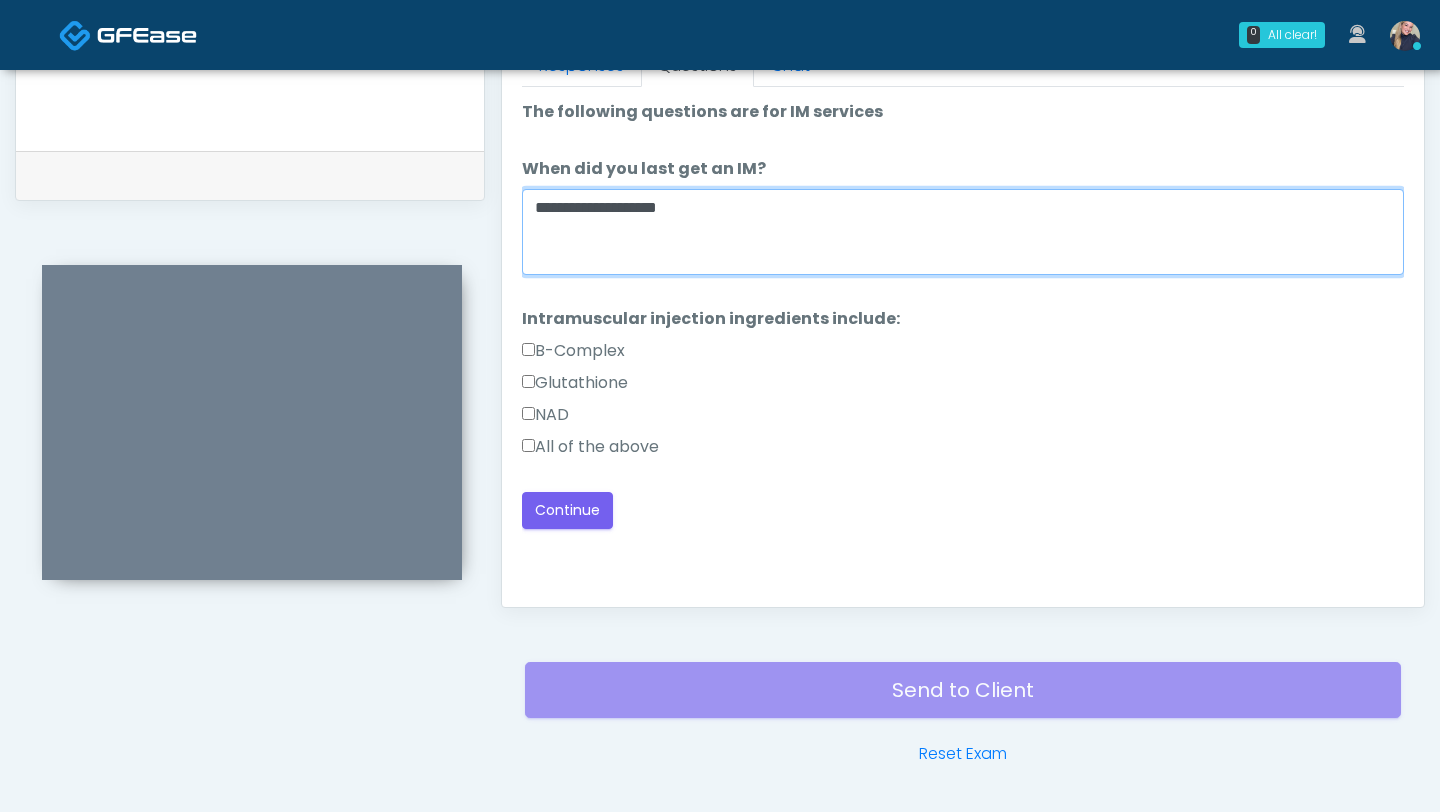 scroll, scrollTop: 983, scrollLeft: 0, axis: vertical 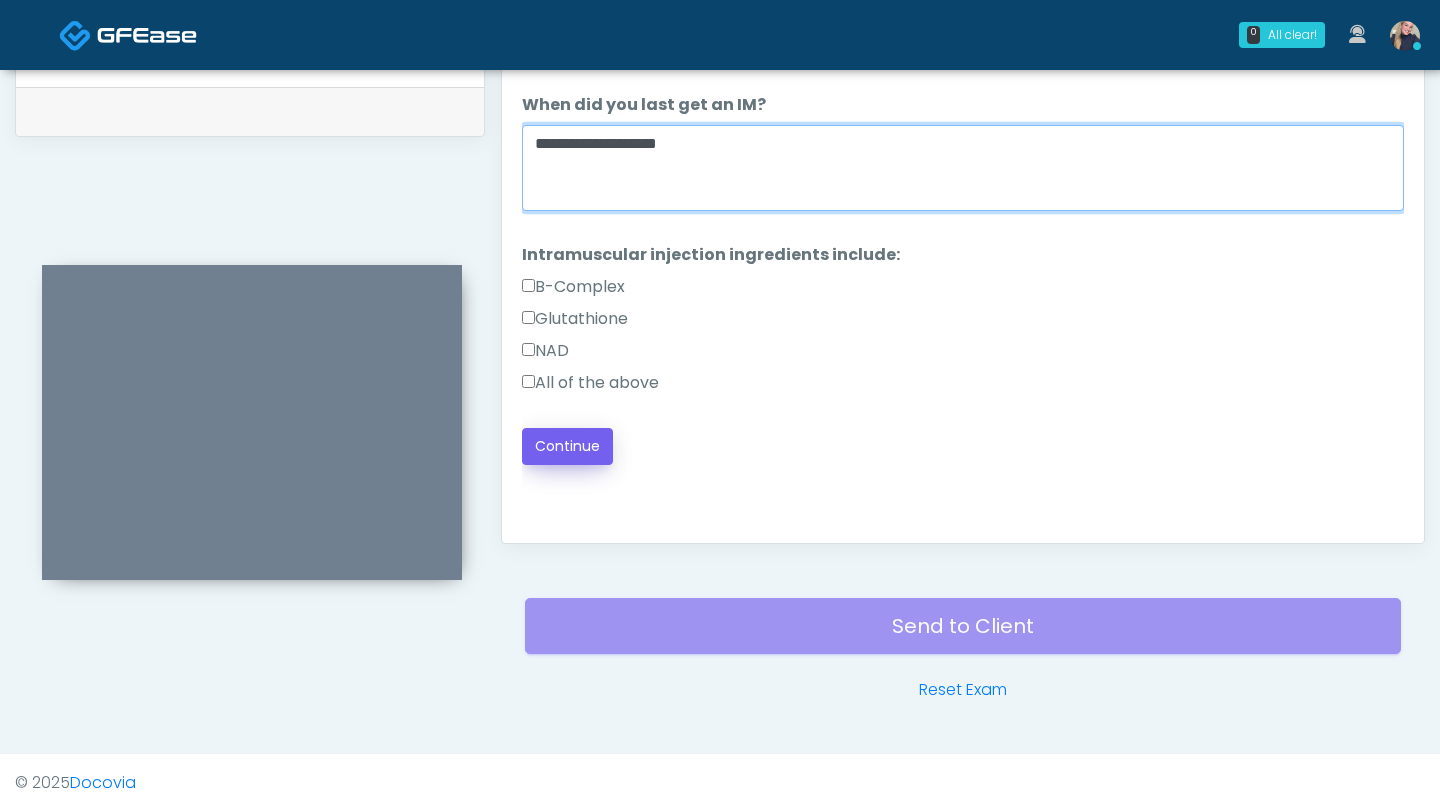 type on "**********" 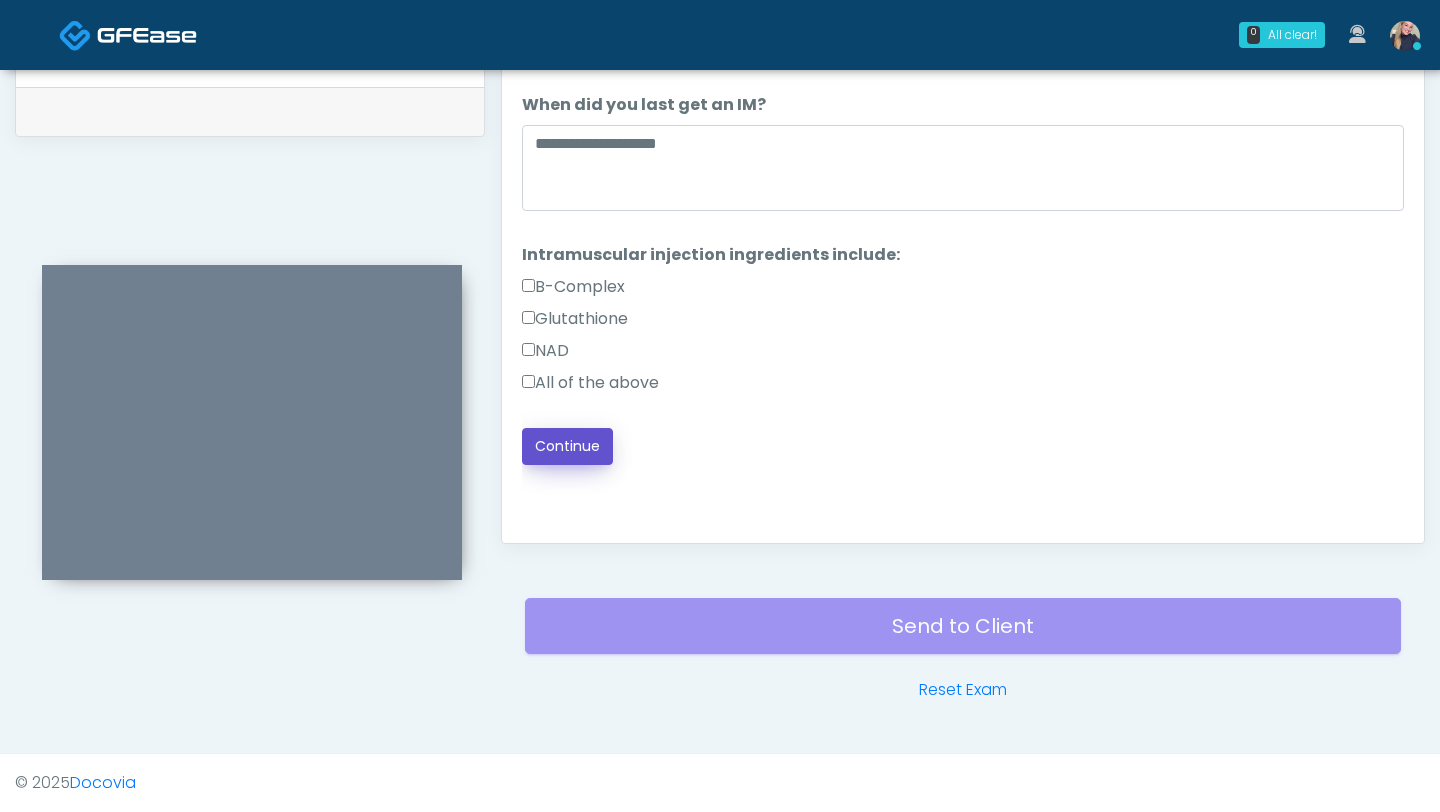 click on "Continue" at bounding box center (567, 446) 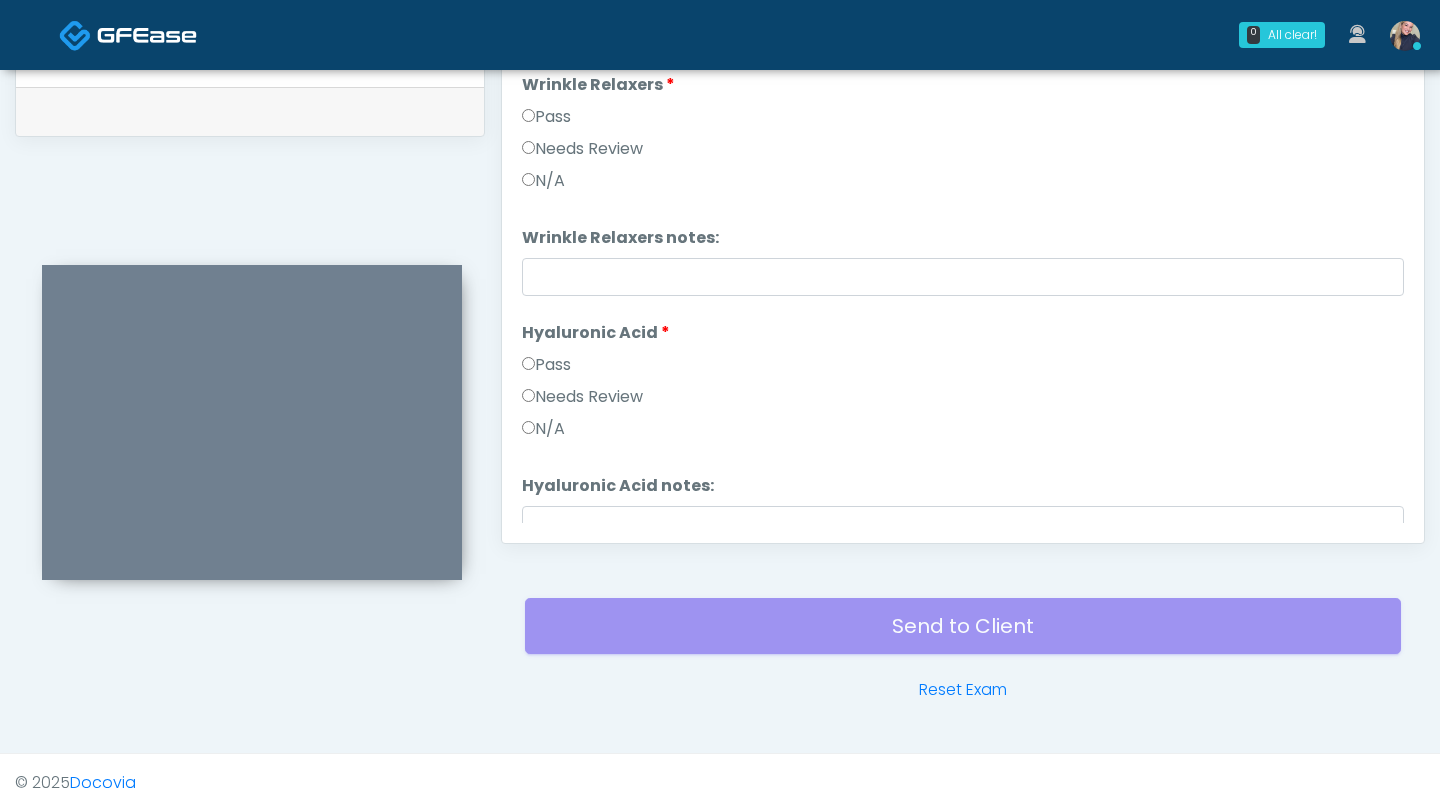 click on "Pass" at bounding box center (546, 117) 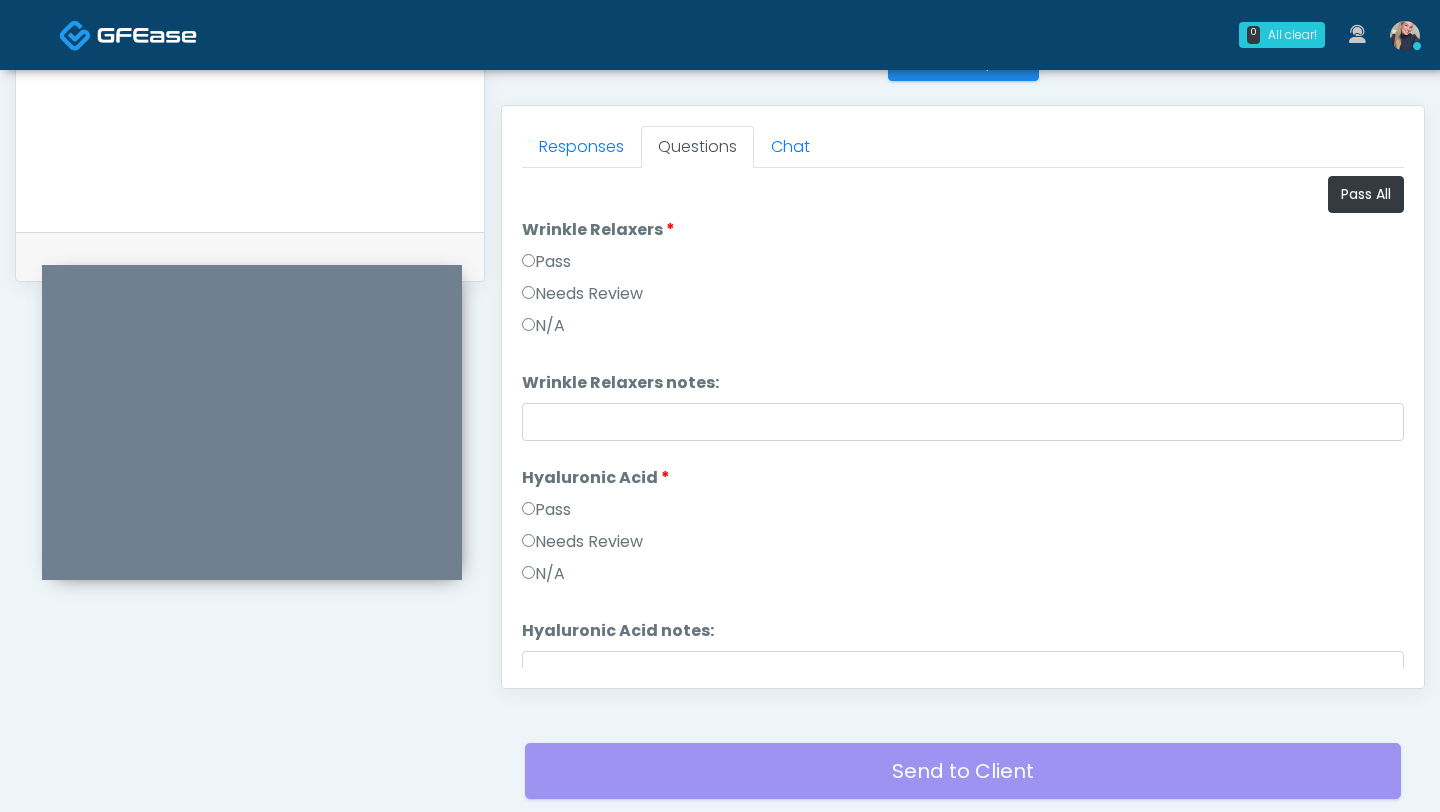 scroll, scrollTop: 832, scrollLeft: 0, axis: vertical 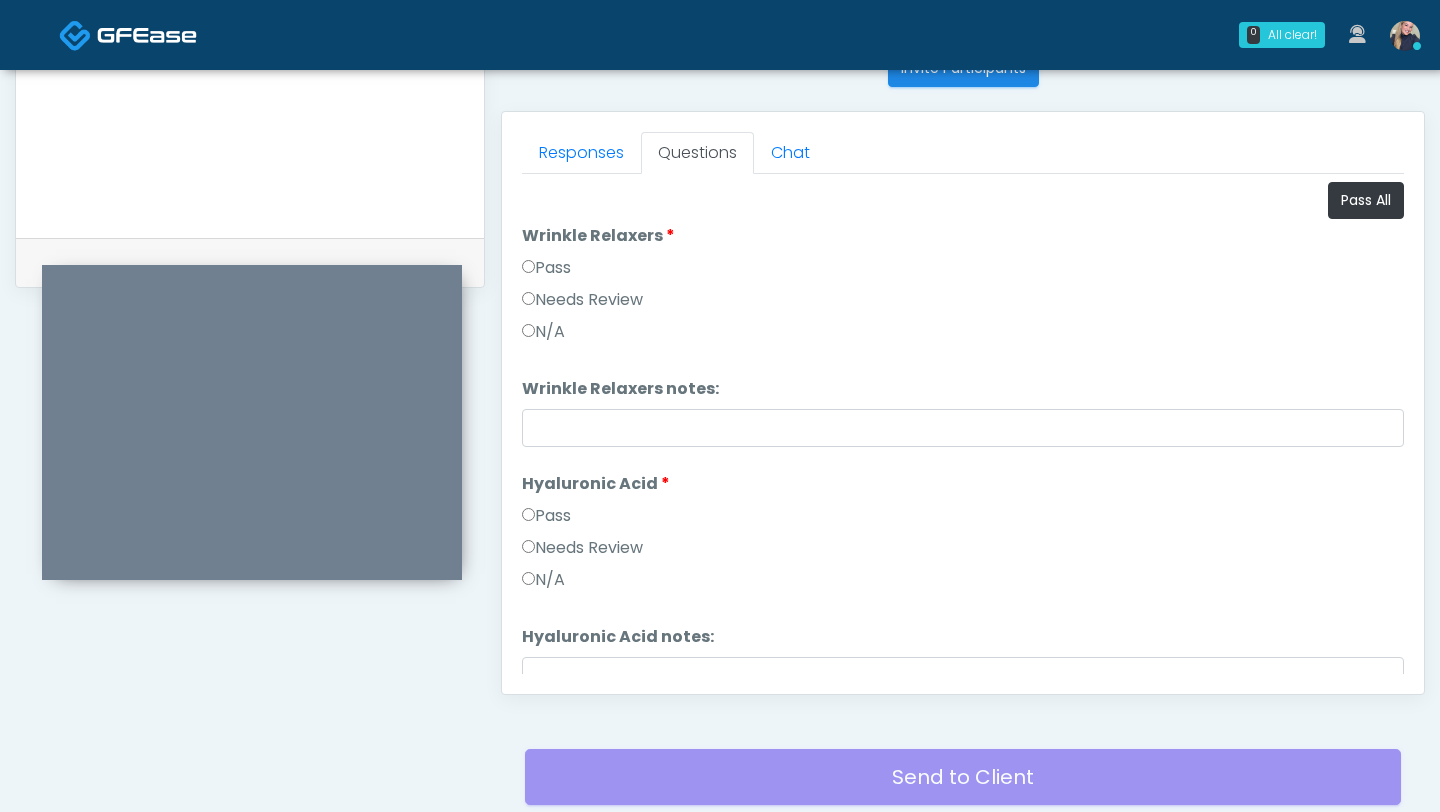 click on "Pass" at bounding box center (546, 516) 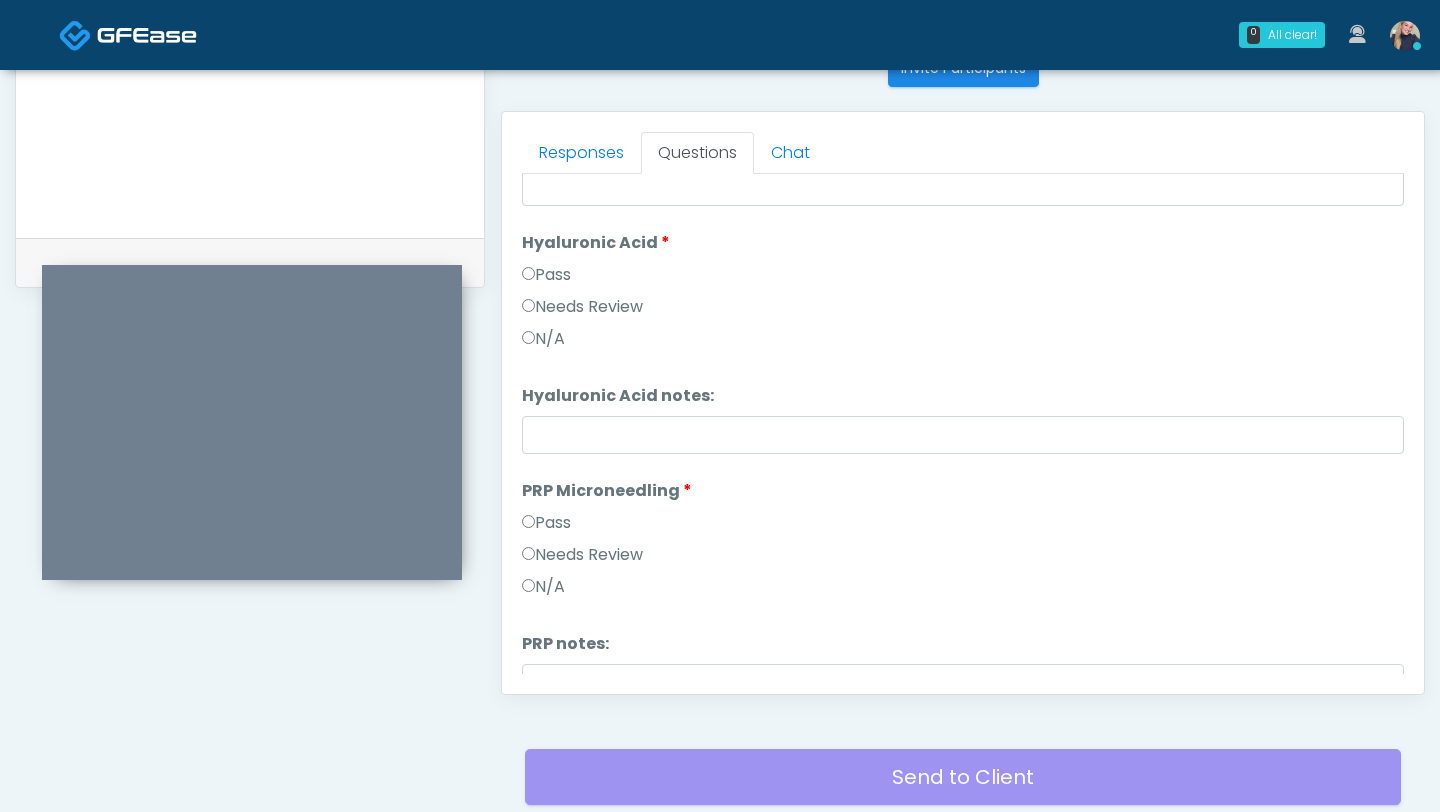 scroll, scrollTop: 294, scrollLeft: 0, axis: vertical 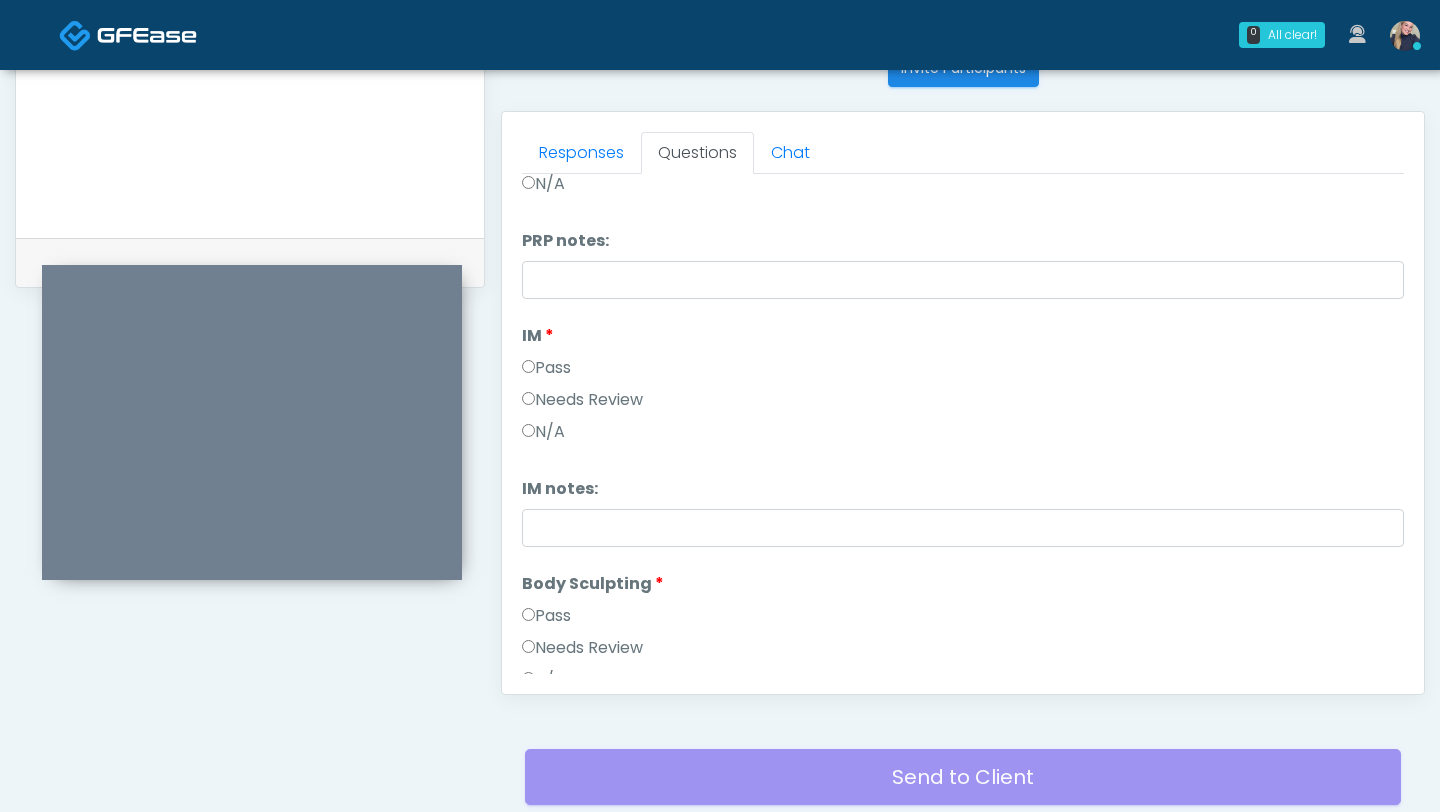 click on "Pass" at bounding box center [546, 616] 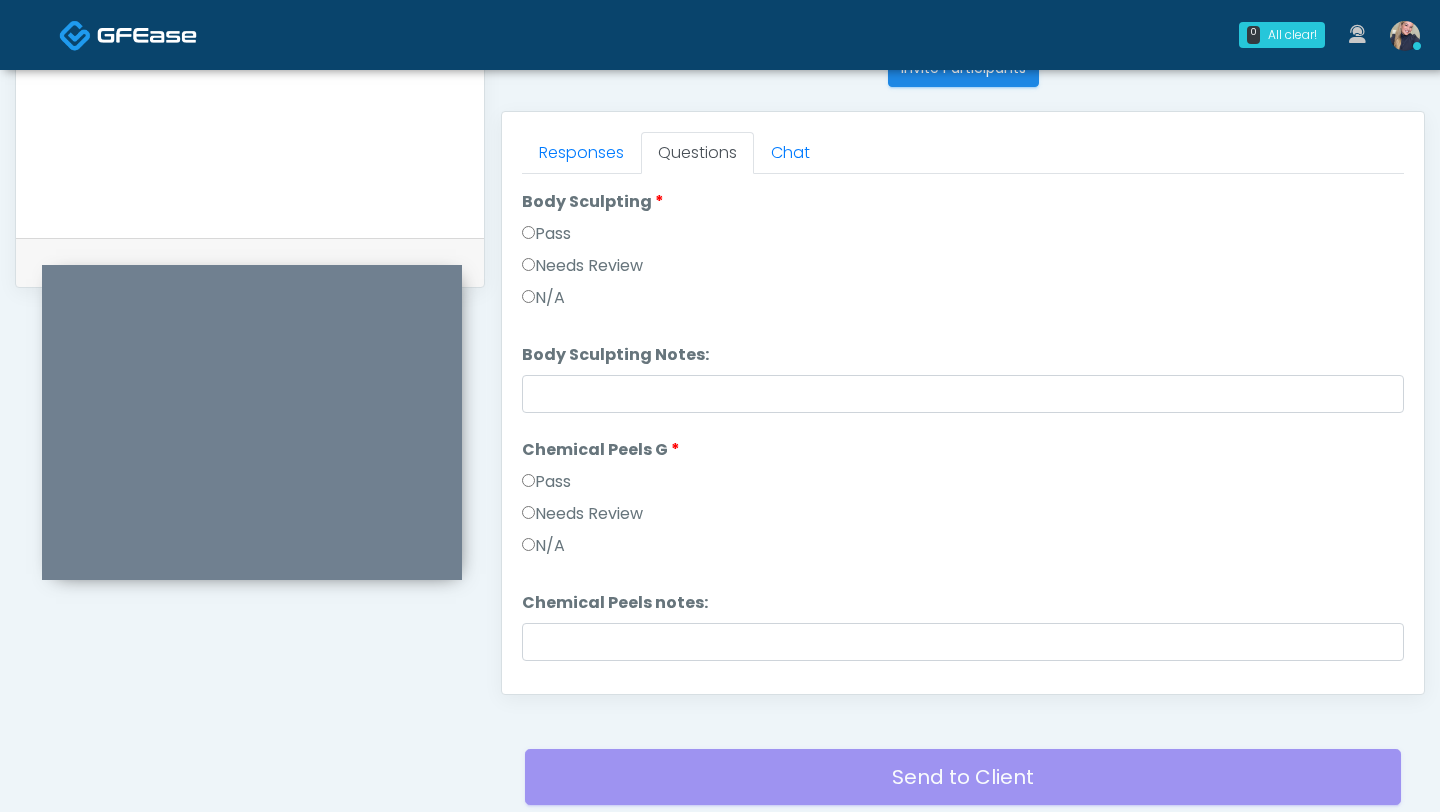 scroll, scrollTop: 1075, scrollLeft: 0, axis: vertical 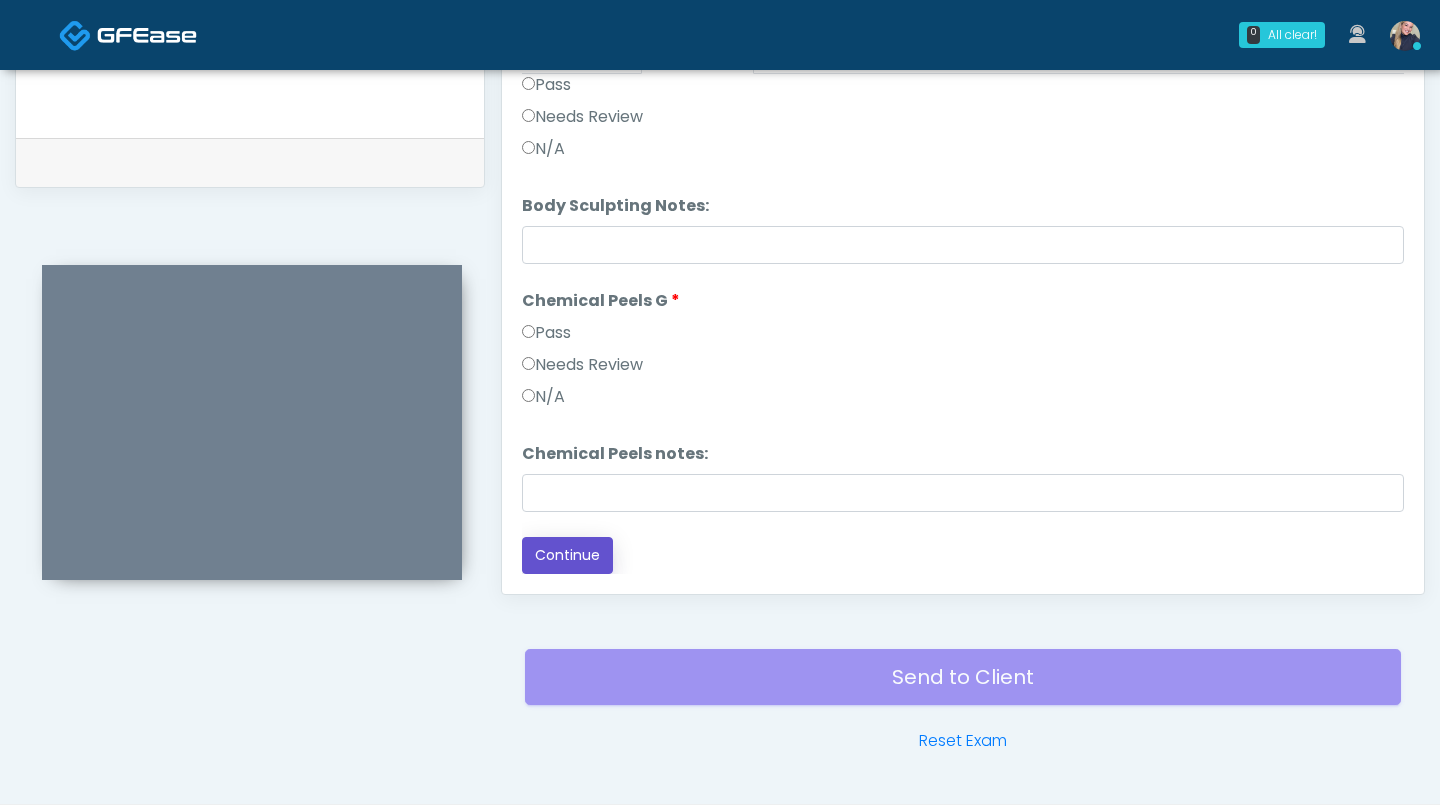 click on "Continue" at bounding box center [567, 555] 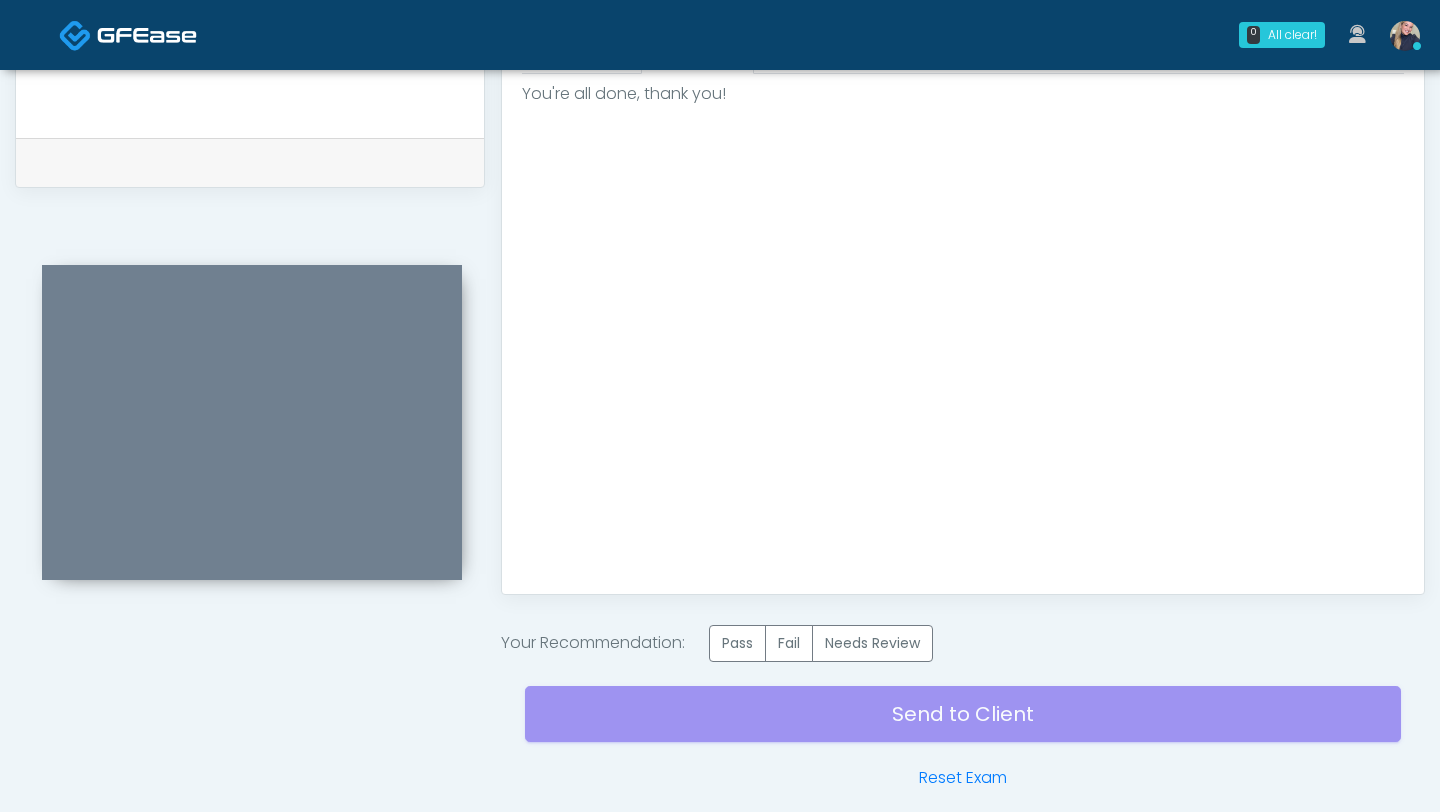 scroll, scrollTop: 0, scrollLeft: 0, axis: both 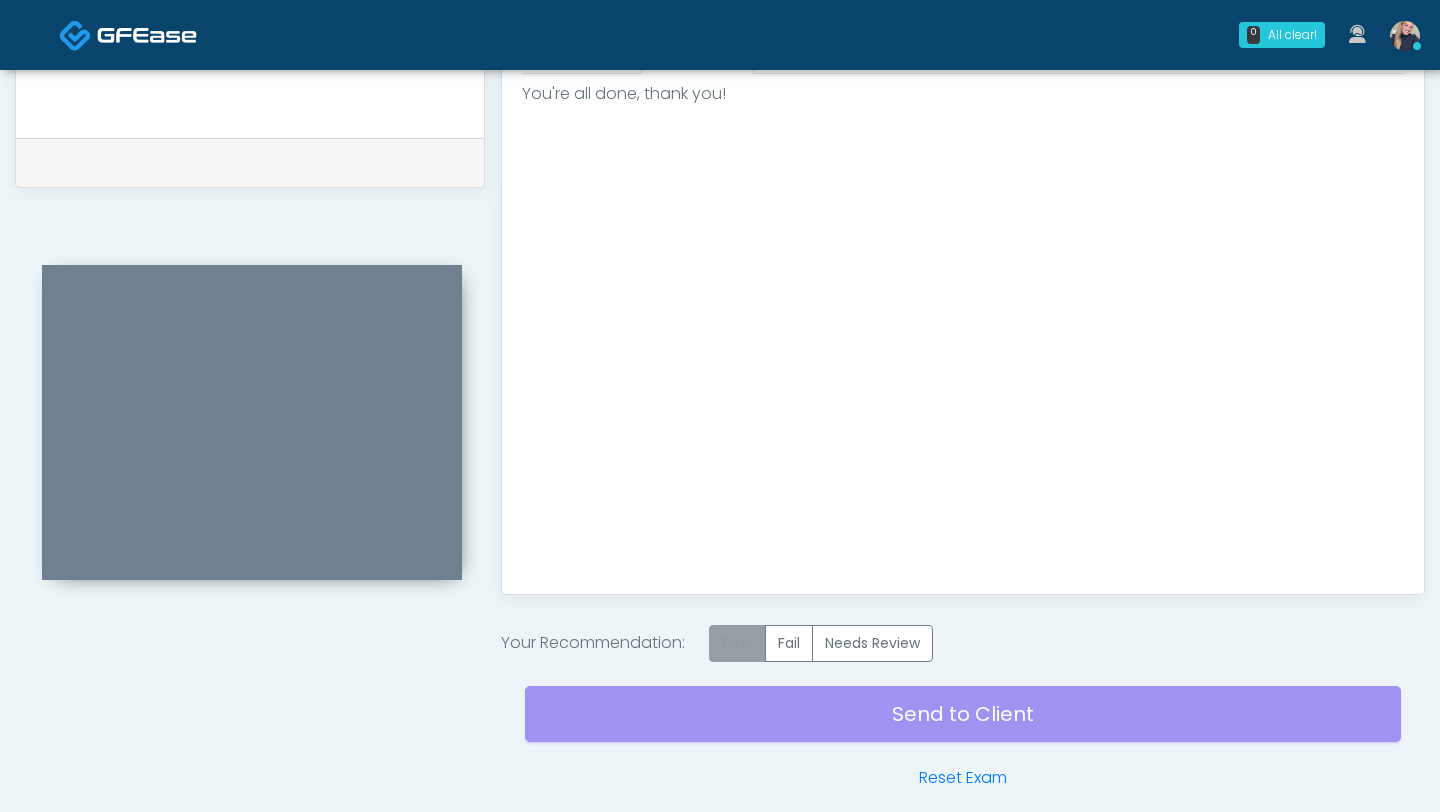 click on "Pass" at bounding box center (737, 643) 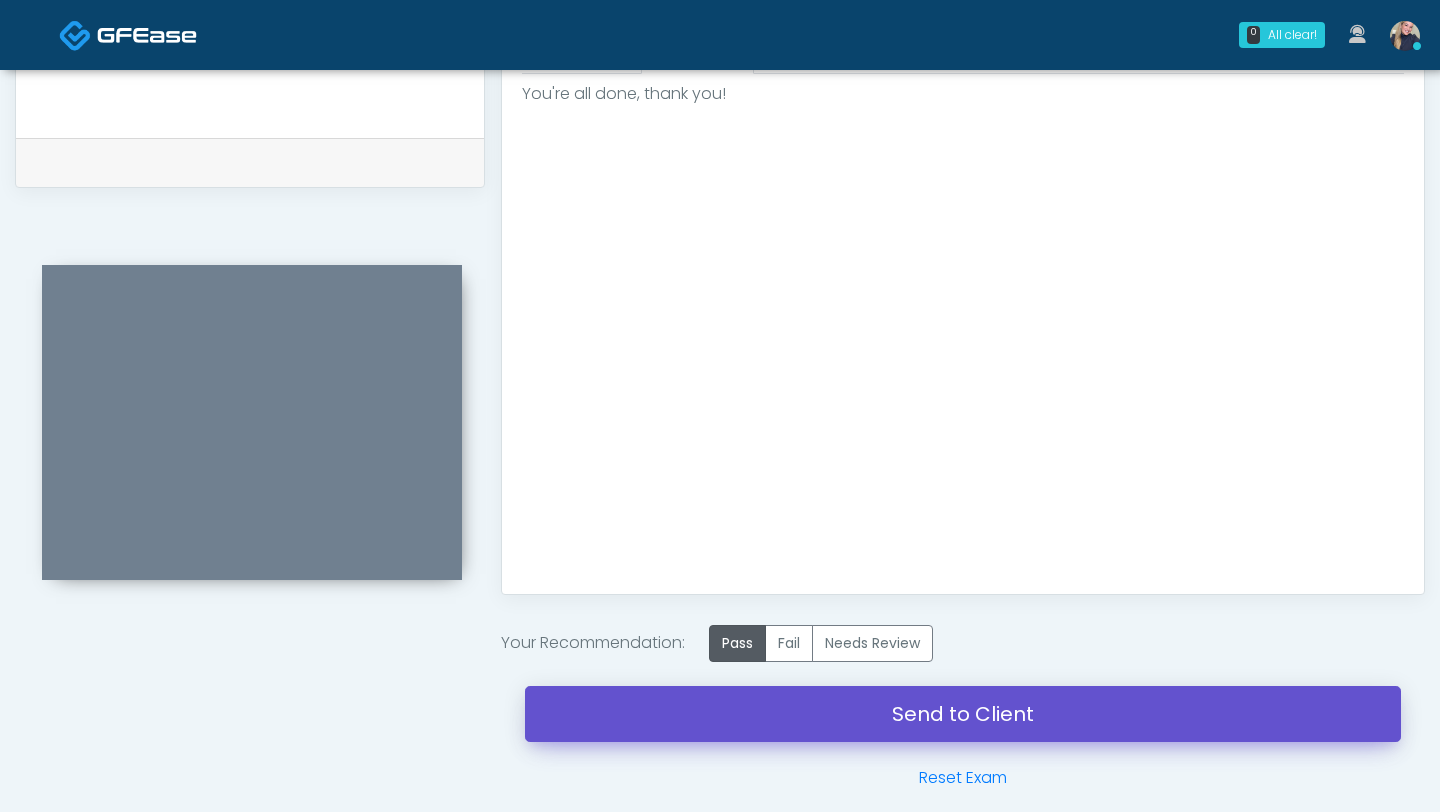 click on "Send to Client" at bounding box center [963, 714] 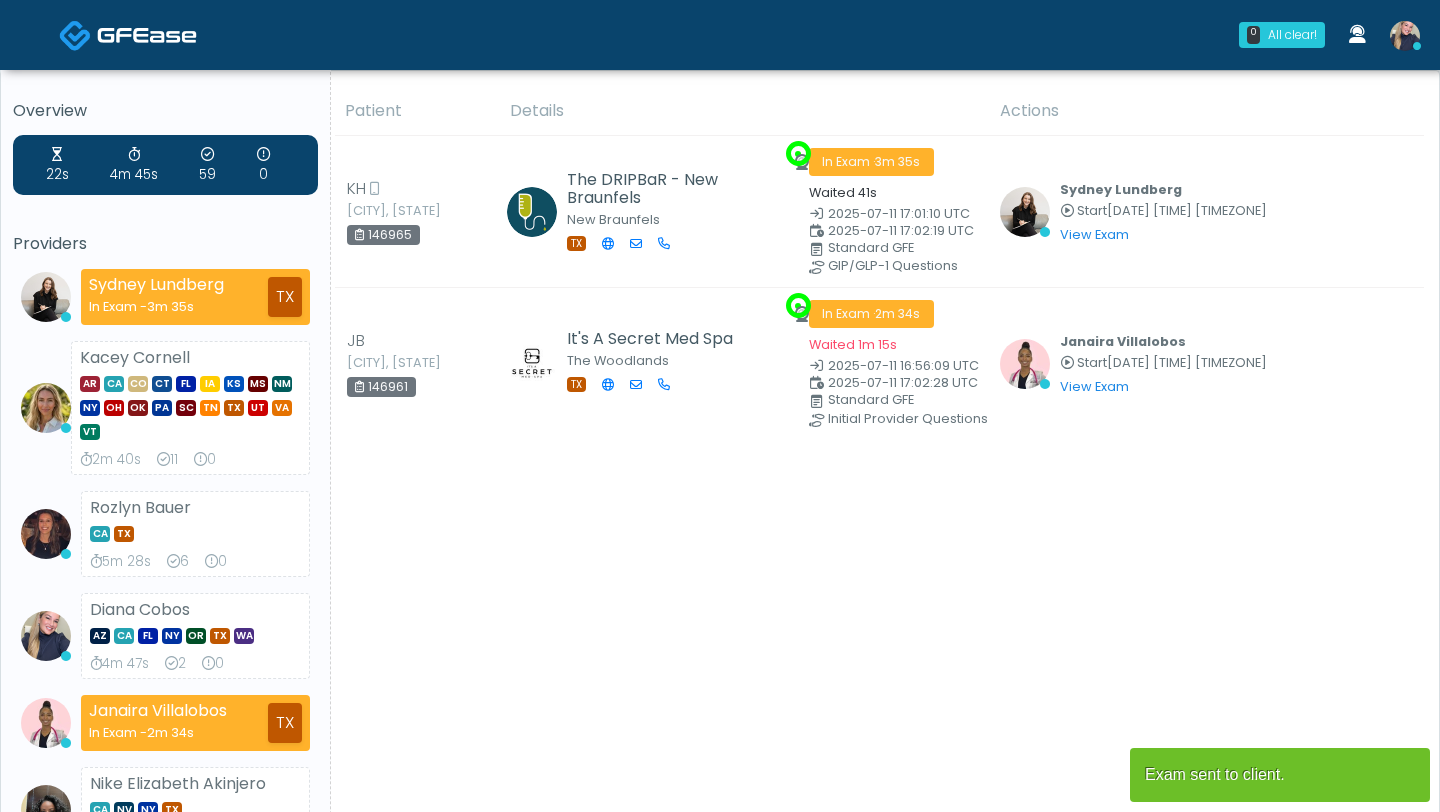 scroll, scrollTop: 0, scrollLeft: 0, axis: both 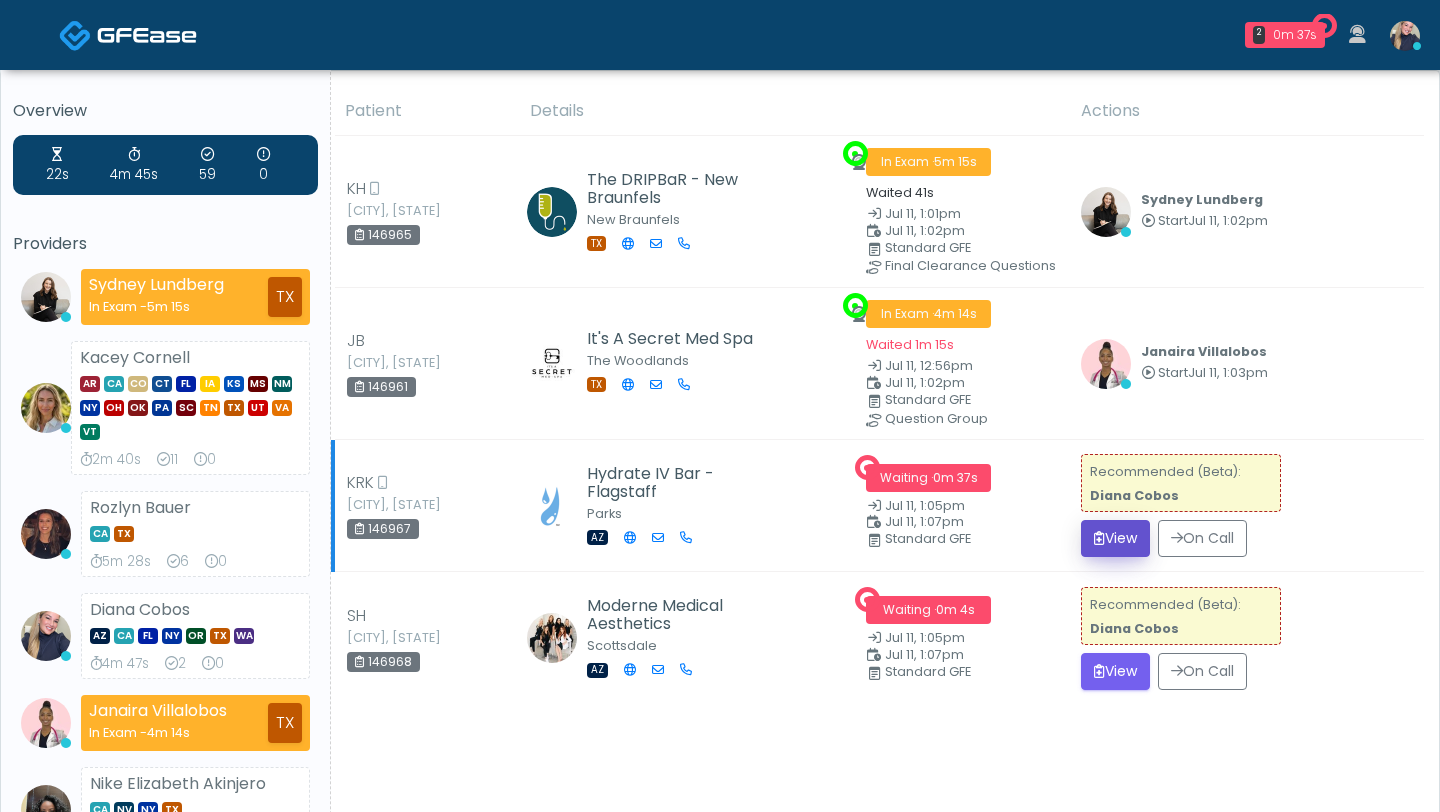 click on "View" at bounding box center [1115, 538] 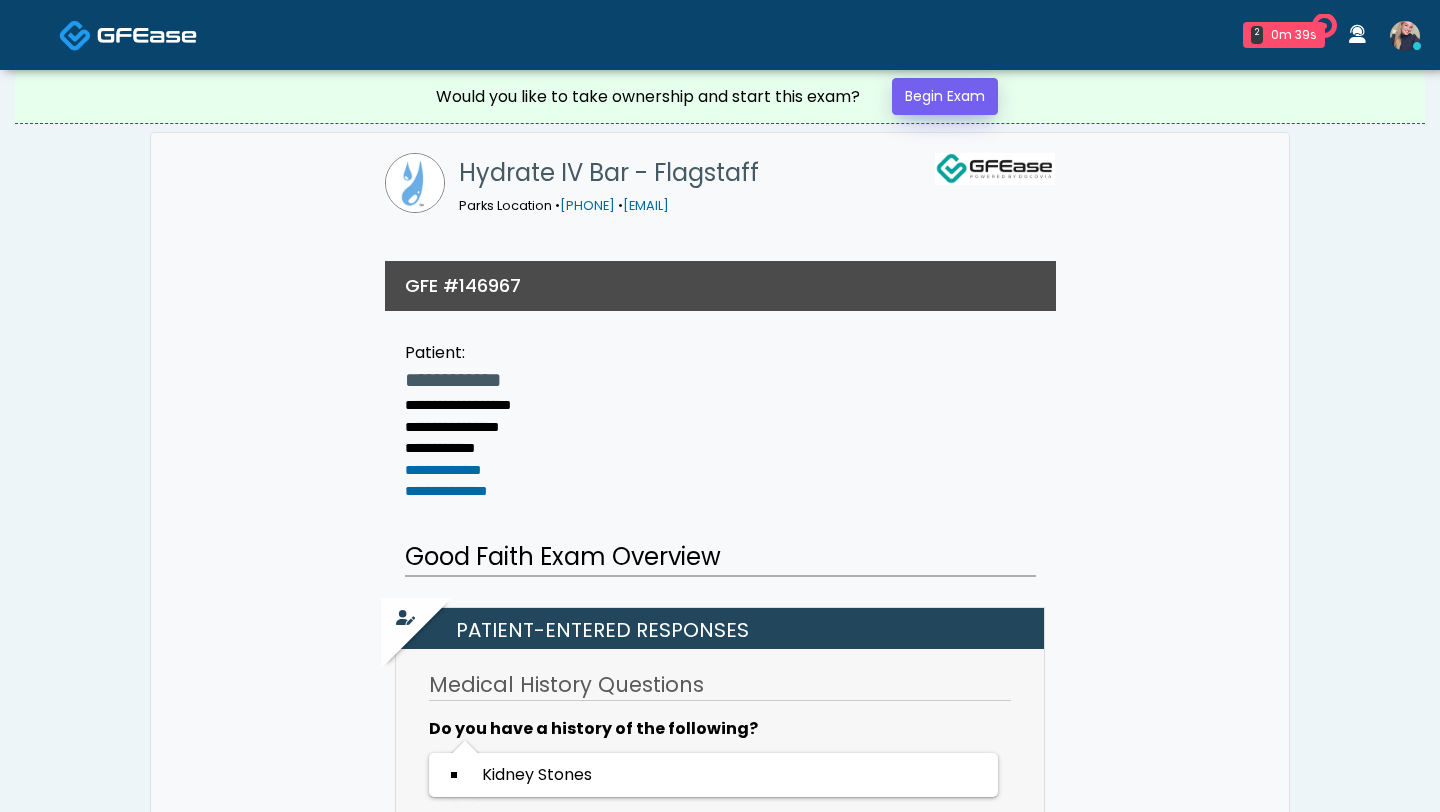 scroll, scrollTop: 0, scrollLeft: 0, axis: both 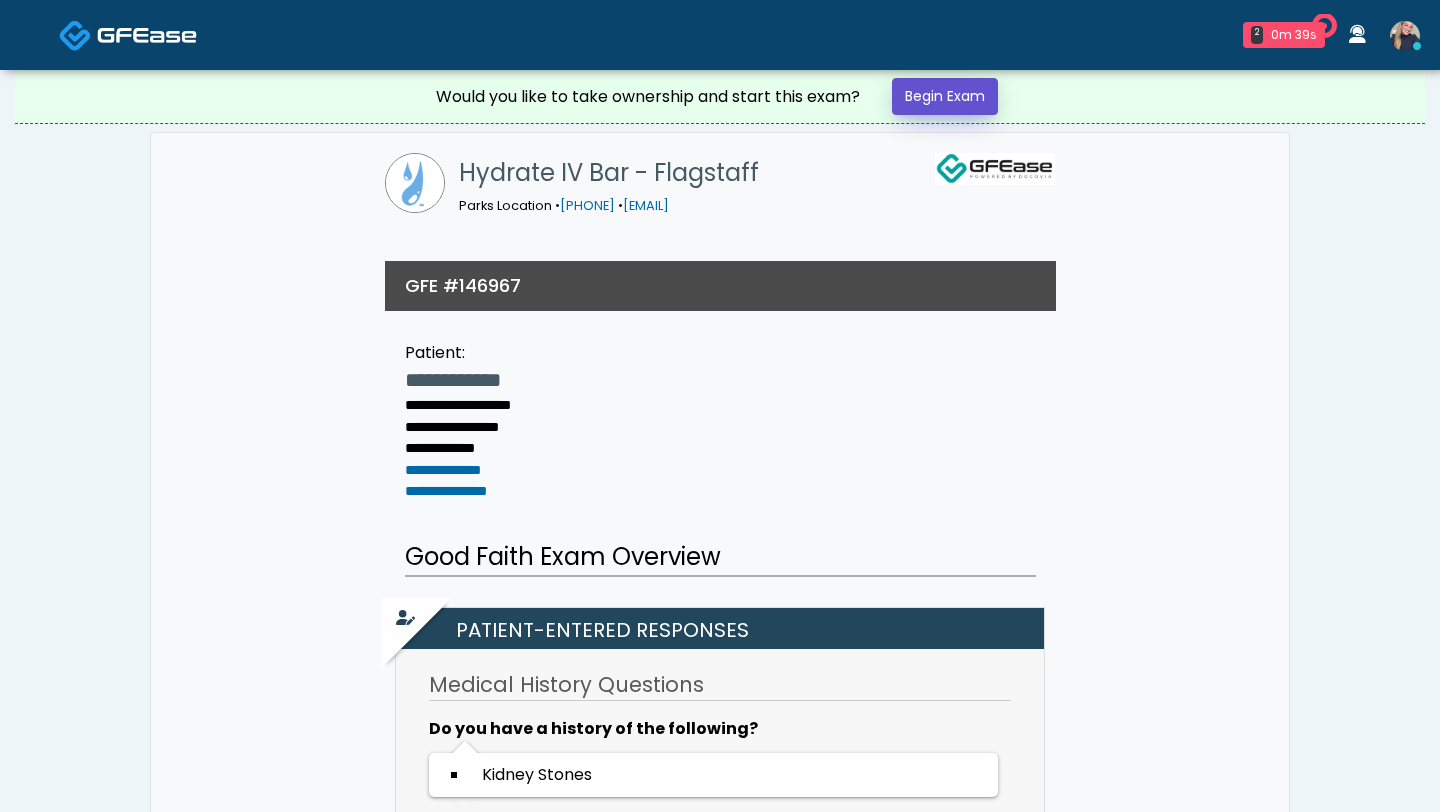 click on "Begin Exam" at bounding box center [945, 96] 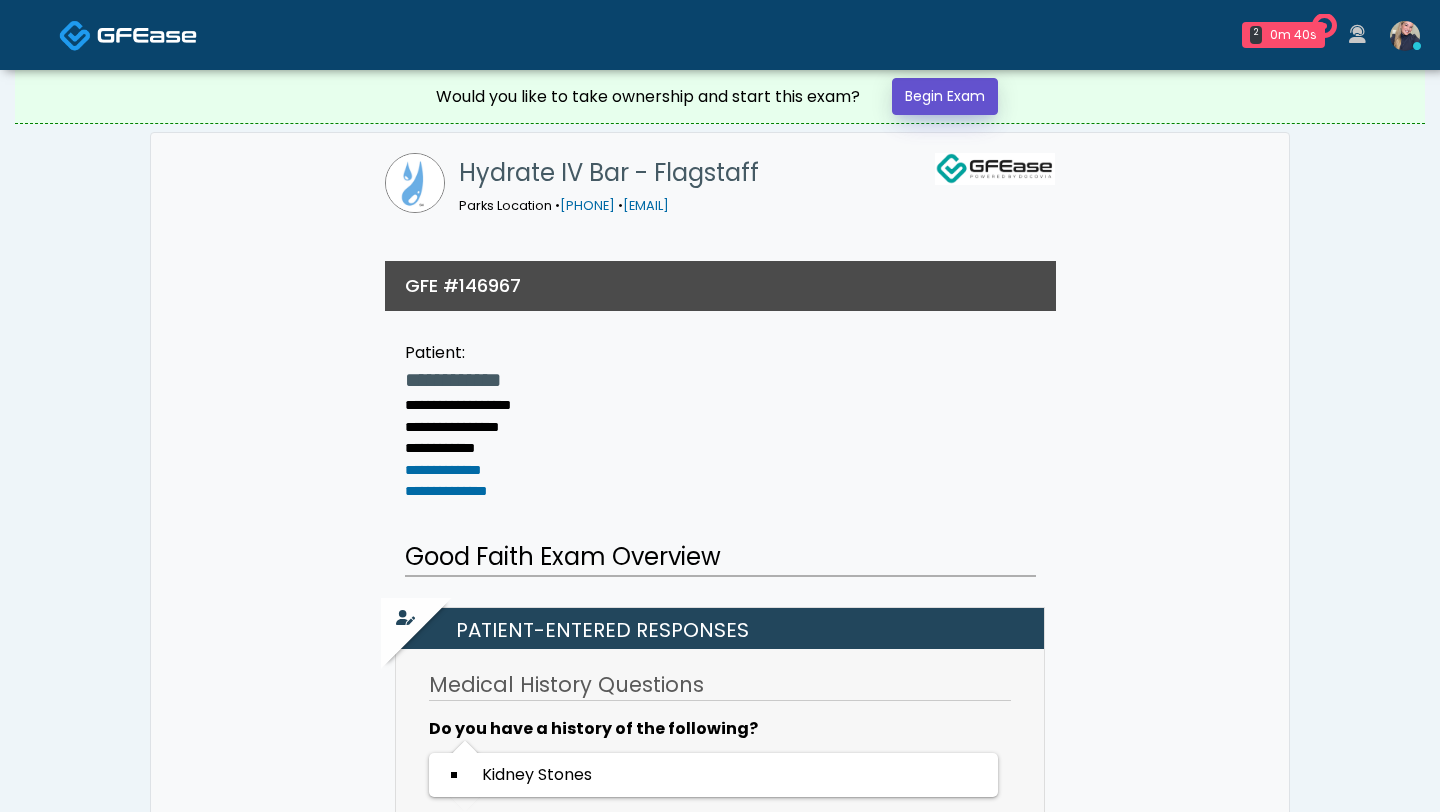 scroll, scrollTop: 0, scrollLeft: 0, axis: both 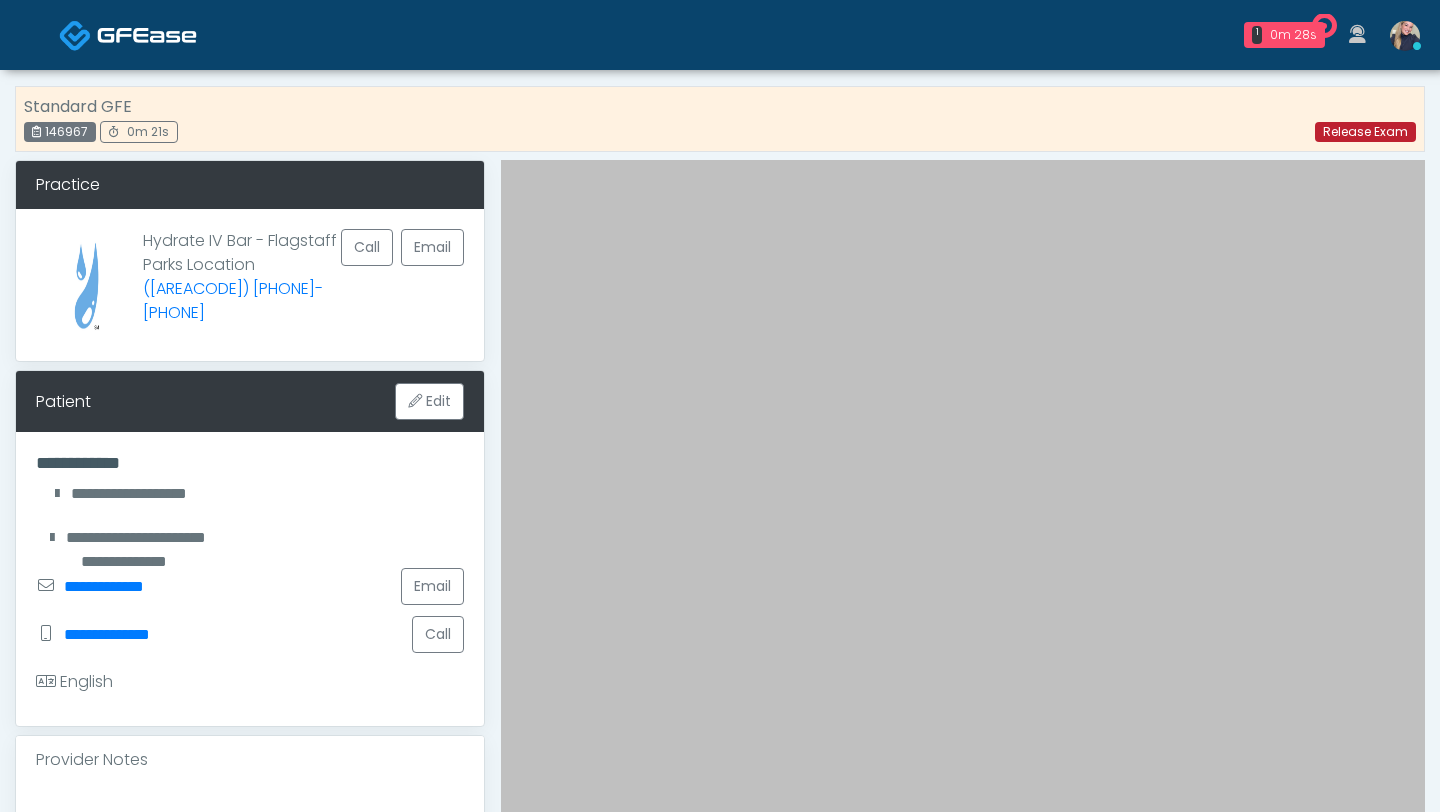 click on "Release Exam" at bounding box center (1365, 132) 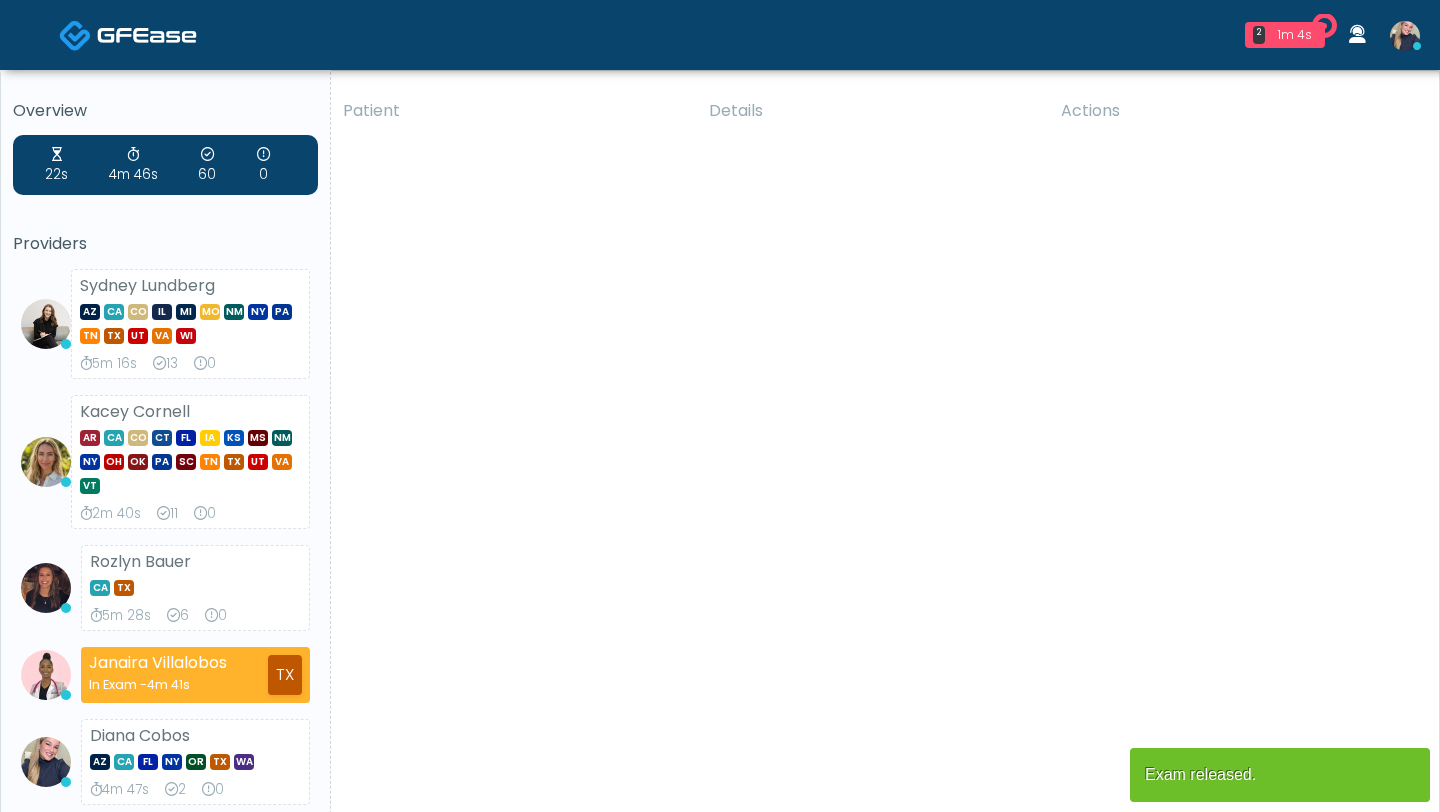 scroll, scrollTop: 0, scrollLeft: 0, axis: both 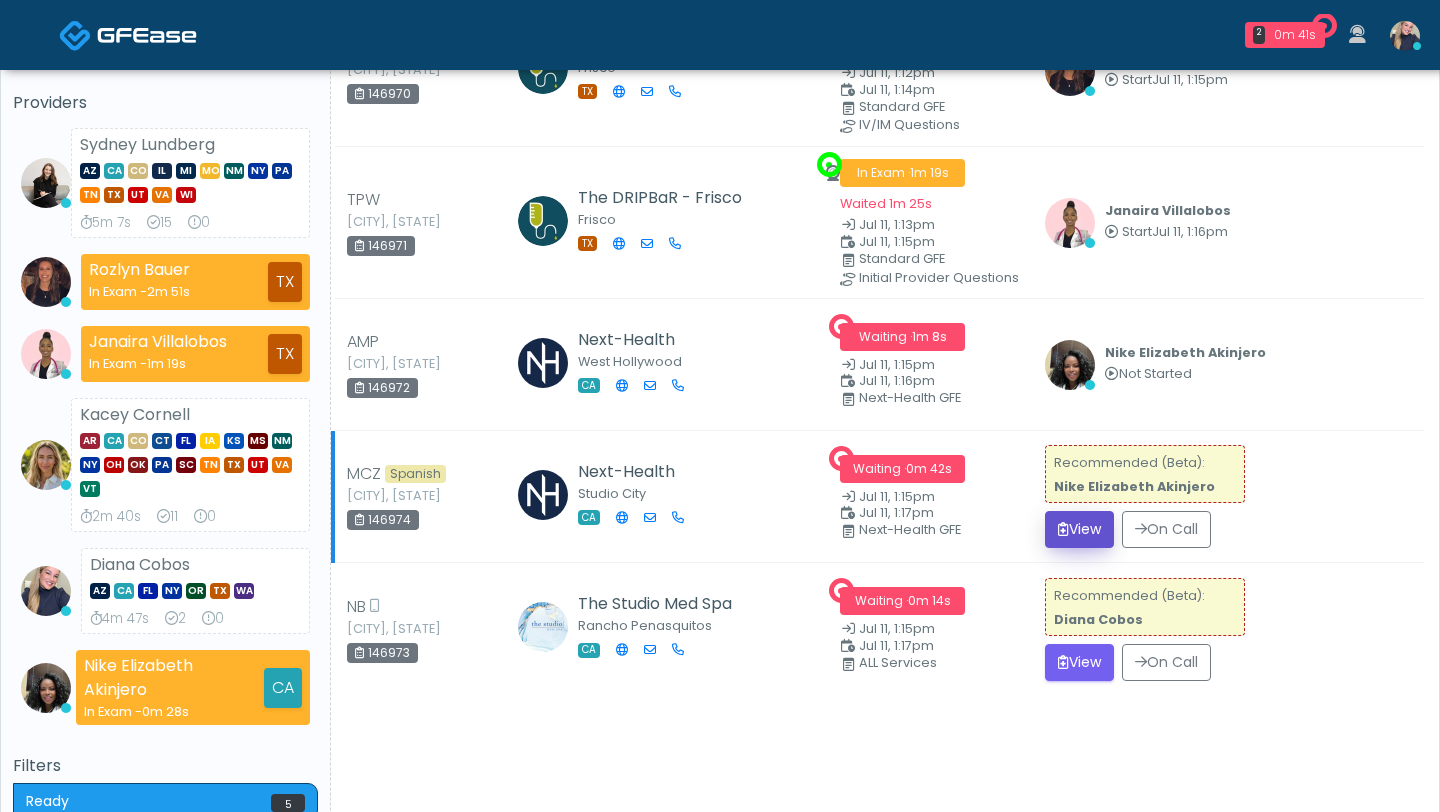 click on "View" at bounding box center [1079, 529] 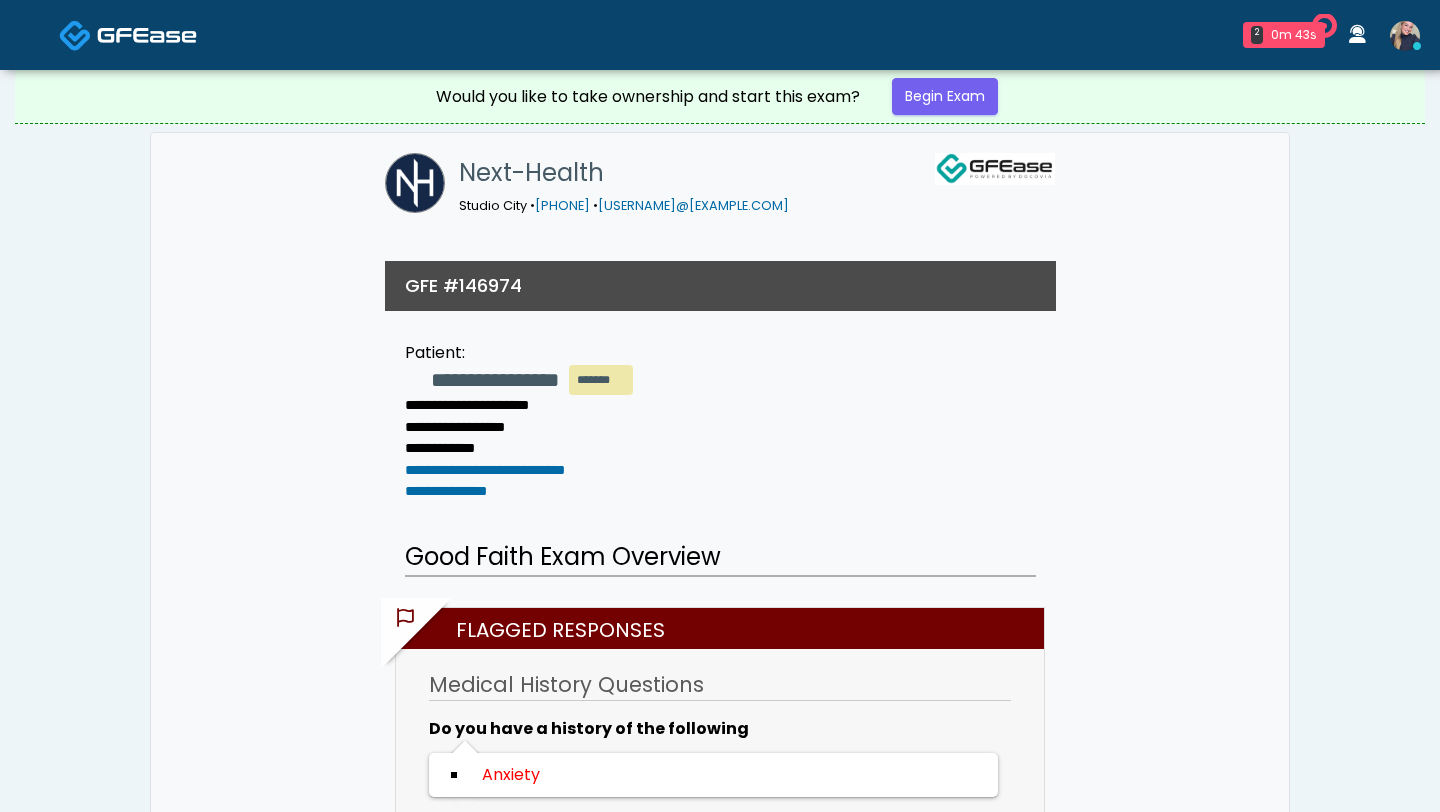 scroll, scrollTop: 0, scrollLeft: 0, axis: both 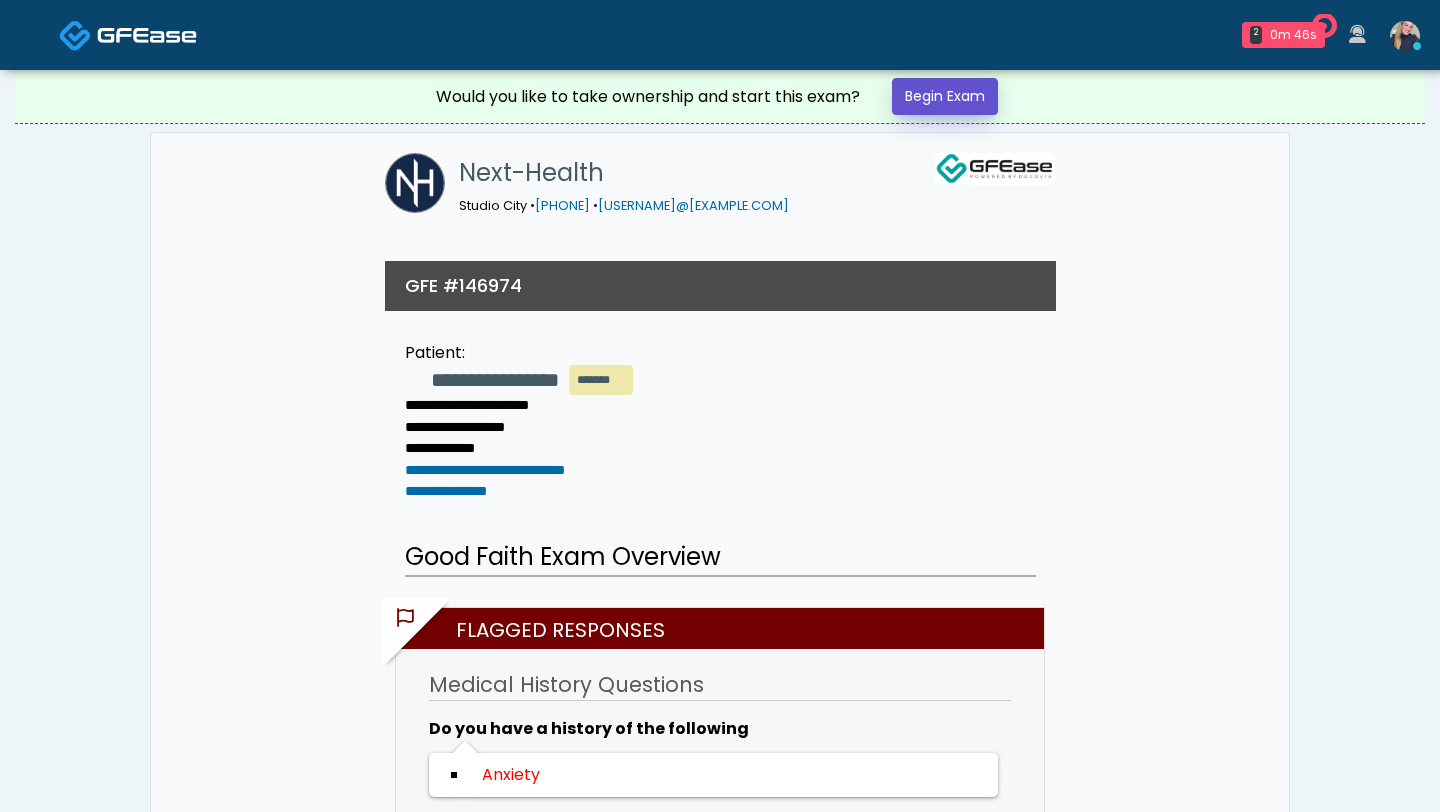 click on "Begin Exam" at bounding box center [945, 96] 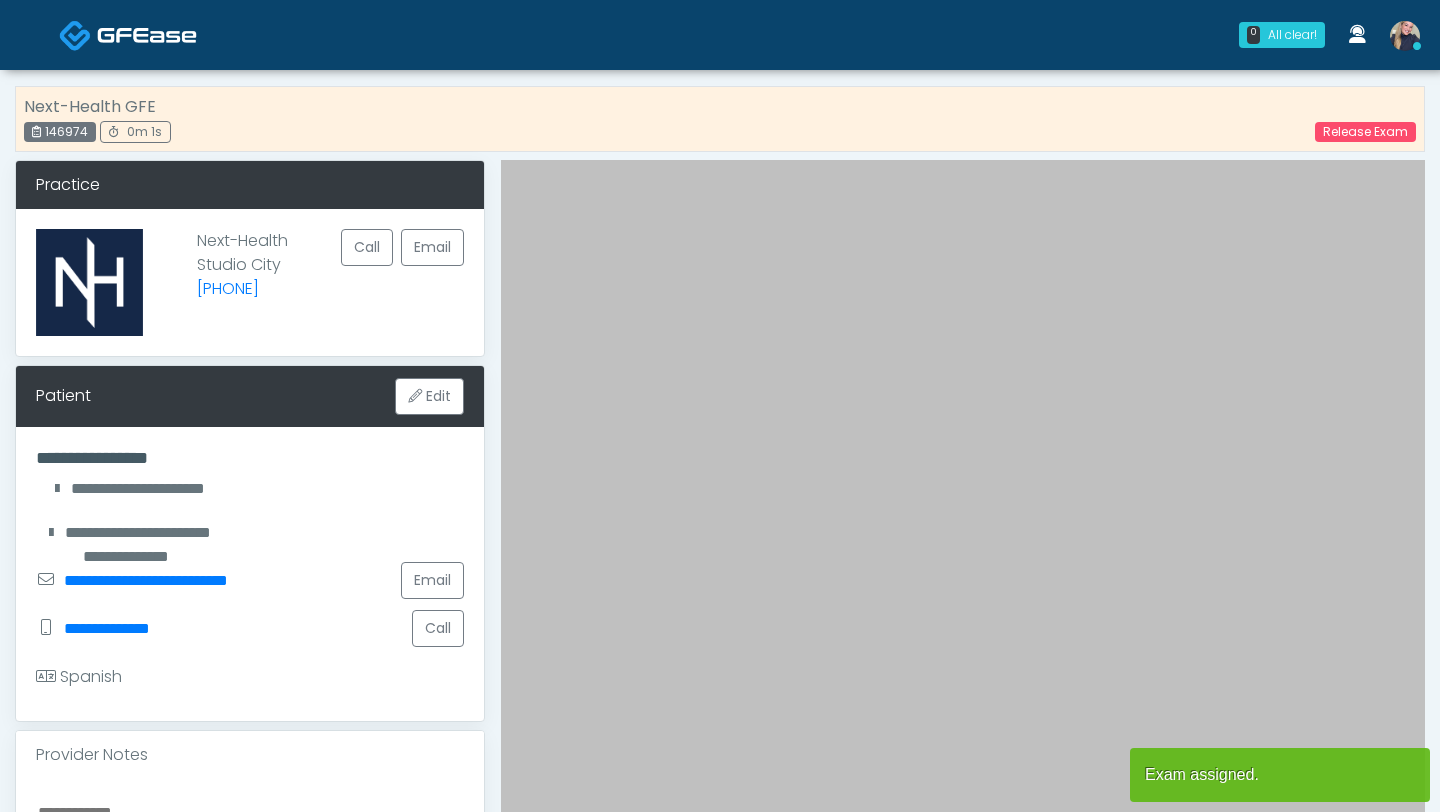 scroll, scrollTop: 0, scrollLeft: 0, axis: both 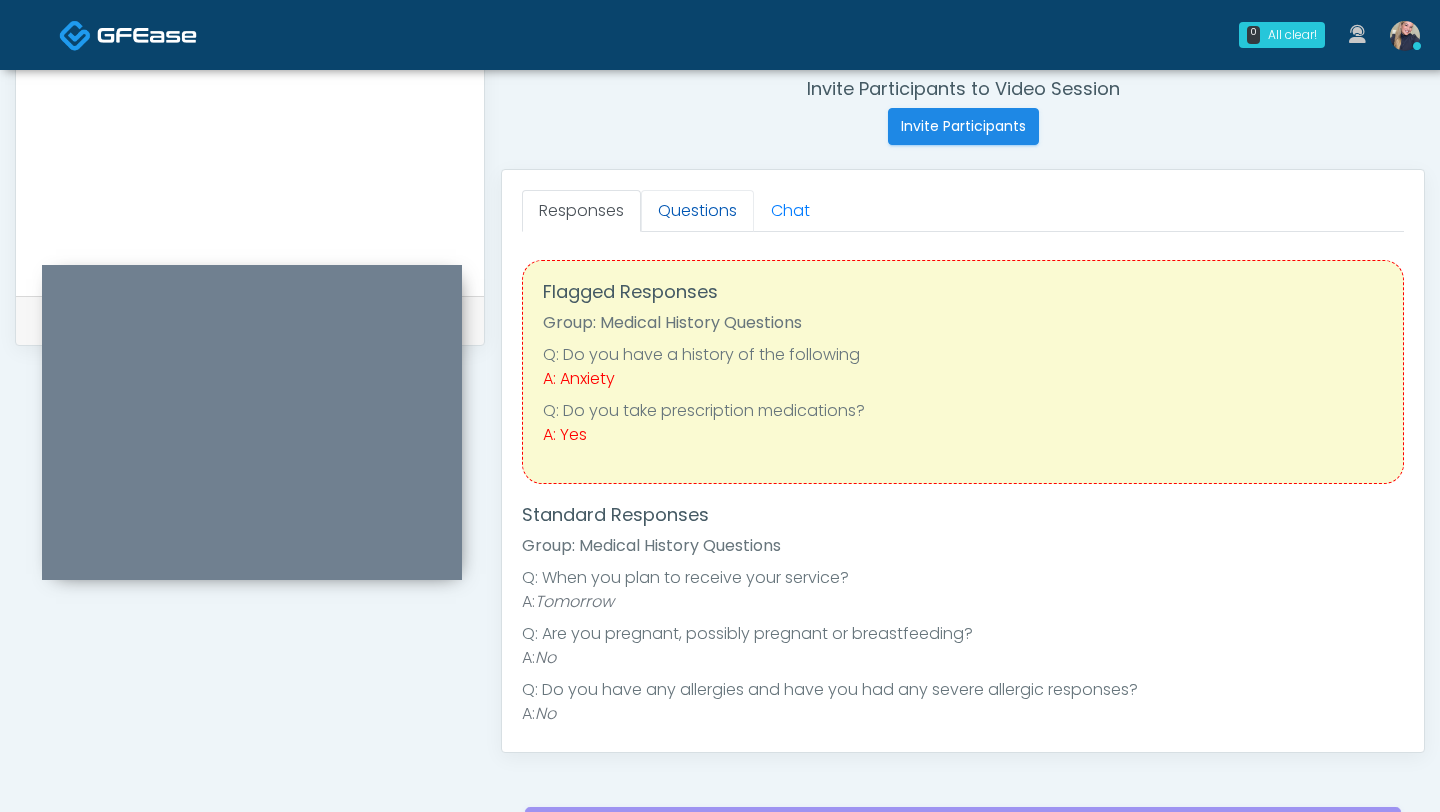 click on "Questions" at bounding box center [697, 211] 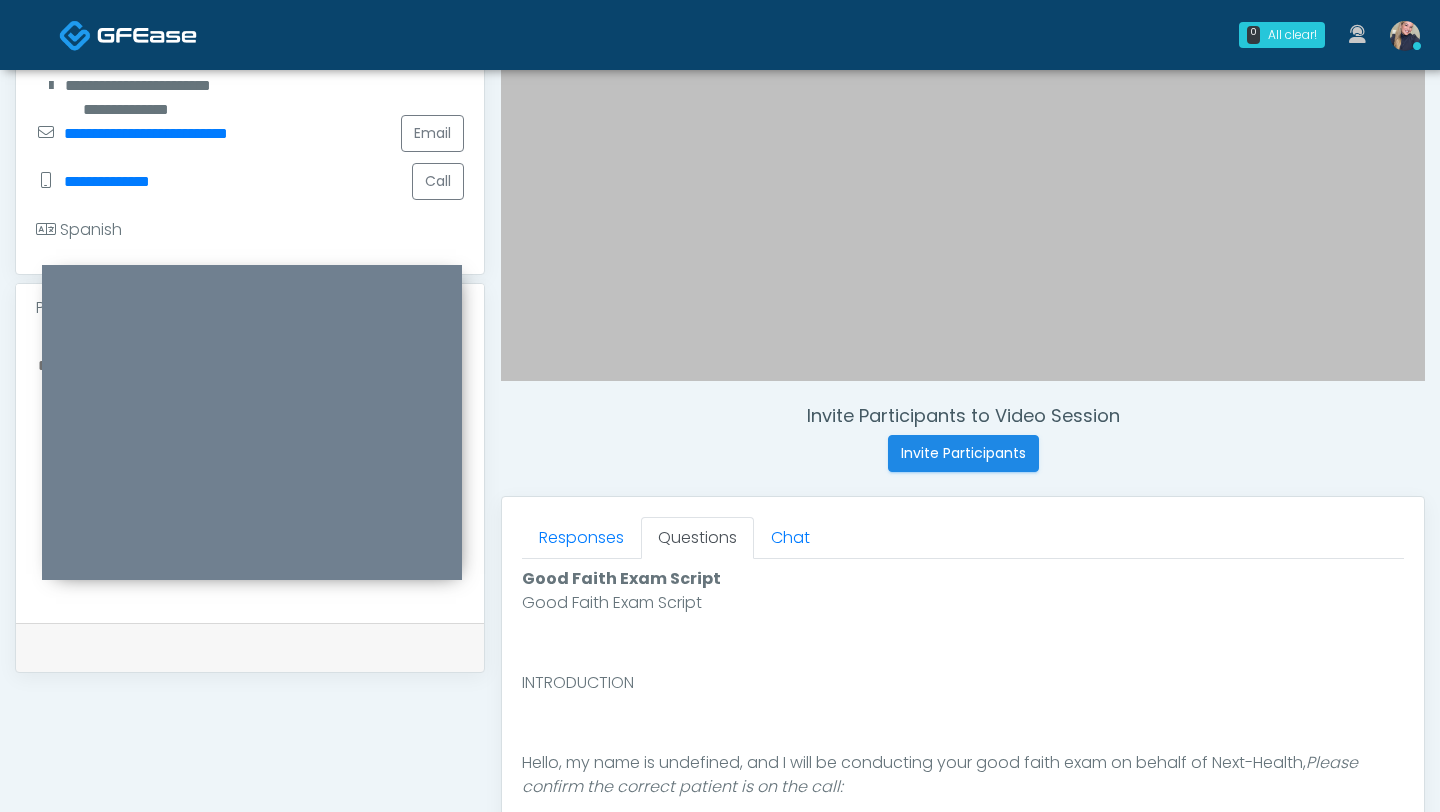 scroll, scrollTop: 491, scrollLeft: 0, axis: vertical 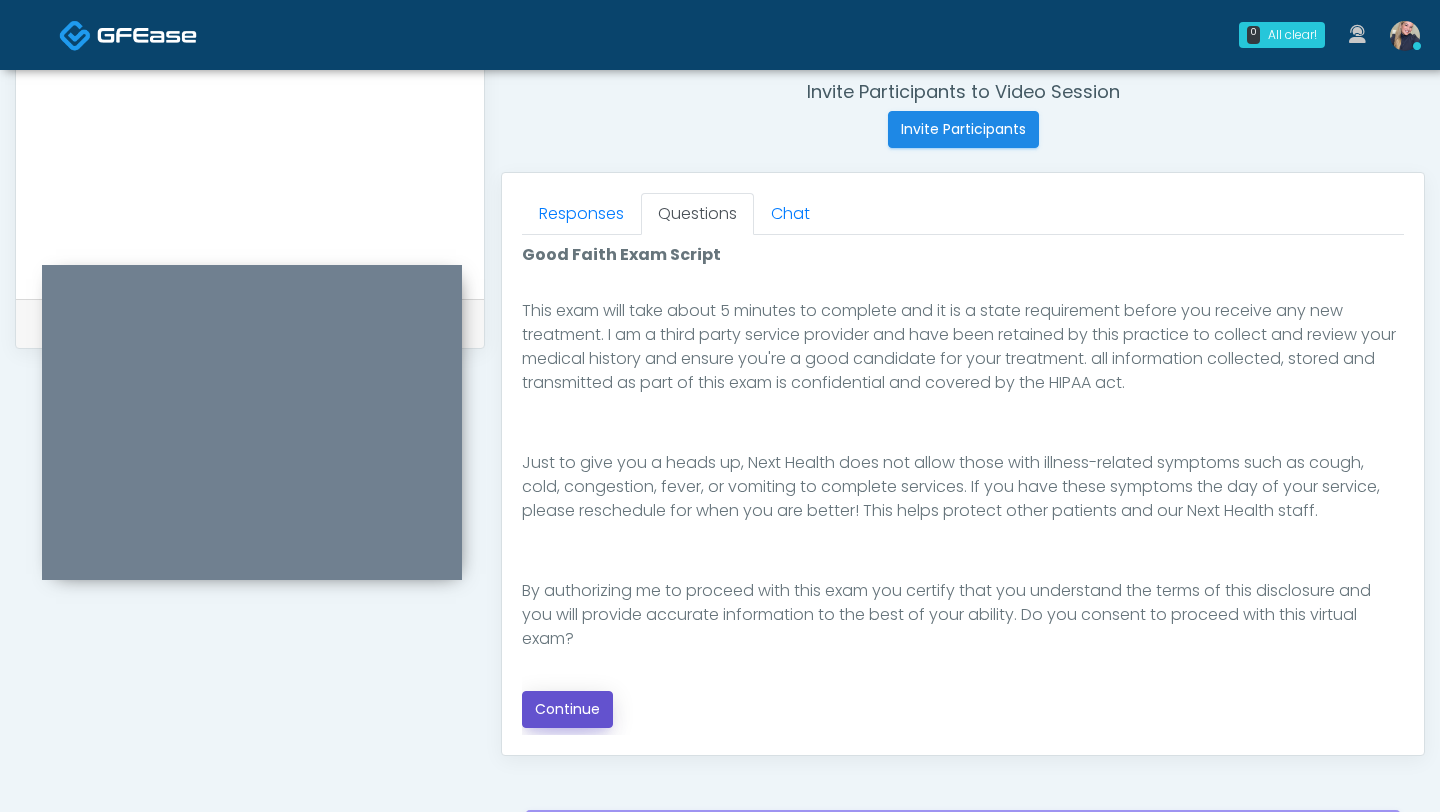 click on "Continue" at bounding box center [567, 709] 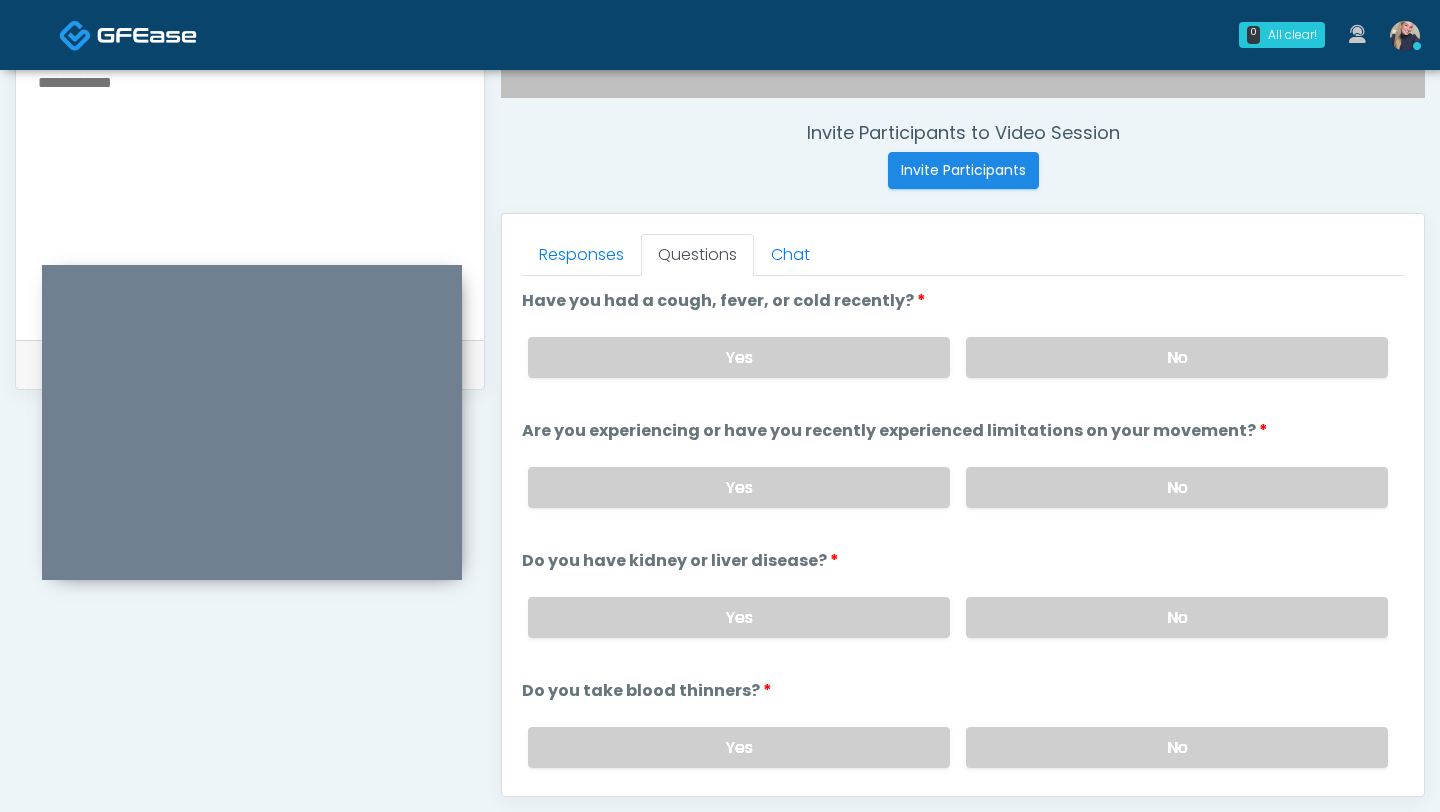 scroll, scrollTop: 726, scrollLeft: 0, axis: vertical 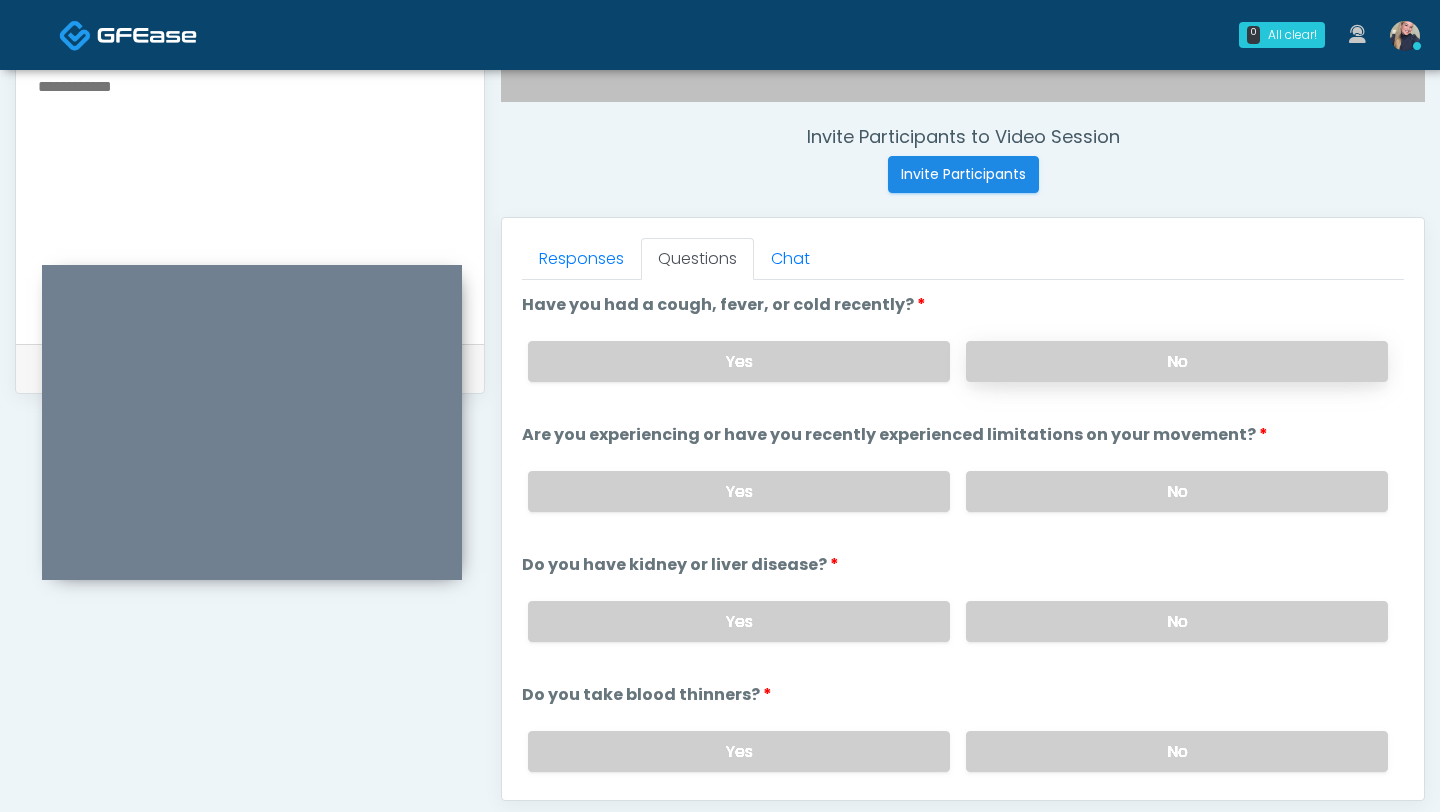 click on "No" at bounding box center [1177, 361] 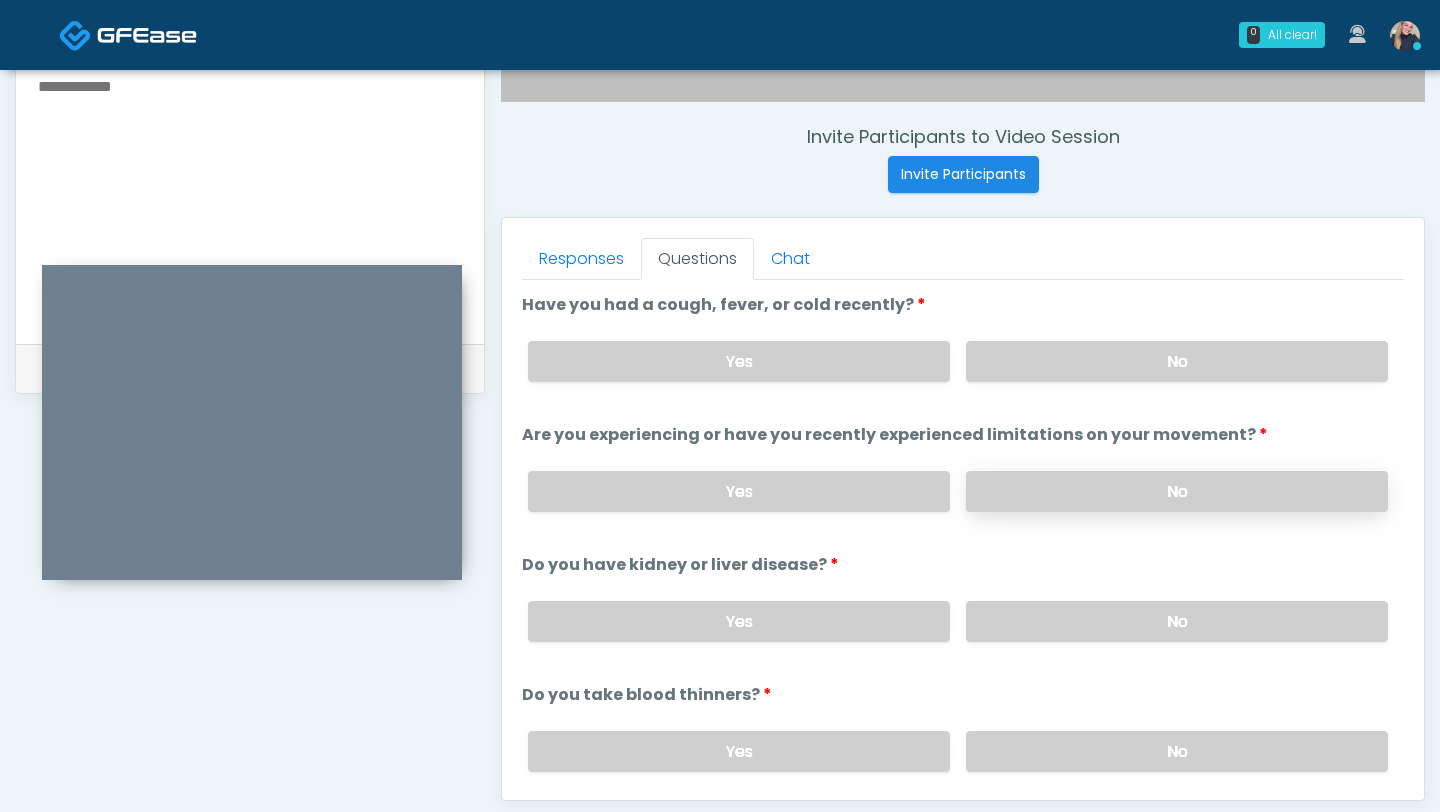 click on "No" at bounding box center (1177, 491) 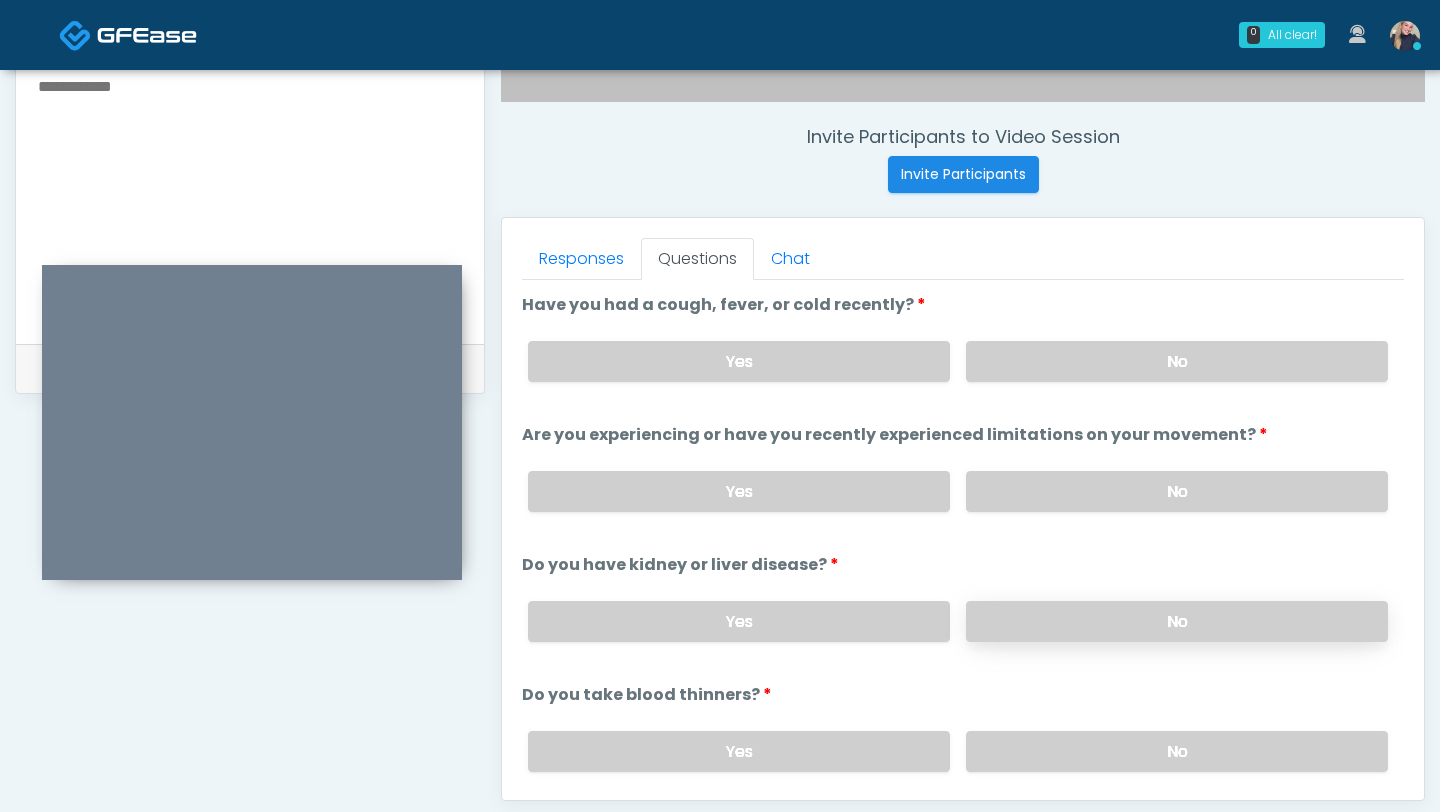 click on "No" at bounding box center (1177, 621) 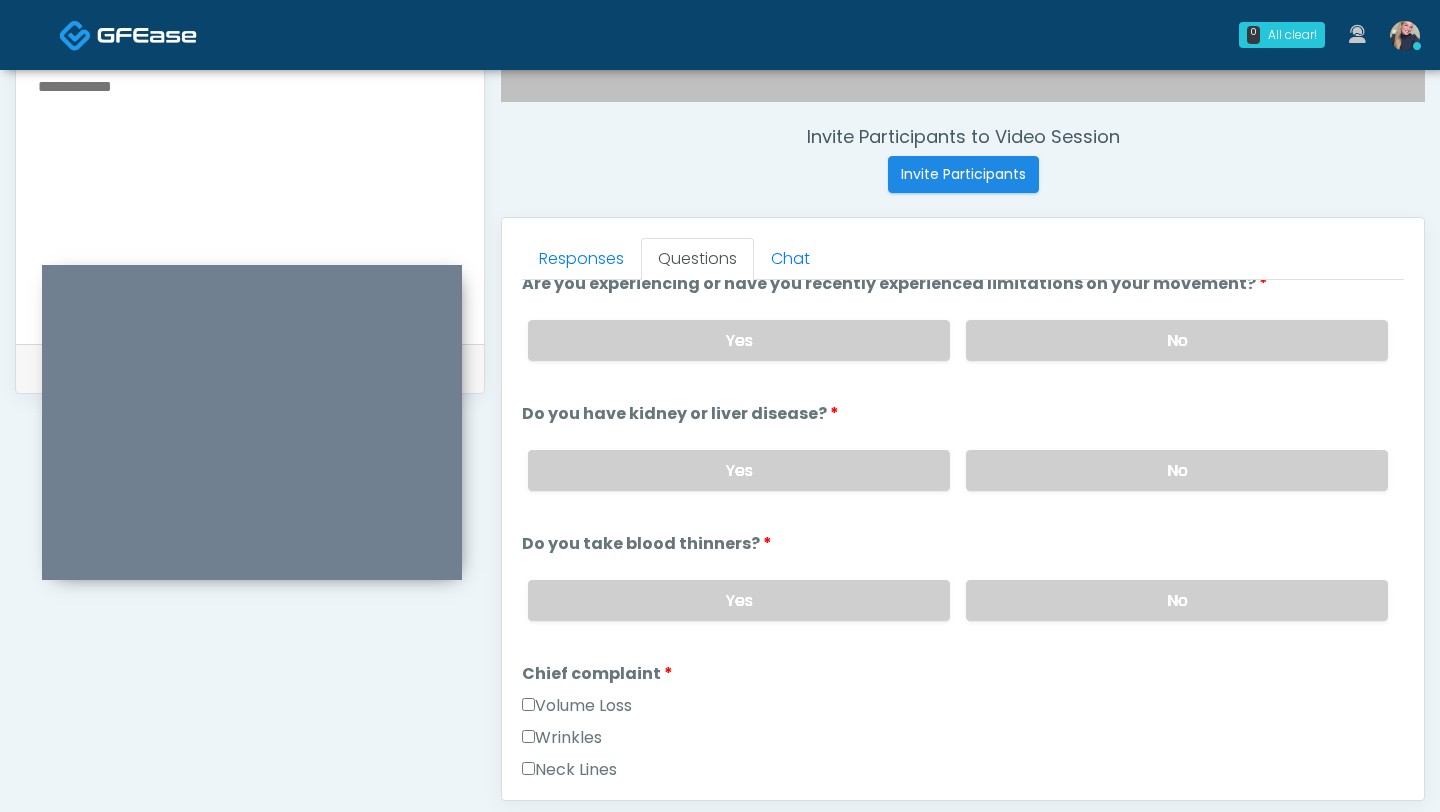 scroll, scrollTop: 157, scrollLeft: 0, axis: vertical 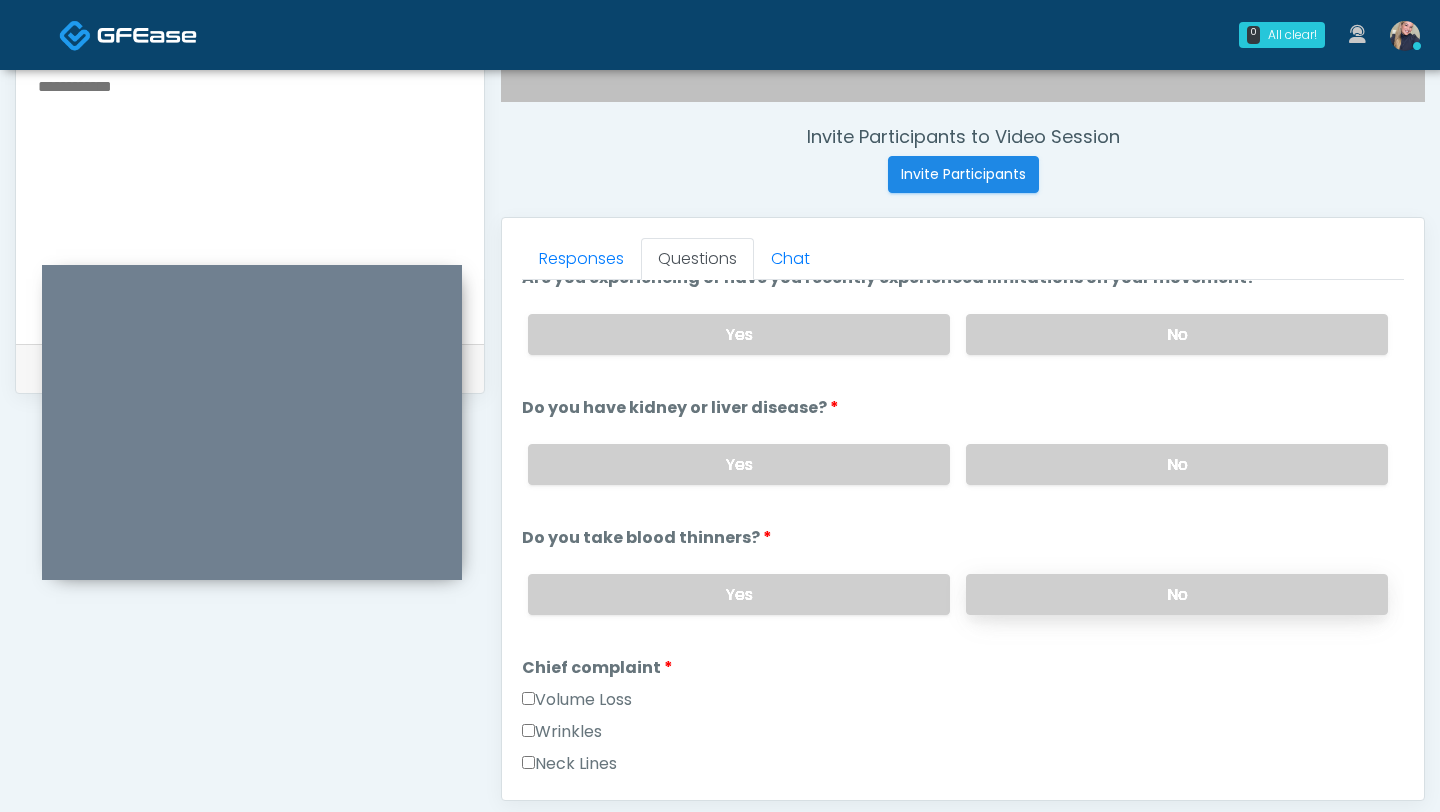 click on "No" at bounding box center (1177, 594) 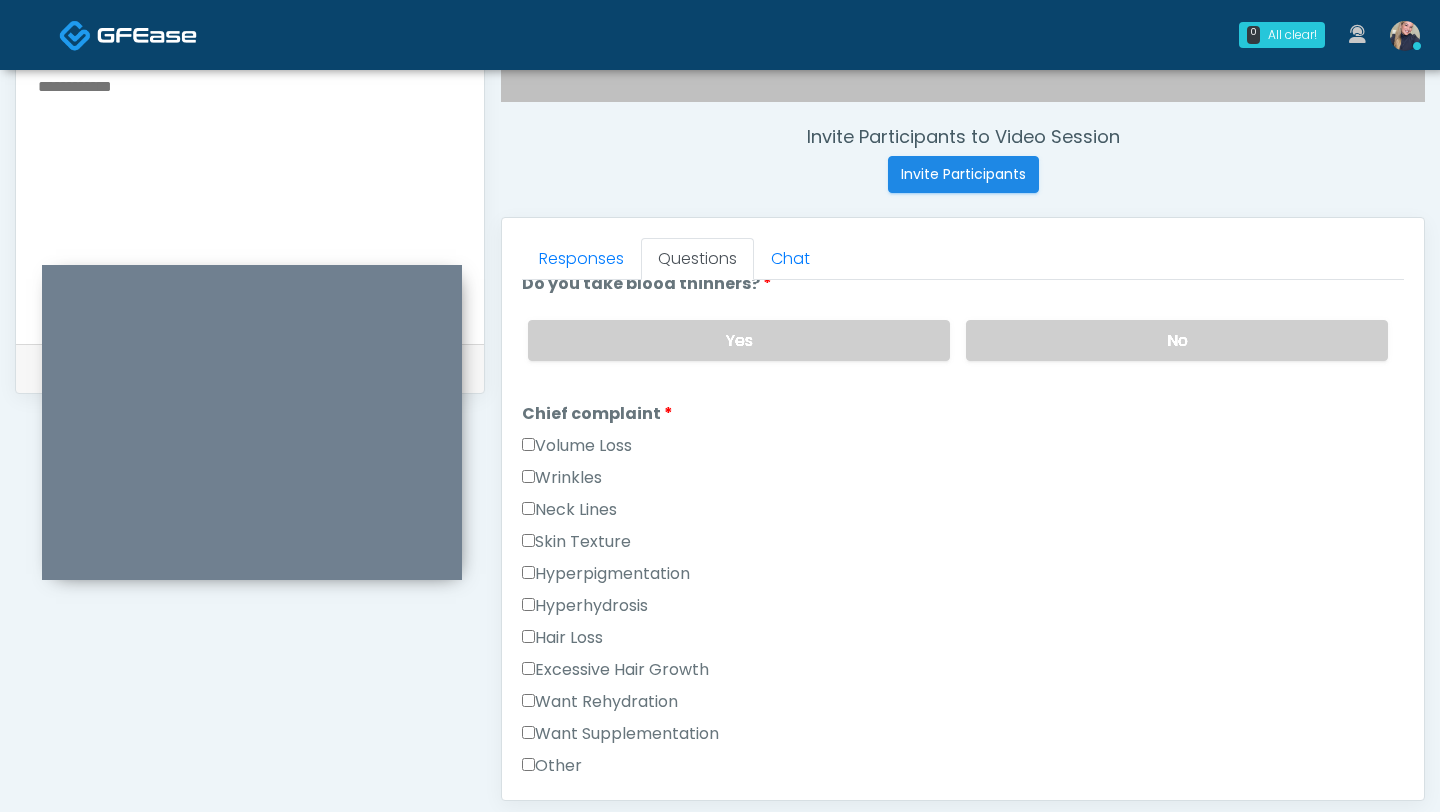 scroll, scrollTop: 413, scrollLeft: 0, axis: vertical 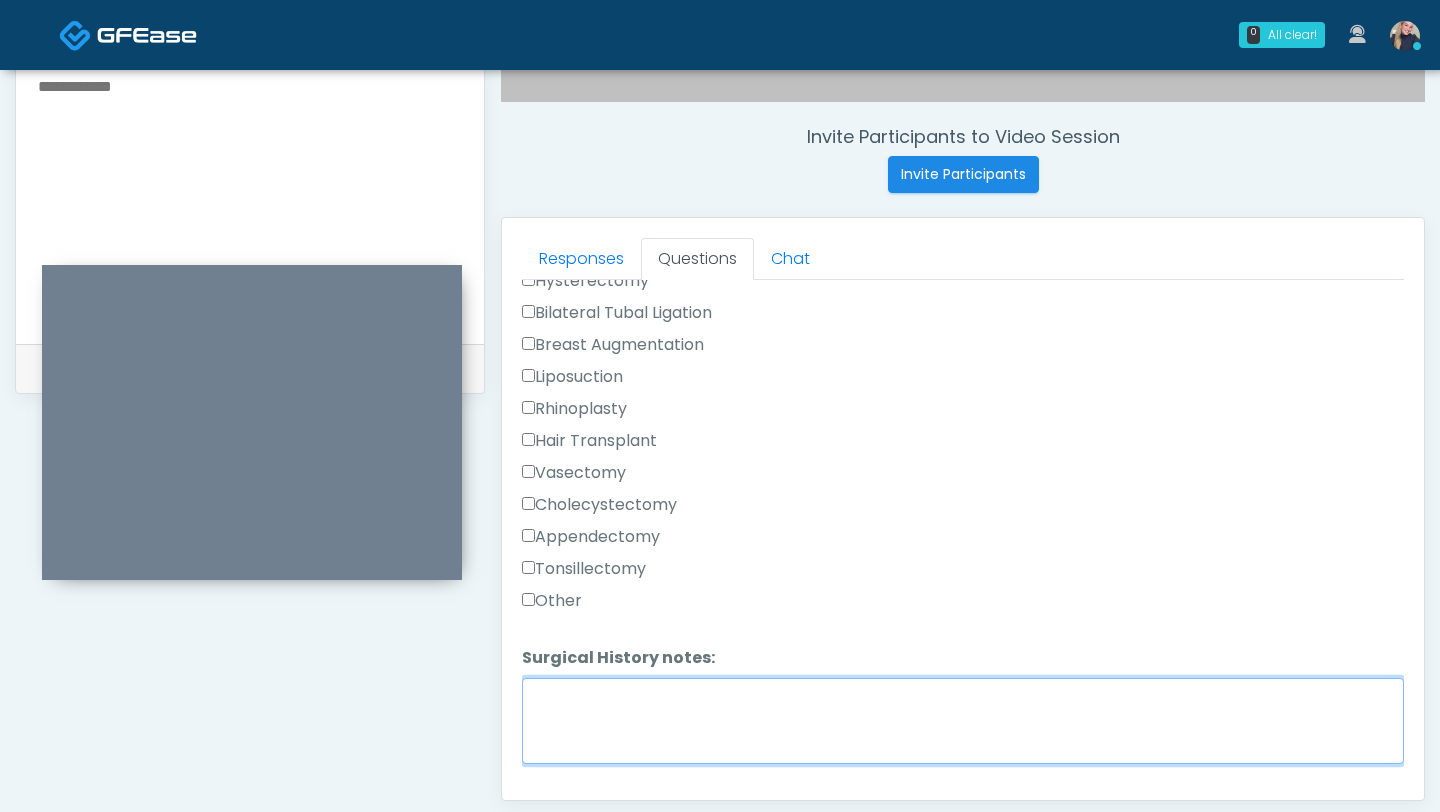 click on "Surgical History notes:" at bounding box center [963, 721] 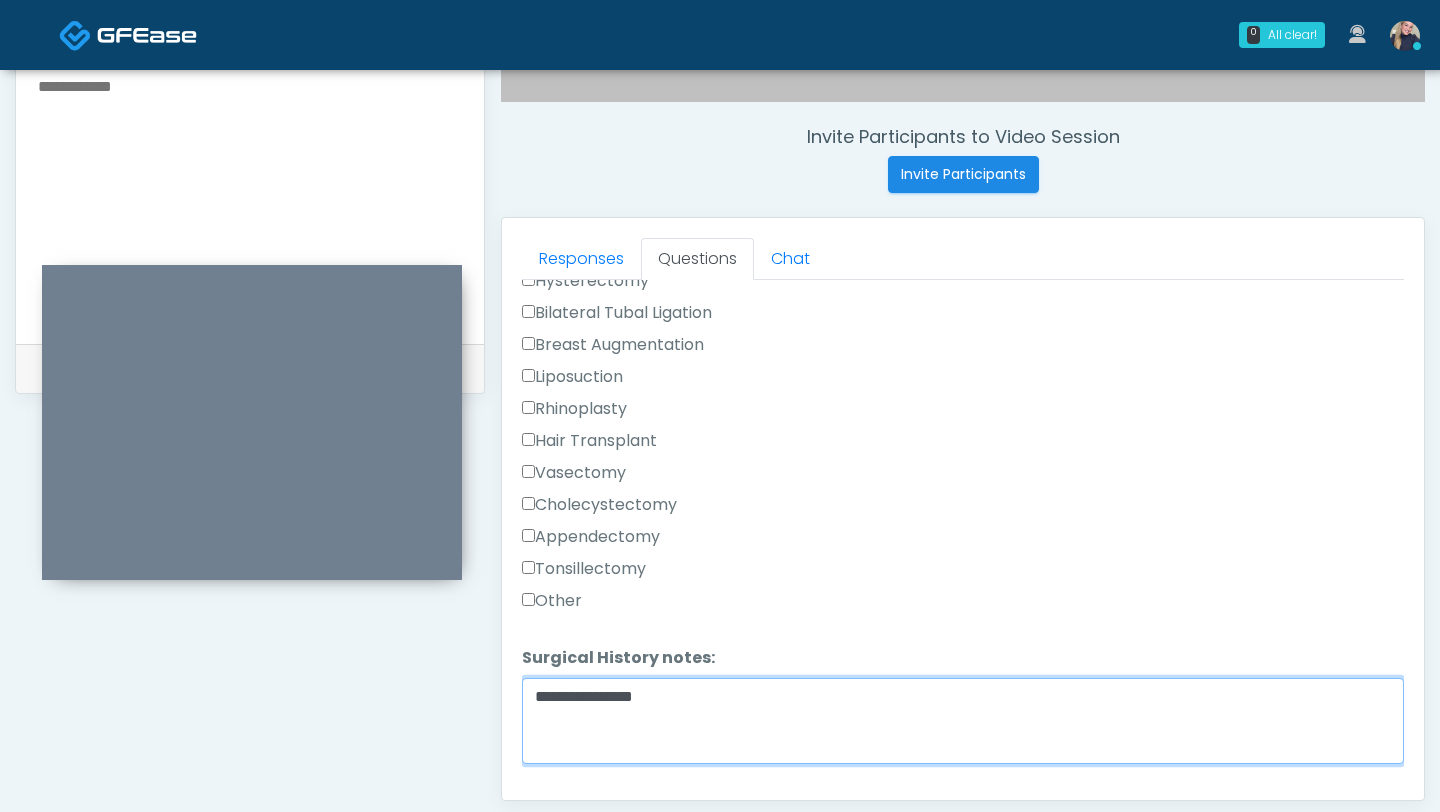 click on "**********" at bounding box center (963, 721) 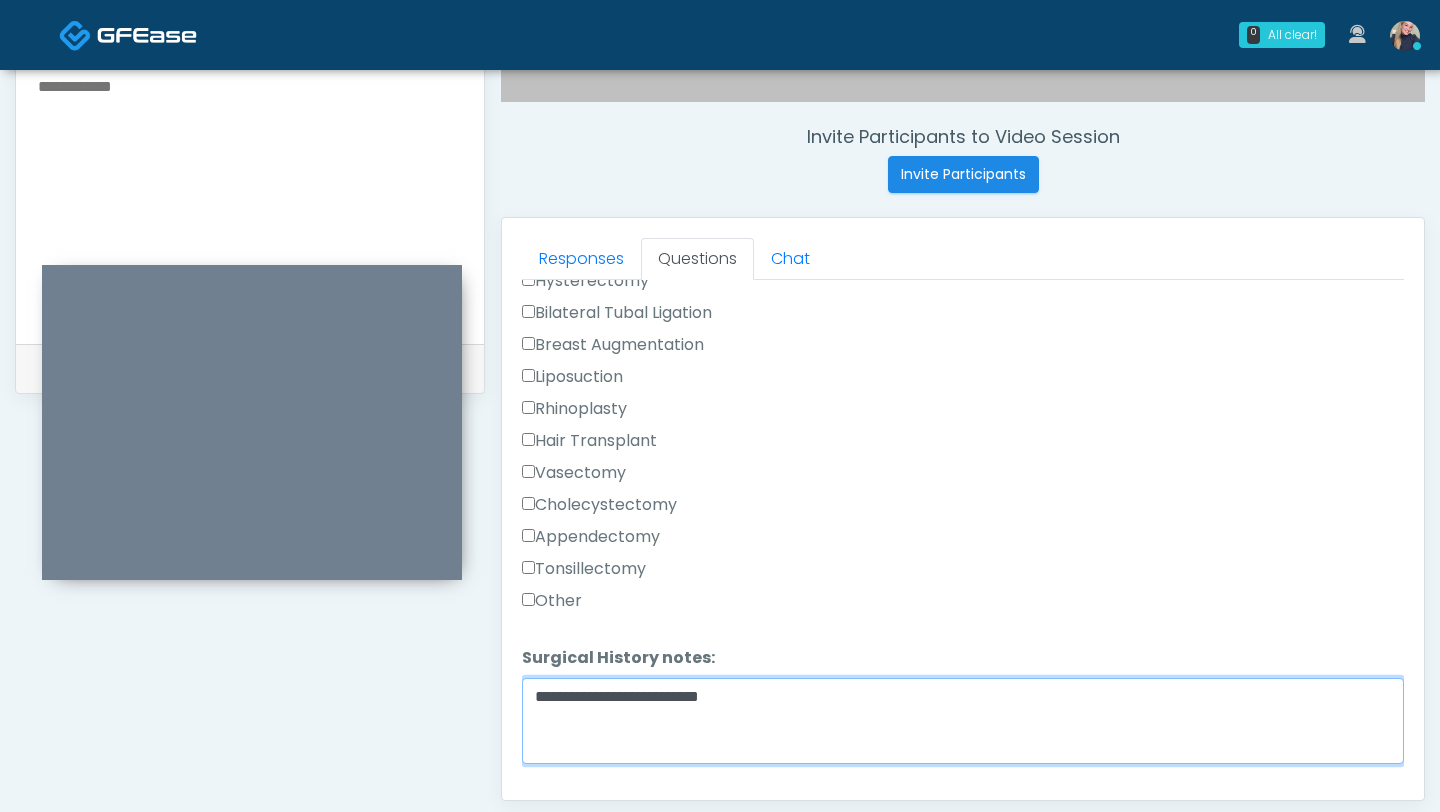 click on "**********" at bounding box center (963, 721) 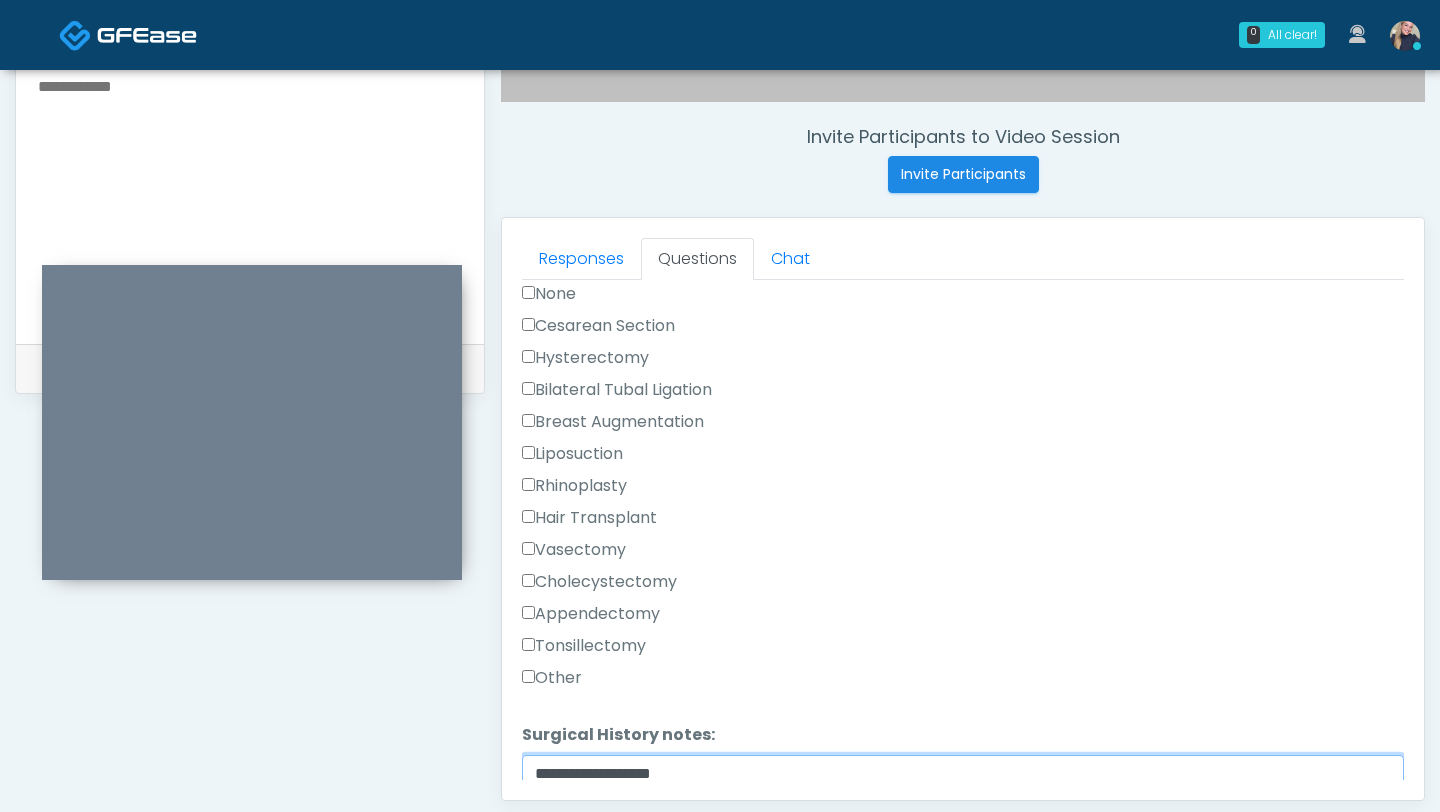 scroll, scrollTop: 1247, scrollLeft: 0, axis: vertical 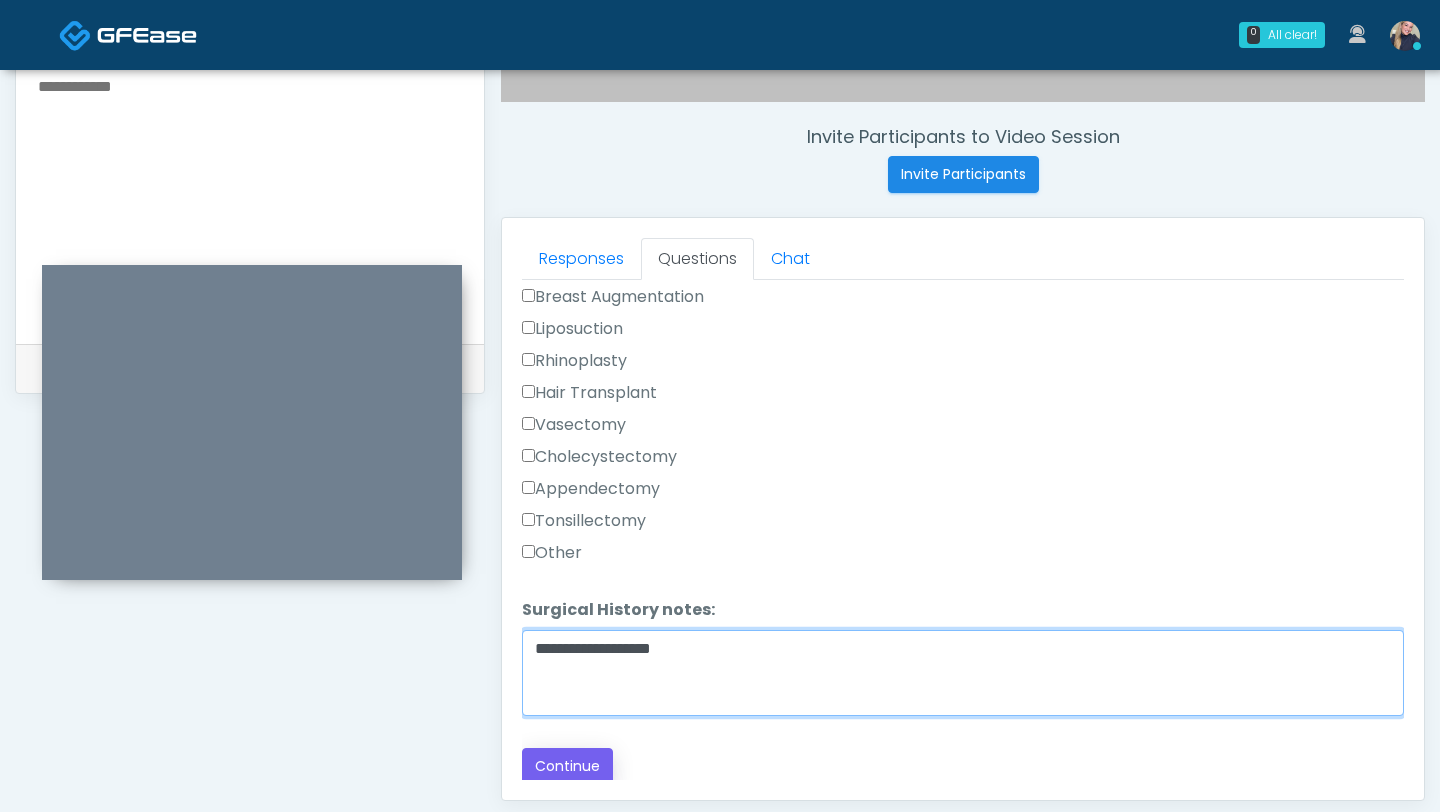 type on "**********" 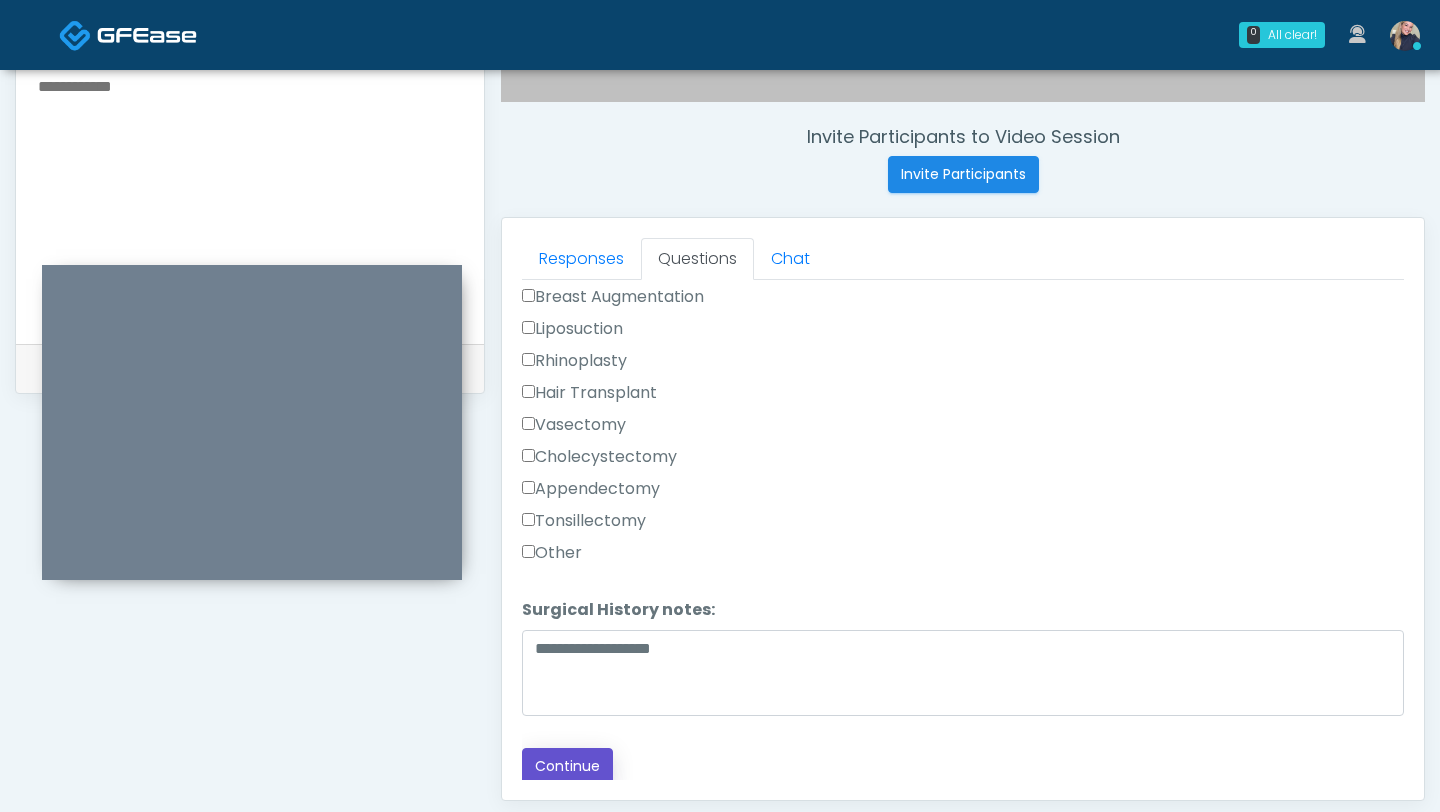 click on "Continue" at bounding box center (567, 766) 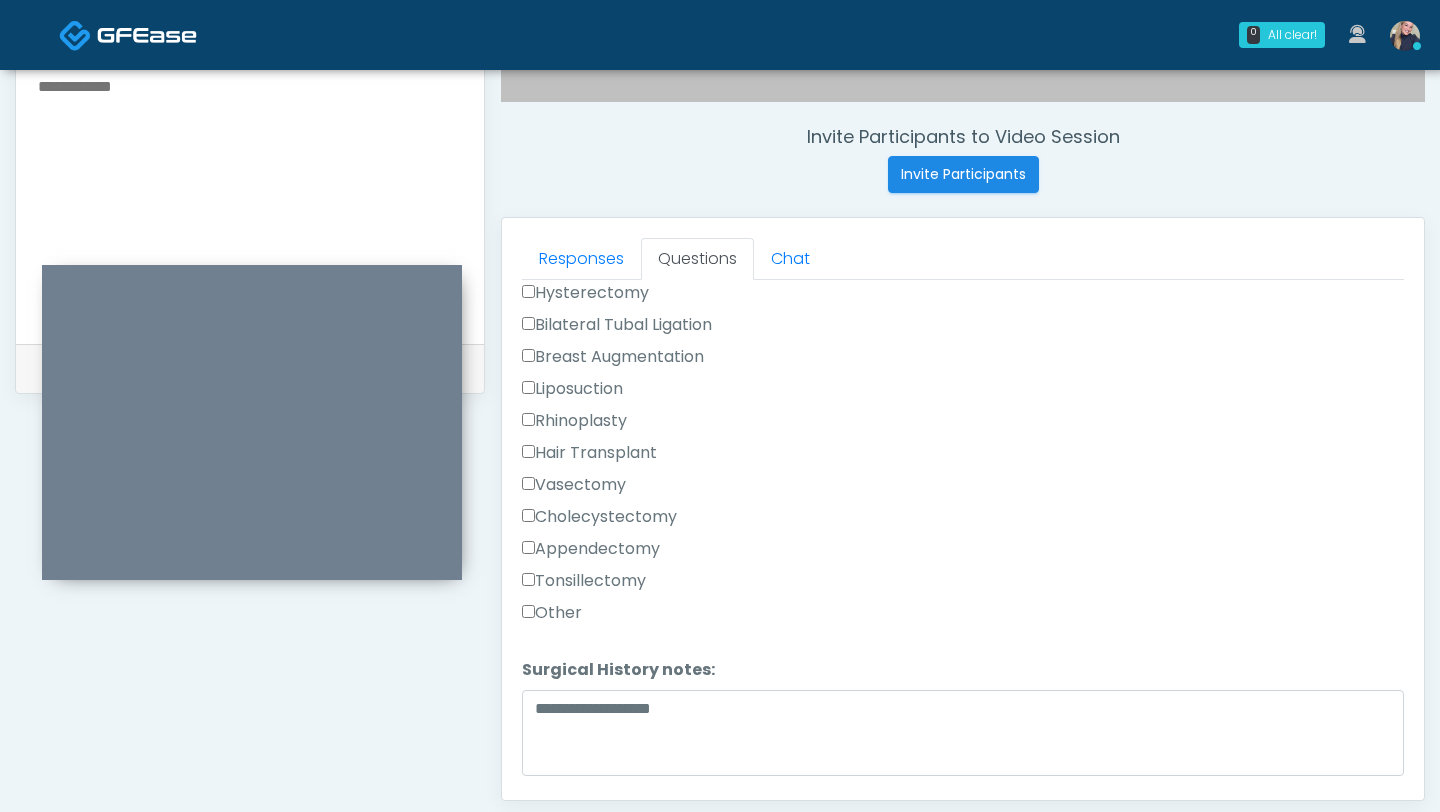 scroll, scrollTop: 1189, scrollLeft: 0, axis: vertical 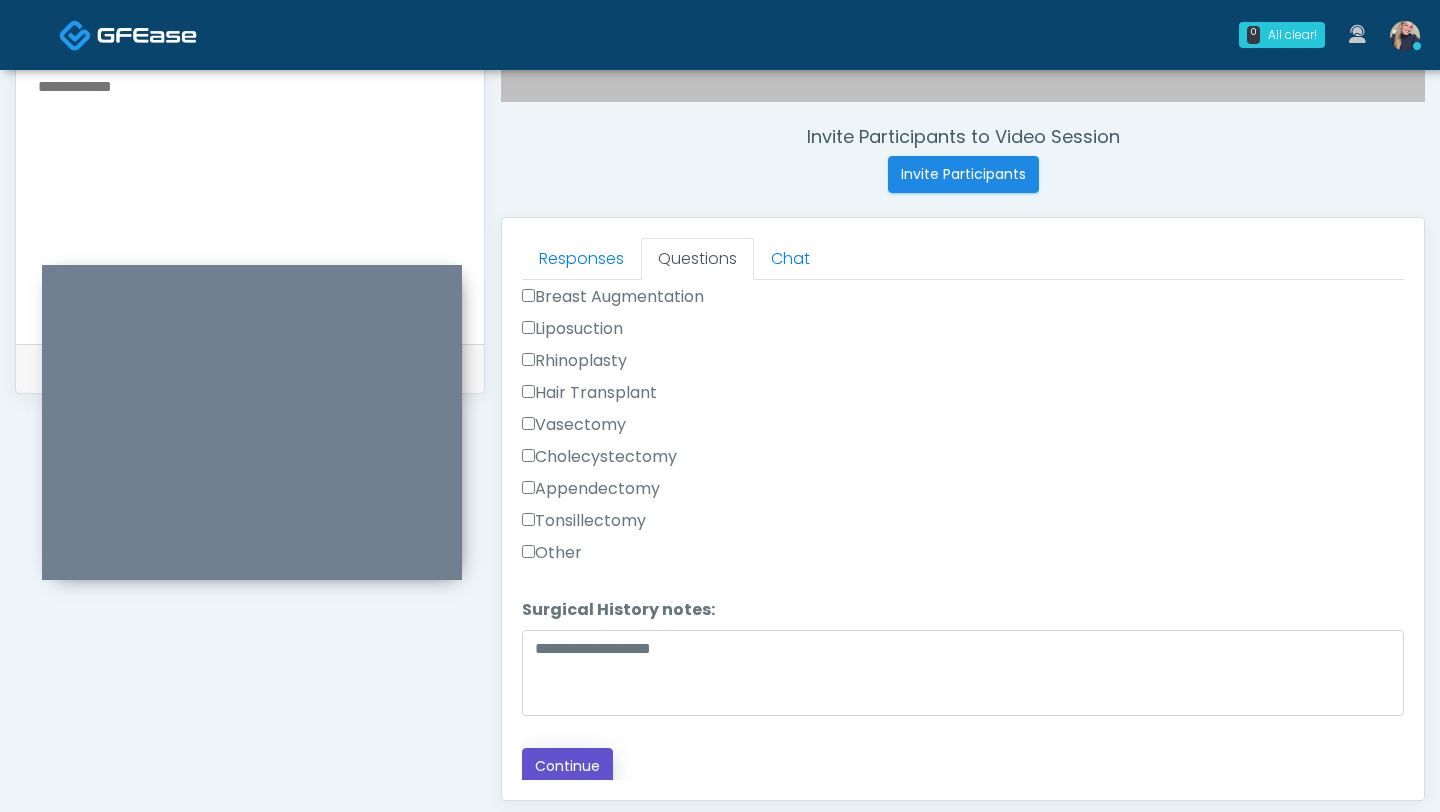 click on "Continue" at bounding box center [567, 766] 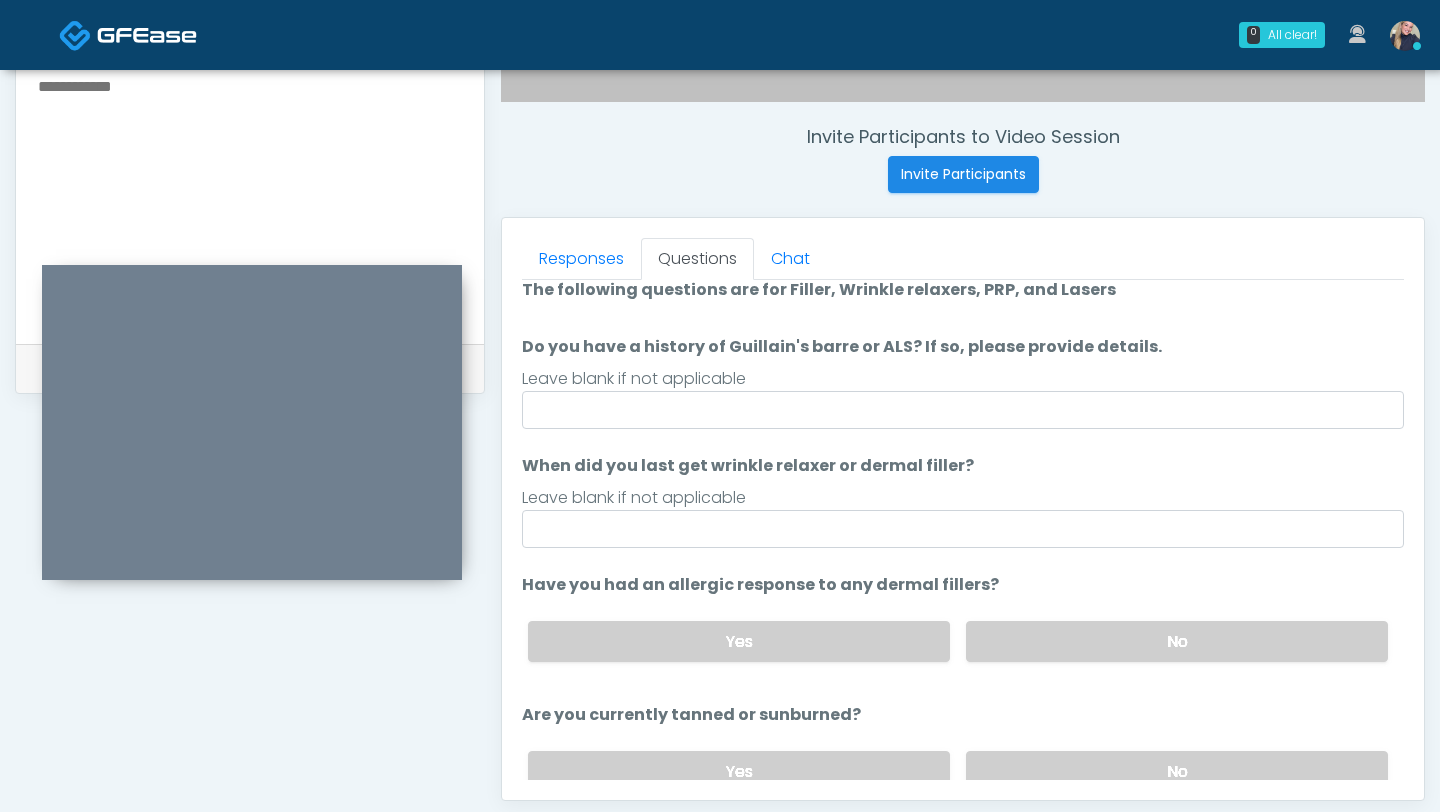 scroll, scrollTop: 0, scrollLeft: 0, axis: both 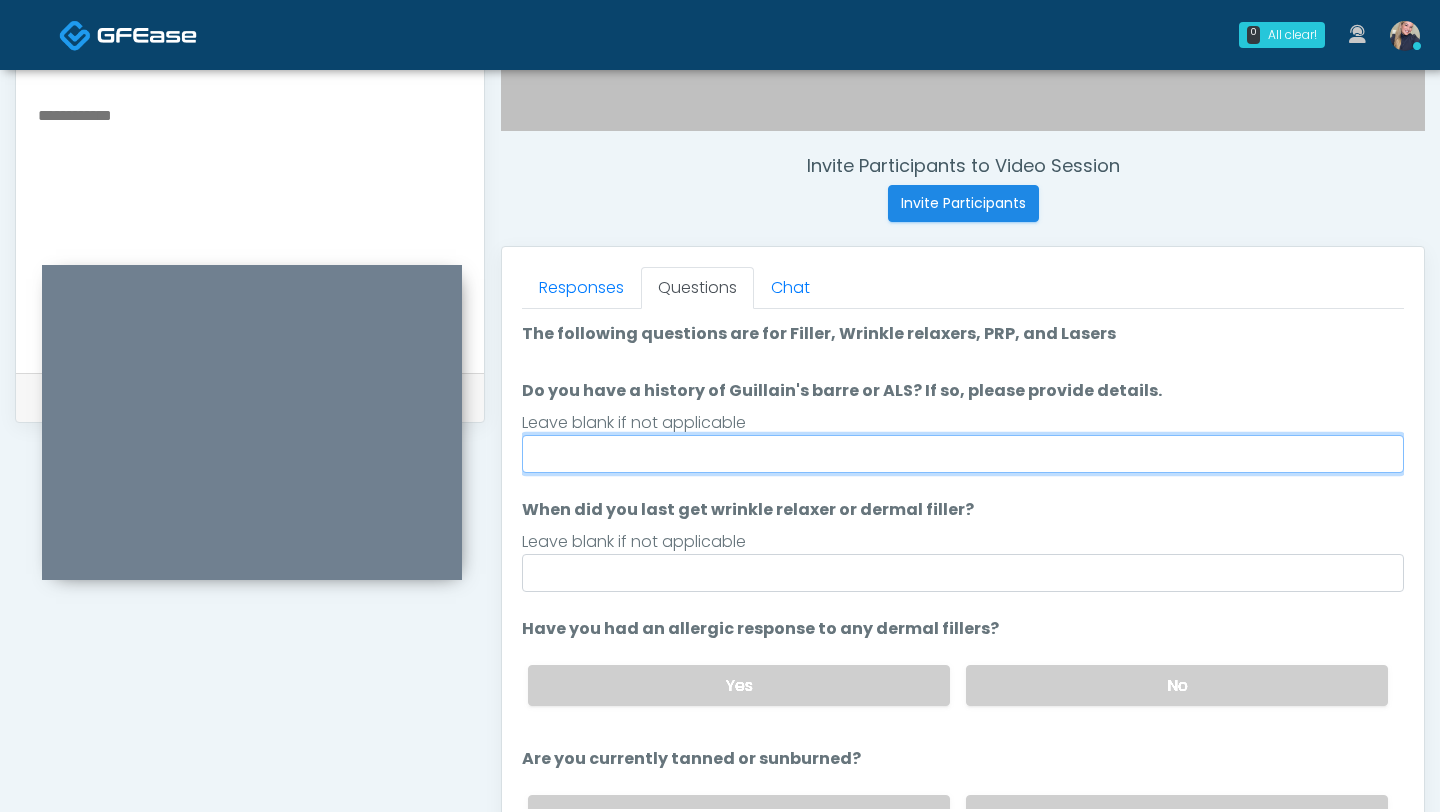 click on "Do you have a history of Guillain's barre or ALS? If so, please provide details." at bounding box center [963, 454] 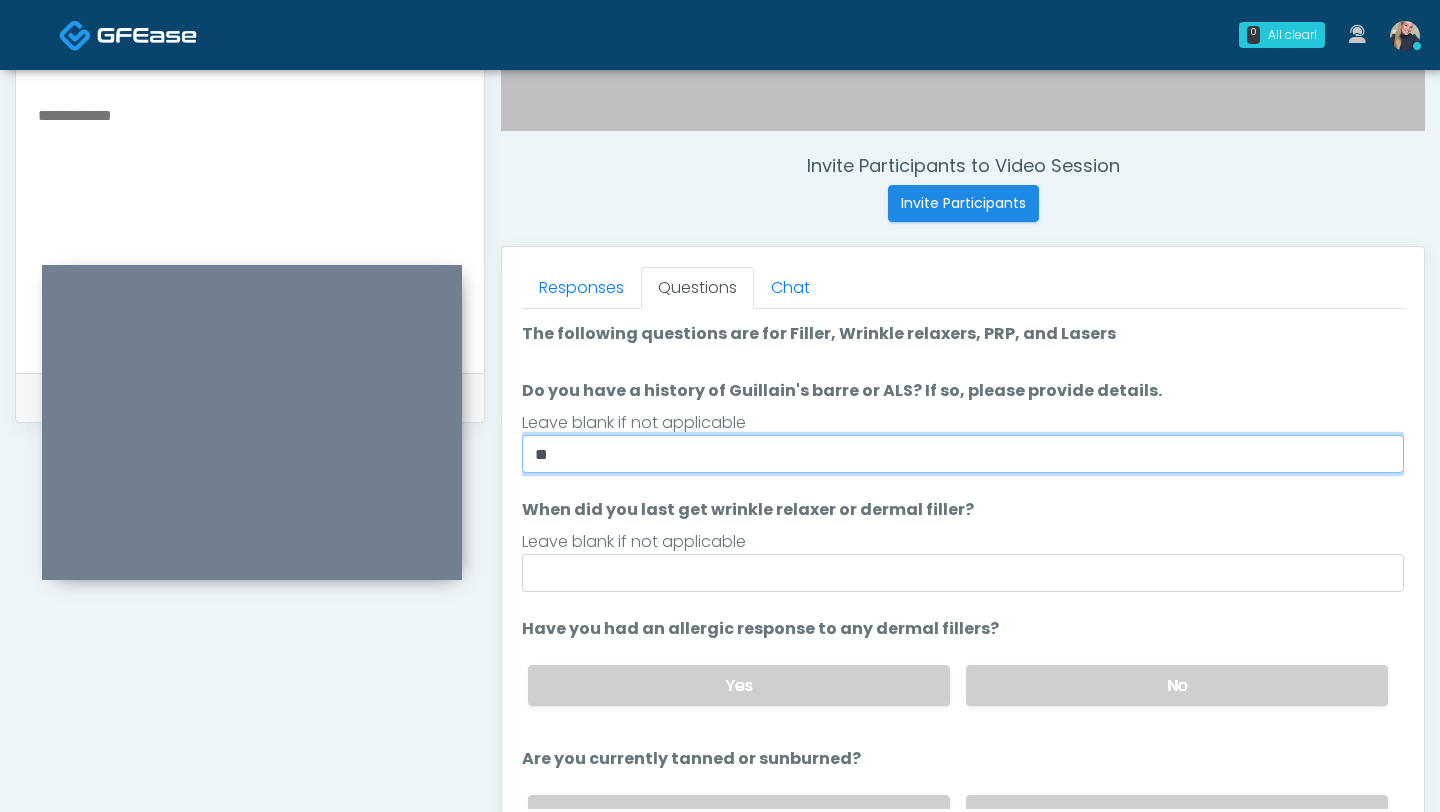 type on "**" 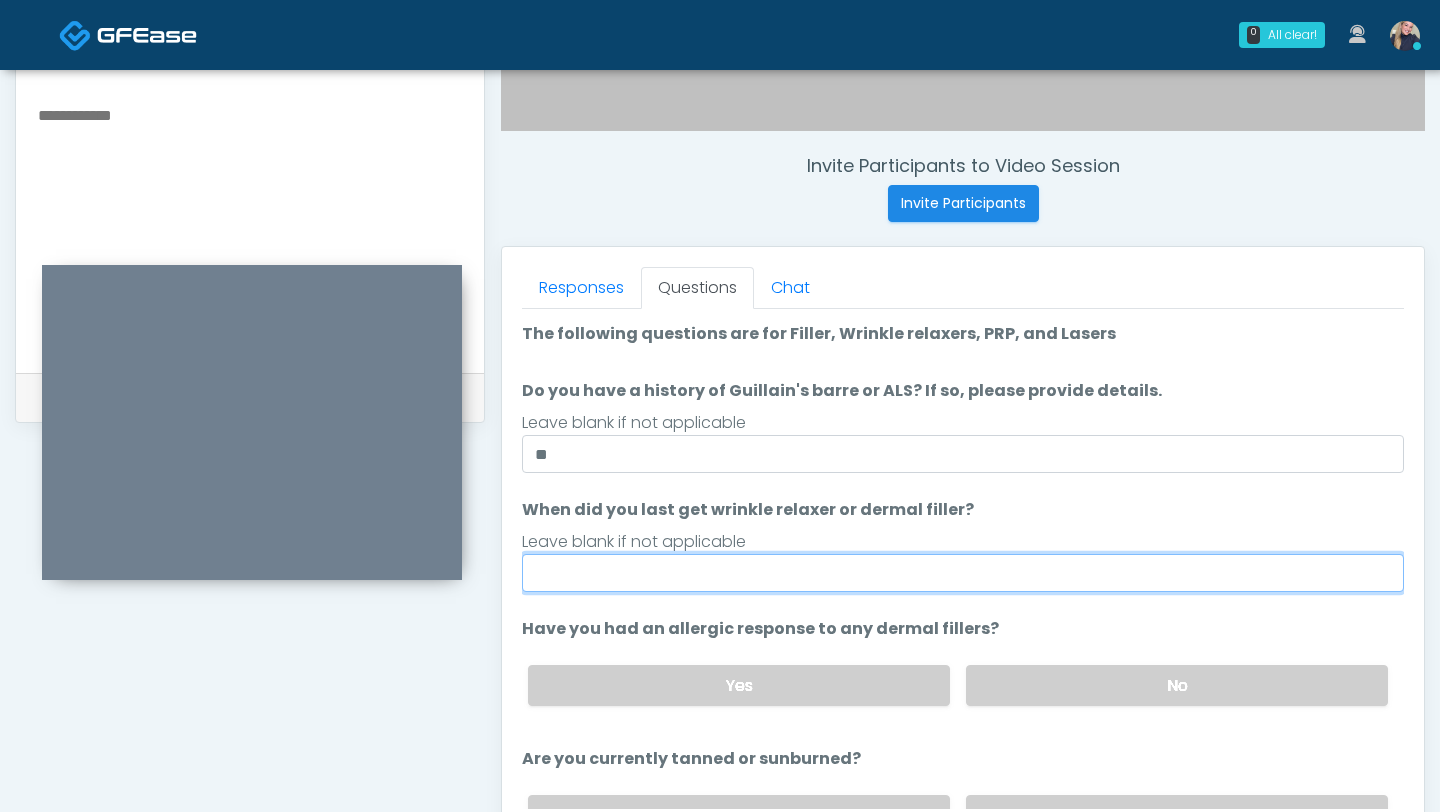 click on "When did you last get wrinkle relaxer or dermal filler?" at bounding box center [963, 573] 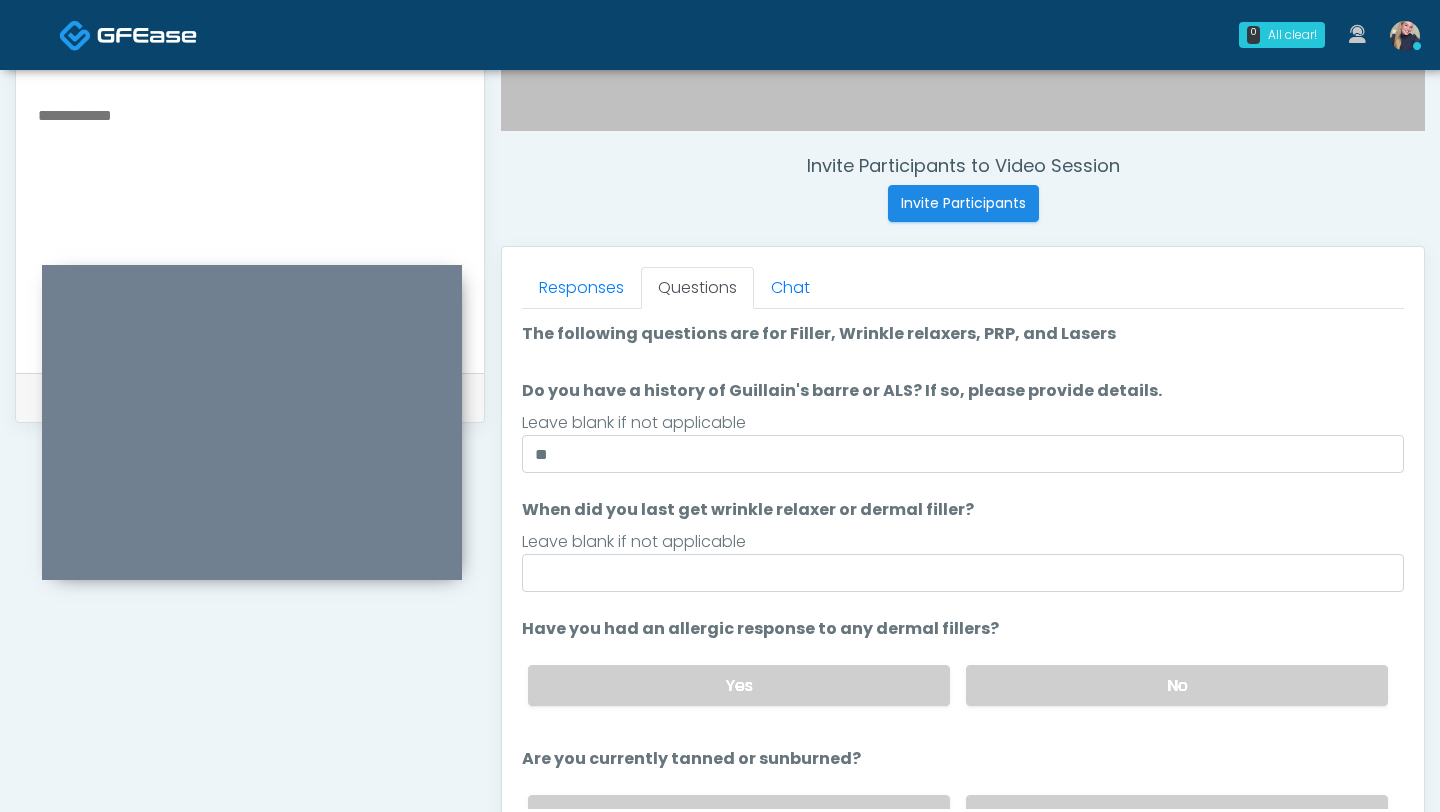 click on "When did you last get wrinkle relaxer or dermal filler?" at bounding box center [748, 510] 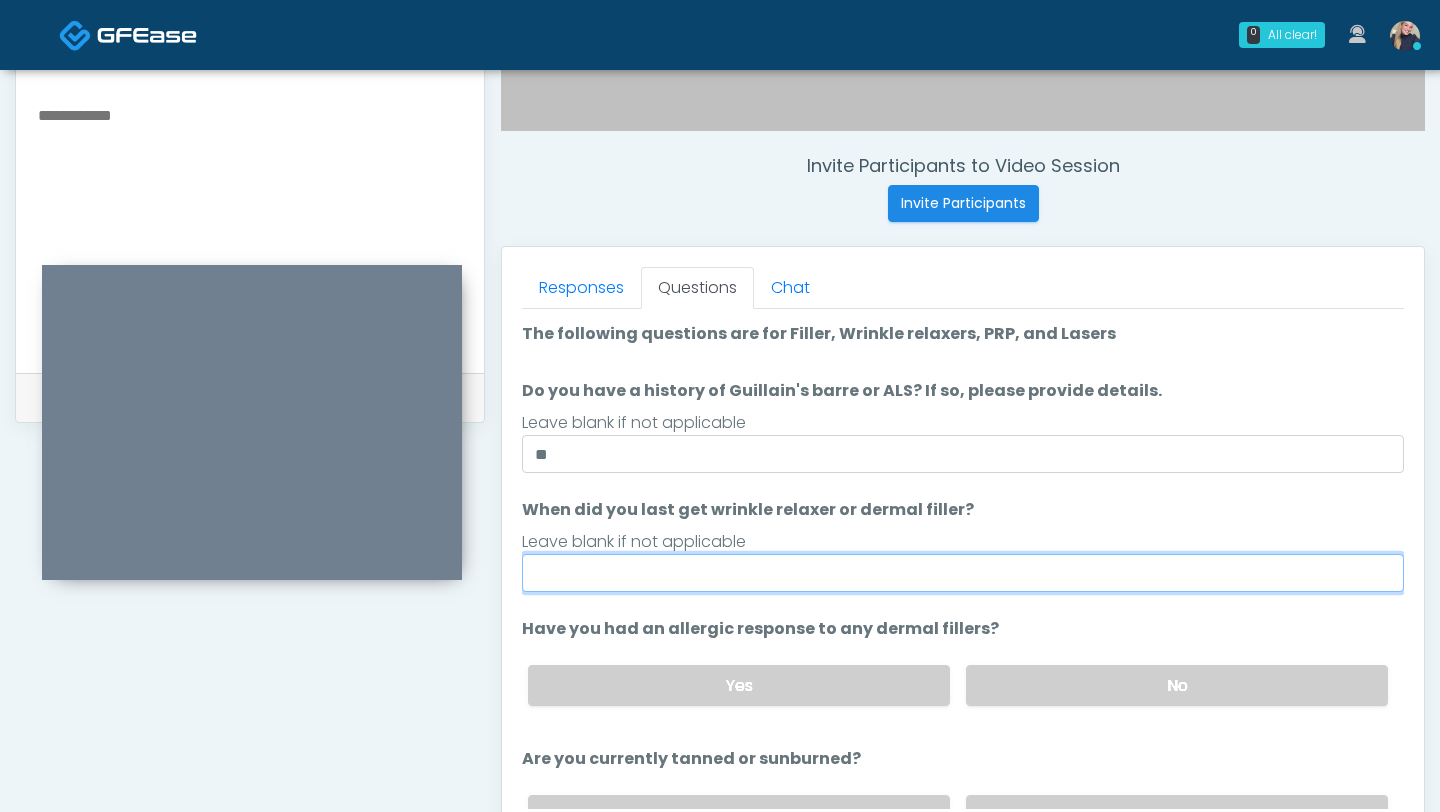 click on "When did you last get wrinkle relaxer or dermal filler?" at bounding box center (963, 573) 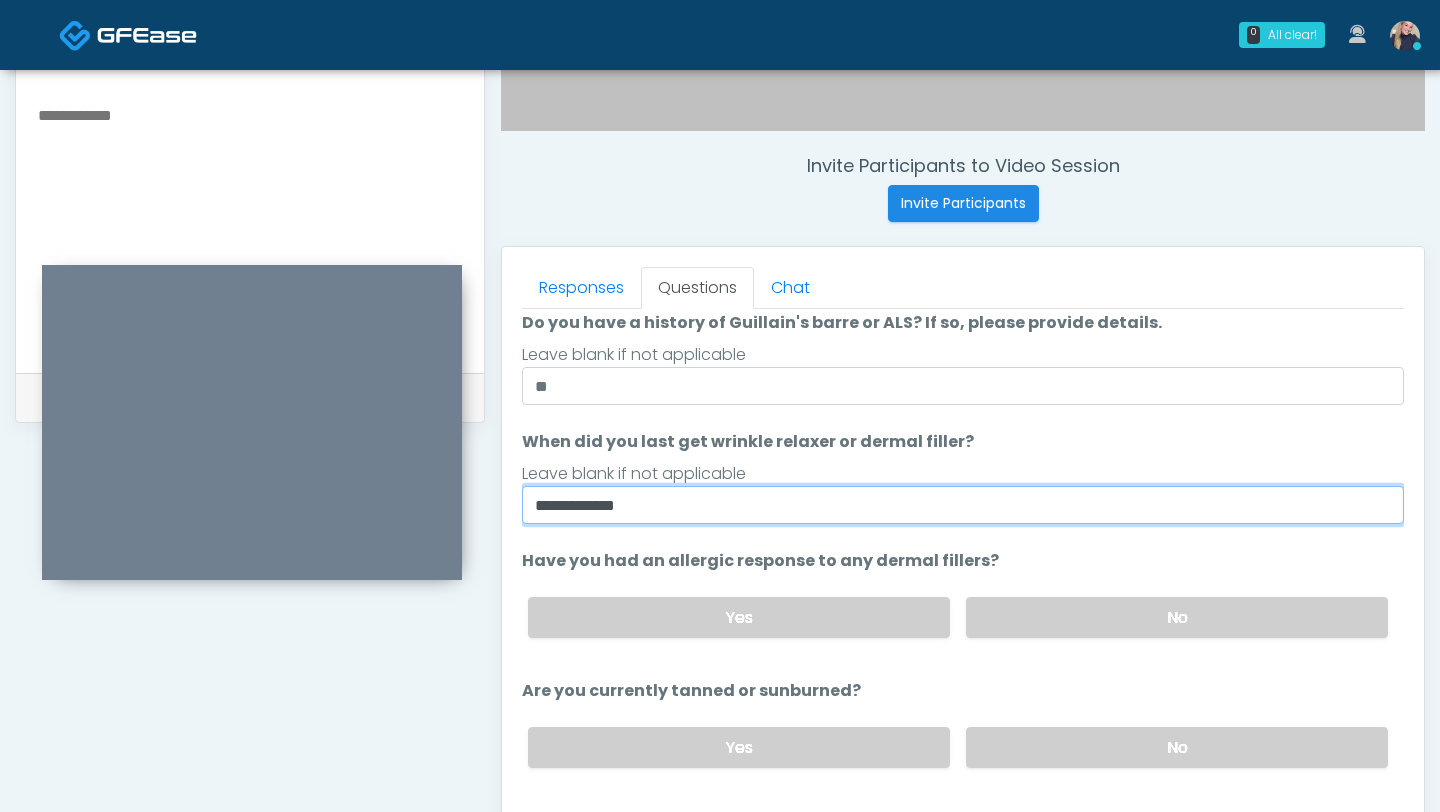 scroll, scrollTop: 72, scrollLeft: 0, axis: vertical 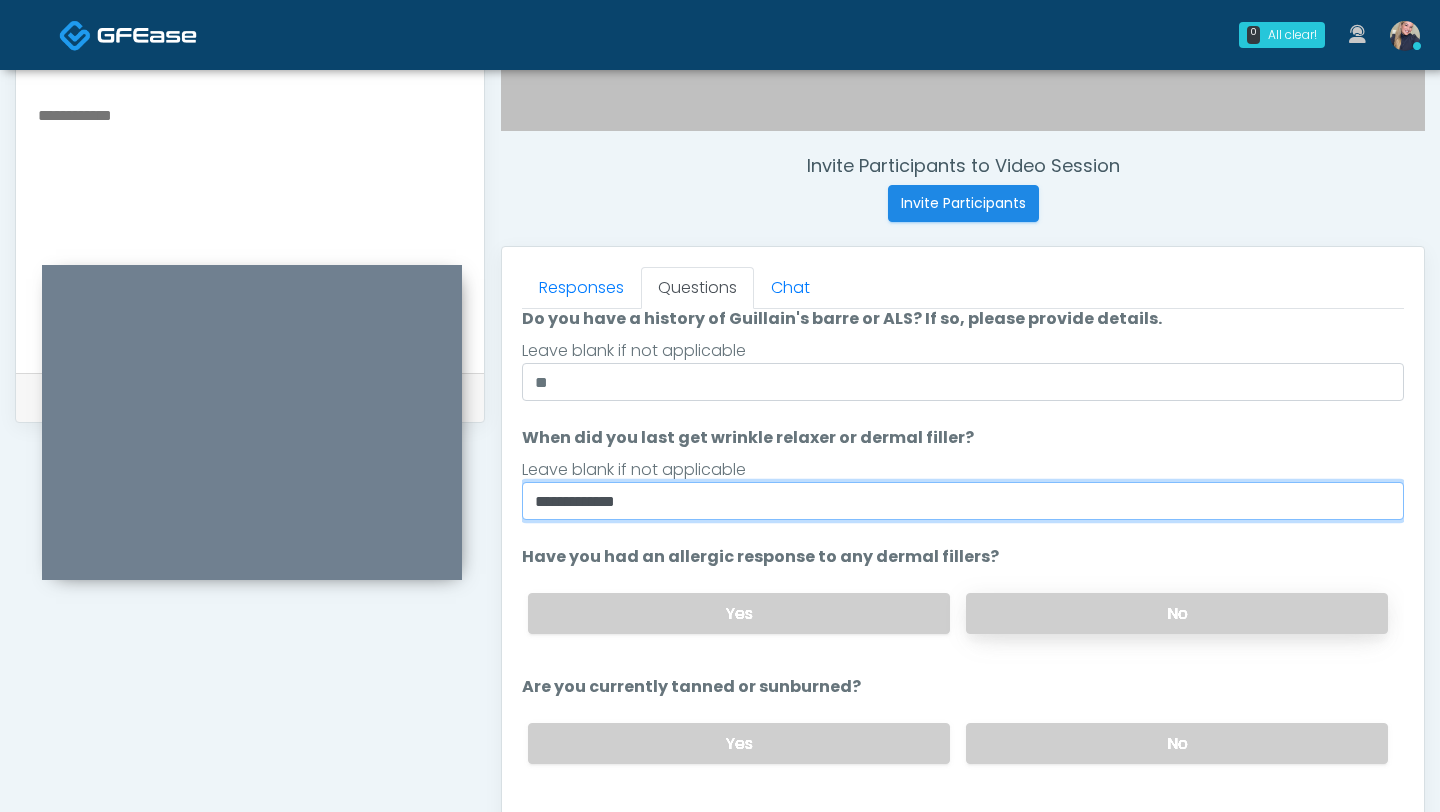 type on "**********" 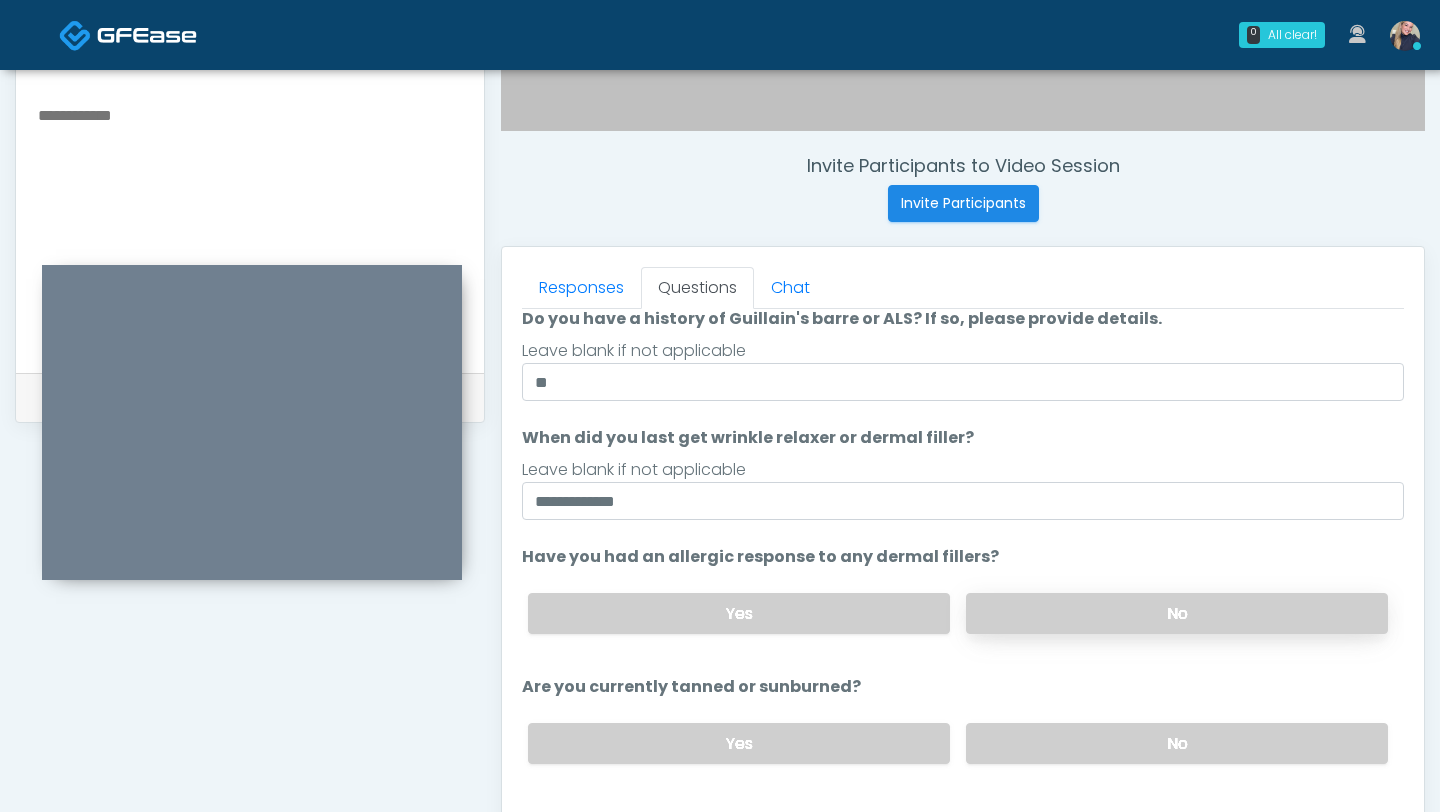 click on "No" at bounding box center [1177, 613] 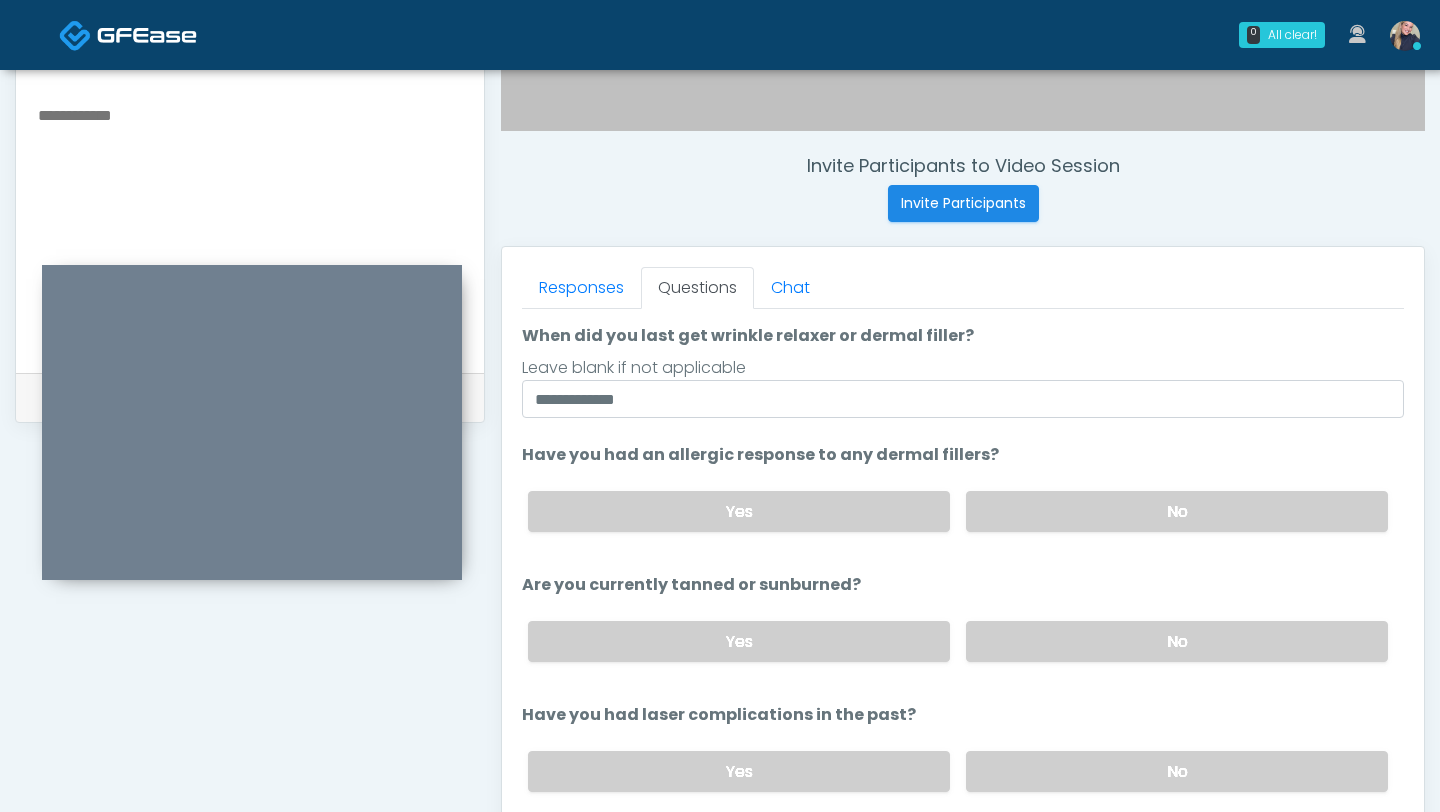scroll, scrollTop: 208, scrollLeft: 0, axis: vertical 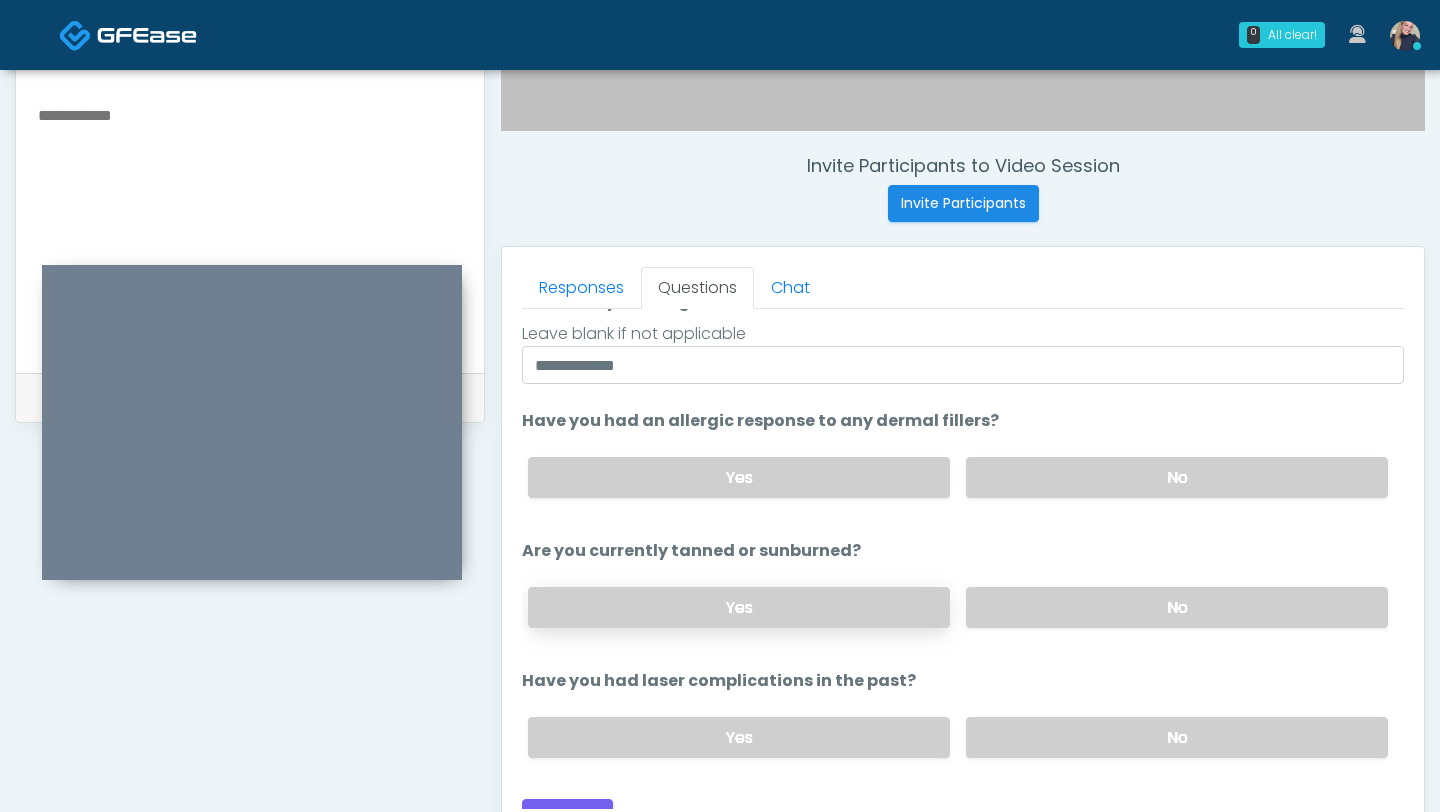 click on "Yes" at bounding box center (739, 607) 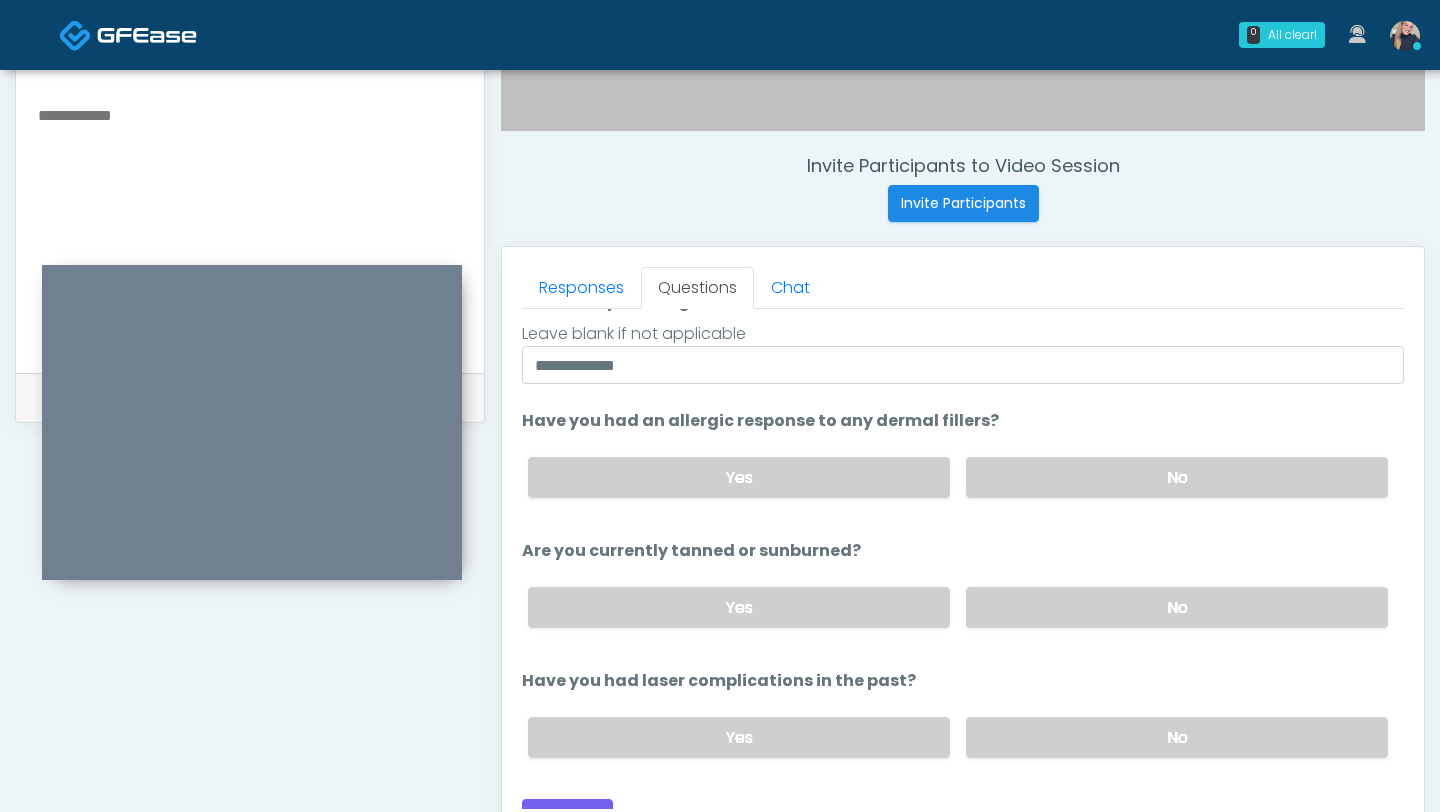 scroll, scrollTop: 232, scrollLeft: 0, axis: vertical 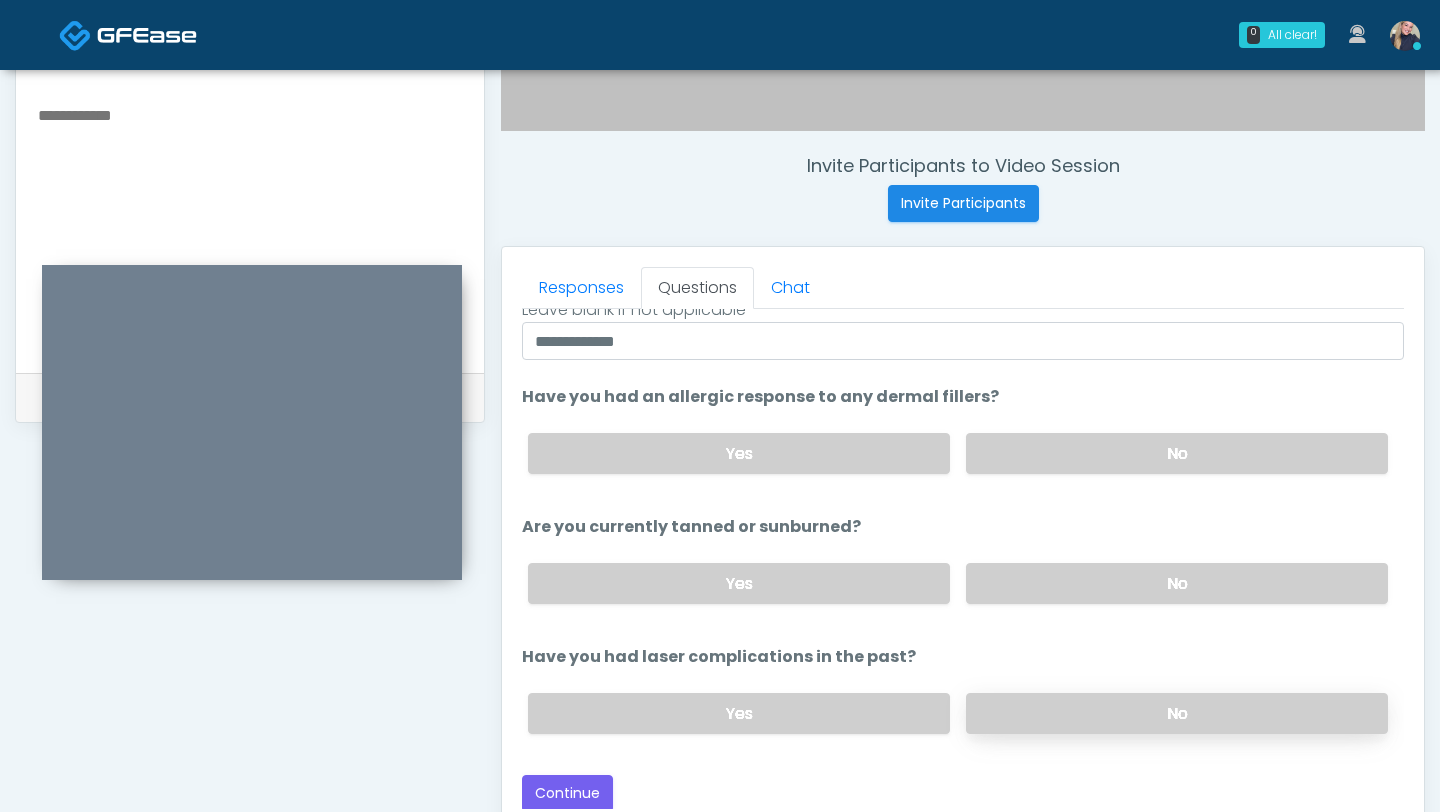 click on "No" at bounding box center [1177, 713] 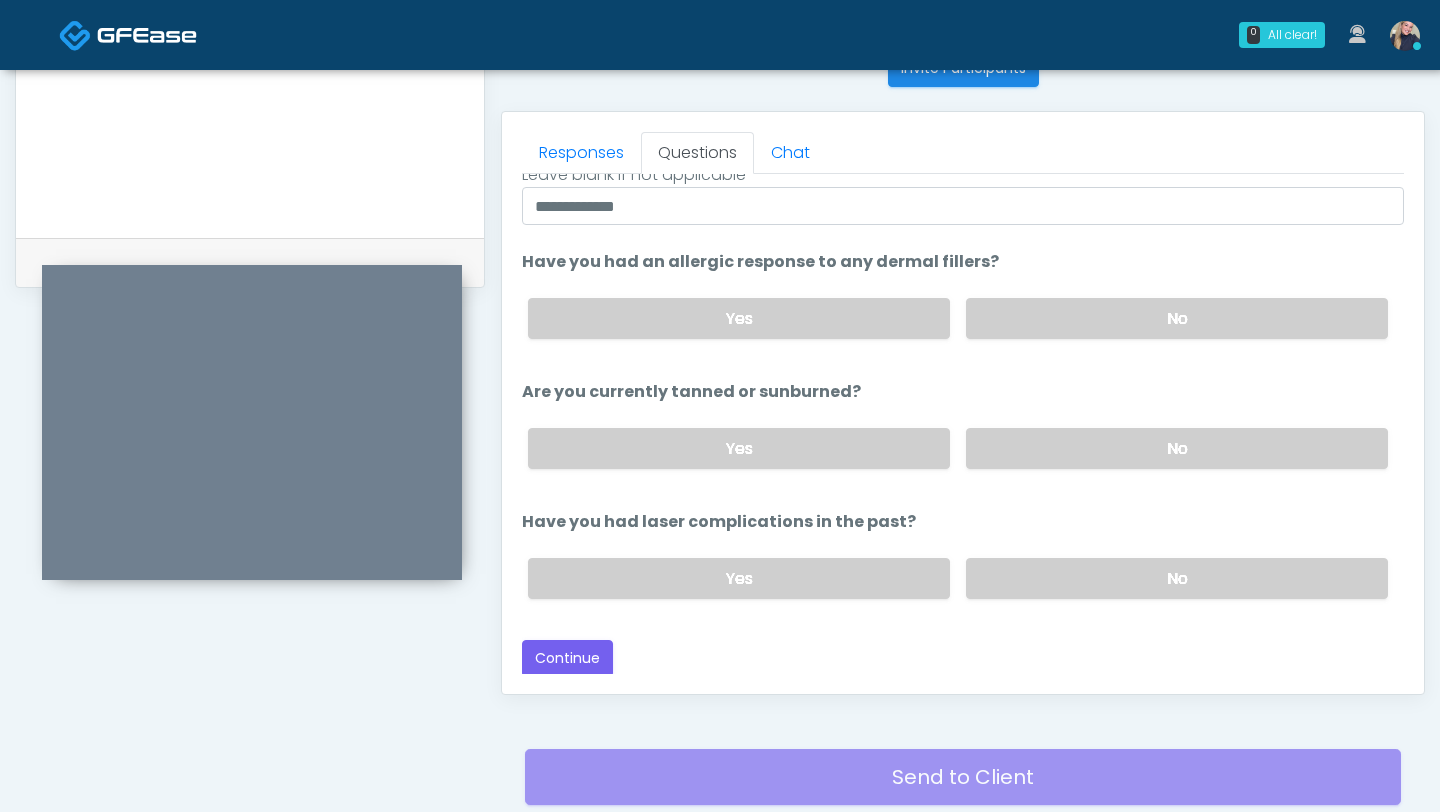 scroll, scrollTop: 833, scrollLeft: 0, axis: vertical 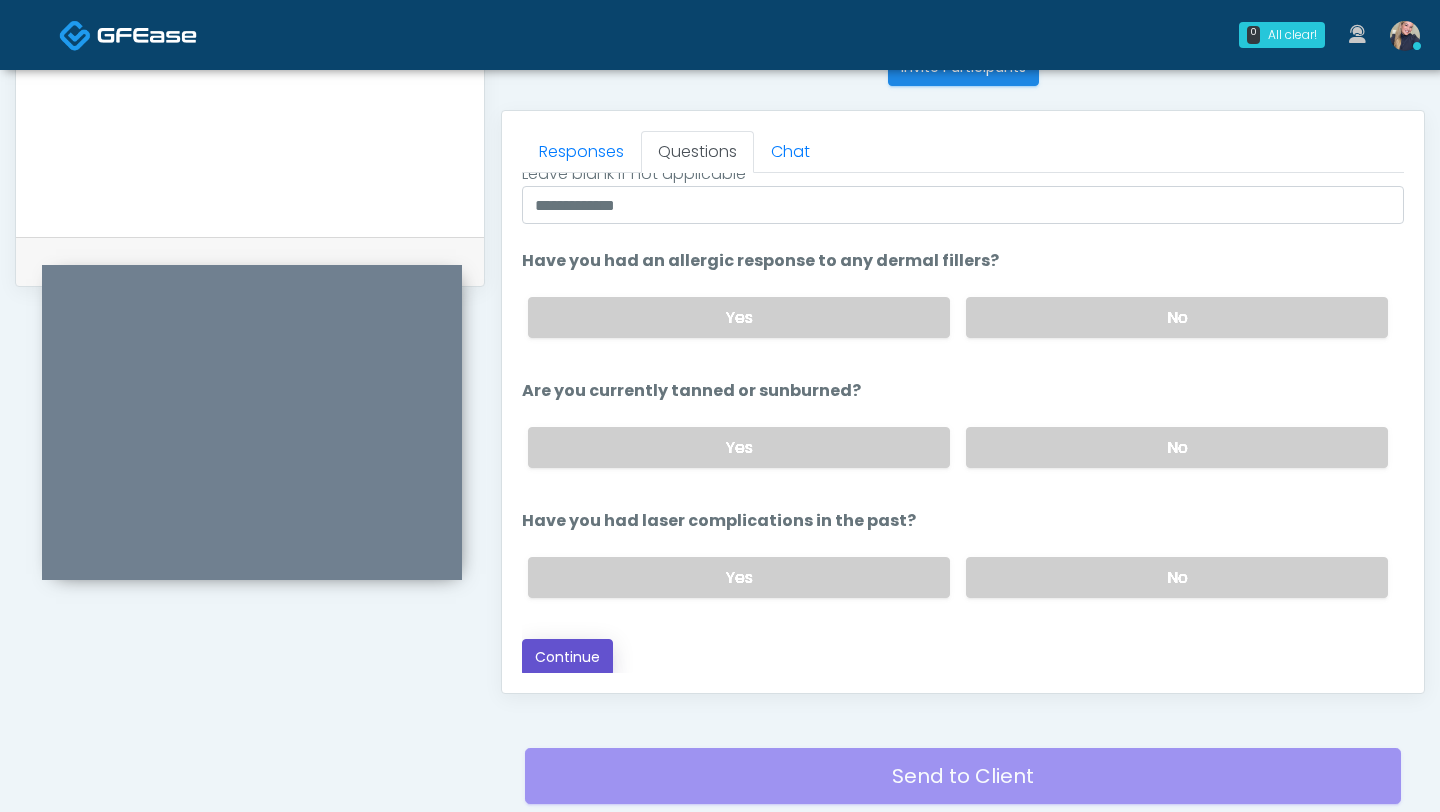 click on "Continue" at bounding box center [567, 657] 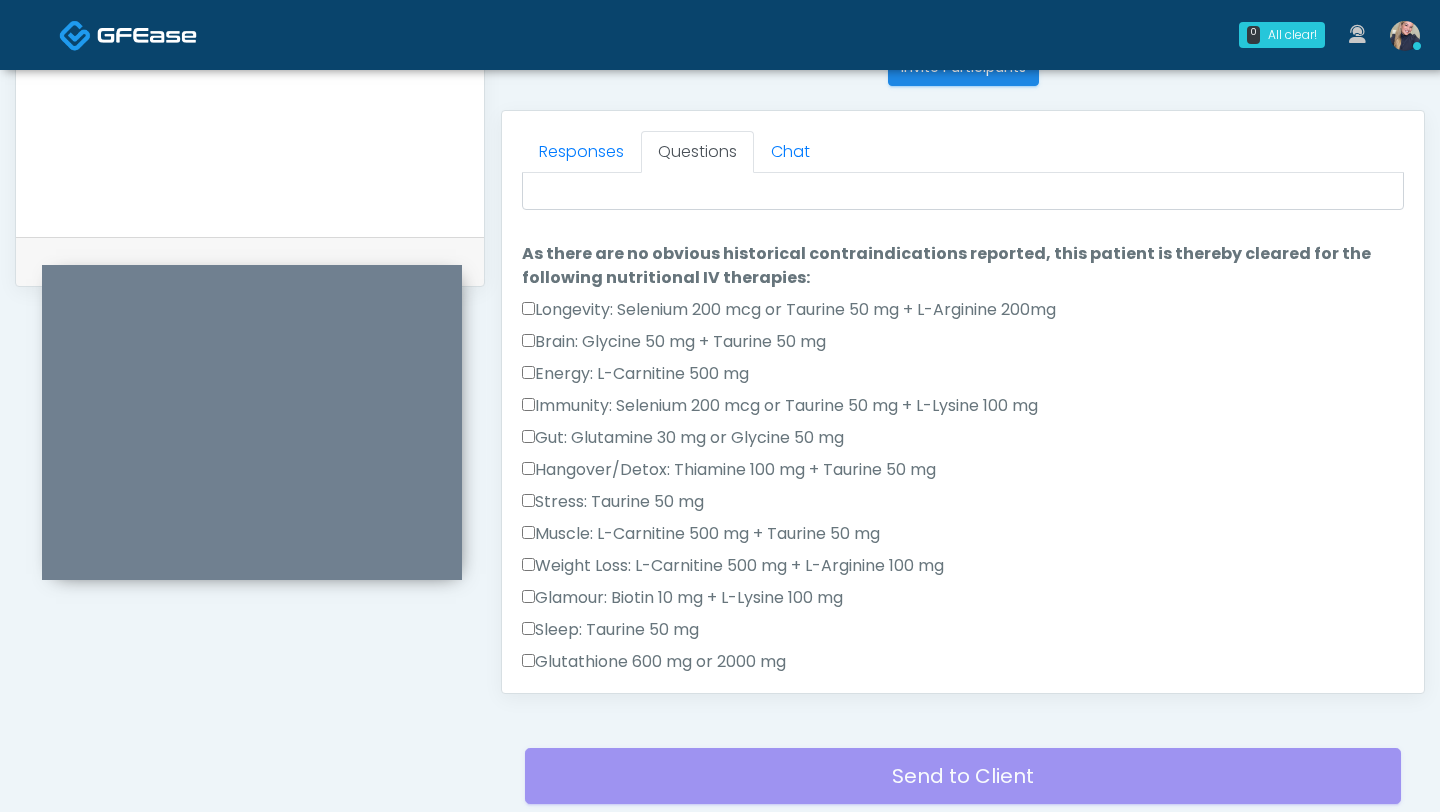 scroll, scrollTop: 0, scrollLeft: 0, axis: both 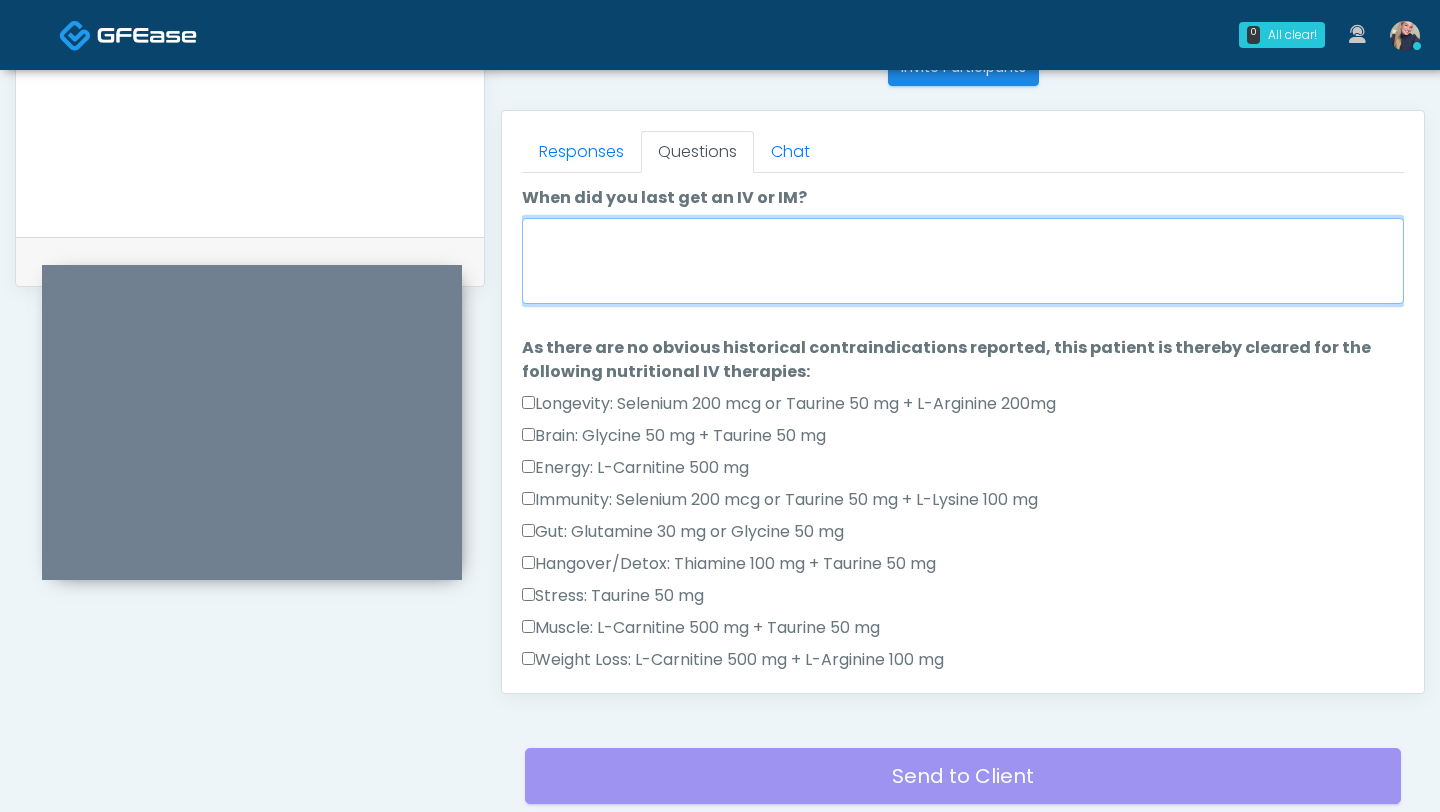 click on "When did you last get an IV or IM?" at bounding box center [963, 261] 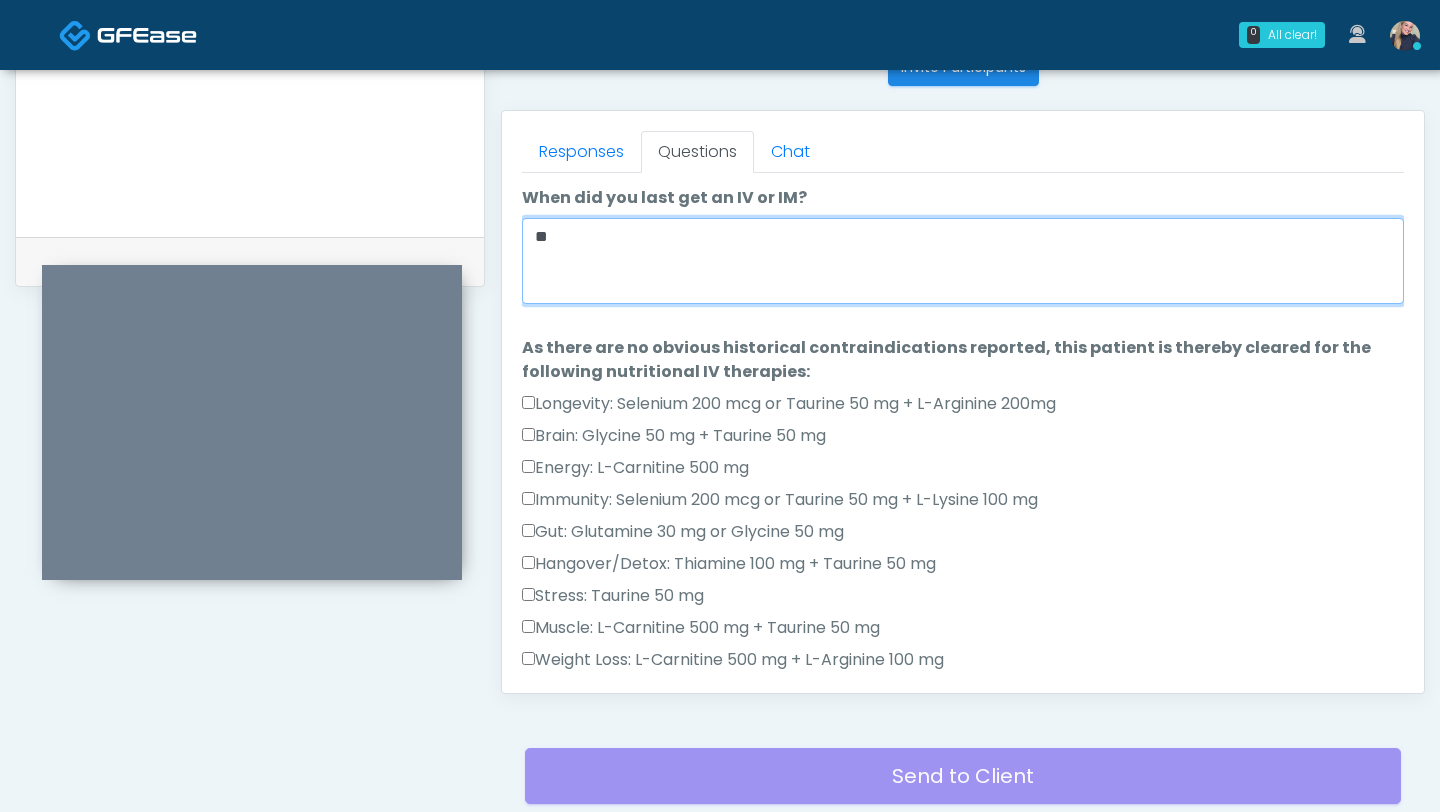 type on "*" 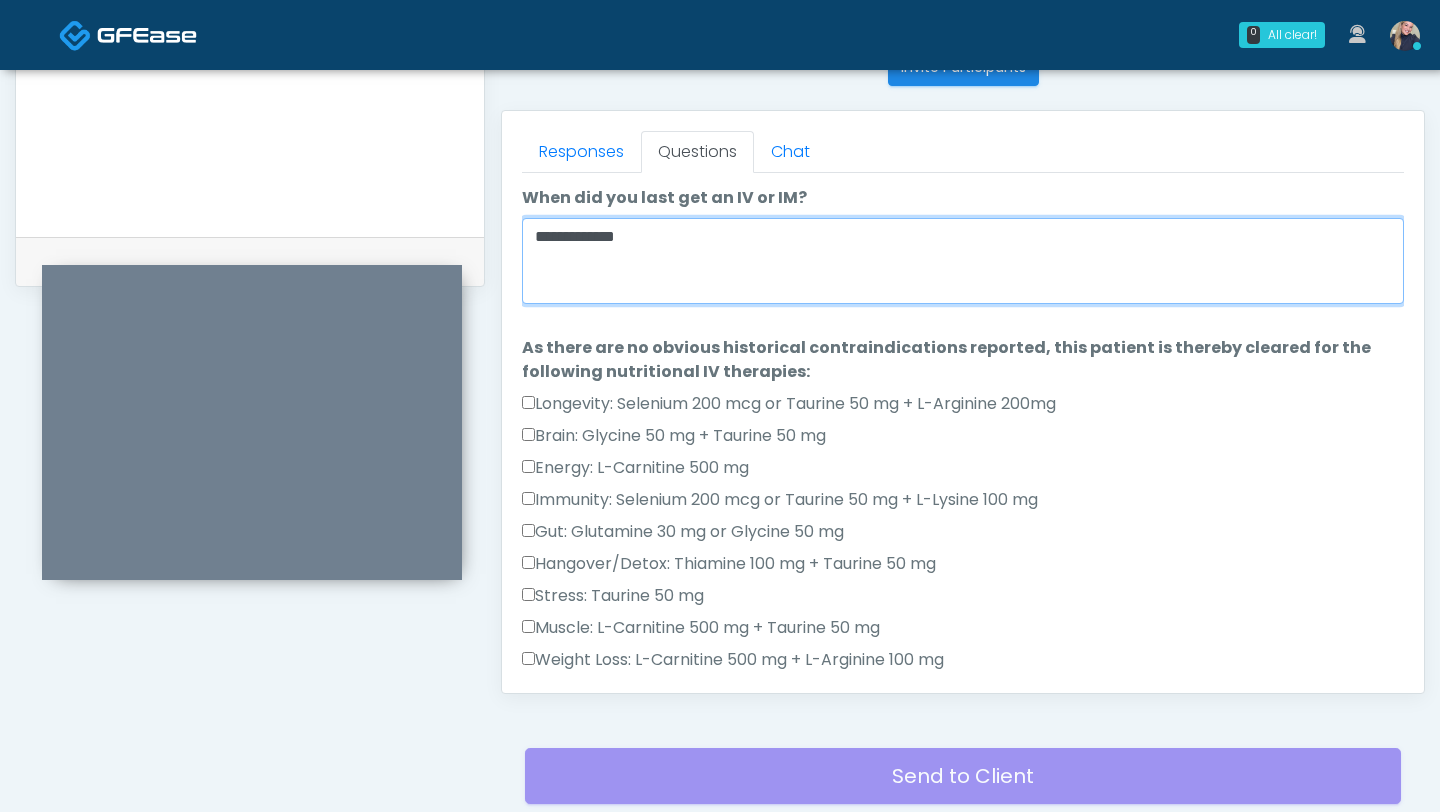 click on "**********" at bounding box center (963, 261) 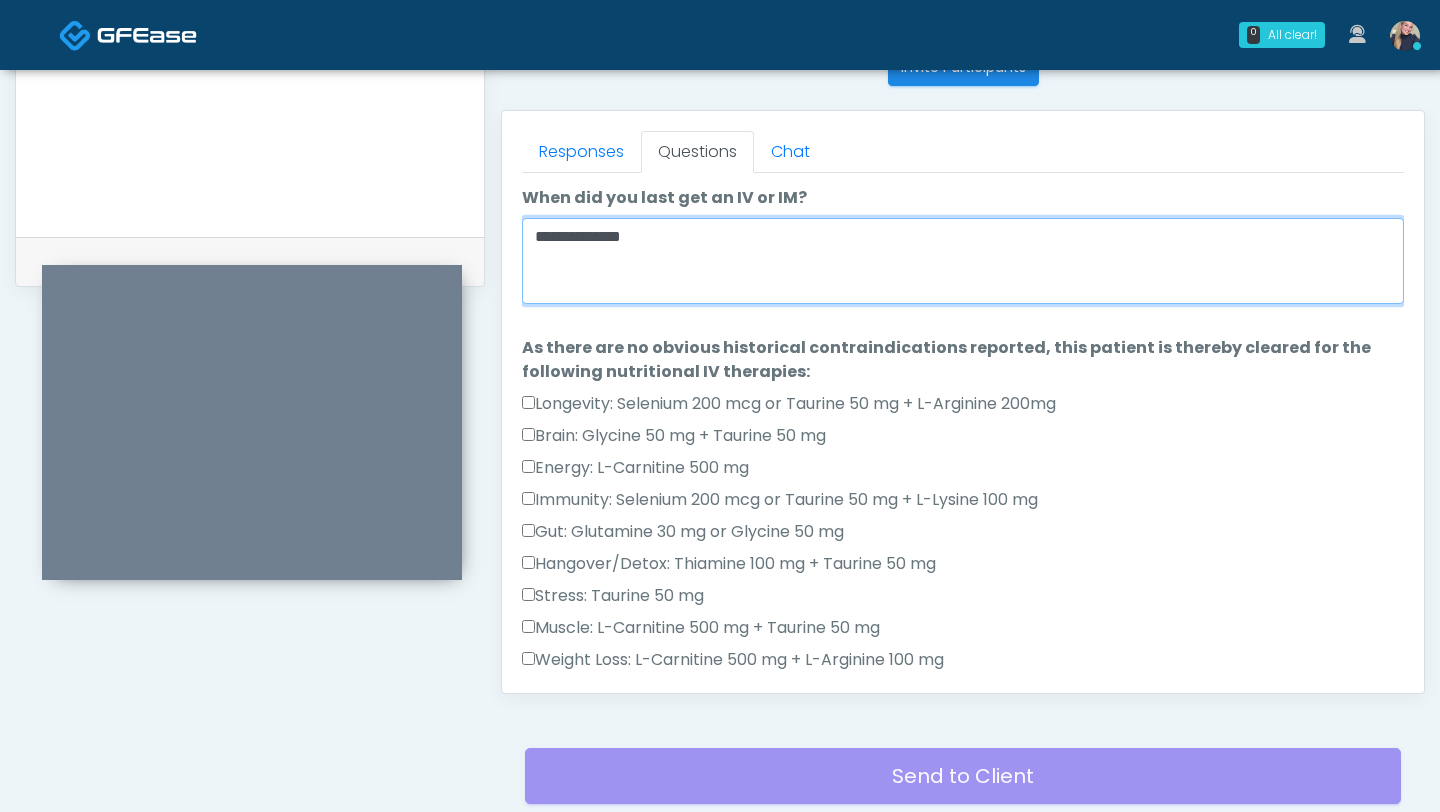 click on "**********" at bounding box center [963, 261] 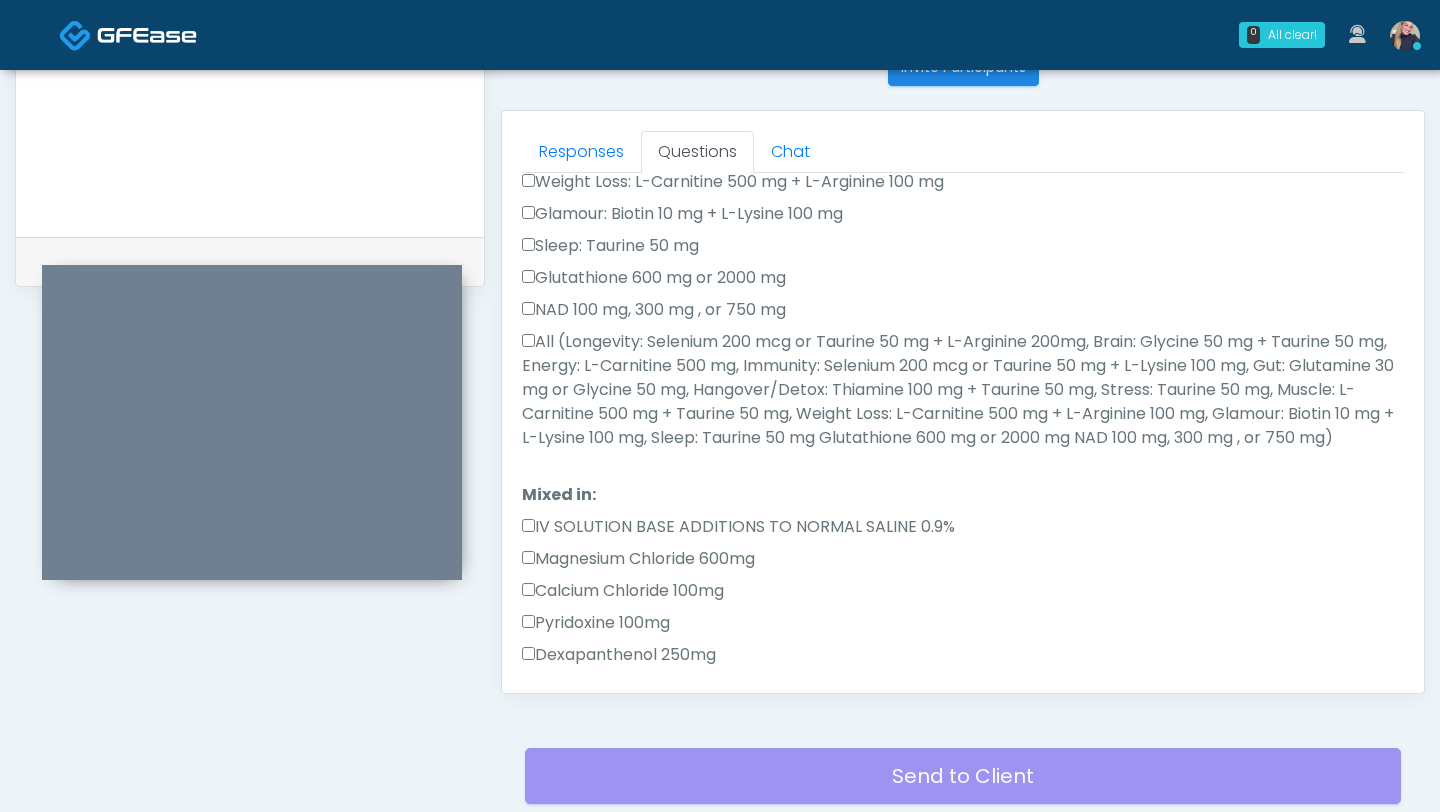 scroll, scrollTop: 480, scrollLeft: 0, axis: vertical 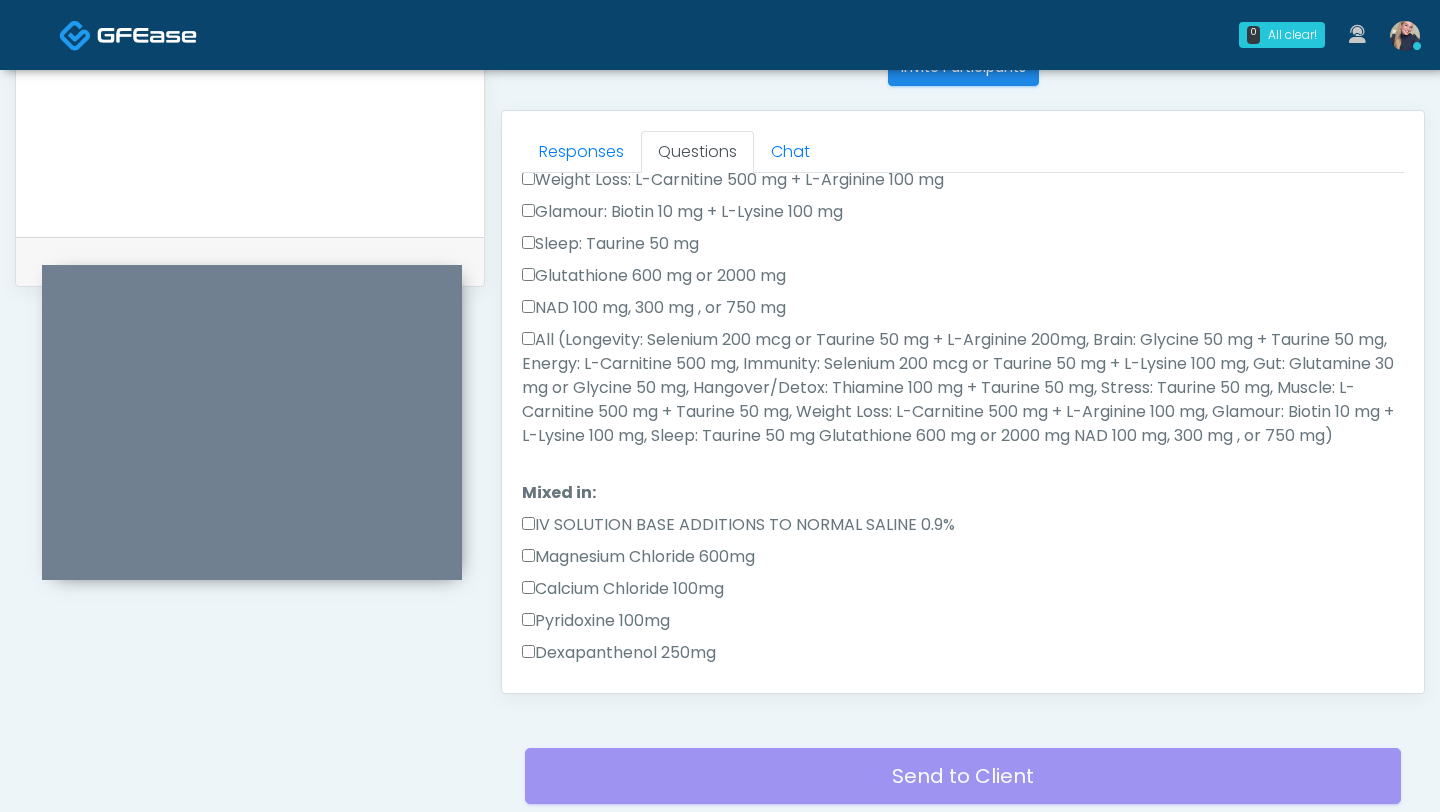 type on "**********" 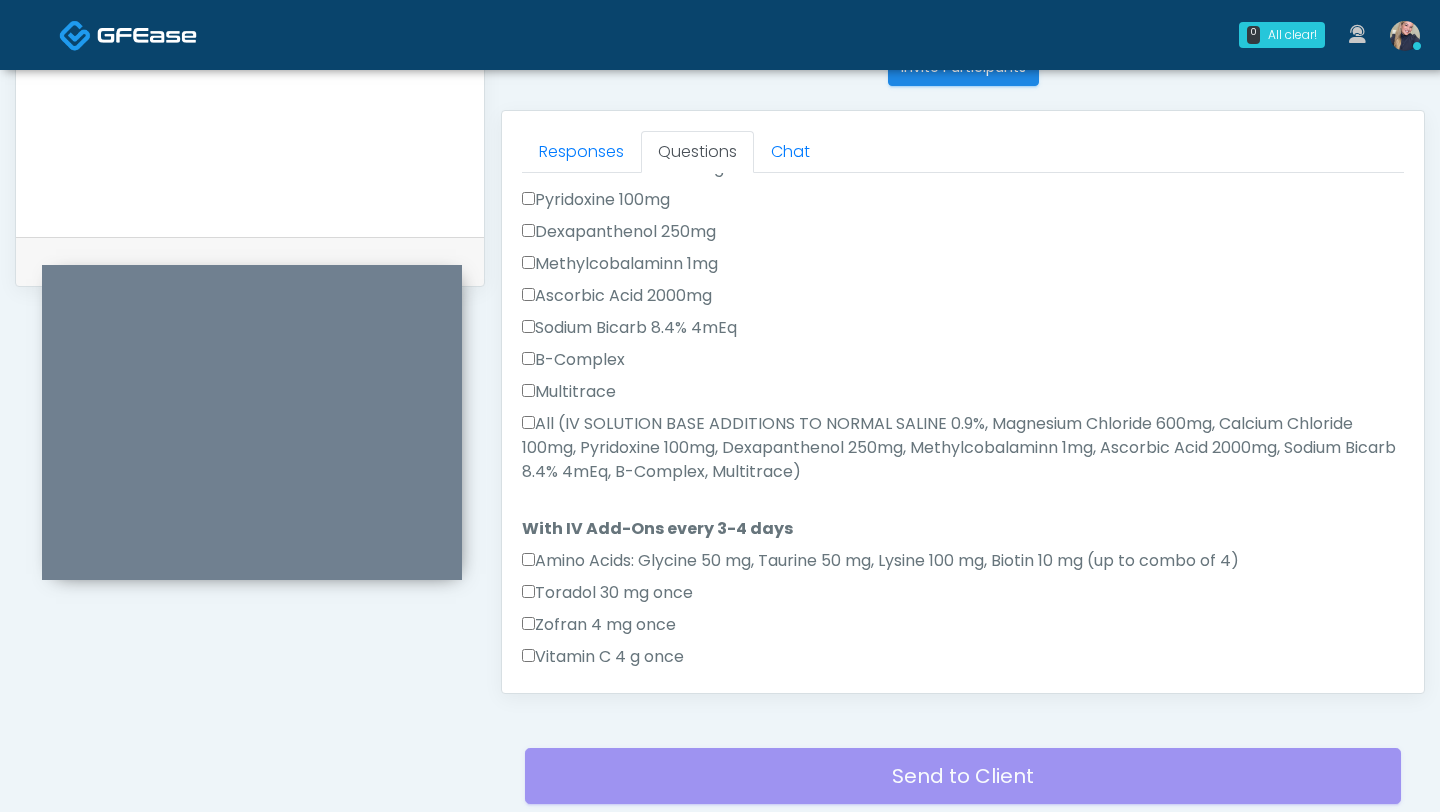 scroll, scrollTop: 904, scrollLeft: 0, axis: vertical 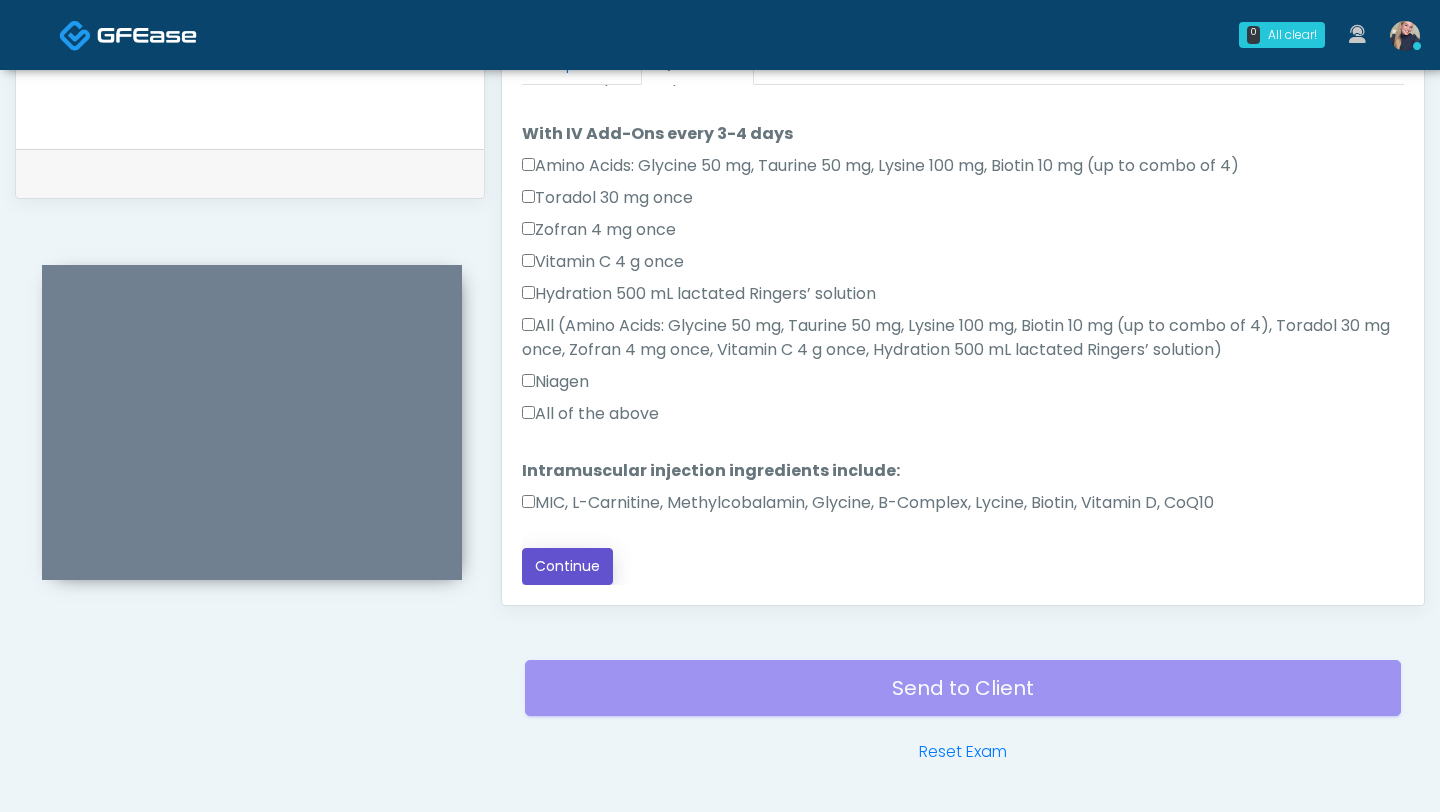 click on "Continue" at bounding box center [567, 566] 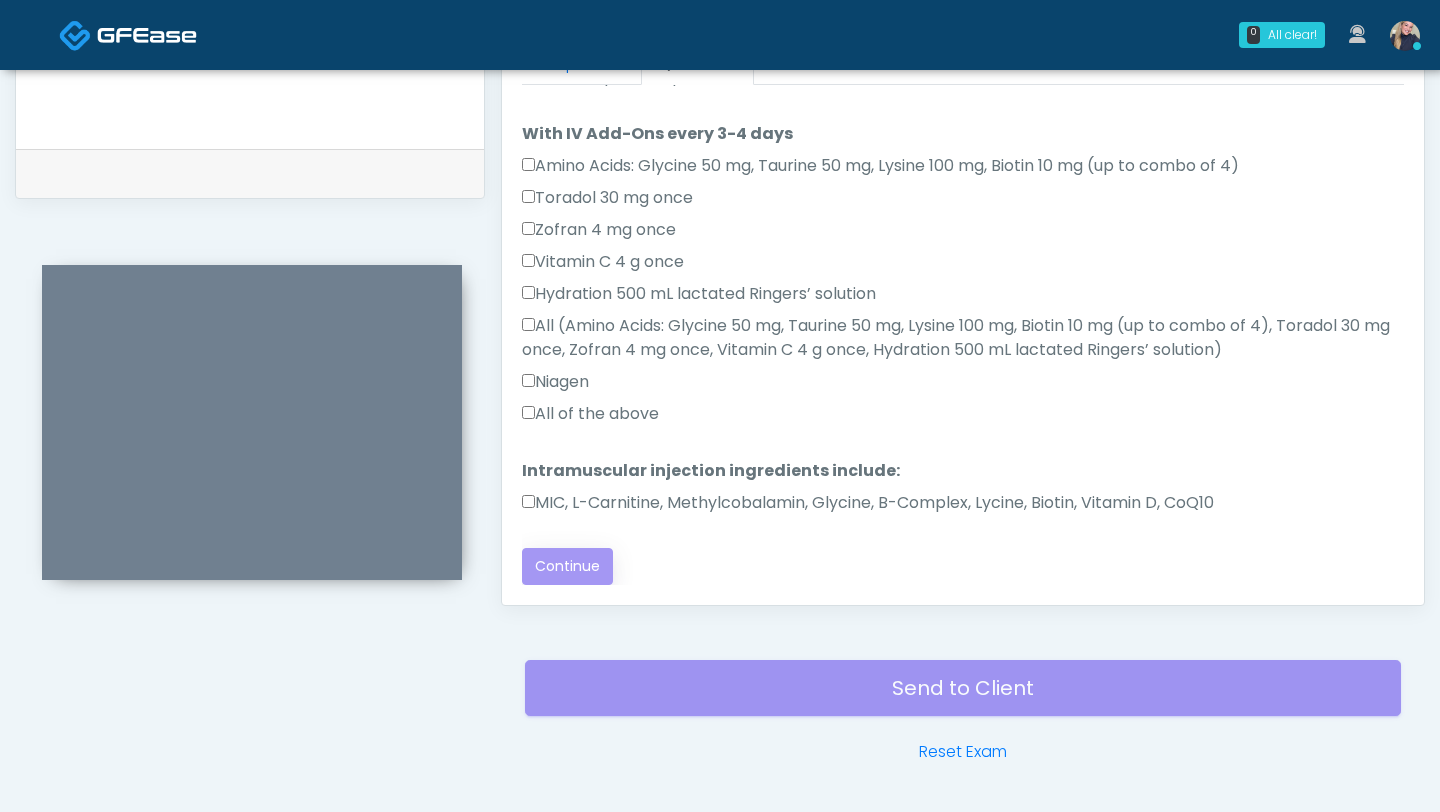 scroll, scrollTop: 0, scrollLeft: 0, axis: both 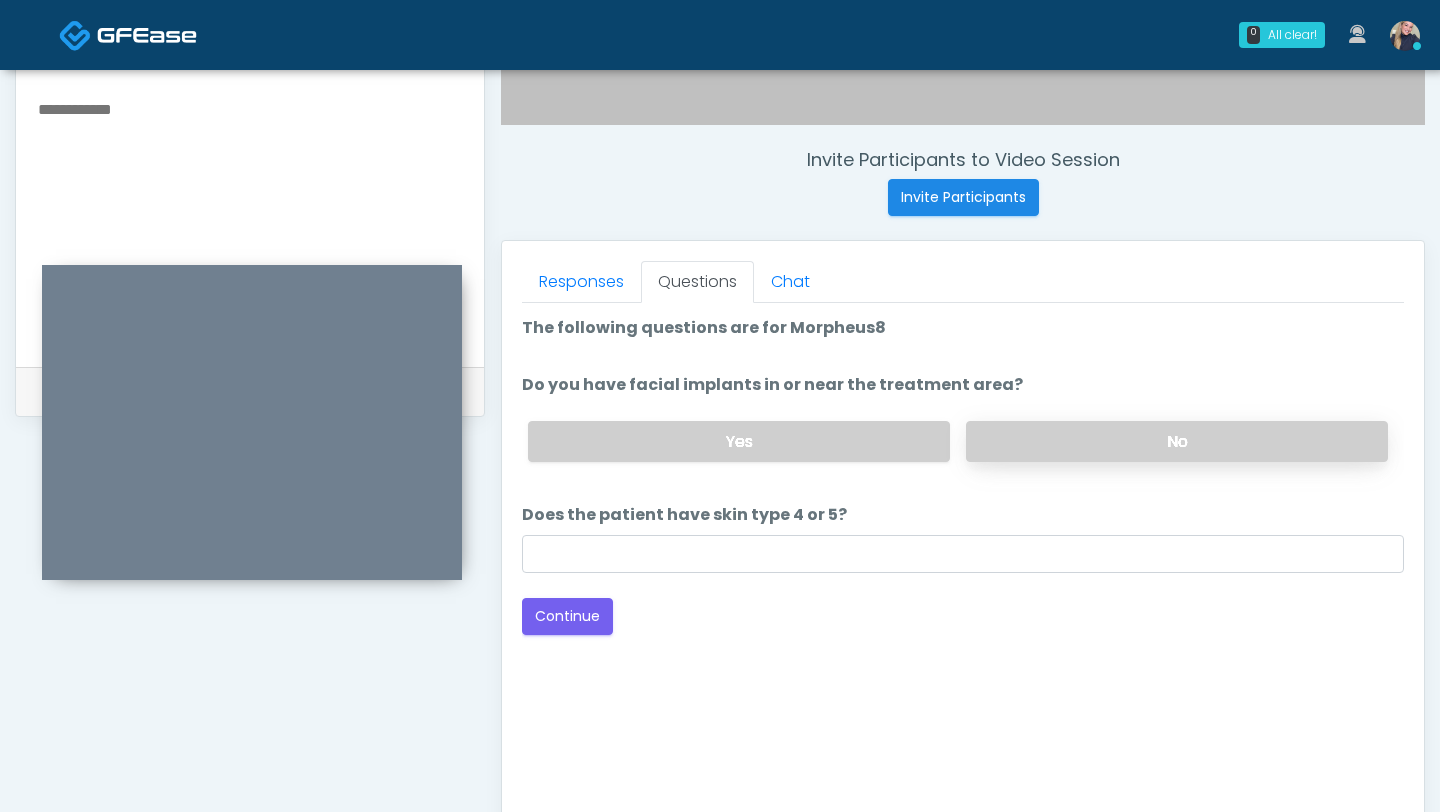 click on "No" at bounding box center (1177, 441) 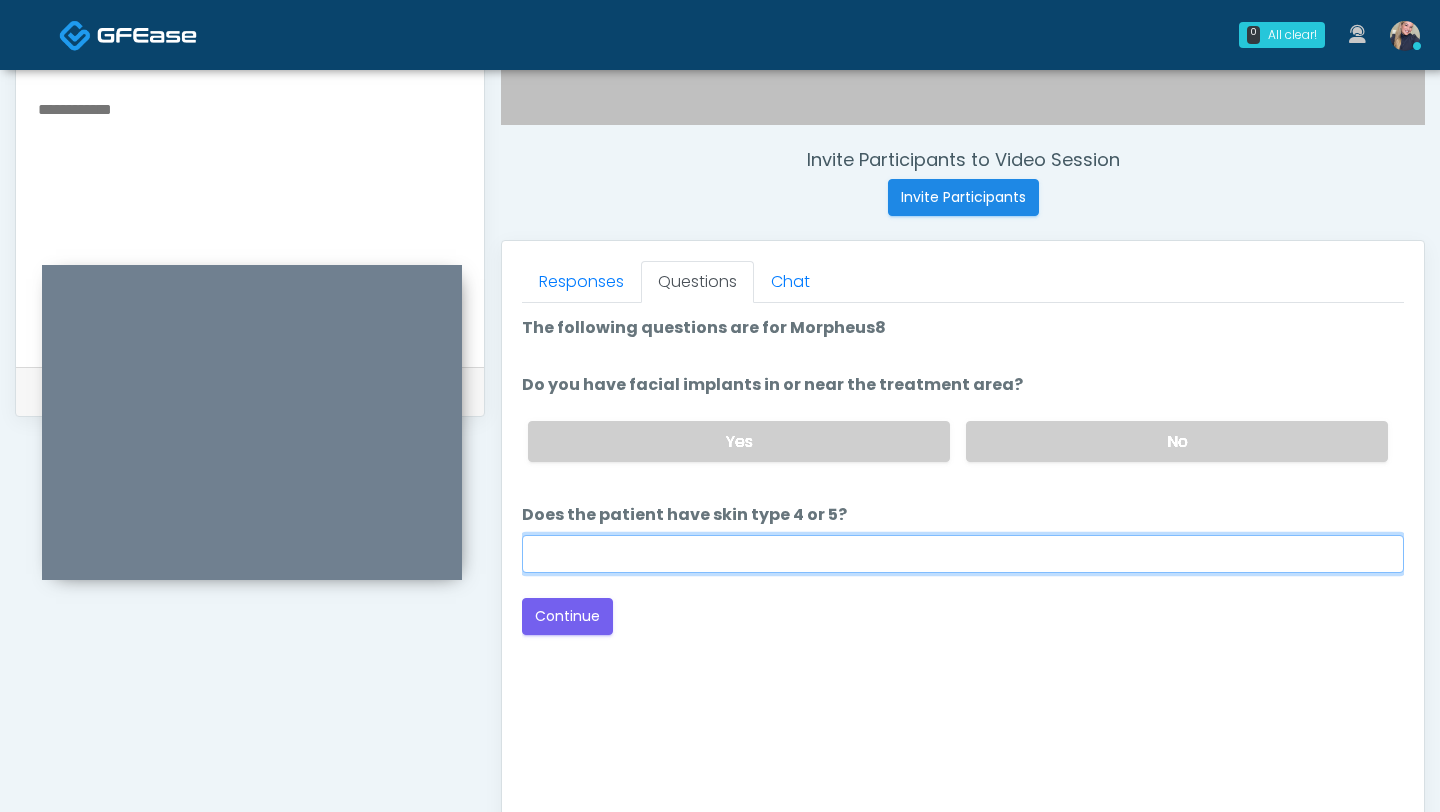 click on "Does the patient have skin type 4 or 5?" at bounding box center (963, 554) 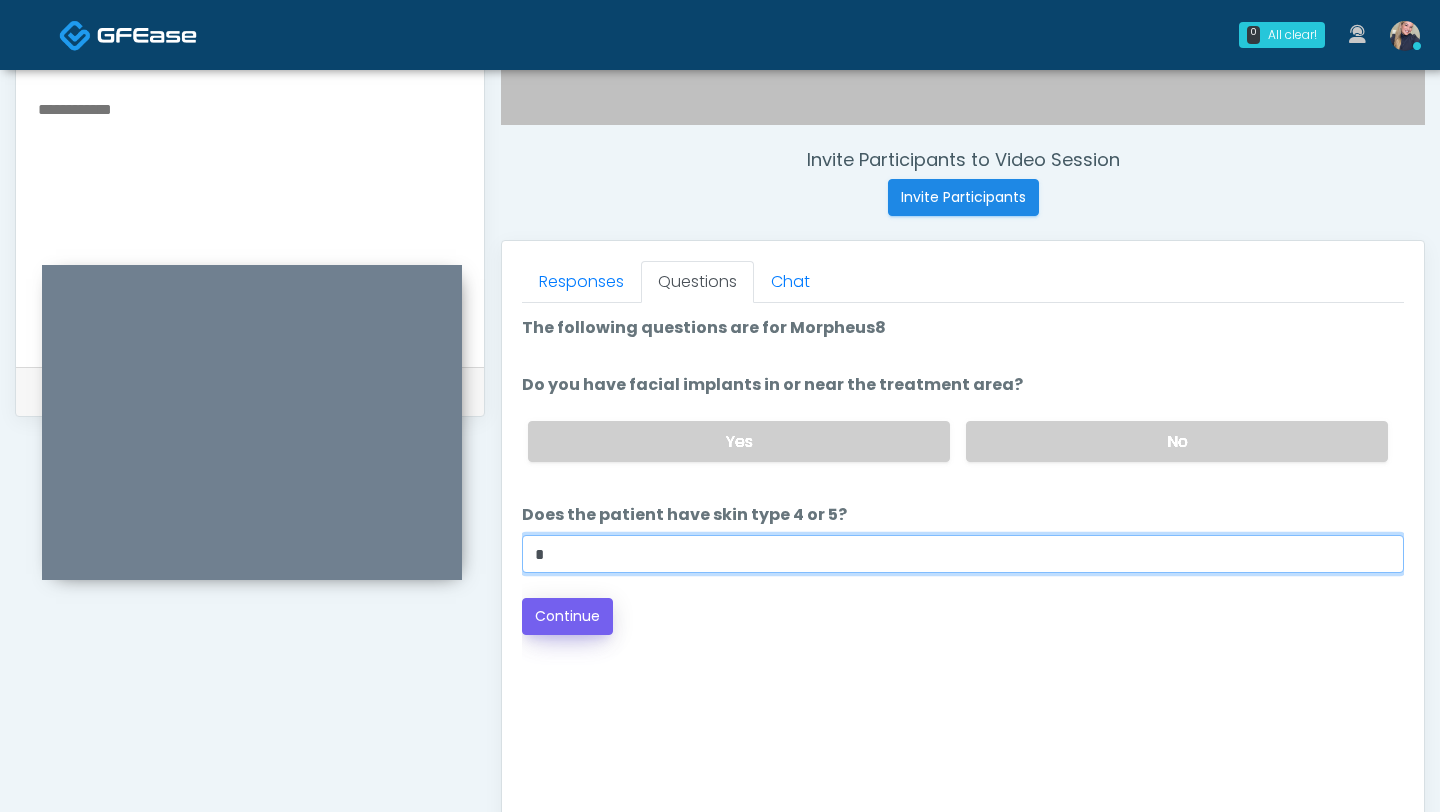 type on "*" 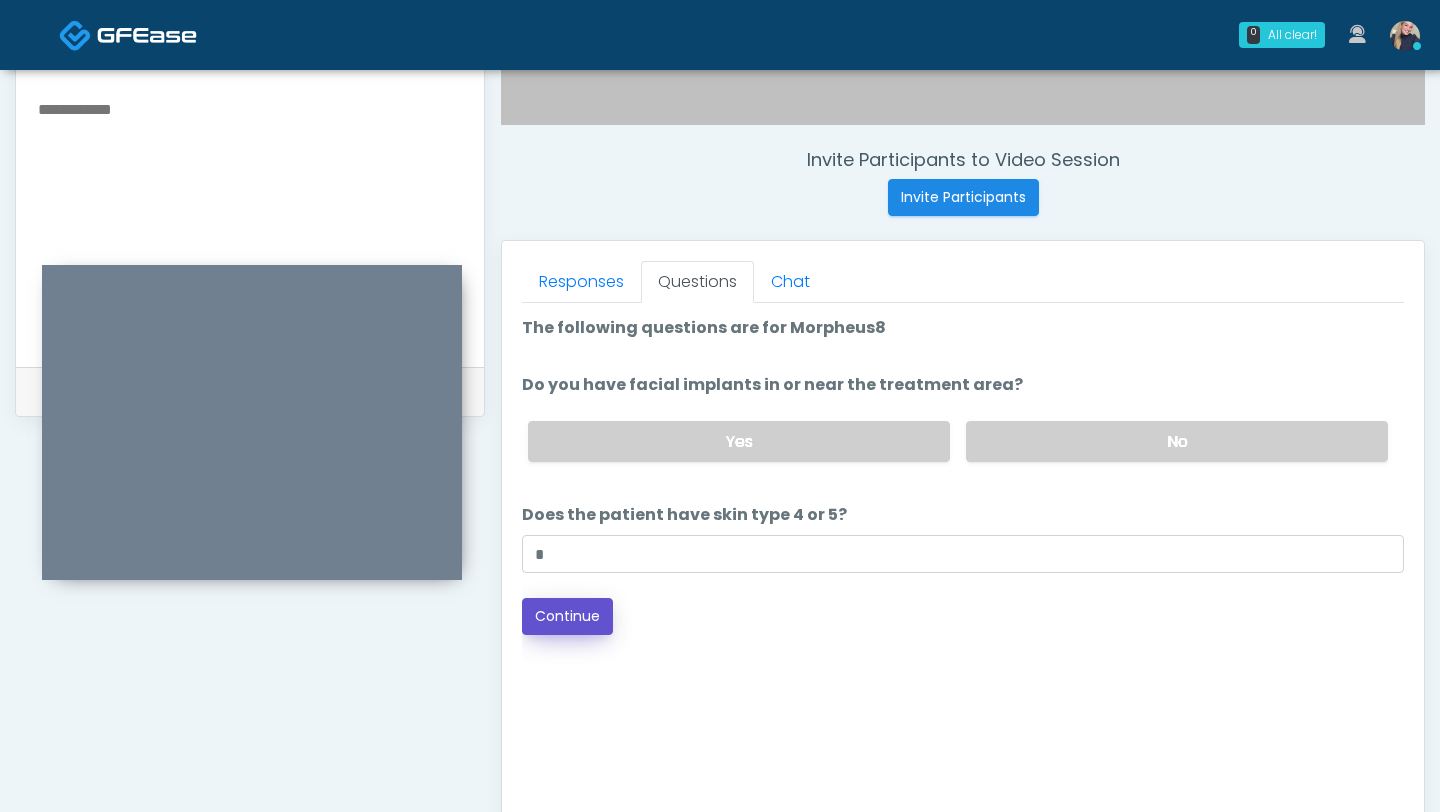 click on "Continue" at bounding box center (567, 616) 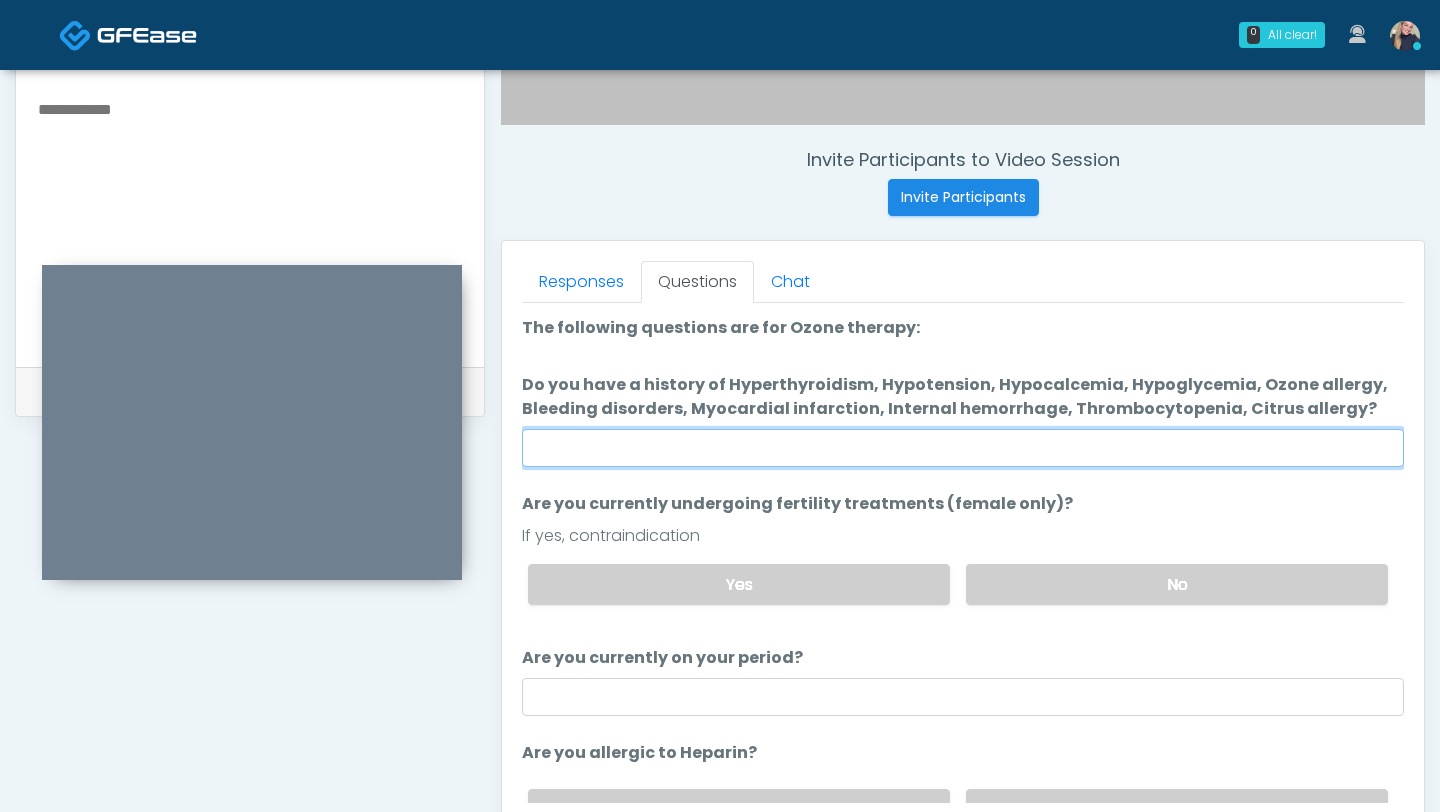 click on "Do you have a history of Hyperthyroidism, Hypotension, Hypocalcemia, Hypoglycemia, Ozone allergy, Bleeding disorders, Myocardial infarction, Internal hemorrhage, Thrombocytopenia, Citrus allergy?" at bounding box center [963, 448] 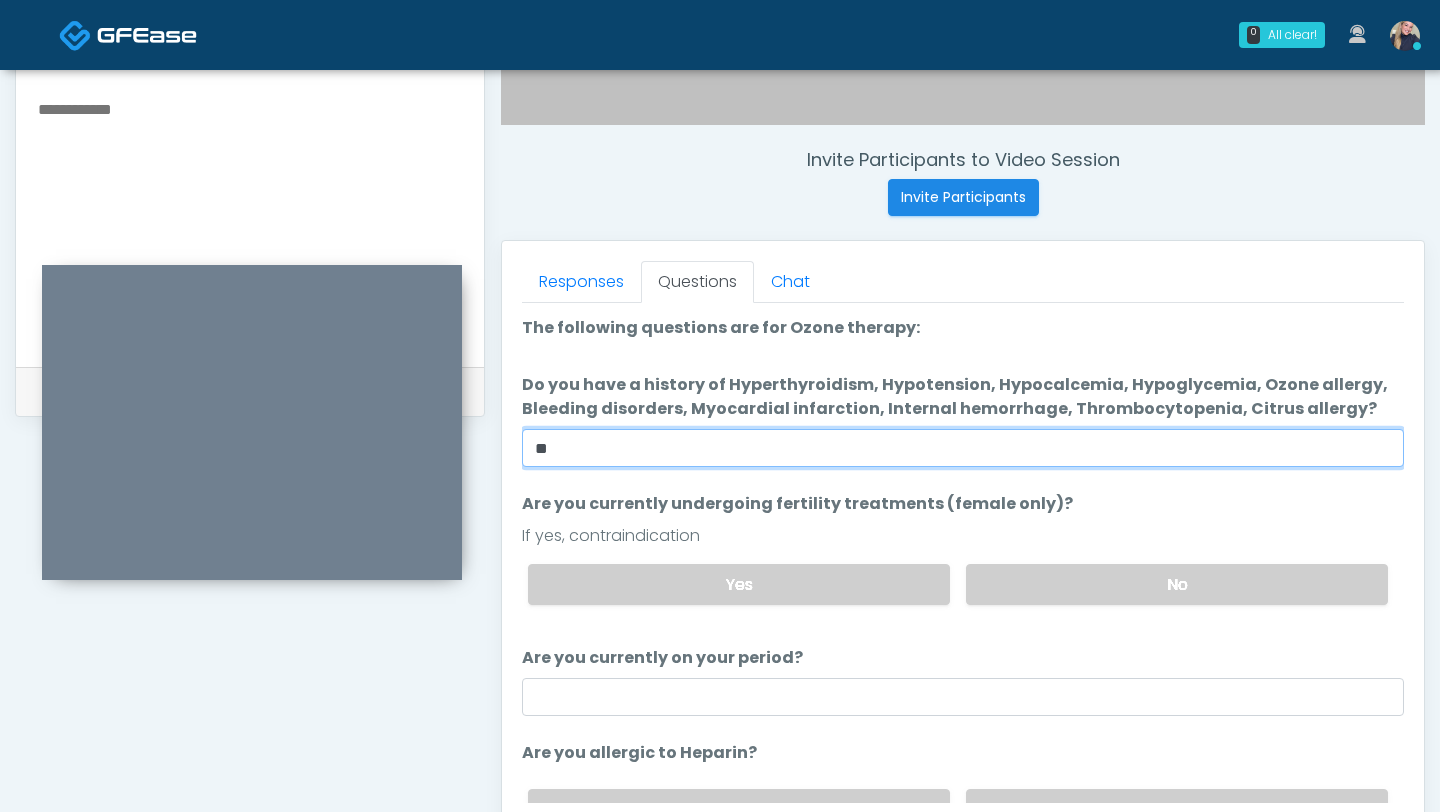 type on "**" 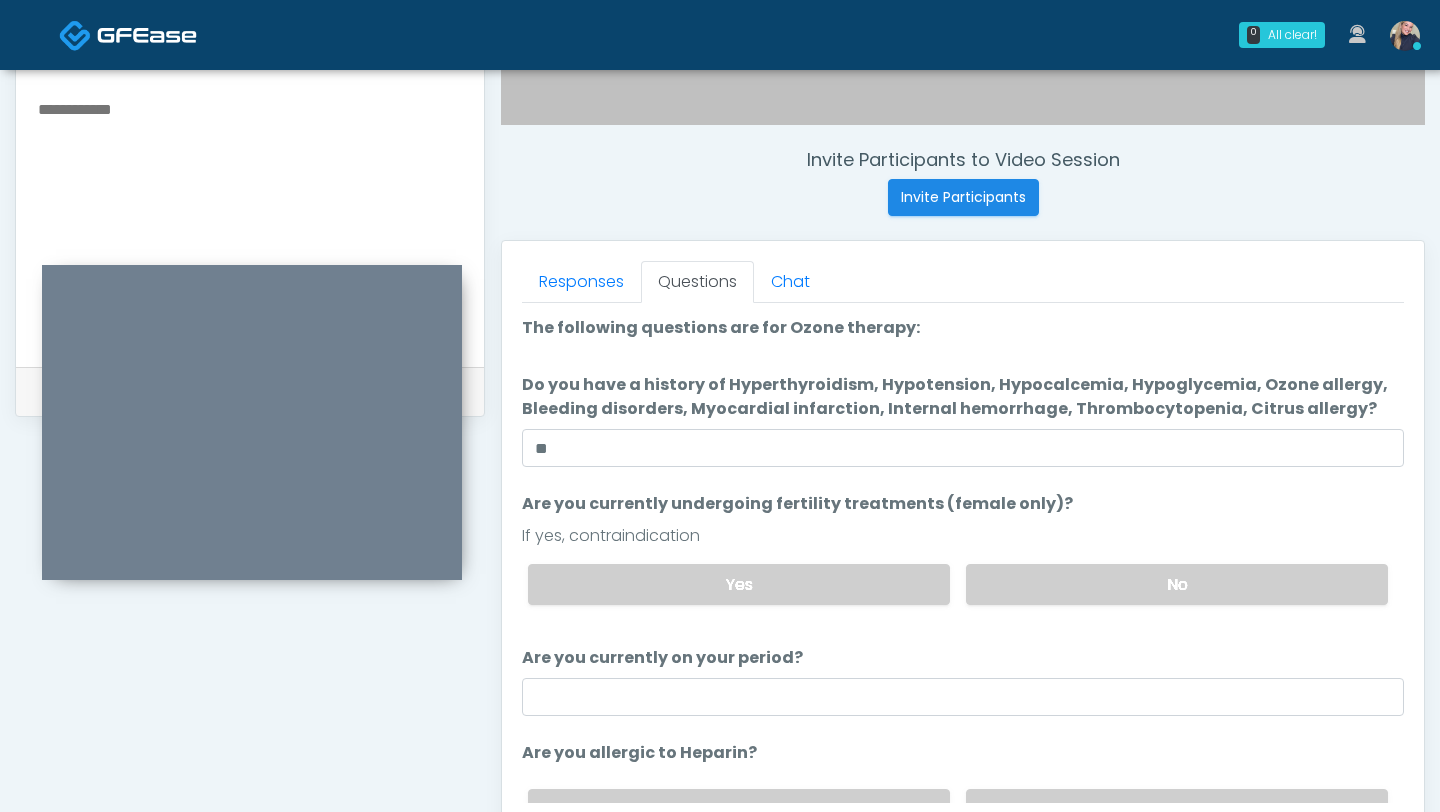 click on "Are you currently undergoing fertility treatments (female only)?
Are you currently undergoing fertility treatments (female only)?
If yes, contraindication
Yes
No" at bounding box center (963, 556) 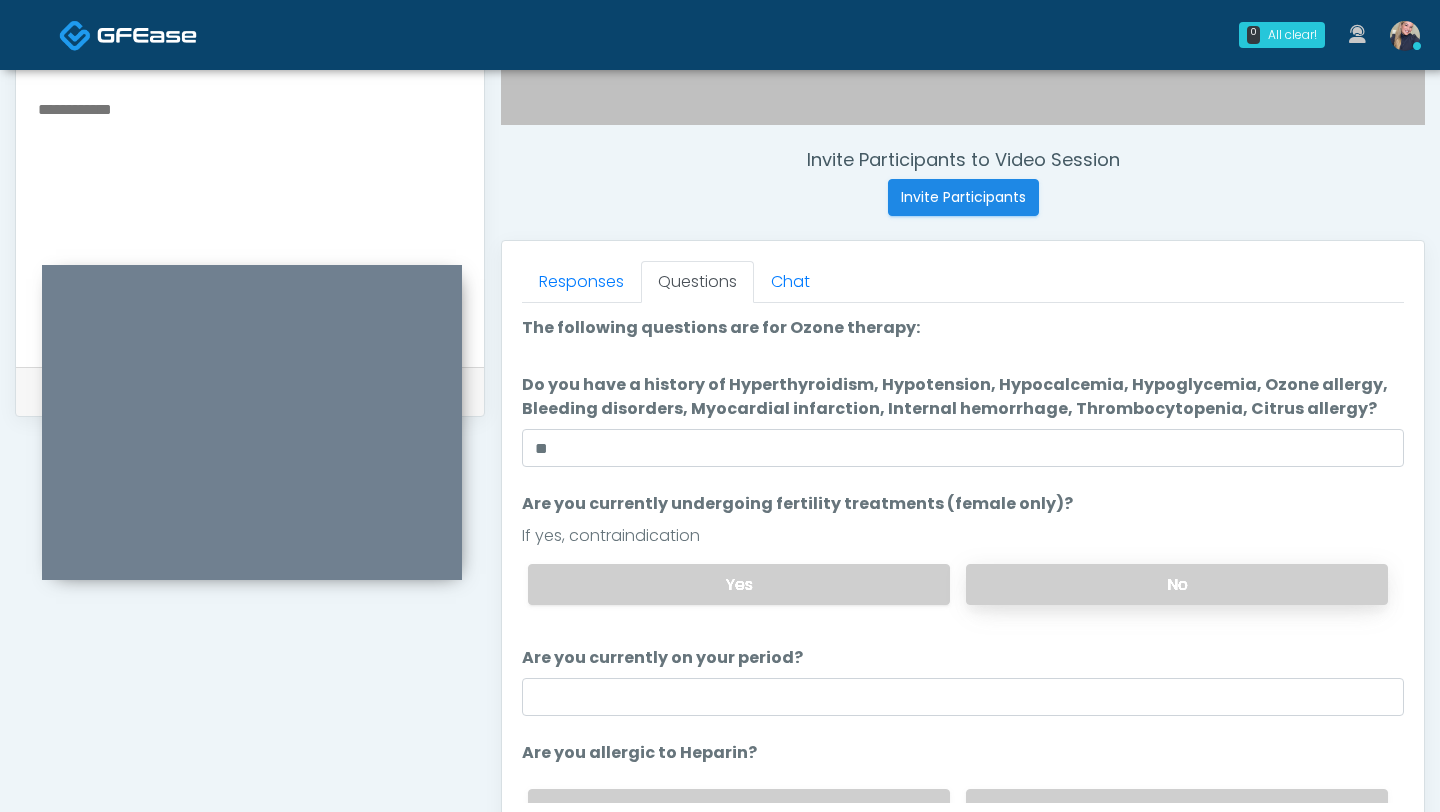 click on "No" at bounding box center (1177, 584) 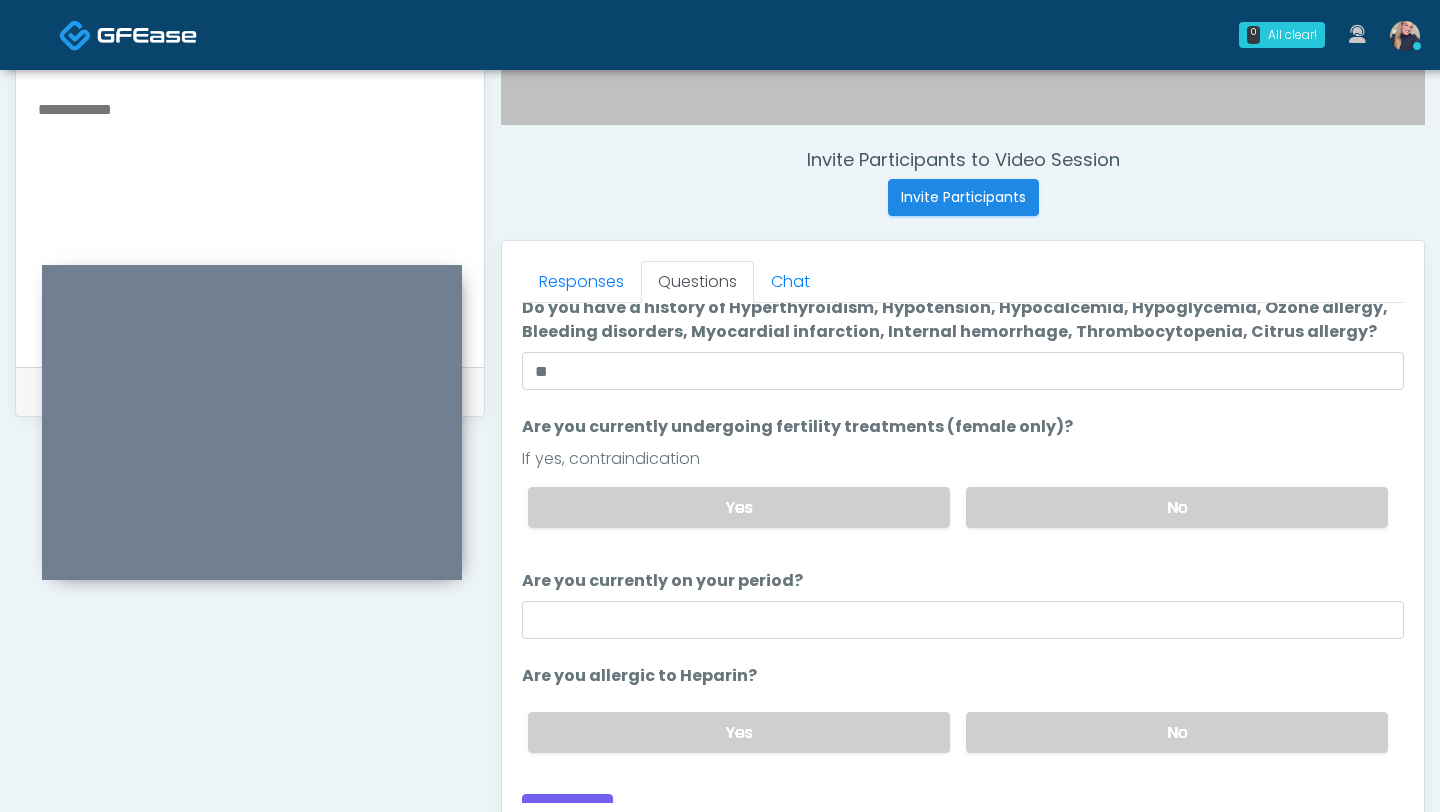 scroll, scrollTop: 103, scrollLeft: 0, axis: vertical 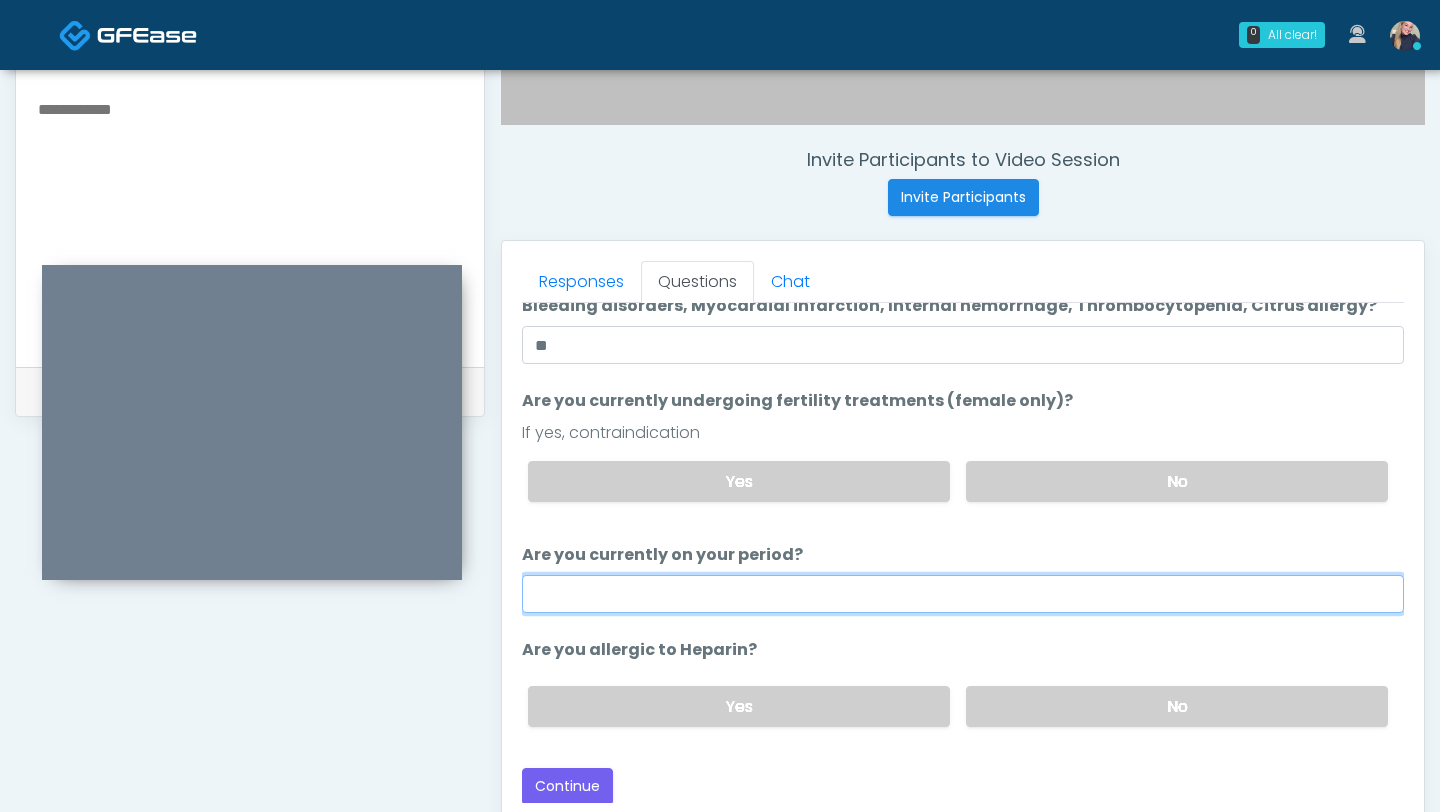 click on "Are you currently on your period?" at bounding box center (963, 594) 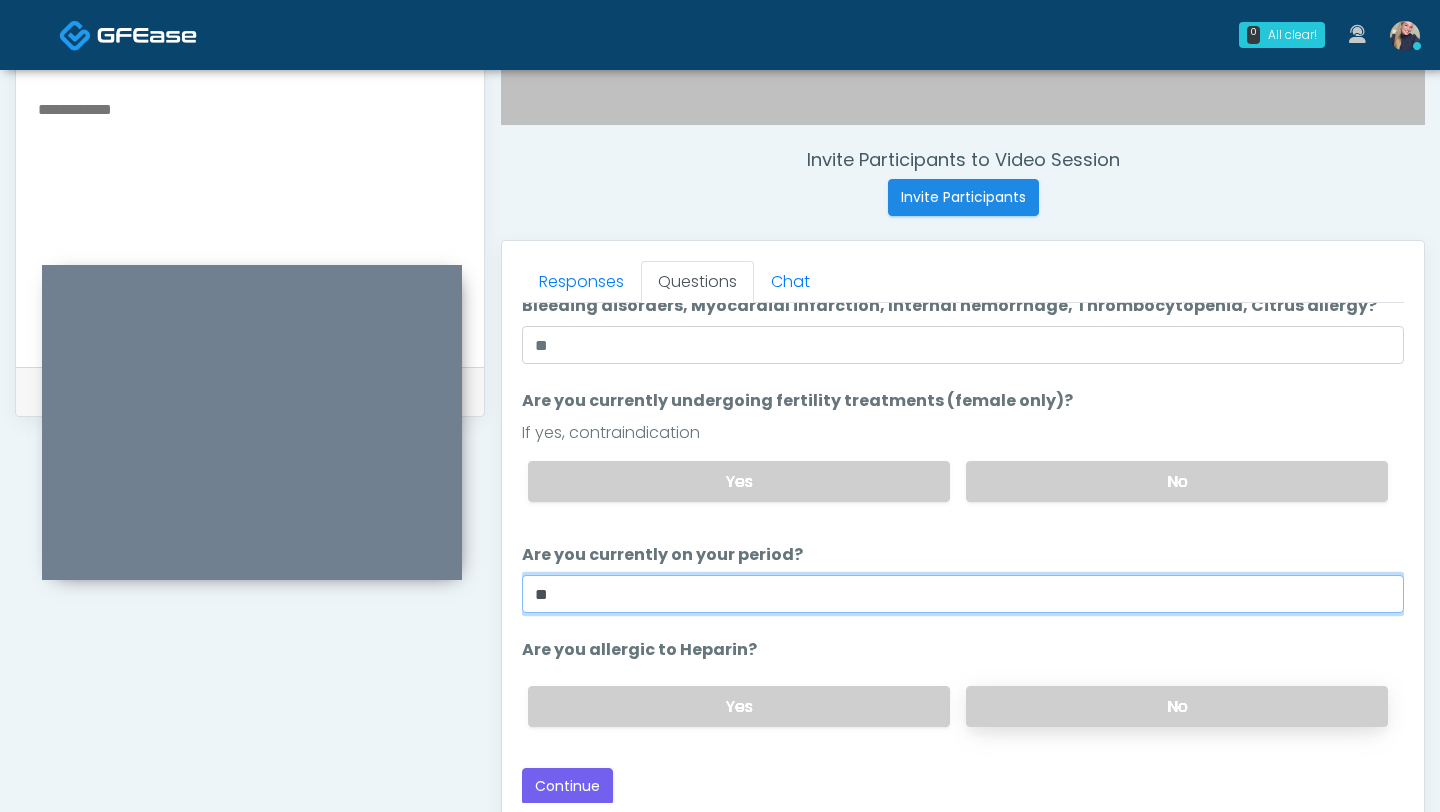type on "**" 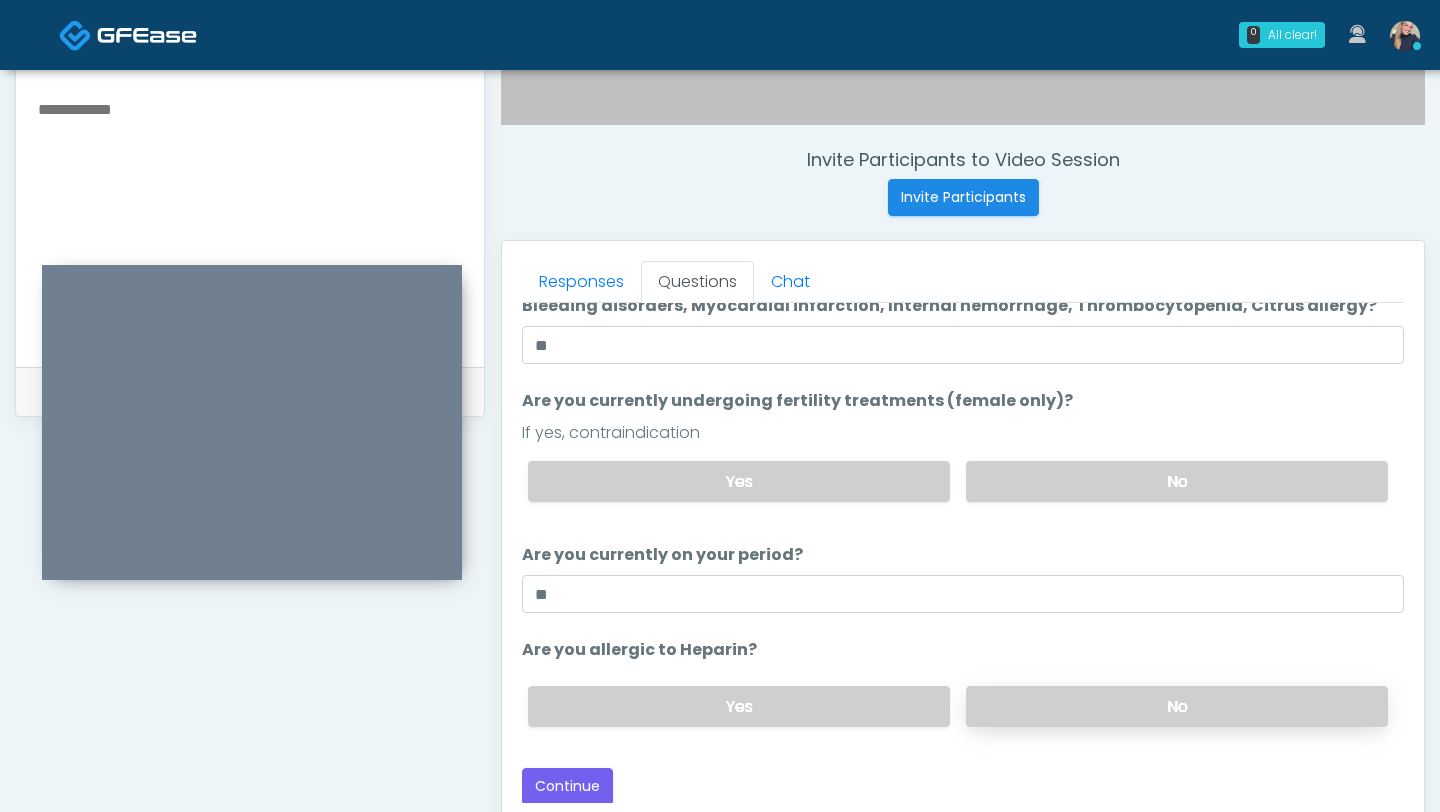 click on "No" at bounding box center [1177, 706] 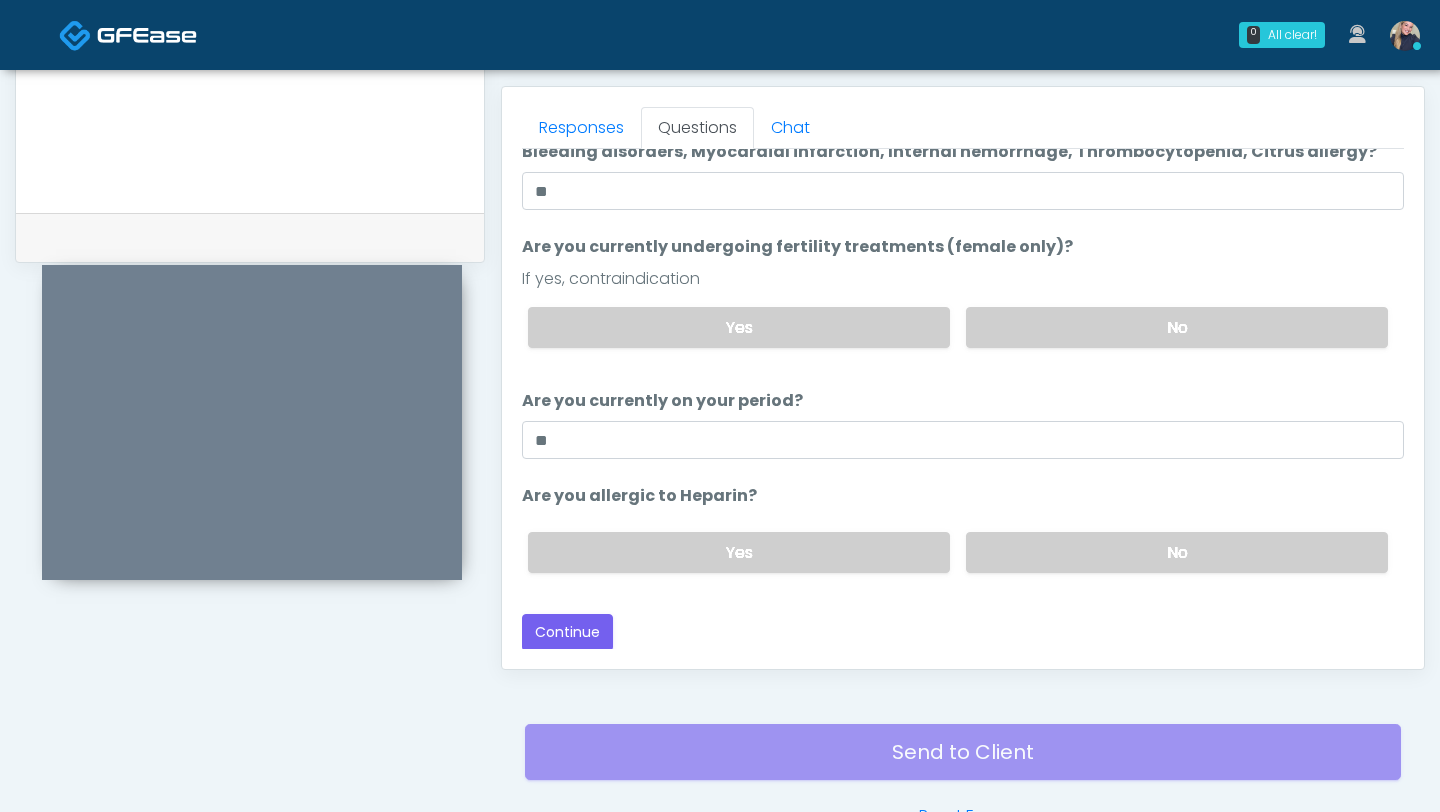 scroll, scrollTop: 861, scrollLeft: 0, axis: vertical 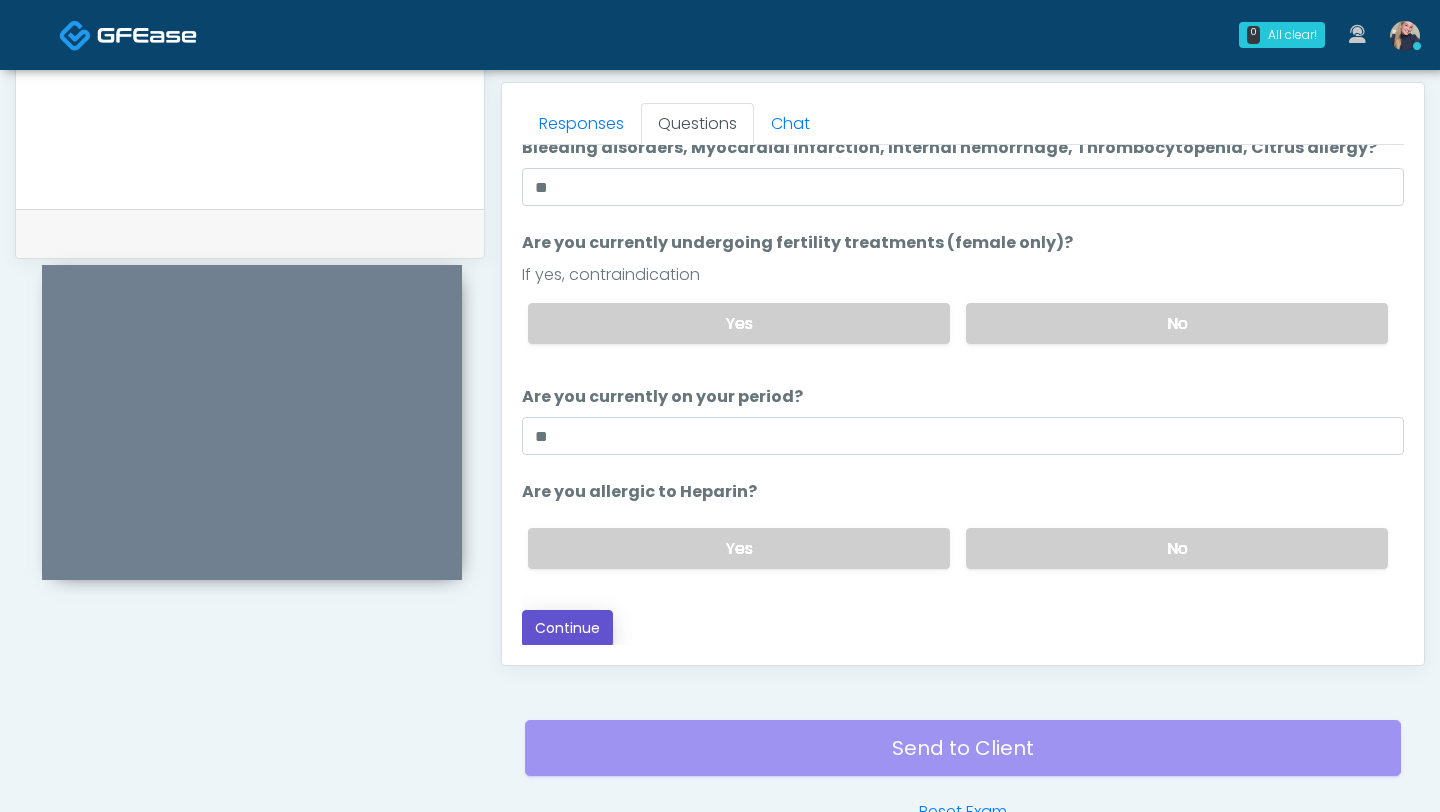 click on "Continue" at bounding box center [567, 628] 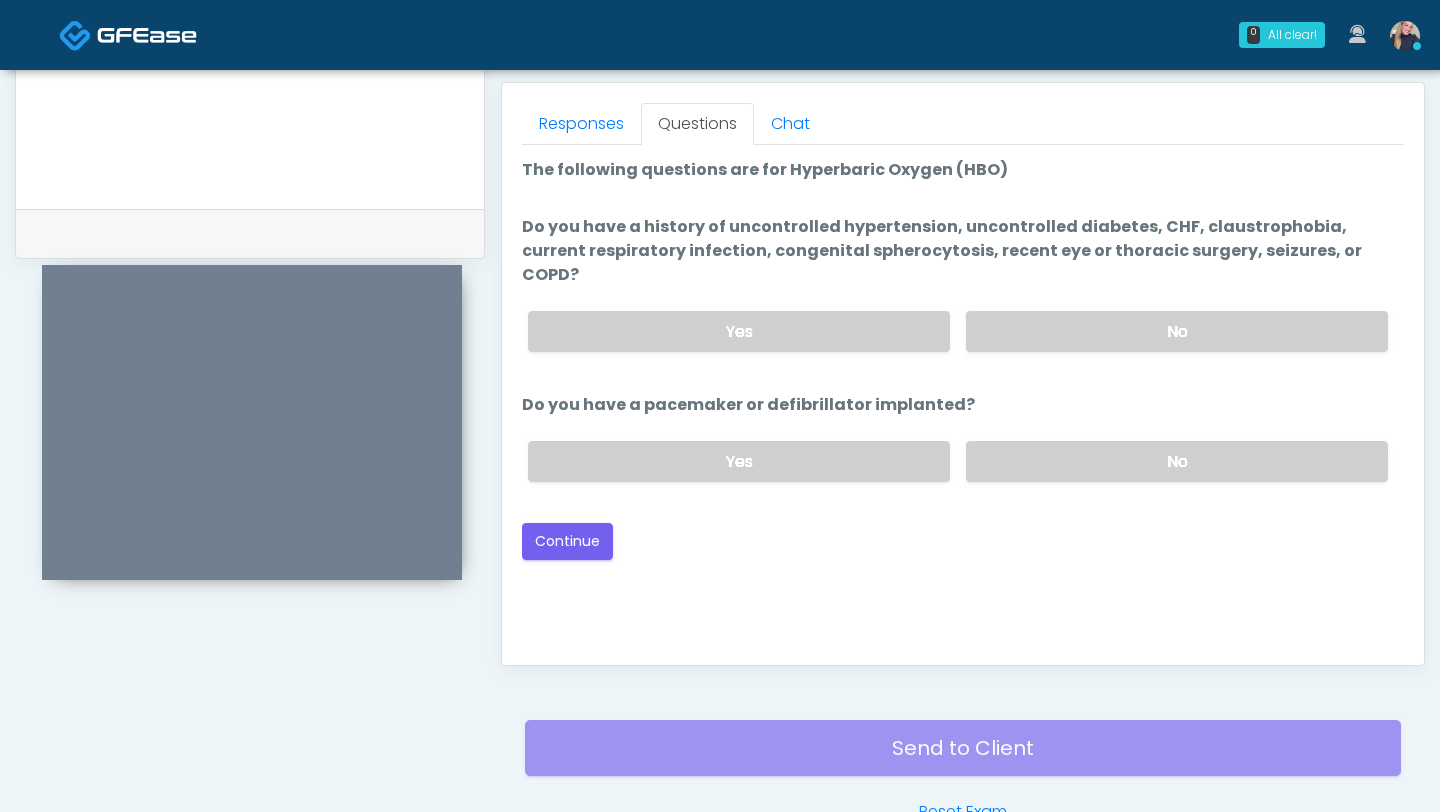 scroll, scrollTop: 0, scrollLeft: 0, axis: both 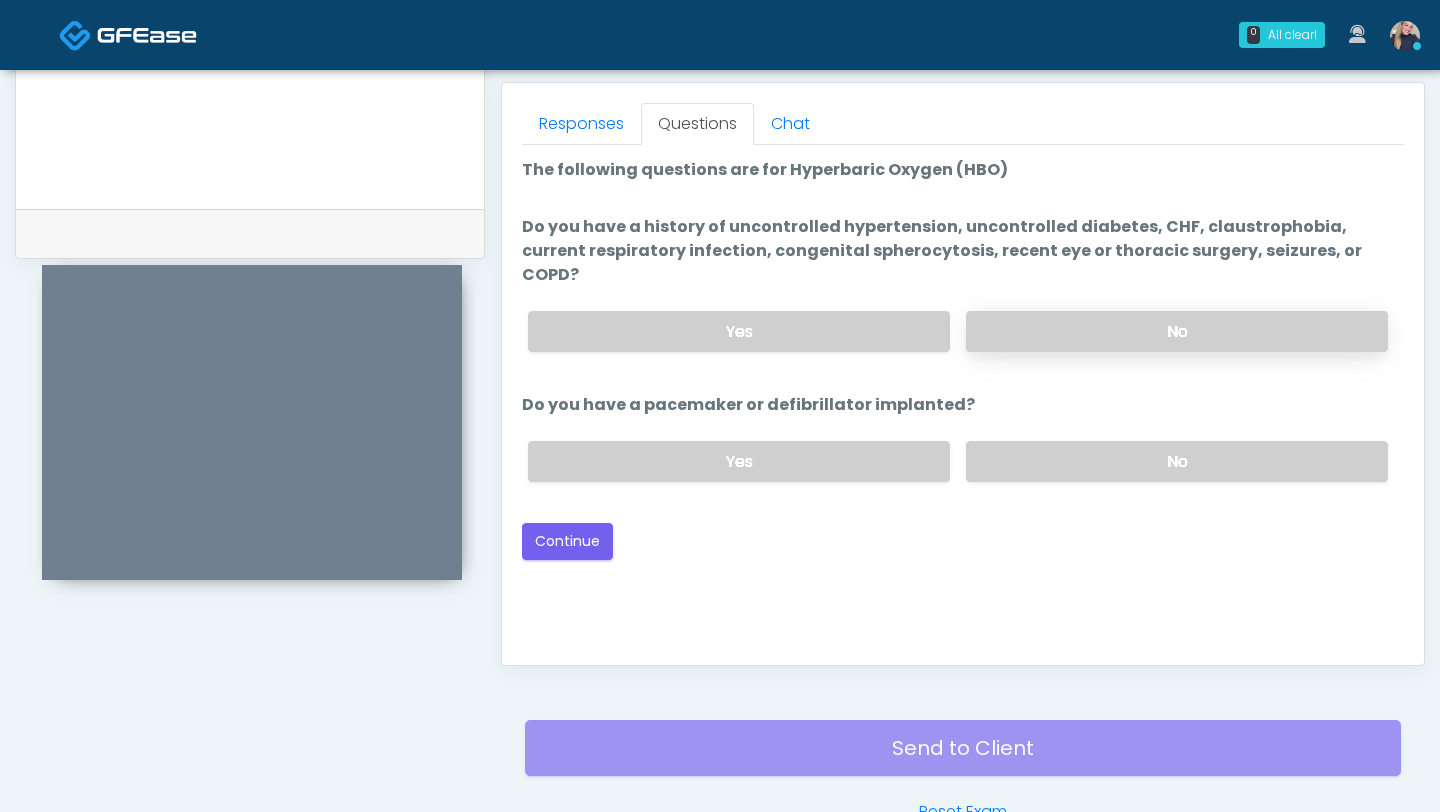 click on "No" at bounding box center [1177, 331] 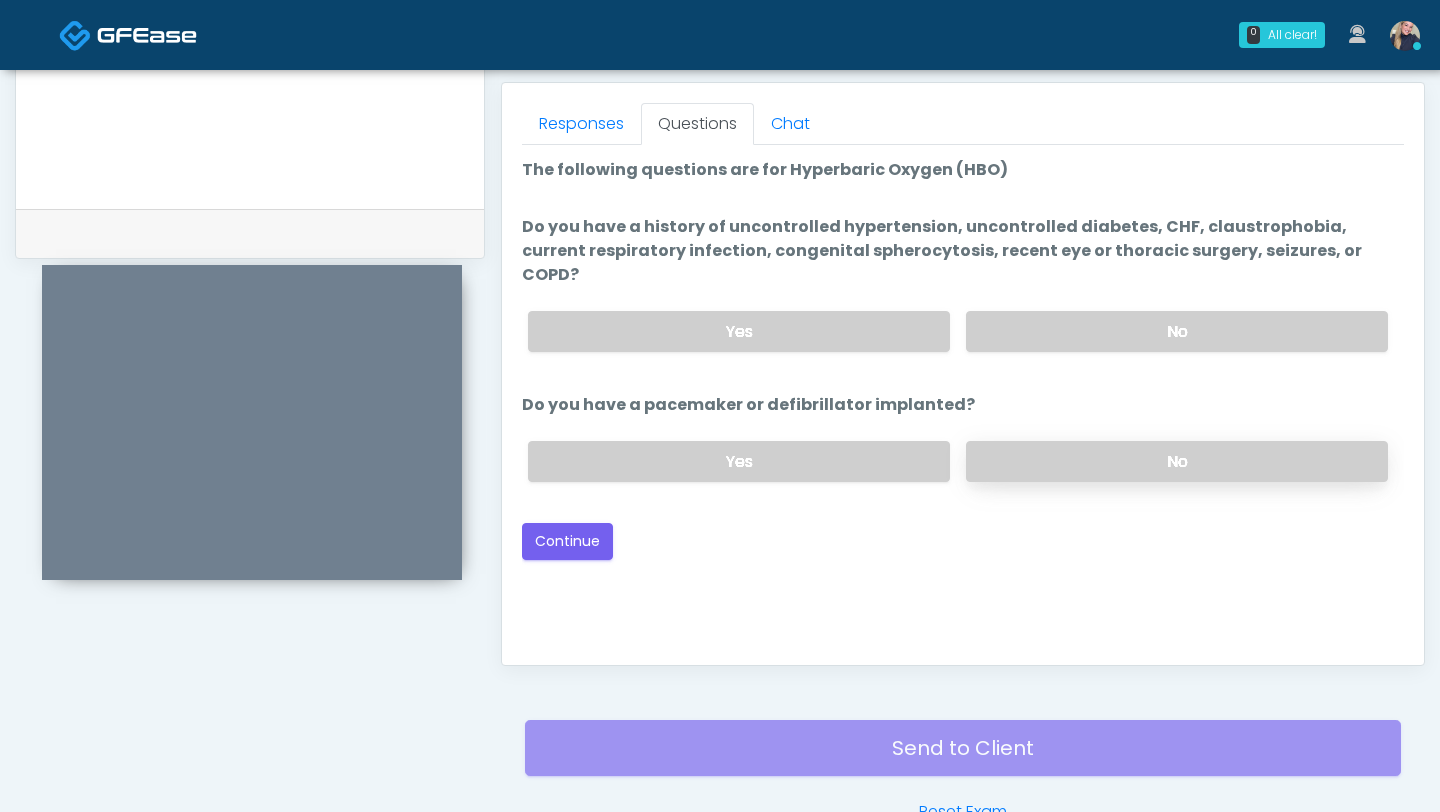 click on "No" at bounding box center (1177, 461) 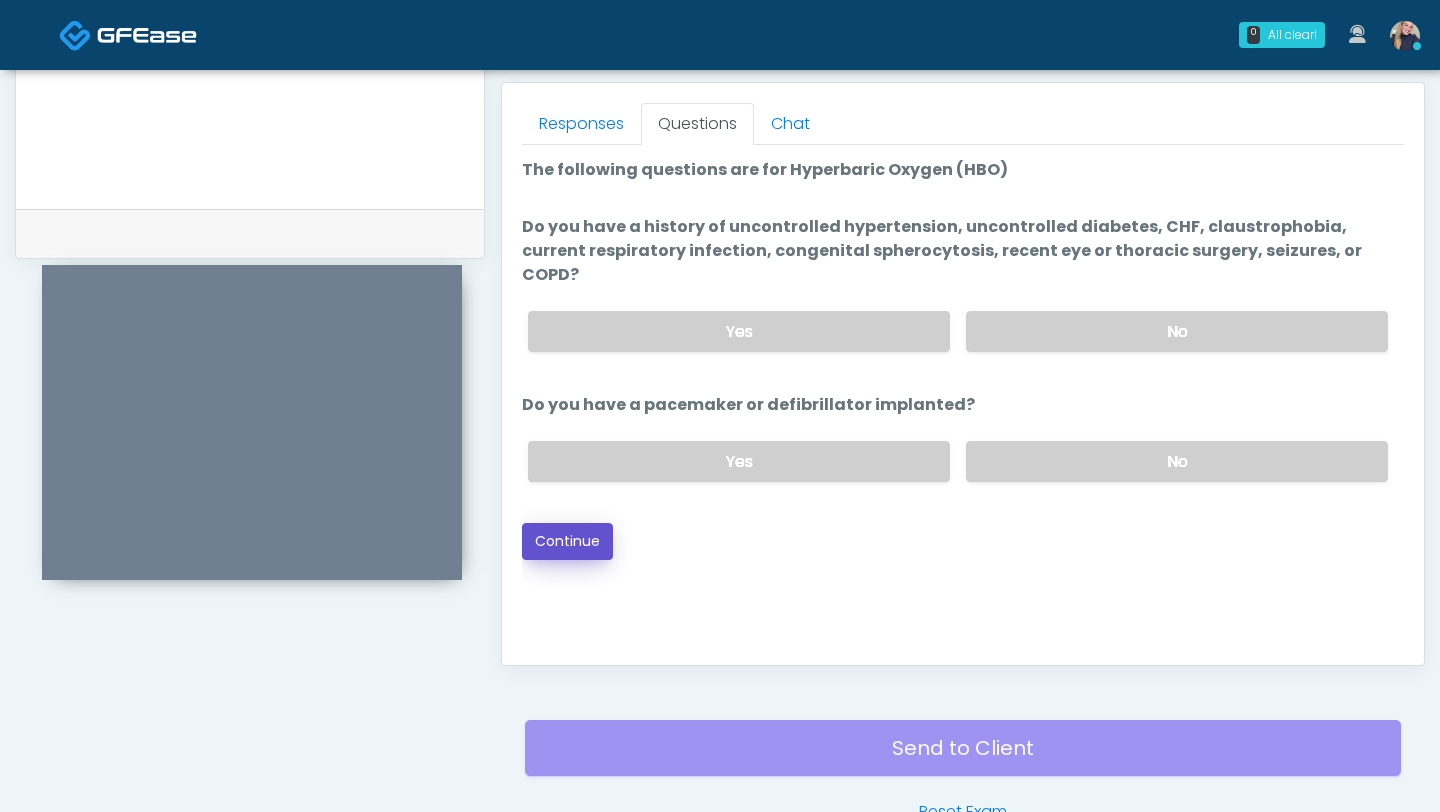 click on "Continue" at bounding box center (567, 541) 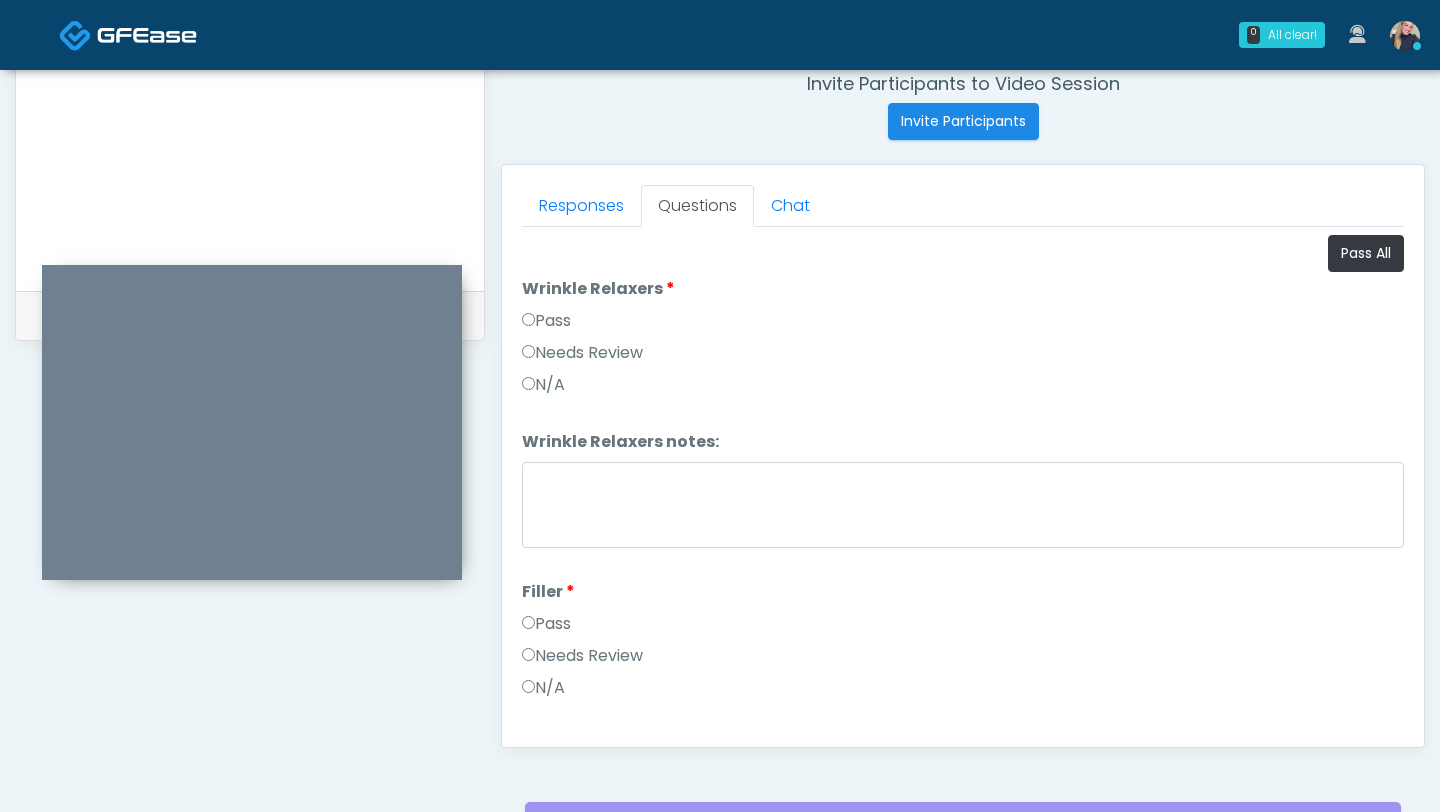 scroll, scrollTop: 872, scrollLeft: 0, axis: vertical 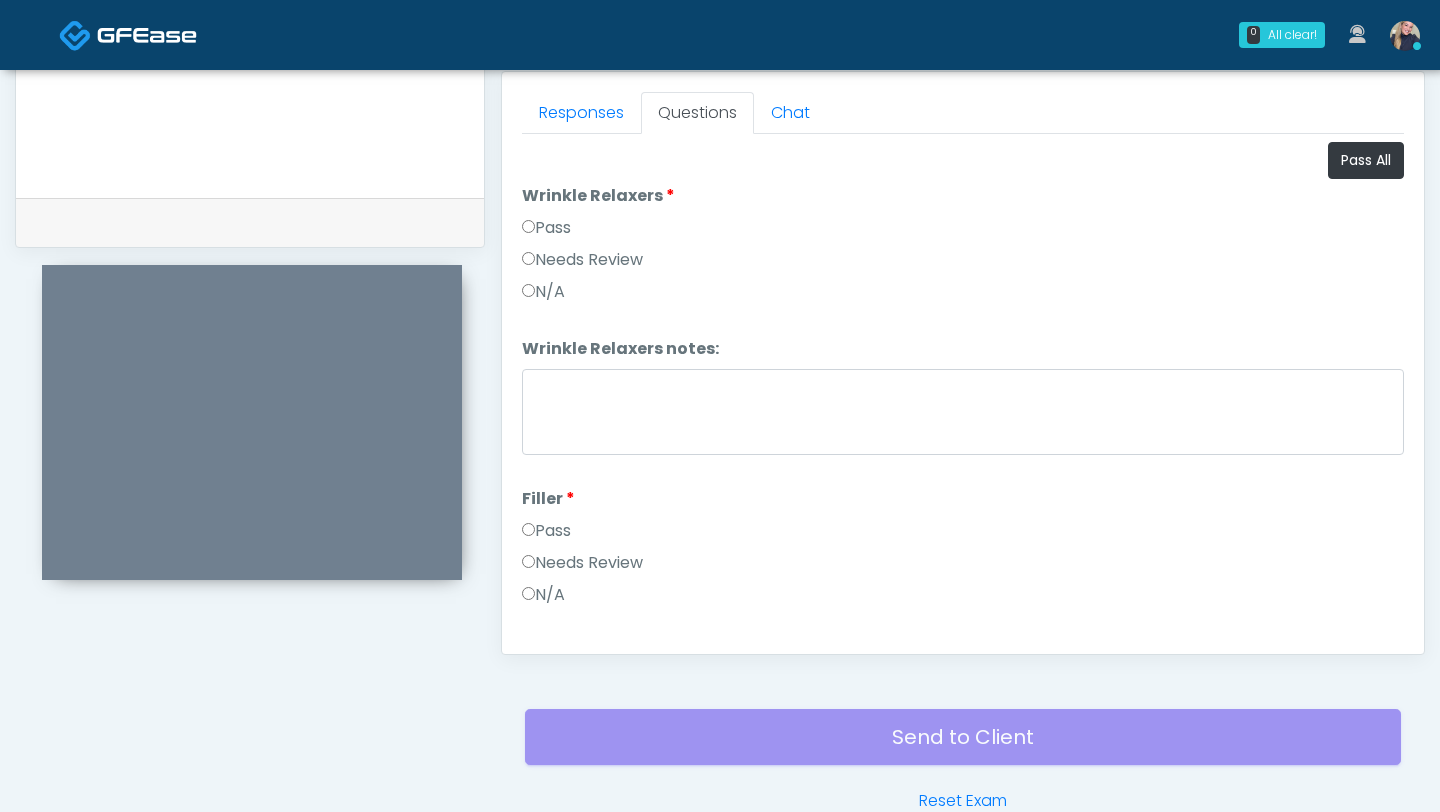 click on "Pass" at bounding box center [546, 228] 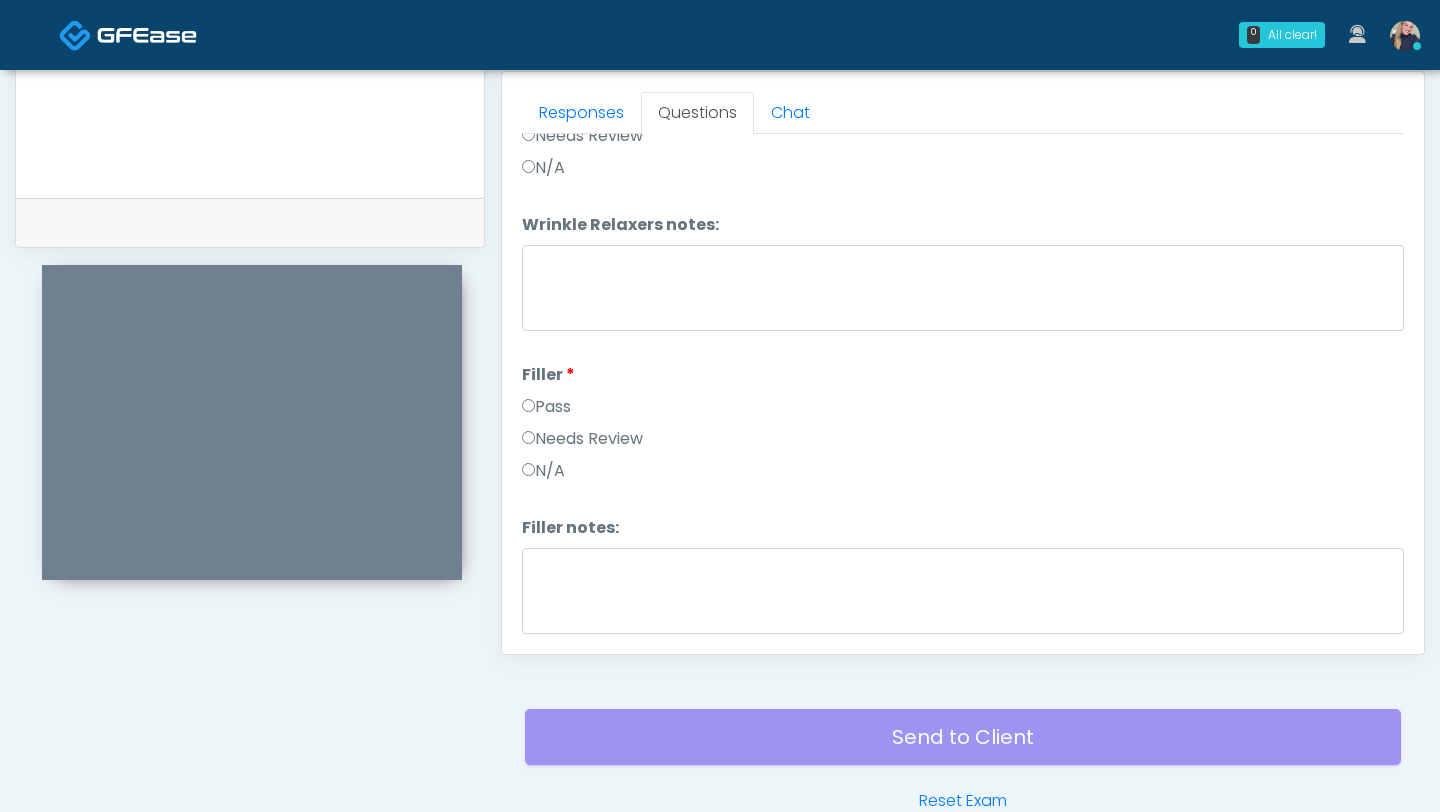 scroll, scrollTop: 125, scrollLeft: 0, axis: vertical 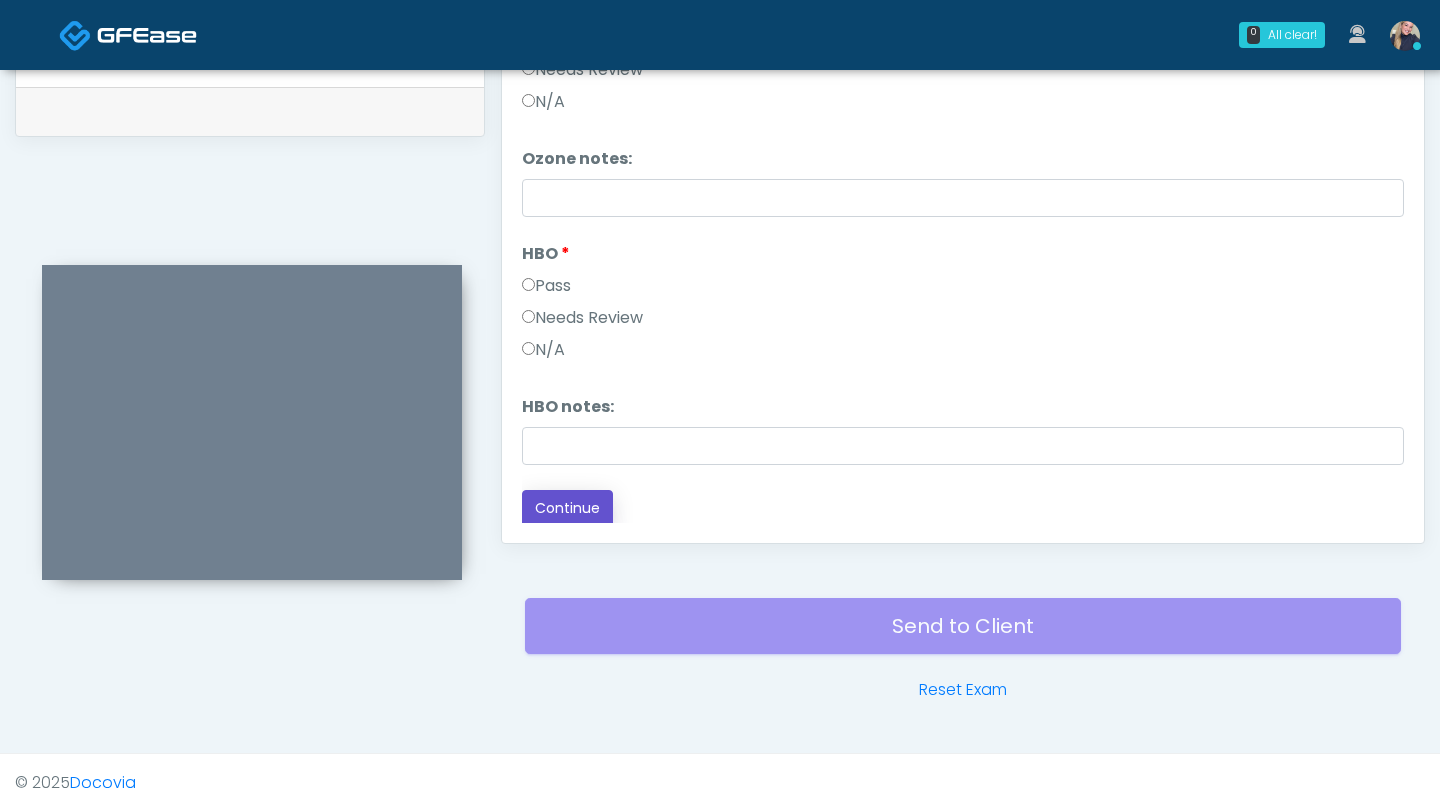 click on "Continue" at bounding box center (567, 508) 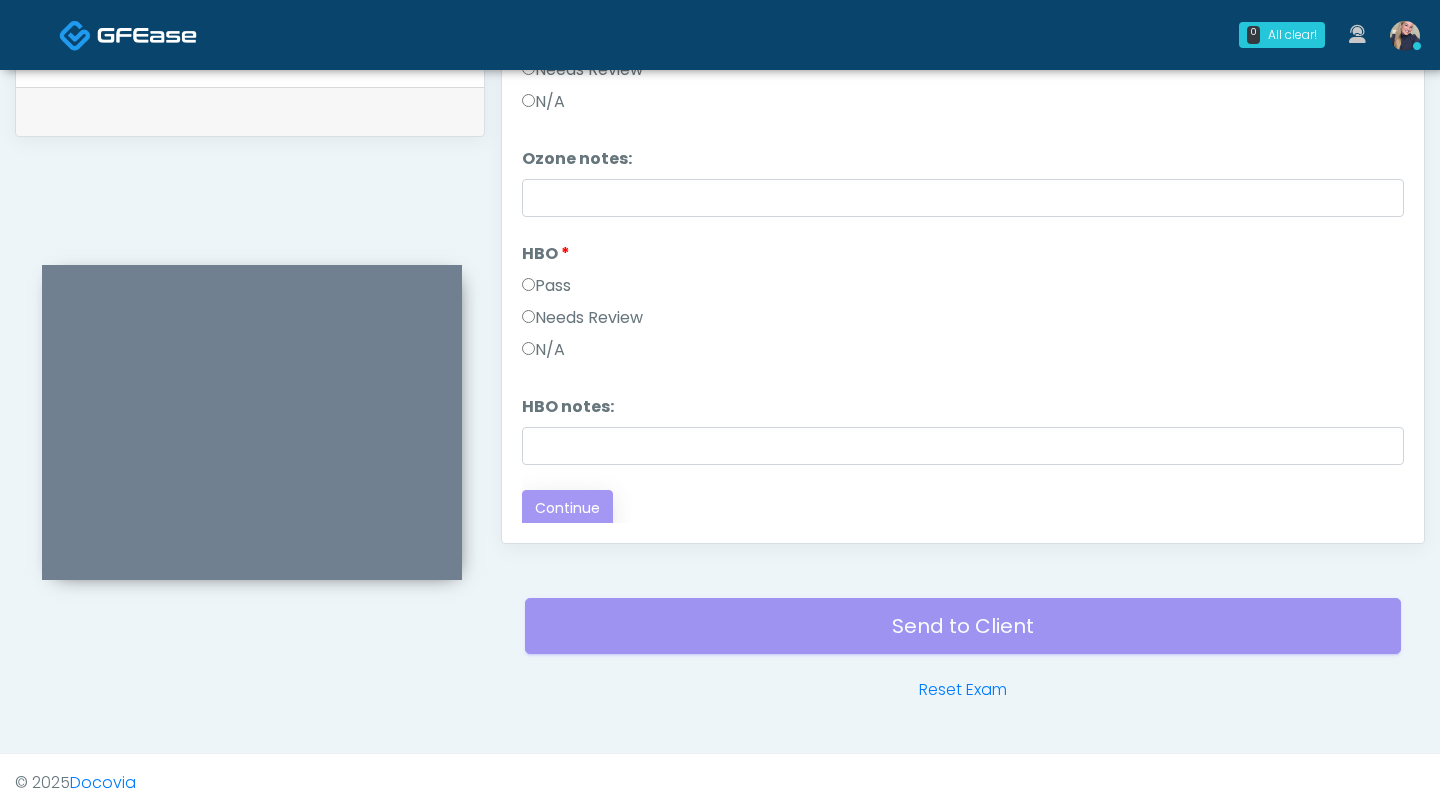 scroll, scrollTop: 0, scrollLeft: 0, axis: both 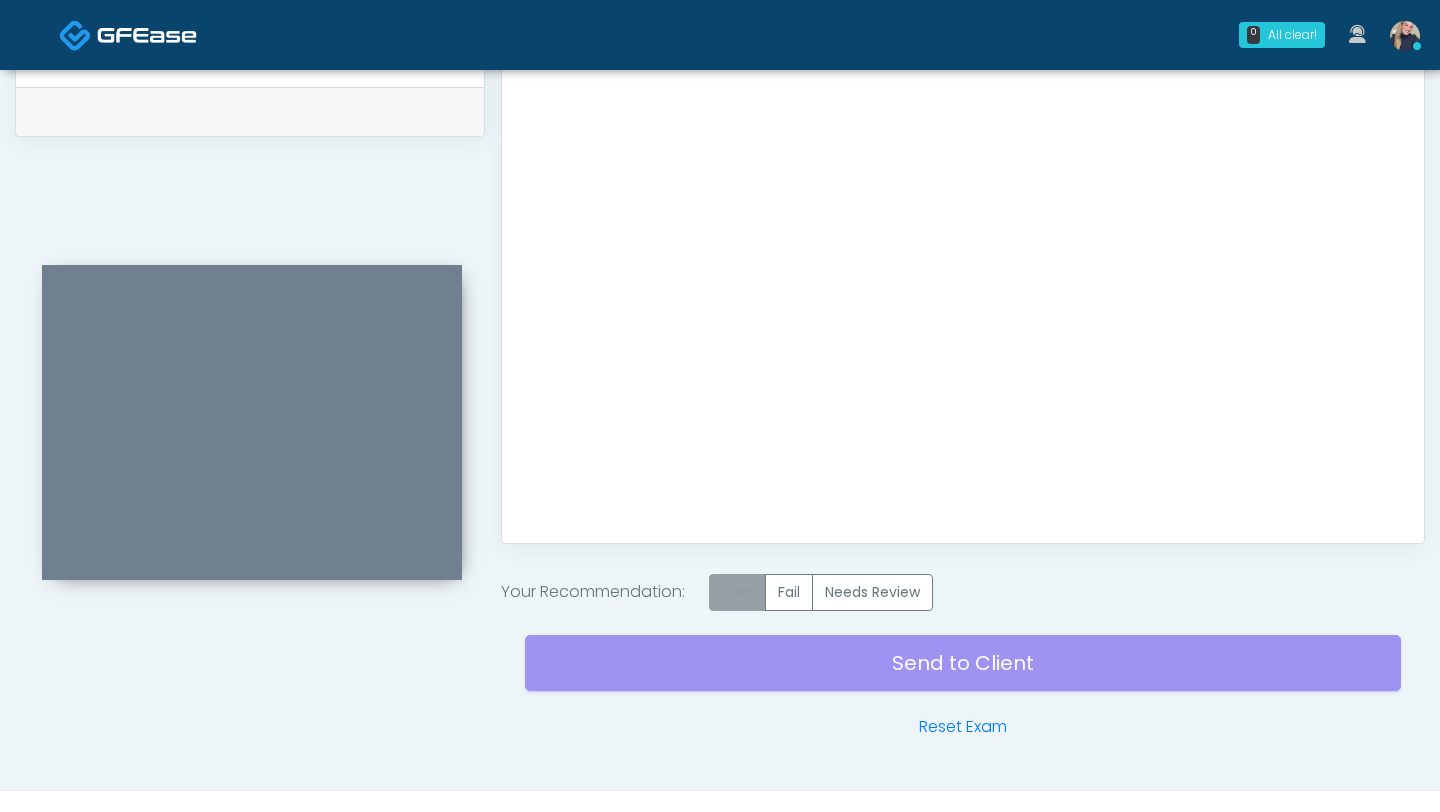 click on "Pass" at bounding box center (737, 592) 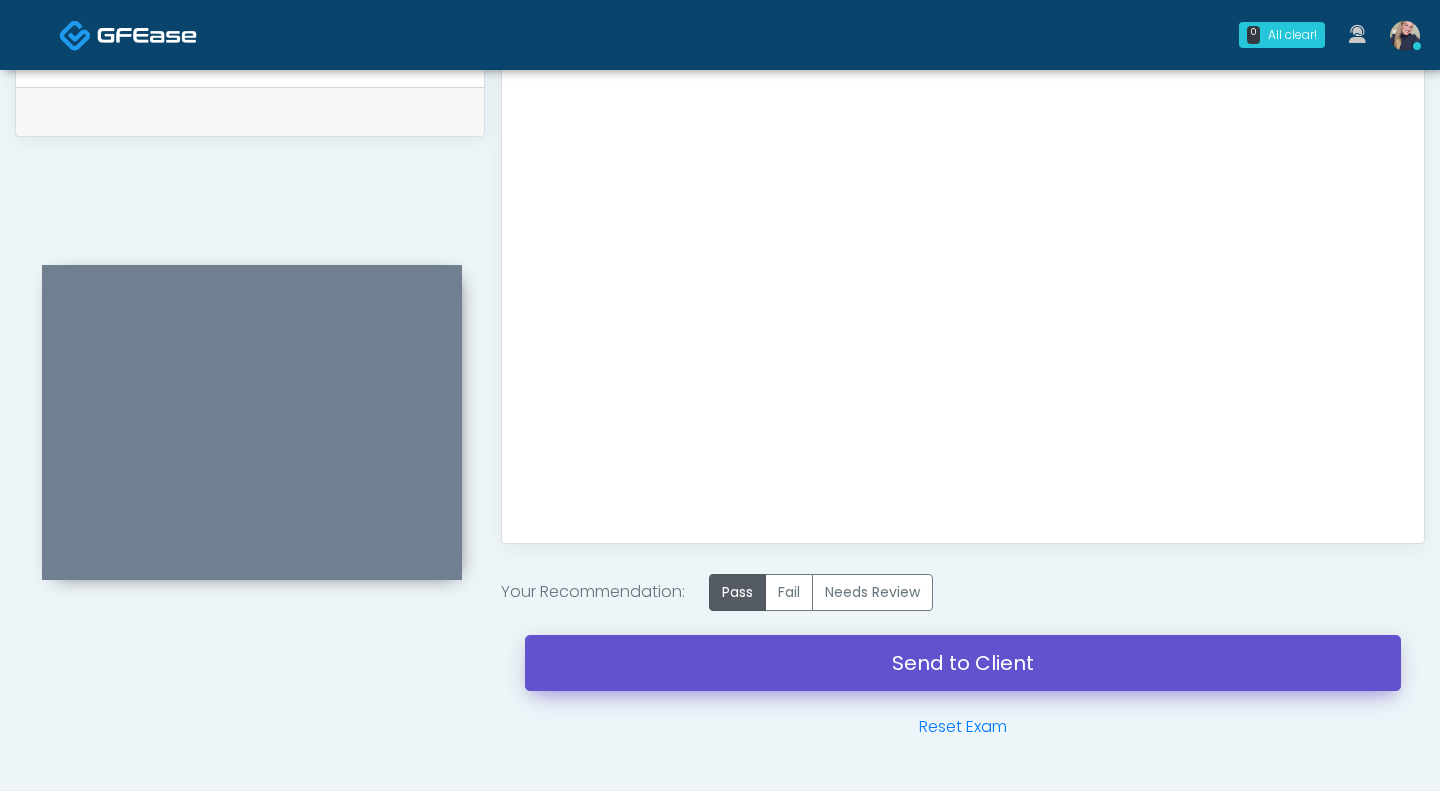 click on "Send to Client" at bounding box center (963, 663) 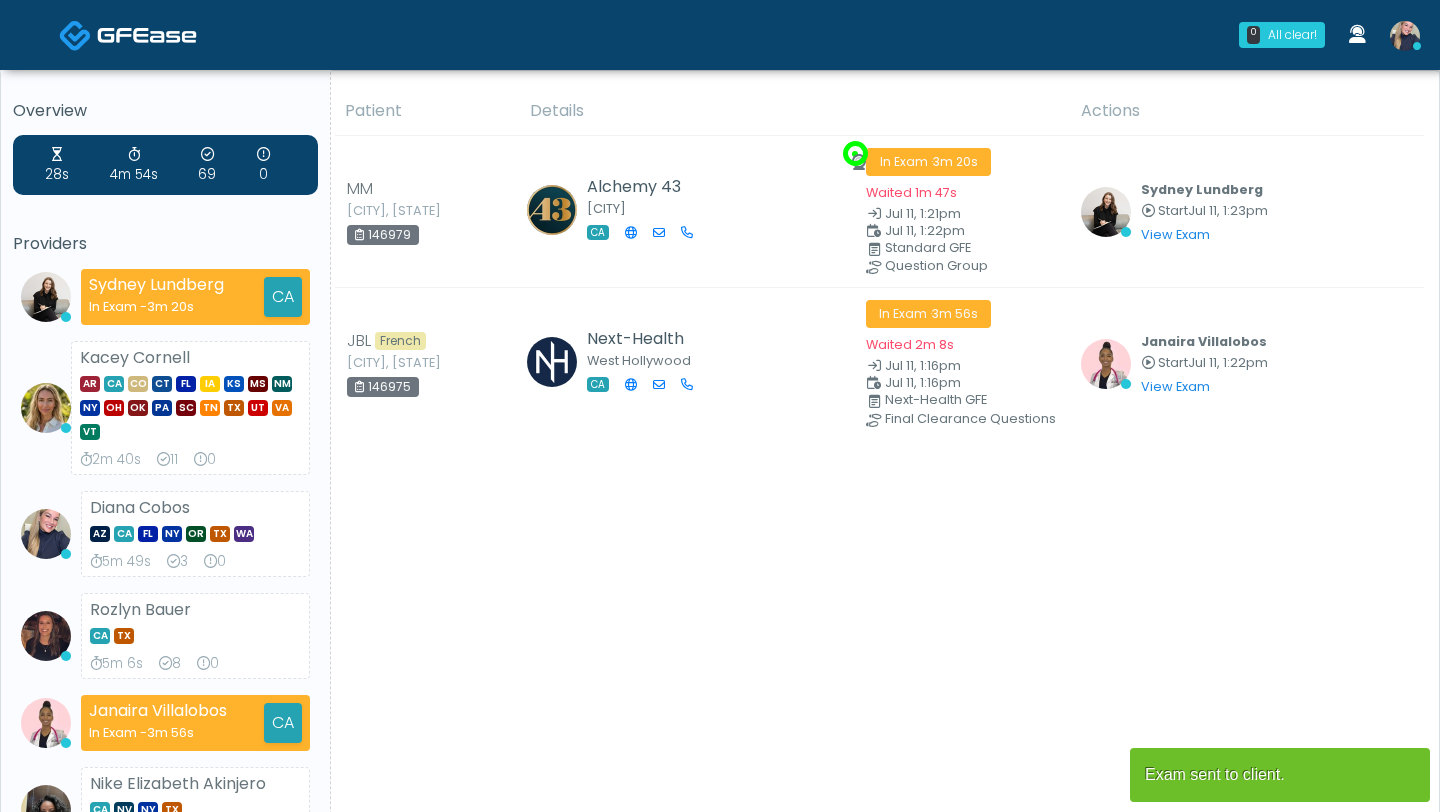 scroll, scrollTop: 0, scrollLeft: 0, axis: both 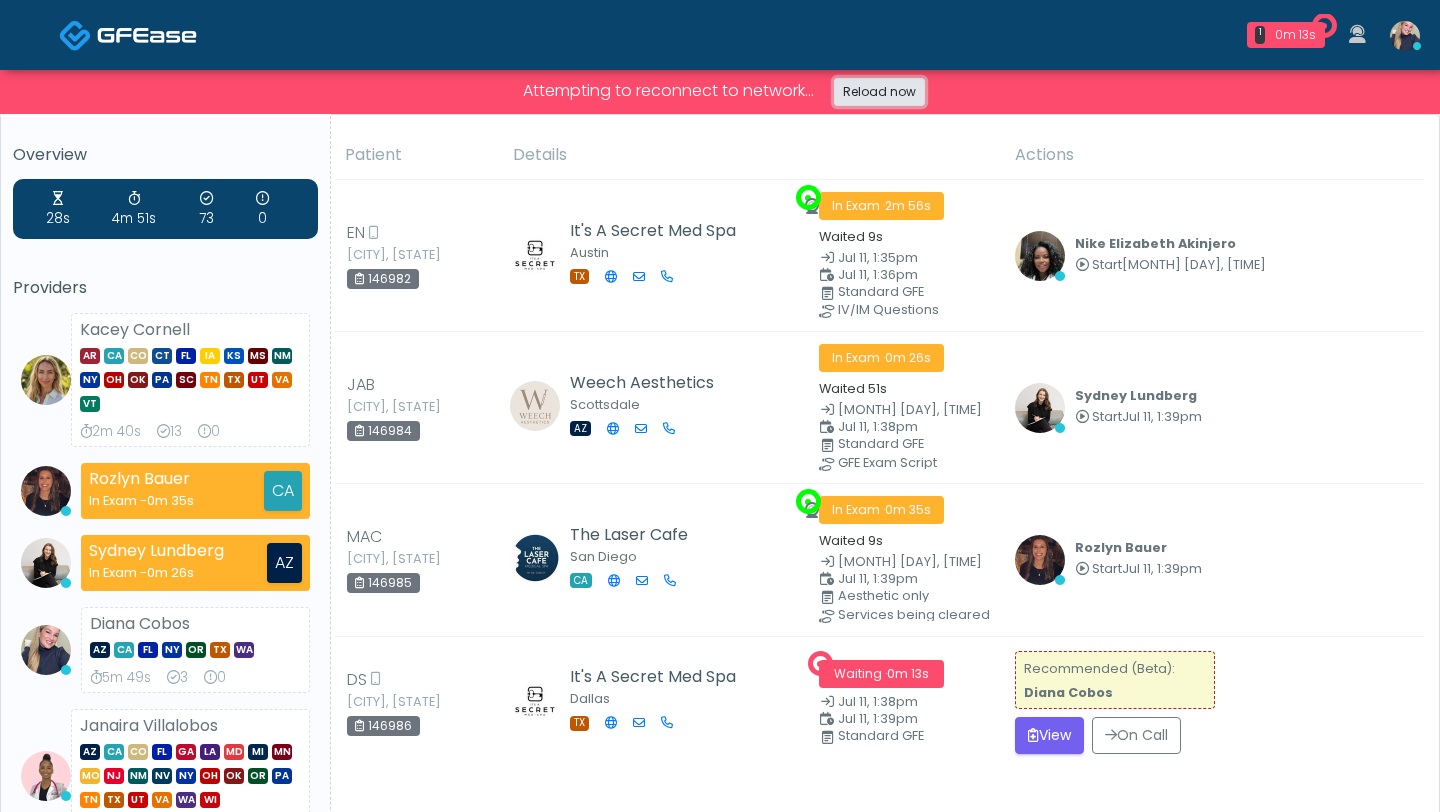 click on "Reload now" at bounding box center (879, 92) 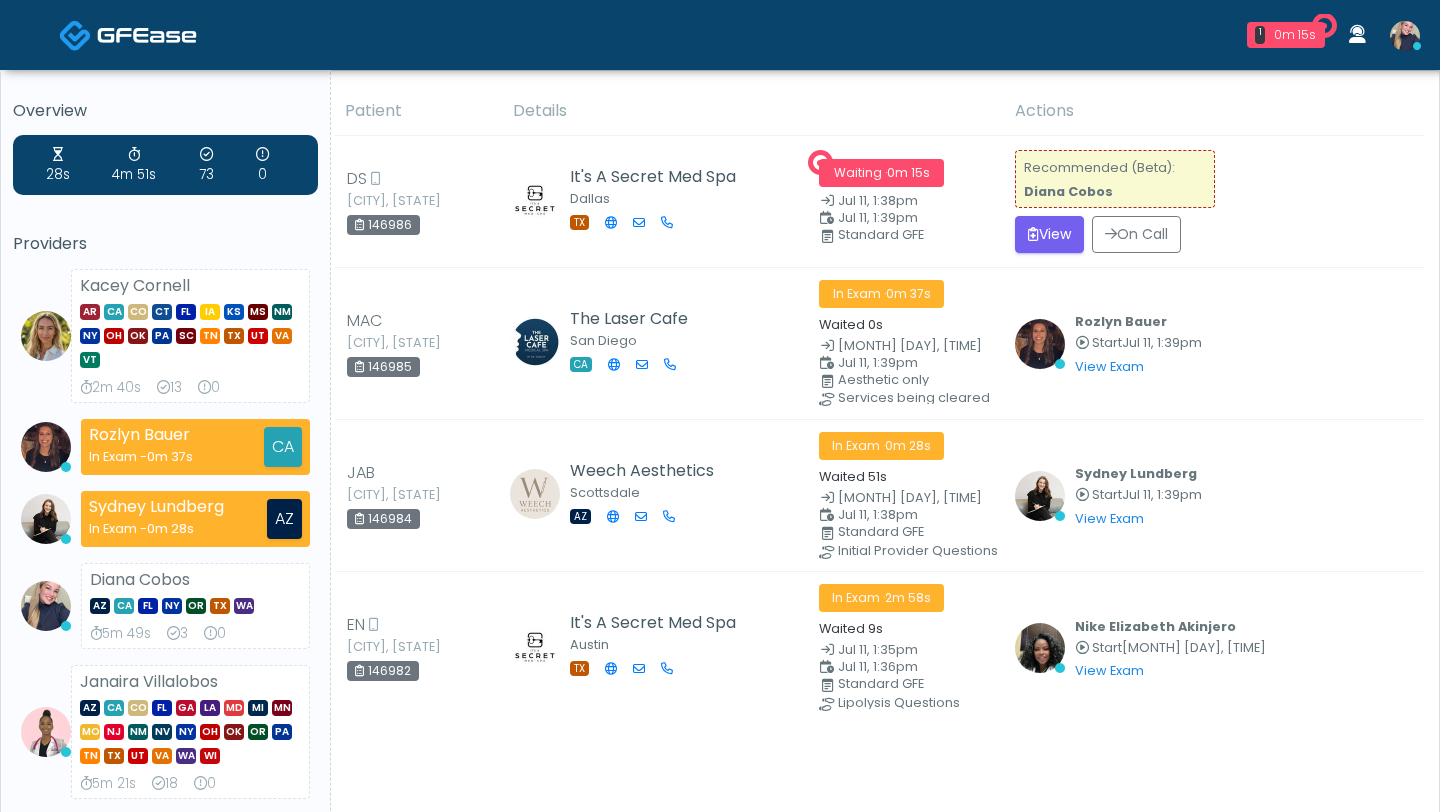 scroll, scrollTop: 0, scrollLeft: 0, axis: both 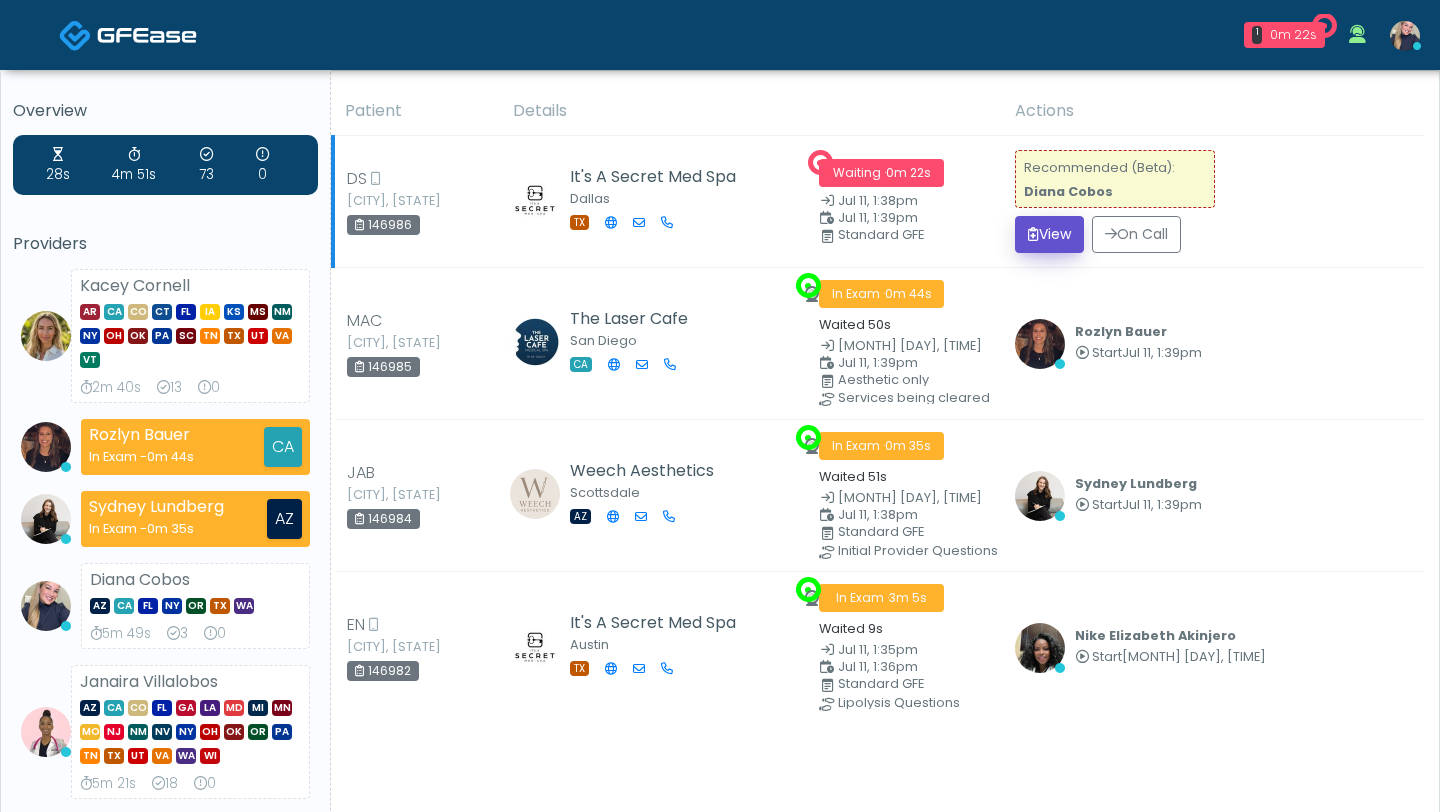 click on "View" at bounding box center [1049, 234] 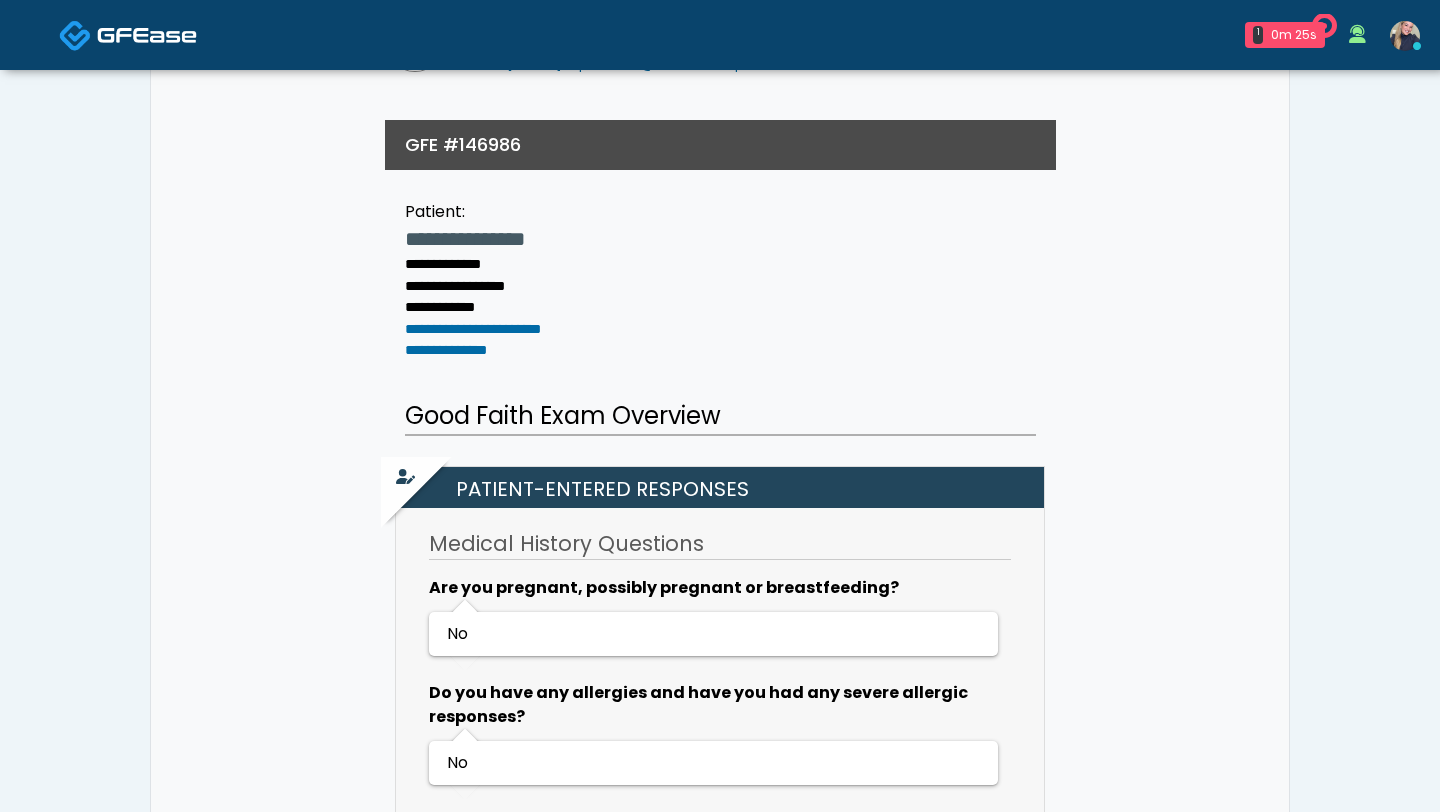 scroll, scrollTop: 192, scrollLeft: 0, axis: vertical 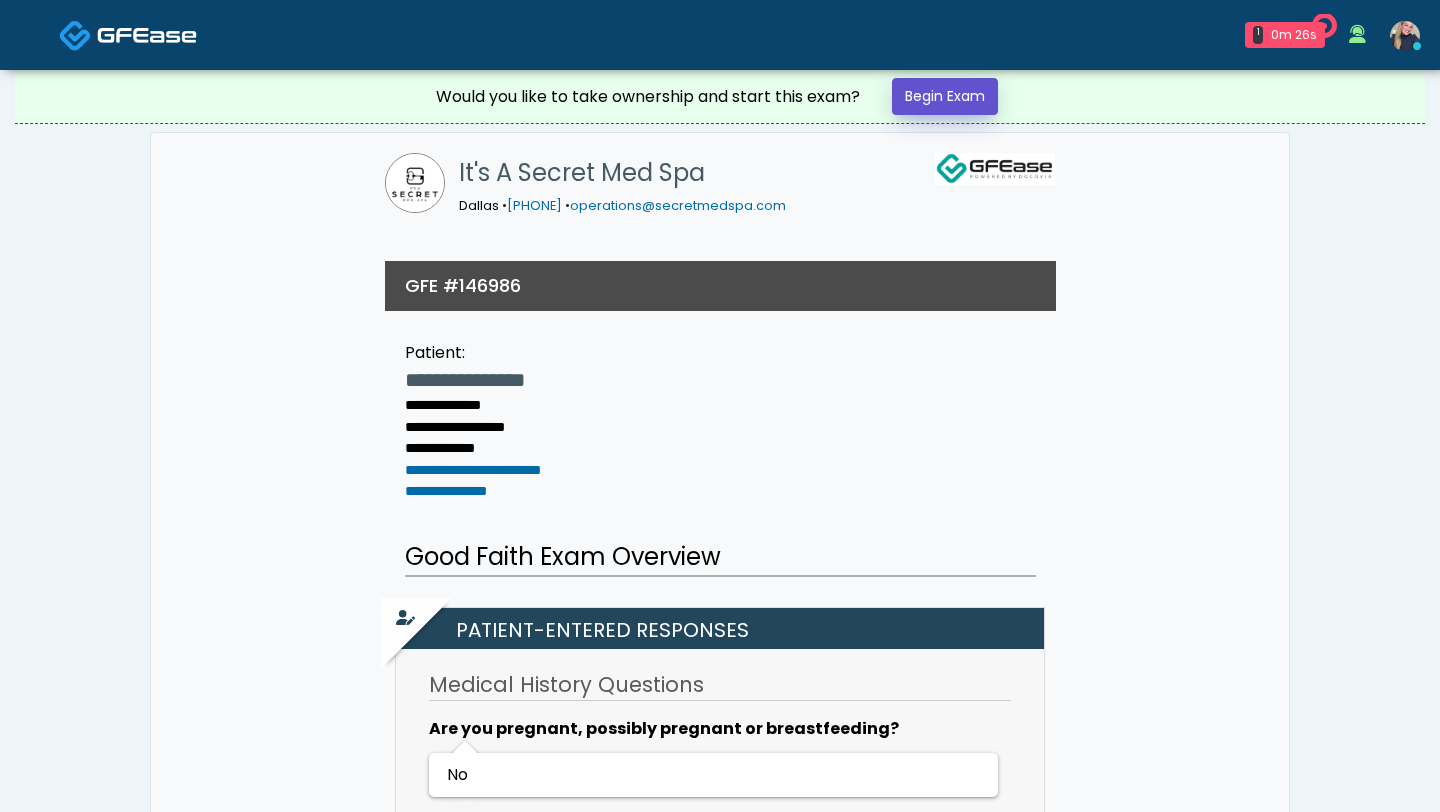 click on "Begin Exam" at bounding box center (945, 96) 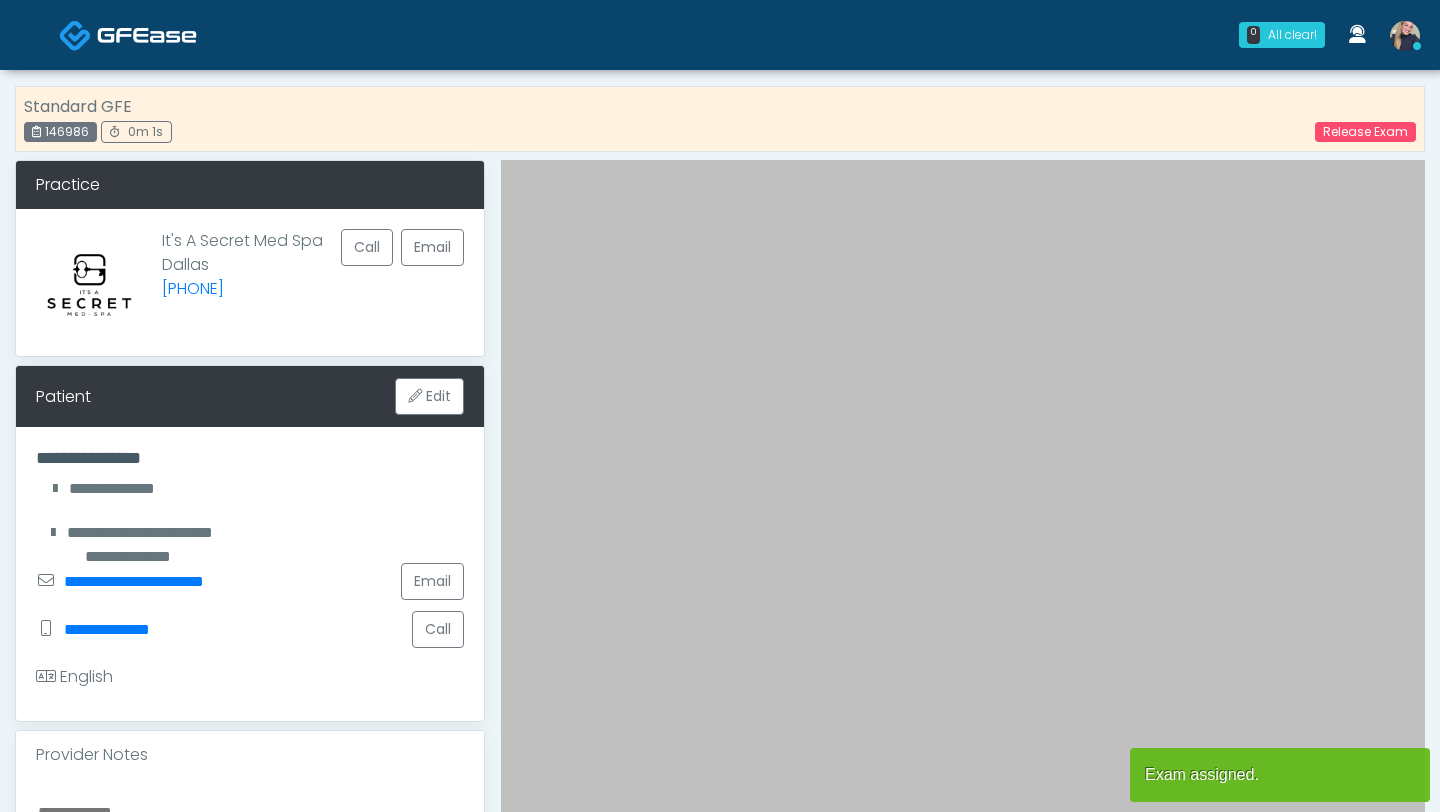 scroll, scrollTop: 0, scrollLeft: 0, axis: both 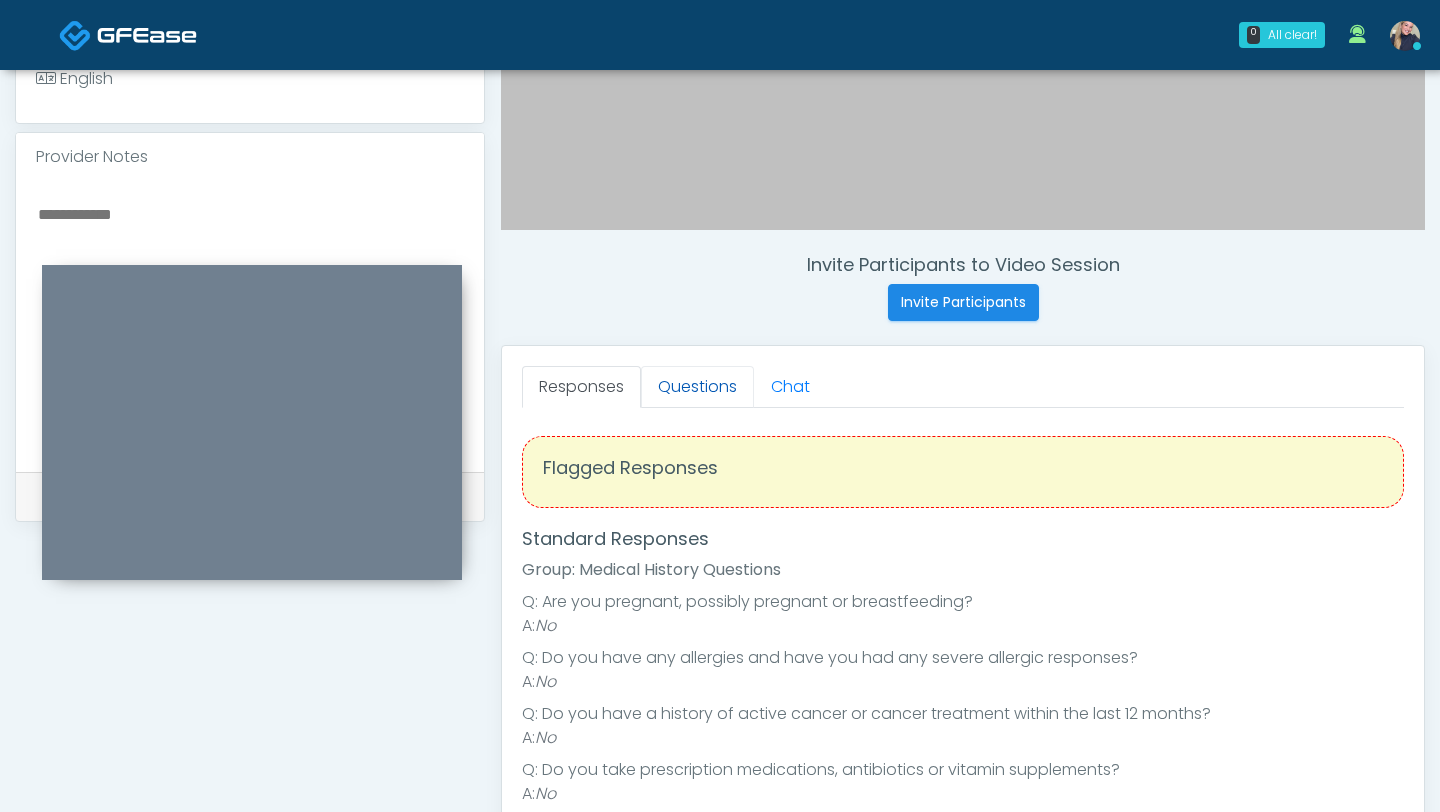 click on "Questions" at bounding box center (697, 387) 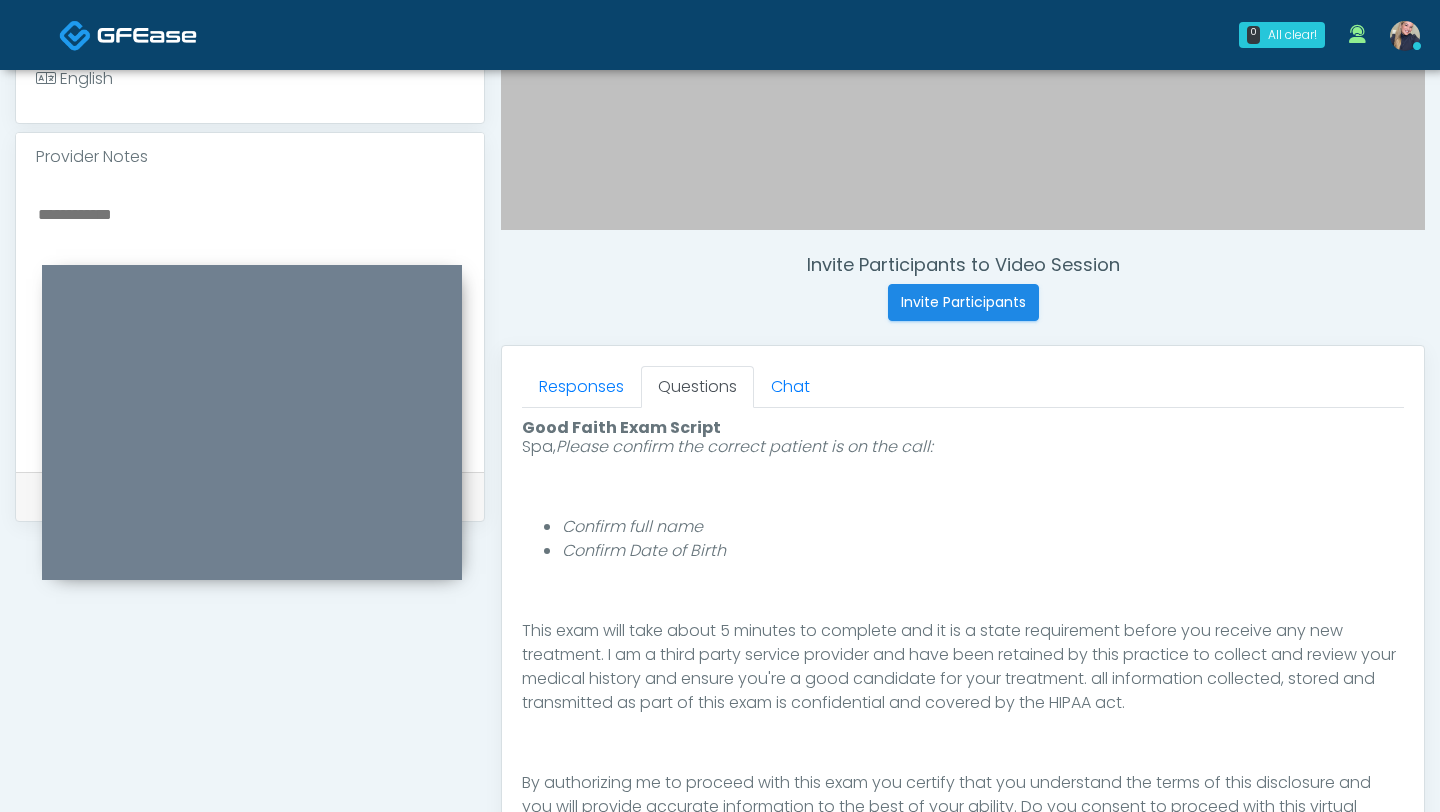 scroll, scrollTop: 208, scrollLeft: 0, axis: vertical 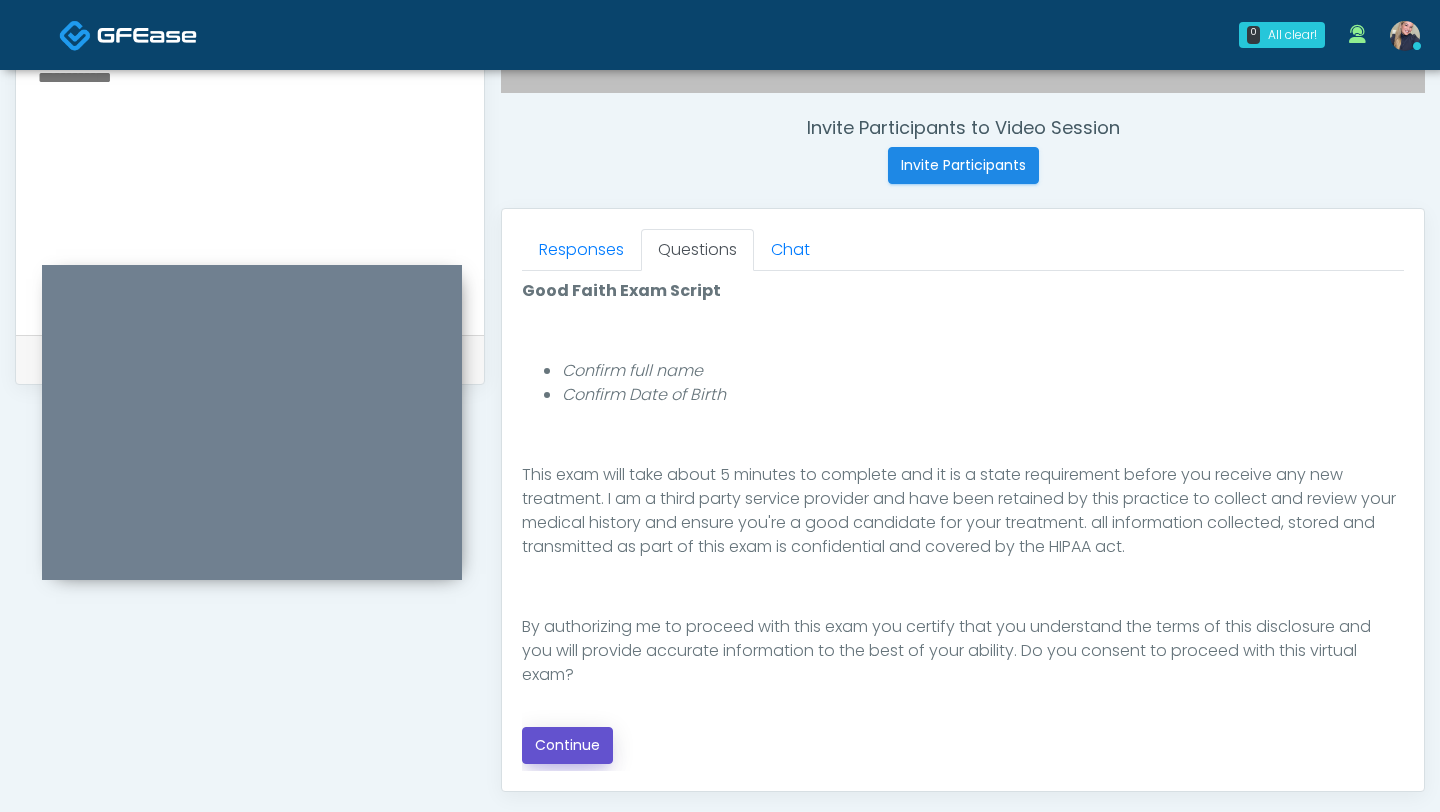 click on "Continue" at bounding box center (567, 745) 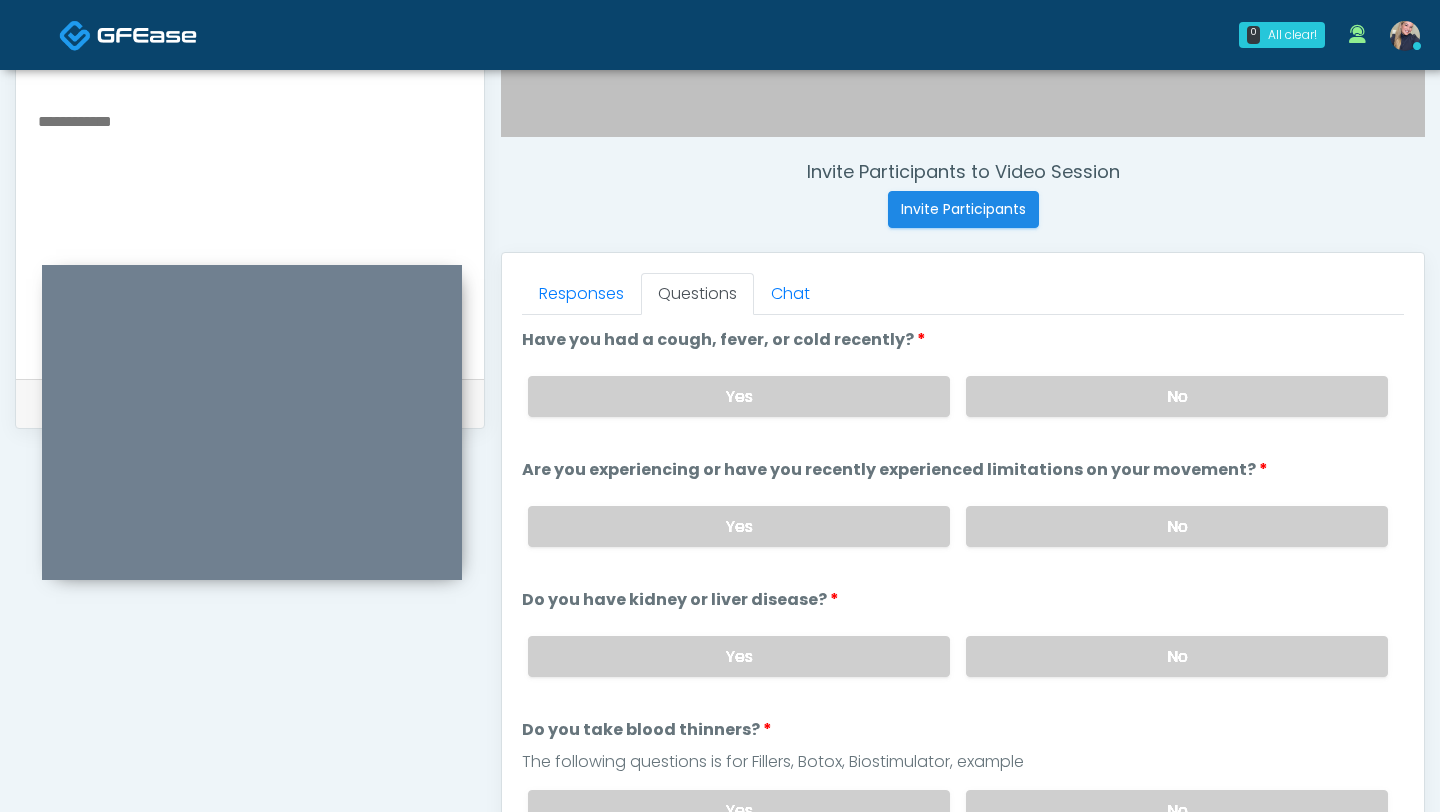 scroll, scrollTop: 779, scrollLeft: 0, axis: vertical 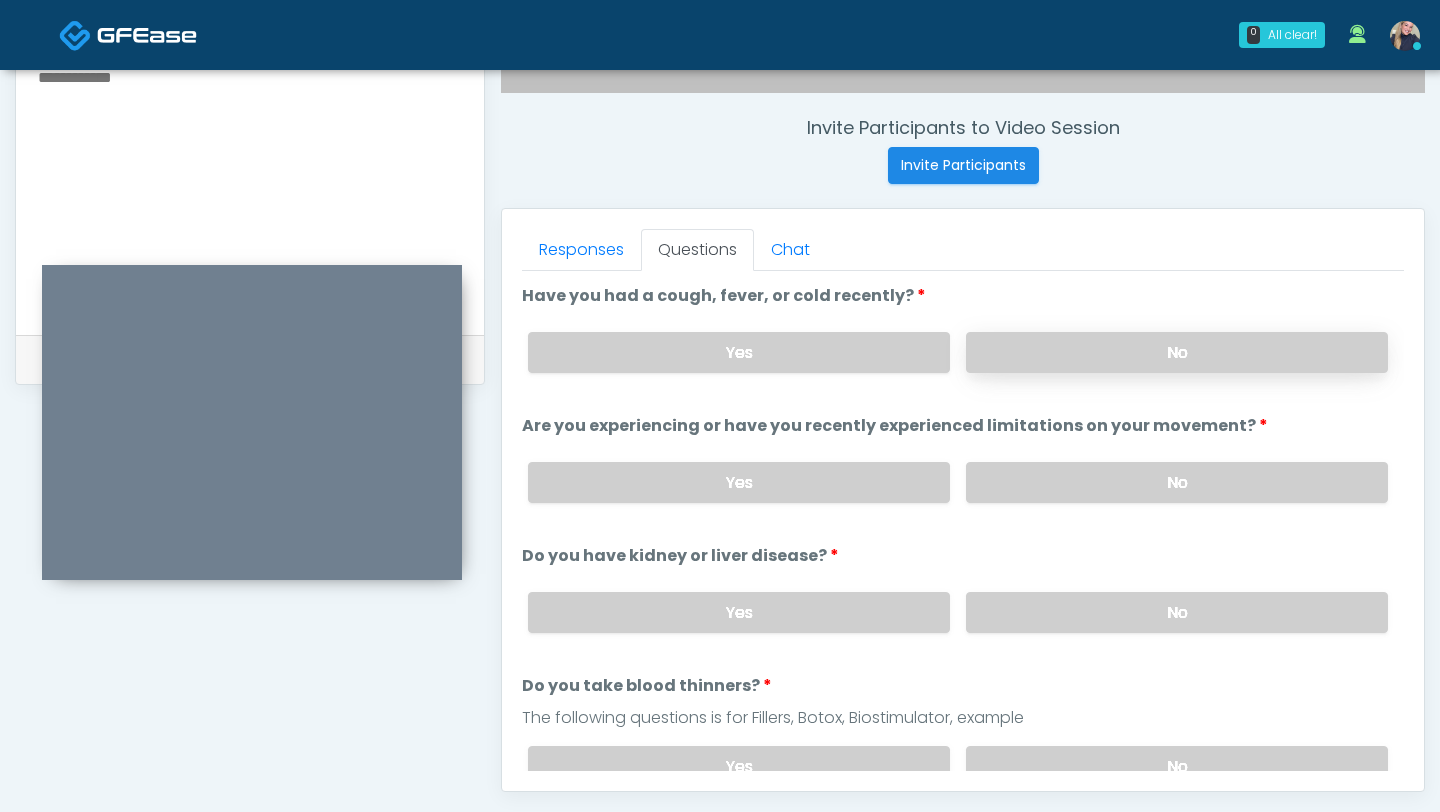 click on "No" at bounding box center (1177, 352) 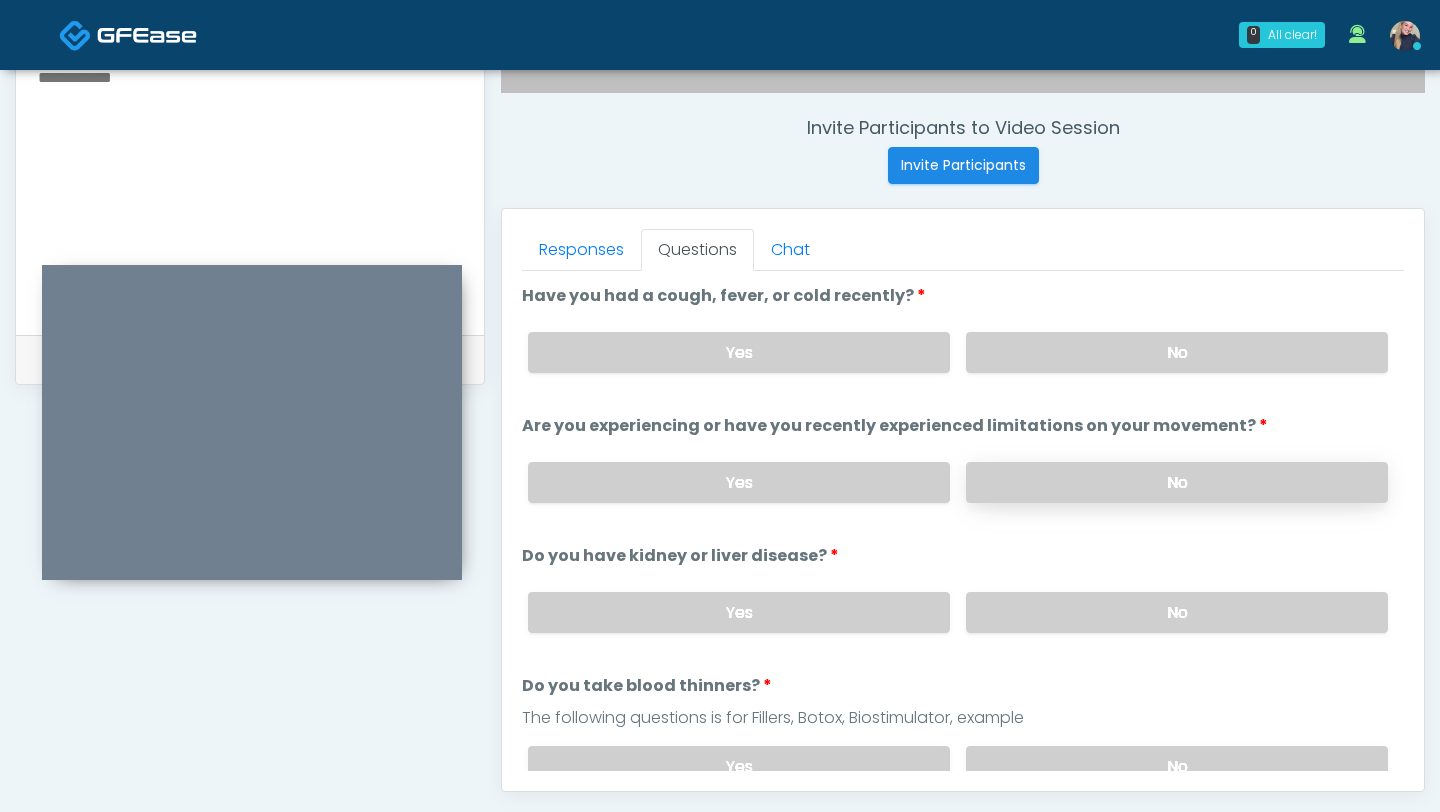 click on "No" at bounding box center [1177, 482] 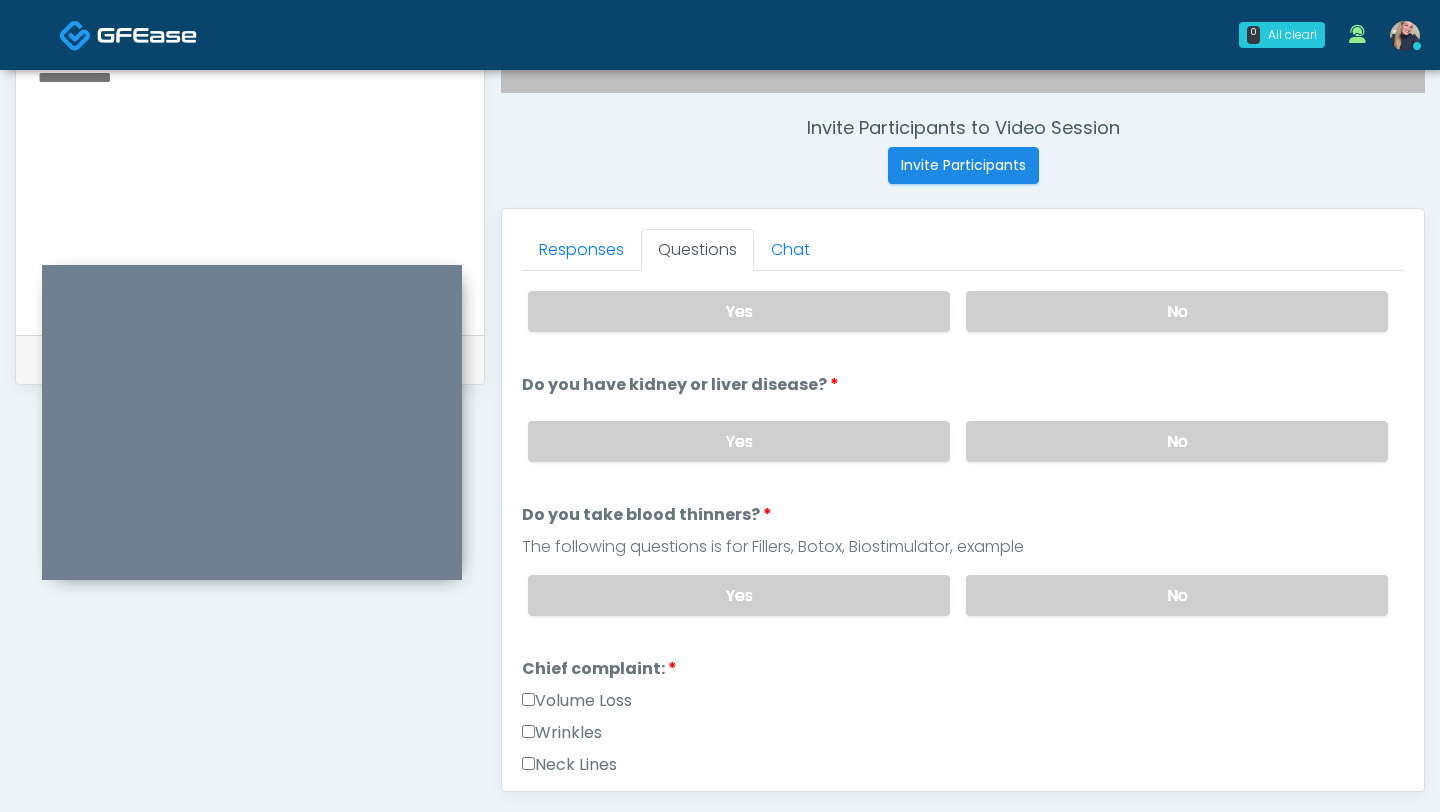 scroll, scrollTop: 172, scrollLeft: 0, axis: vertical 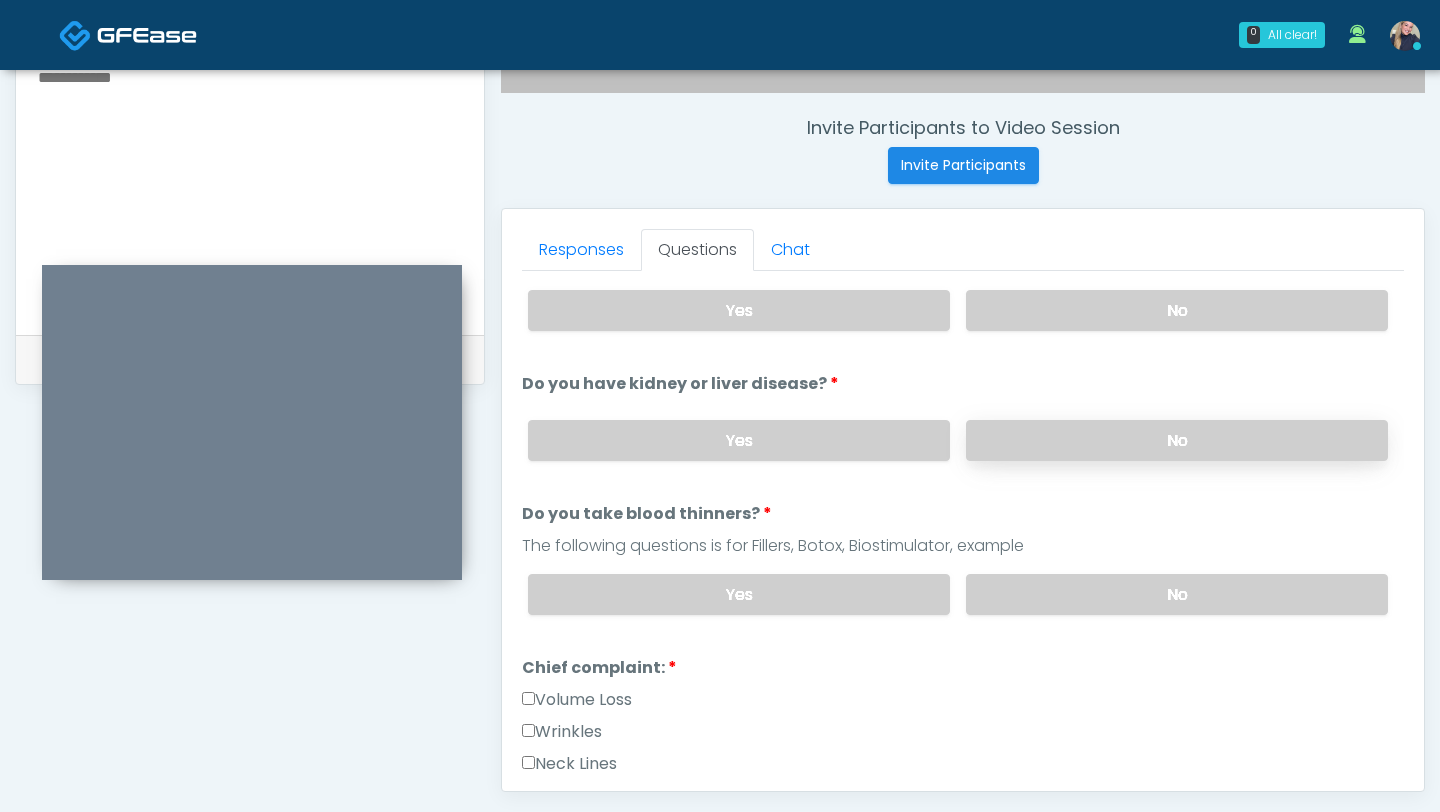 click on "No" at bounding box center (1177, 440) 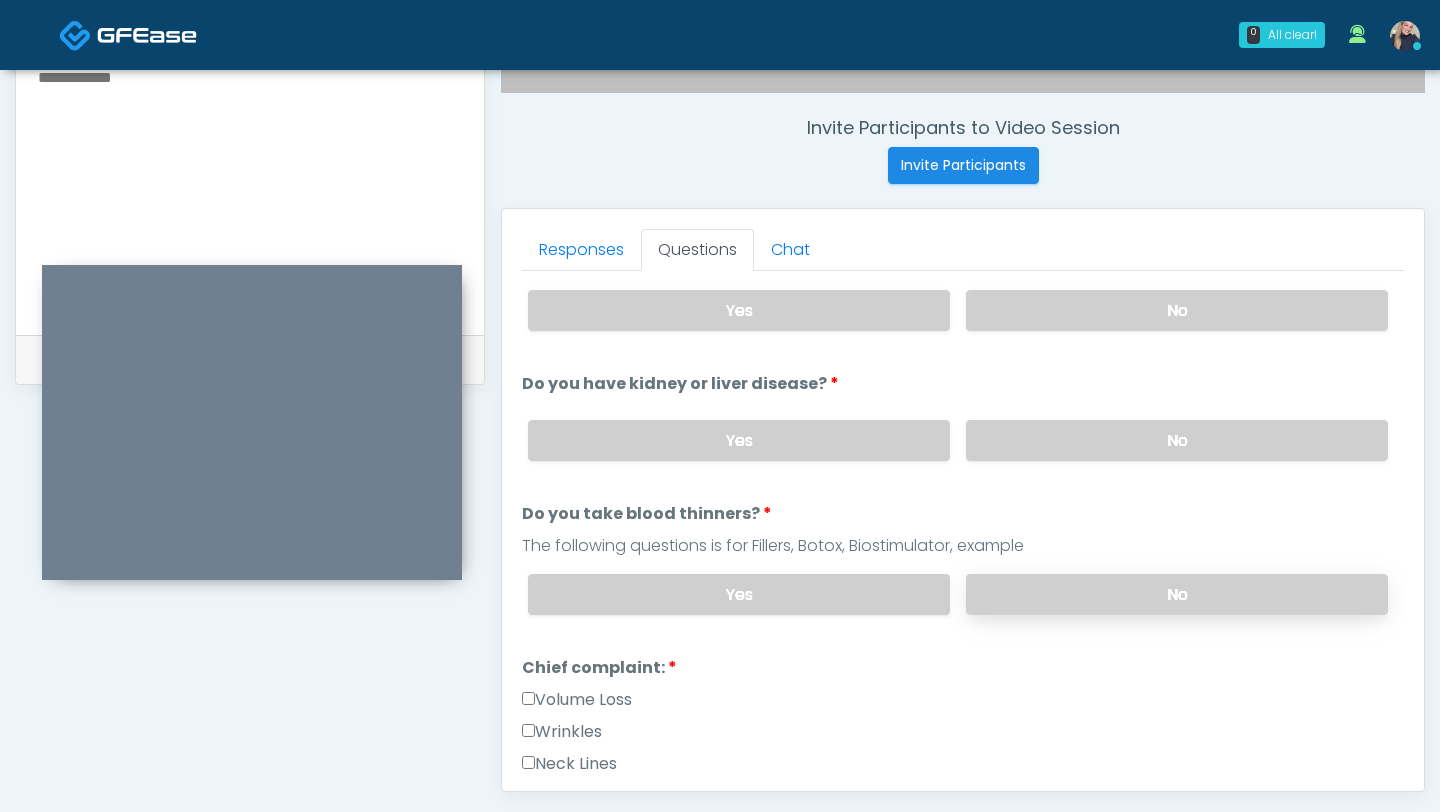 click on "No" at bounding box center (1177, 594) 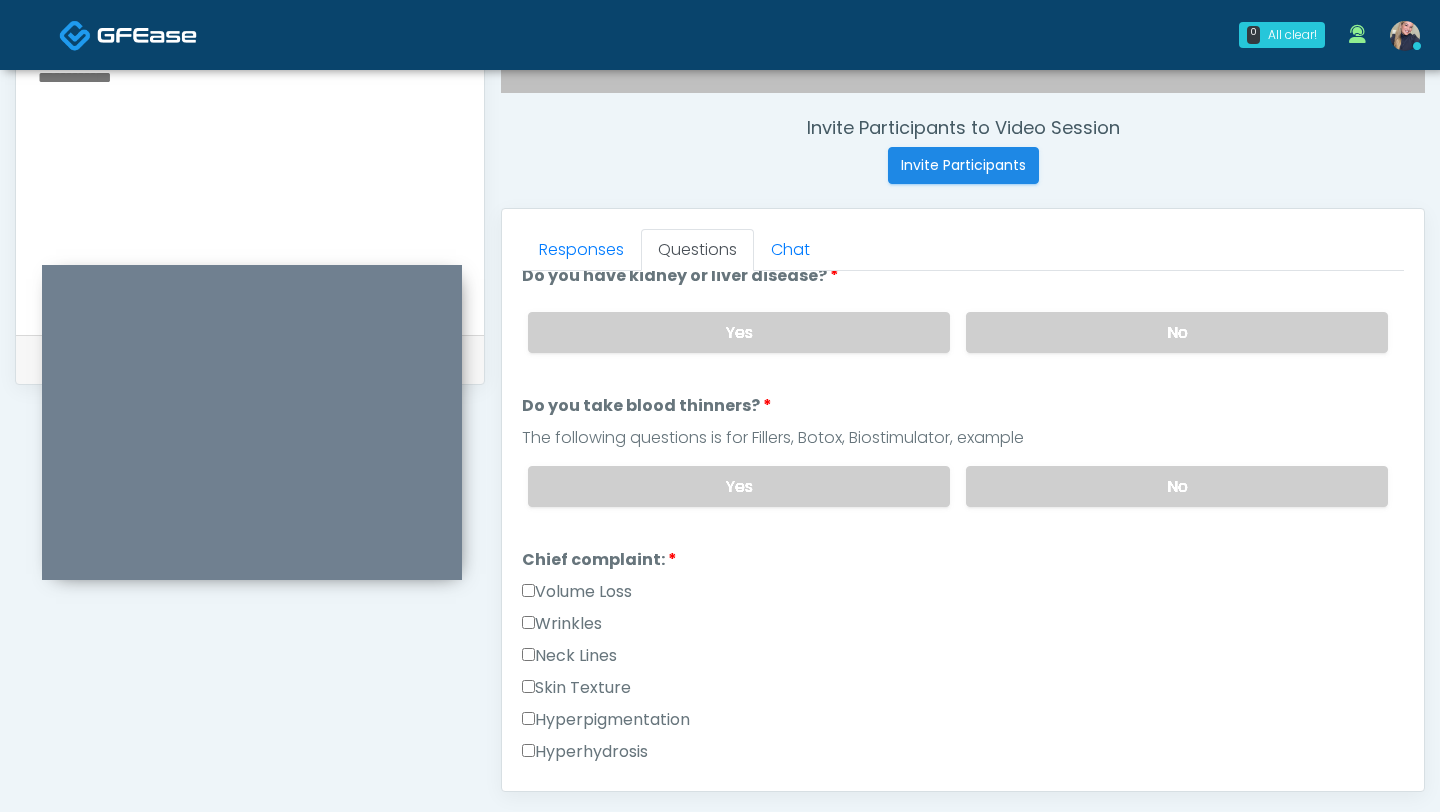 scroll, scrollTop: 281, scrollLeft: 0, axis: vertical 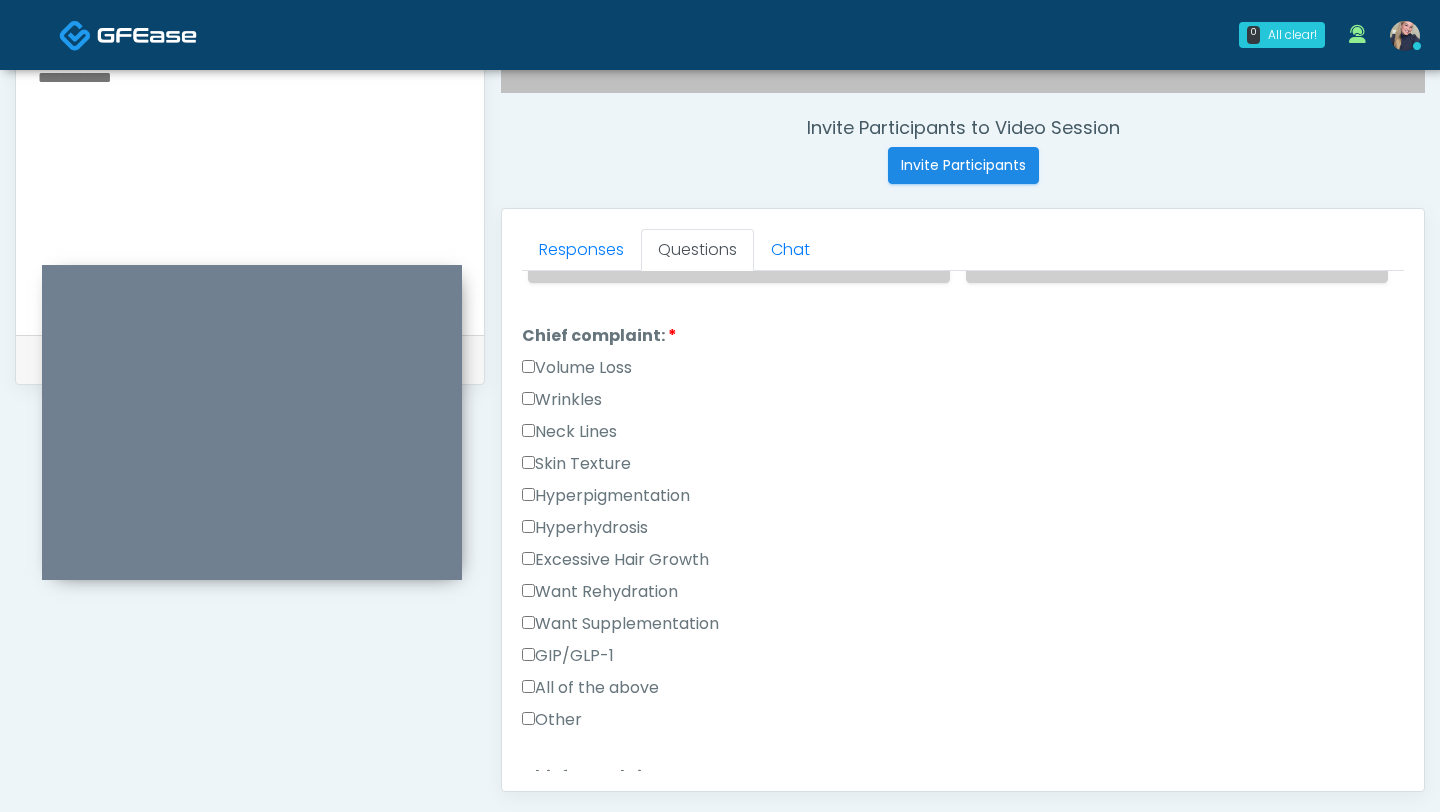 click on "Volume Loss" at bounding box center [577, 368] 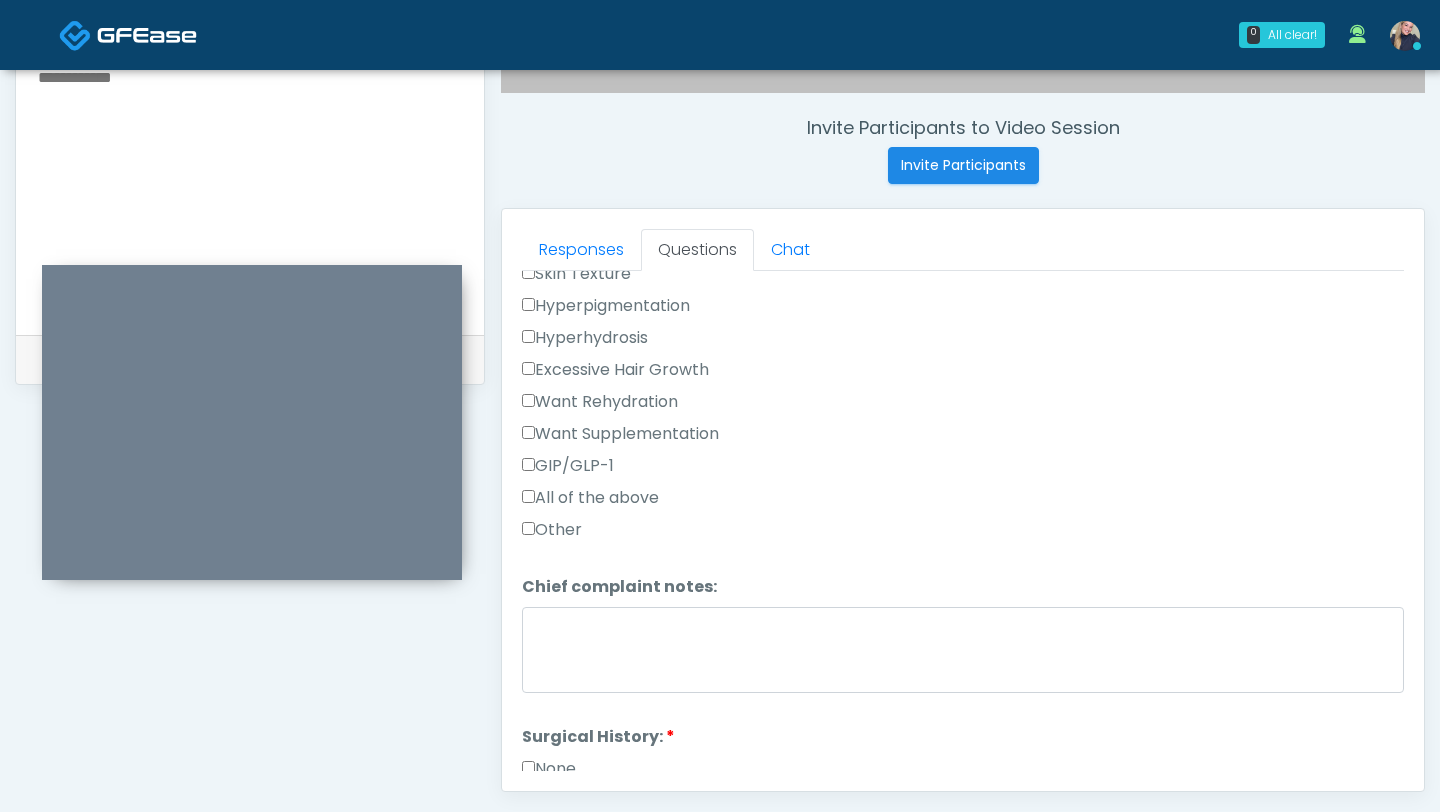 scroll, scrollTop: 695, scrollLeft: 0, axis: vertical 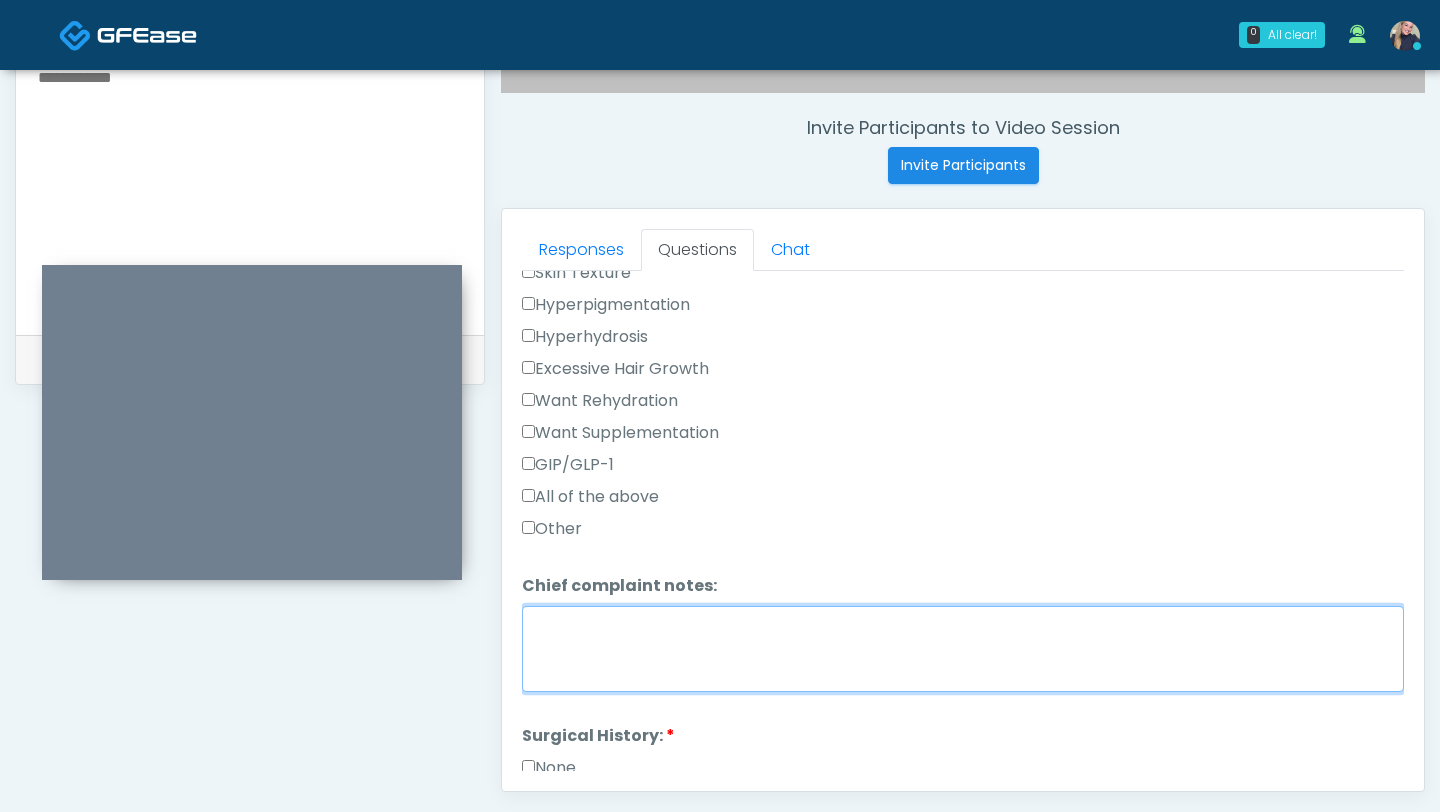 click on "Chief complaint notes:" at bounding box center [963, 649] 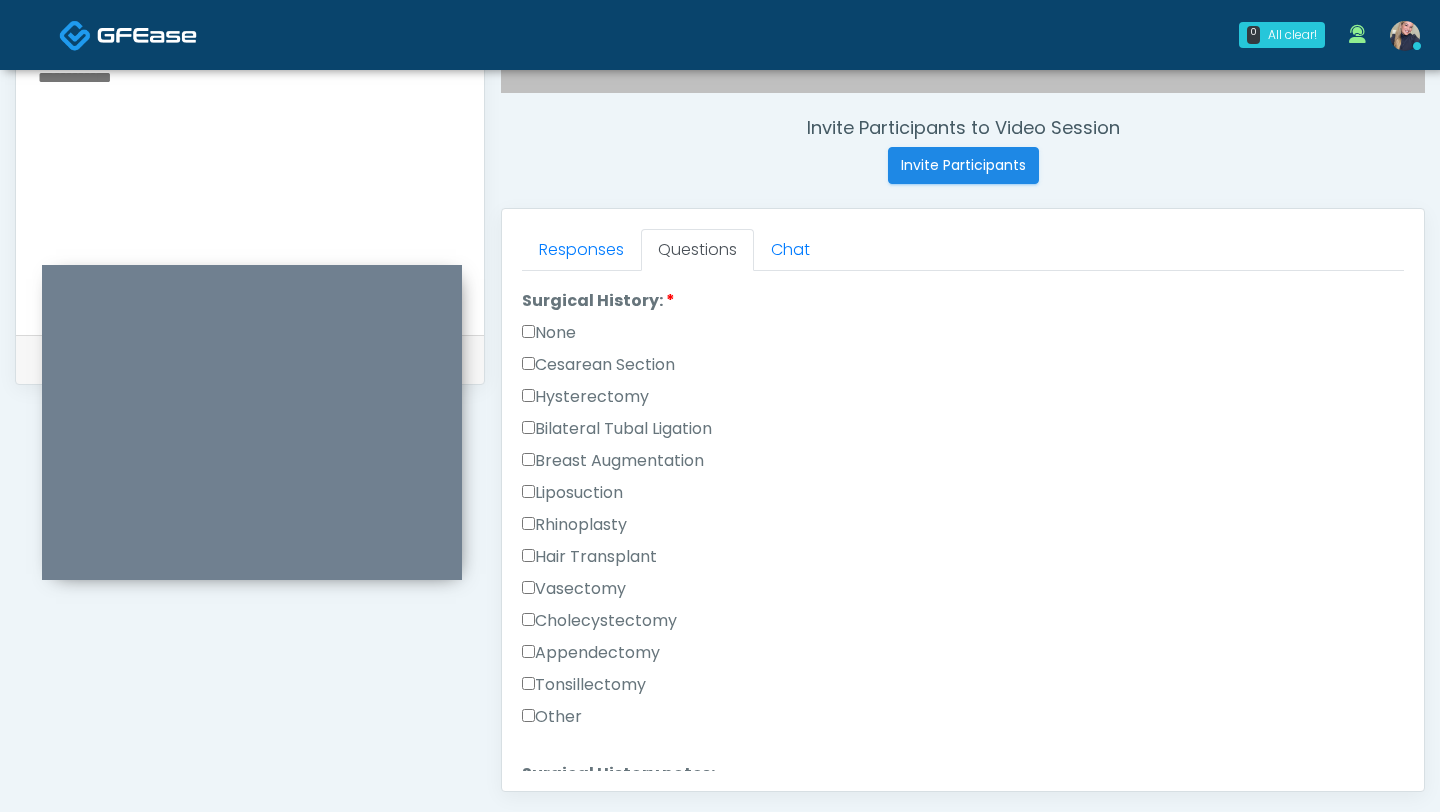 scroll, scrollTop: 1132, scrollLeft: 0, axis: vertical 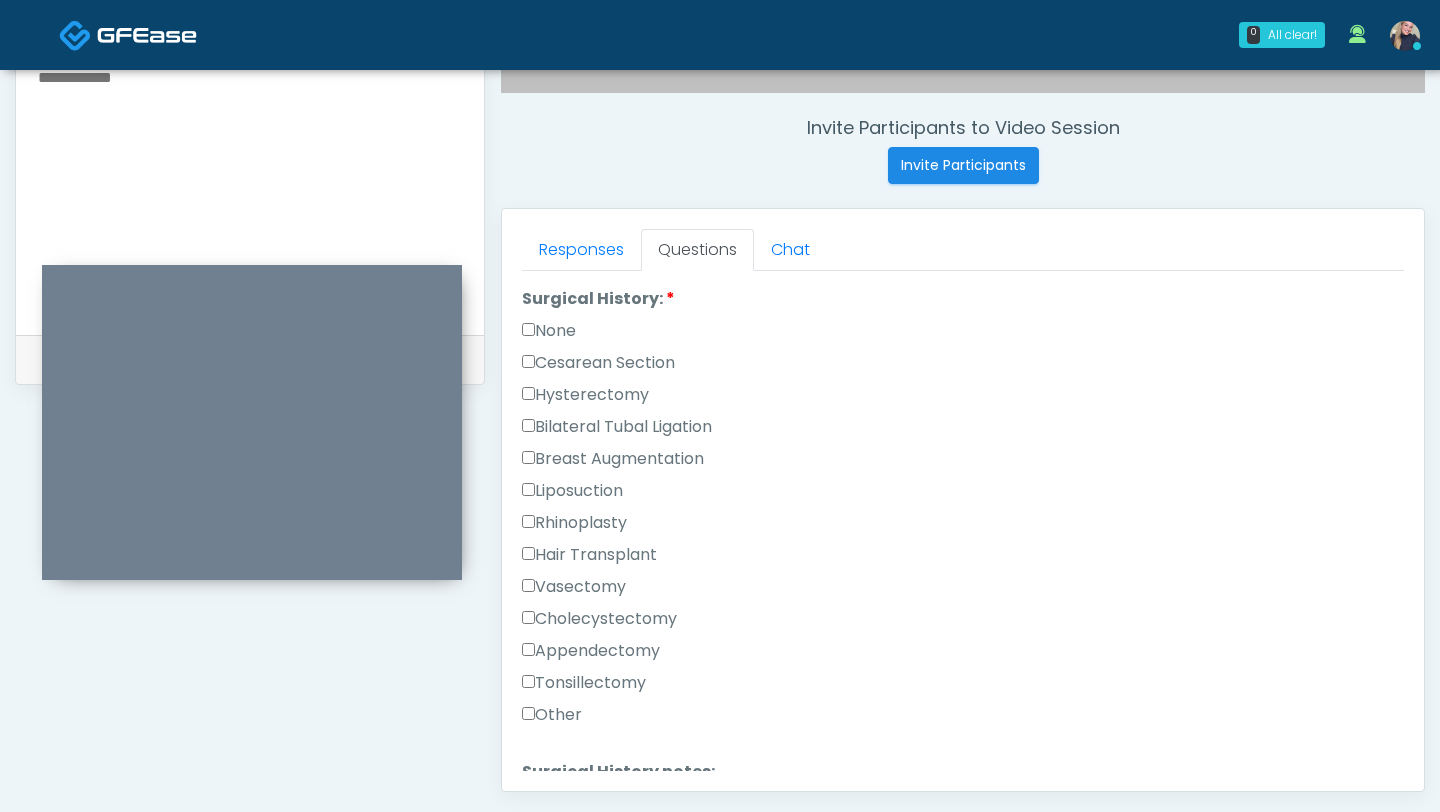 type on "**********" 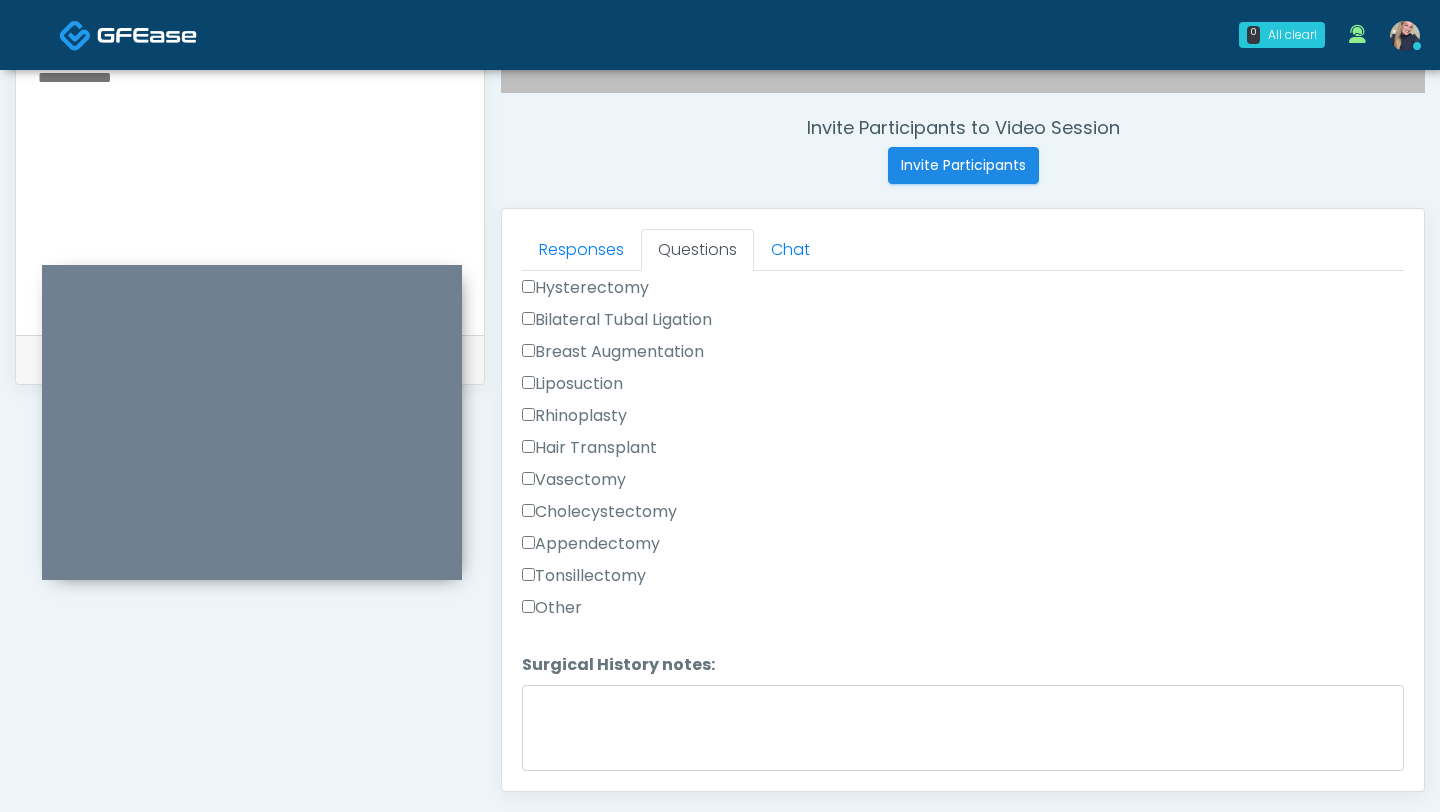 scroll, scrollTop: 1303, scrollLeft: 0, axis: vertical 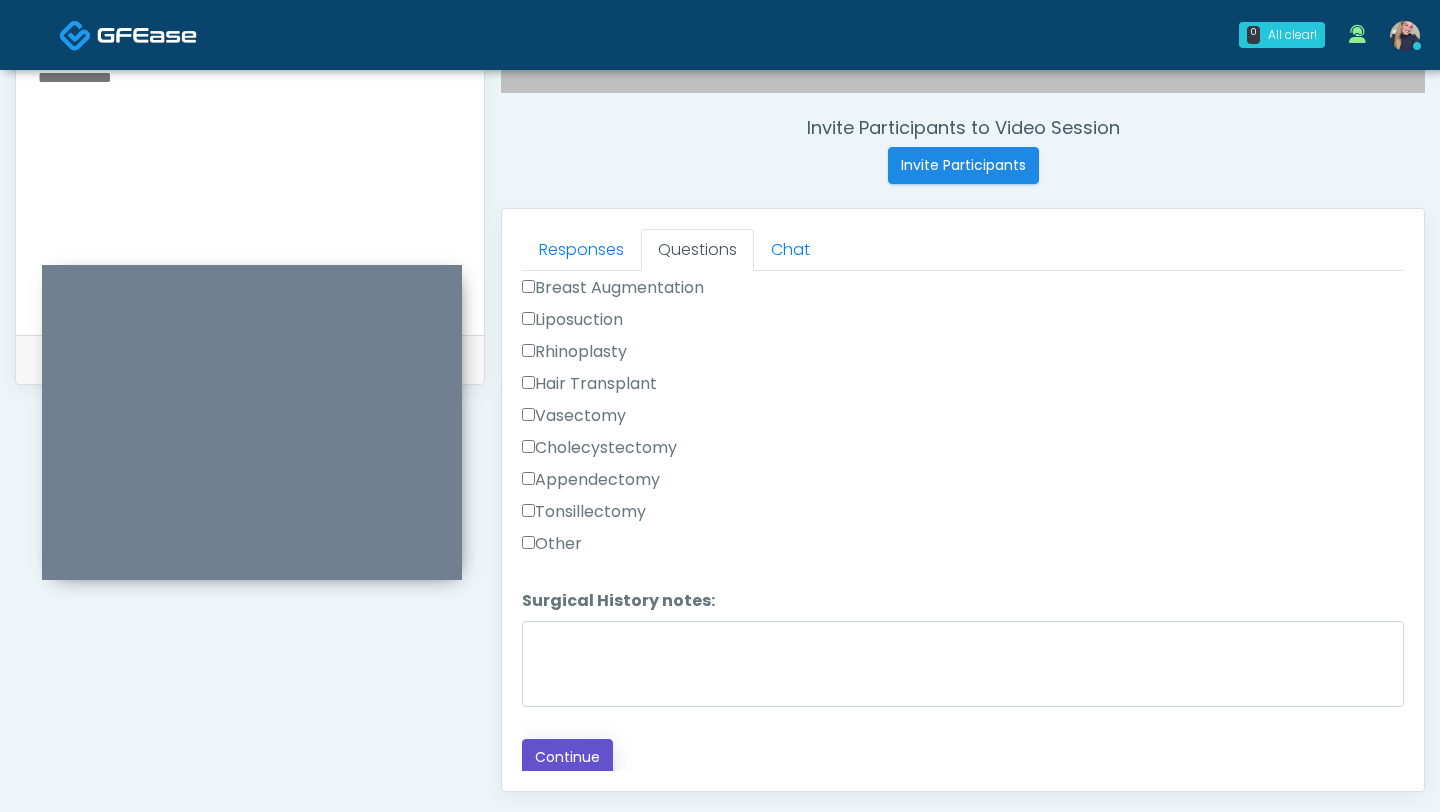 click on "Continue" at bounding box center (567, 757) 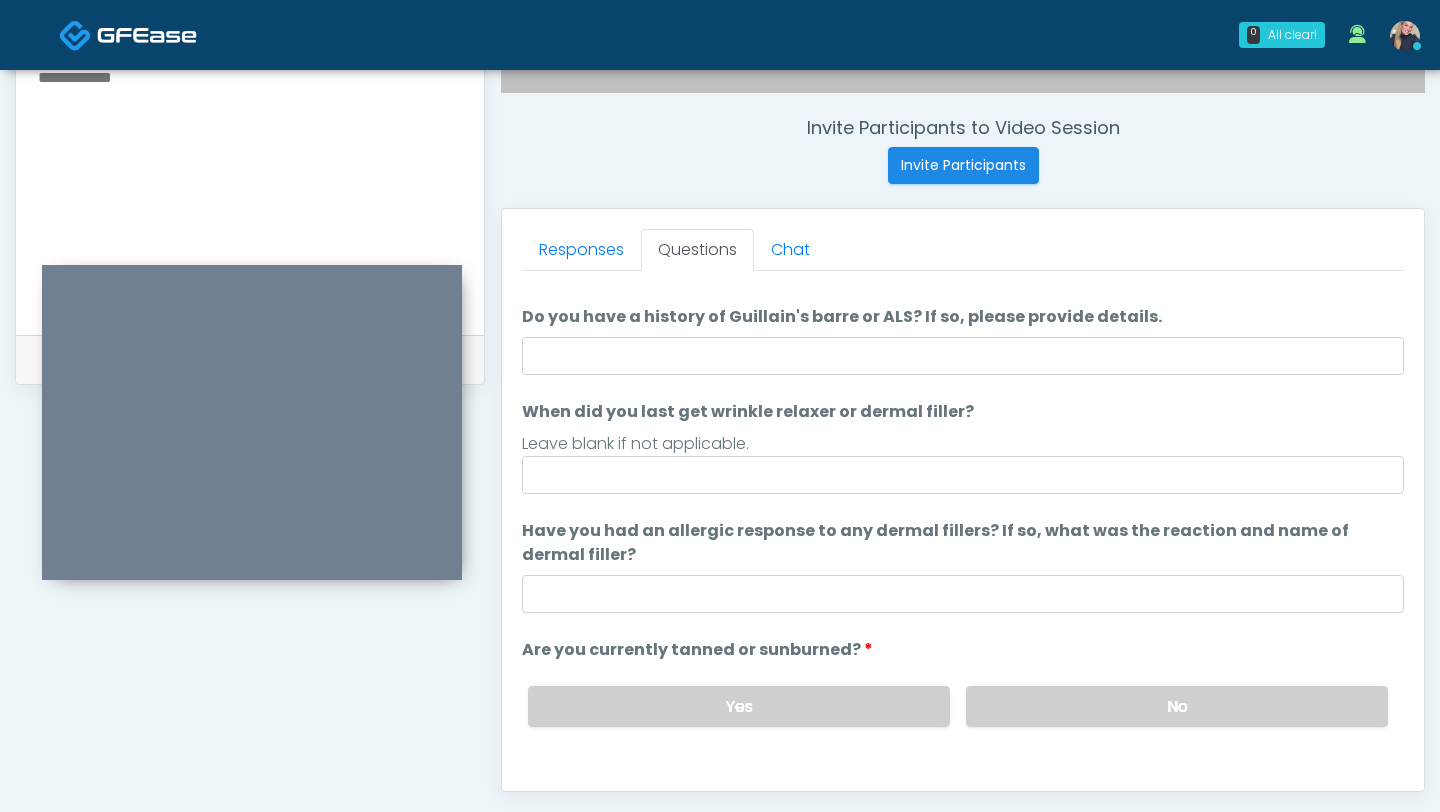 scroll, scrollTop: 0, scrollLeft: 0, axis: both 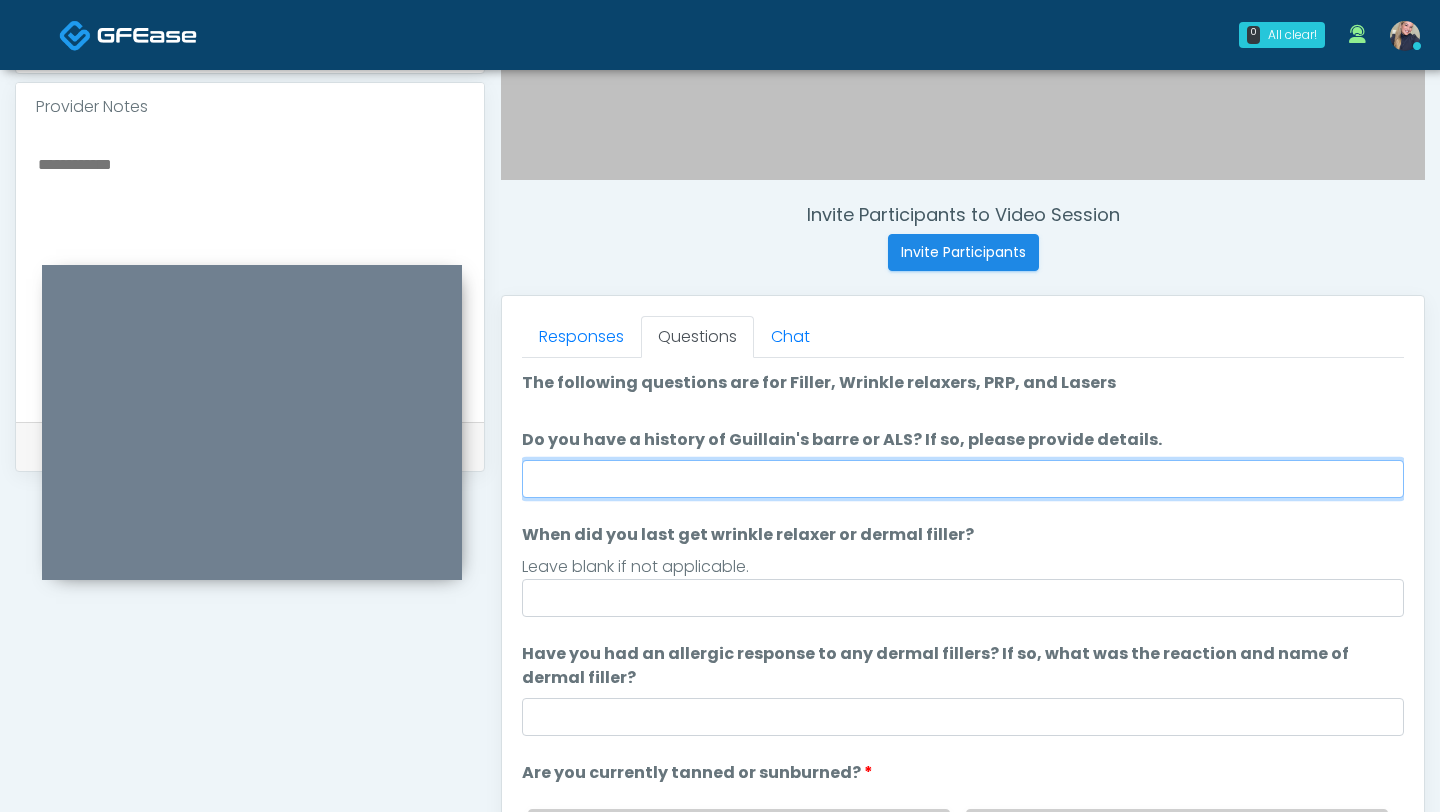 click on "Do you have a history of Guillain's barre or ALS? If so, please provide details." at bounding box center (963, 479) 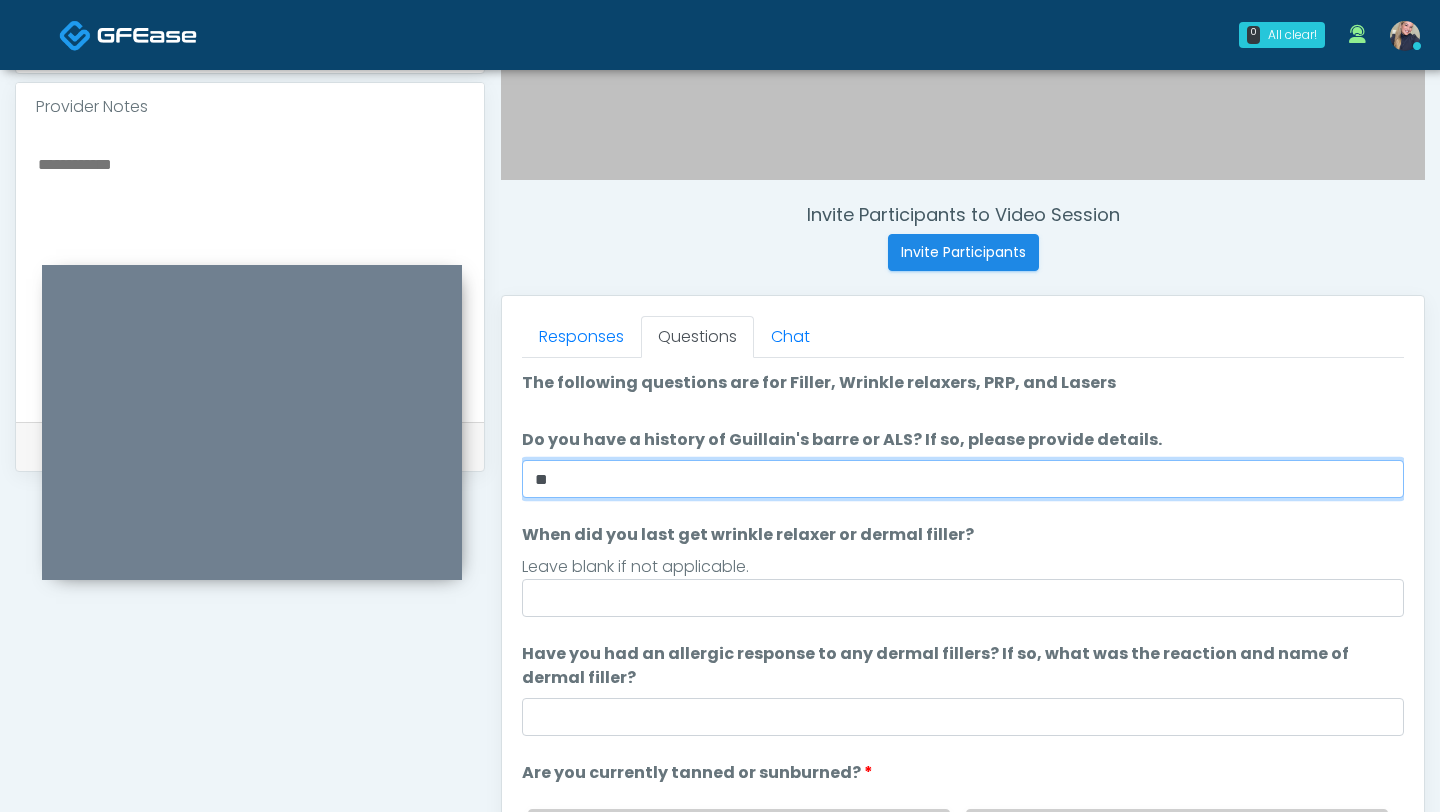 type on "**" 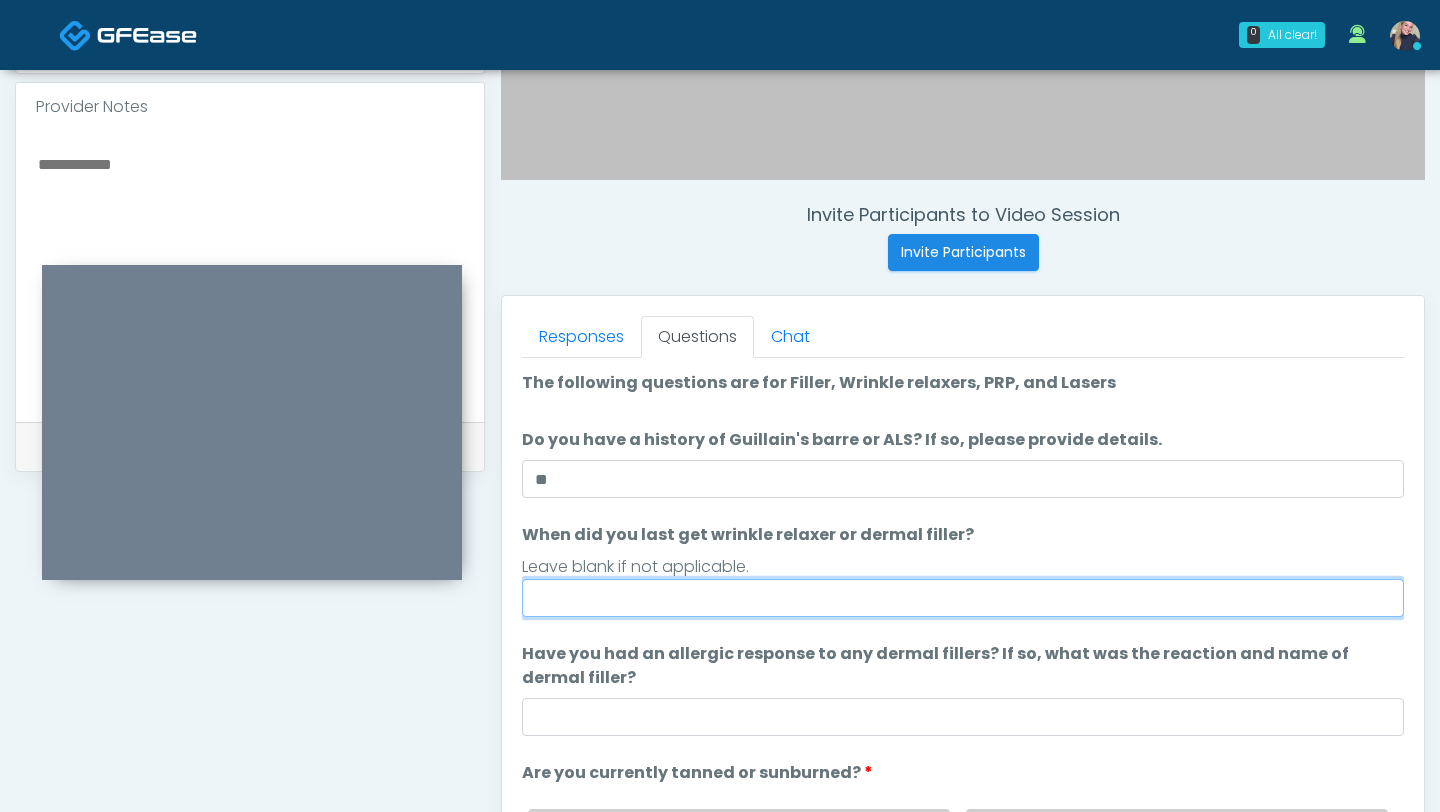 click on "When did you last get wrinkle relaxer or dermal filler?" at bounding box center [963, 598] 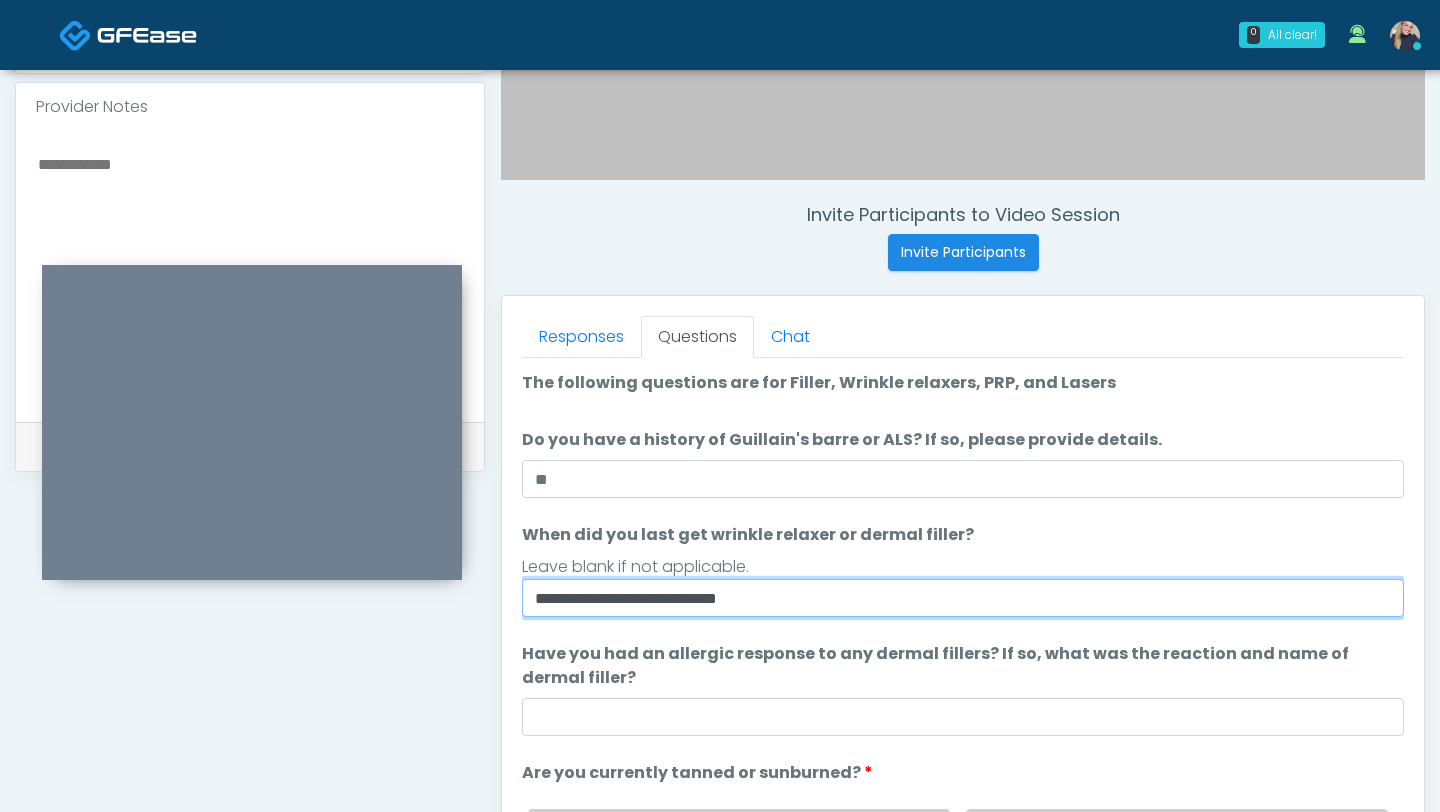 type on "**********" 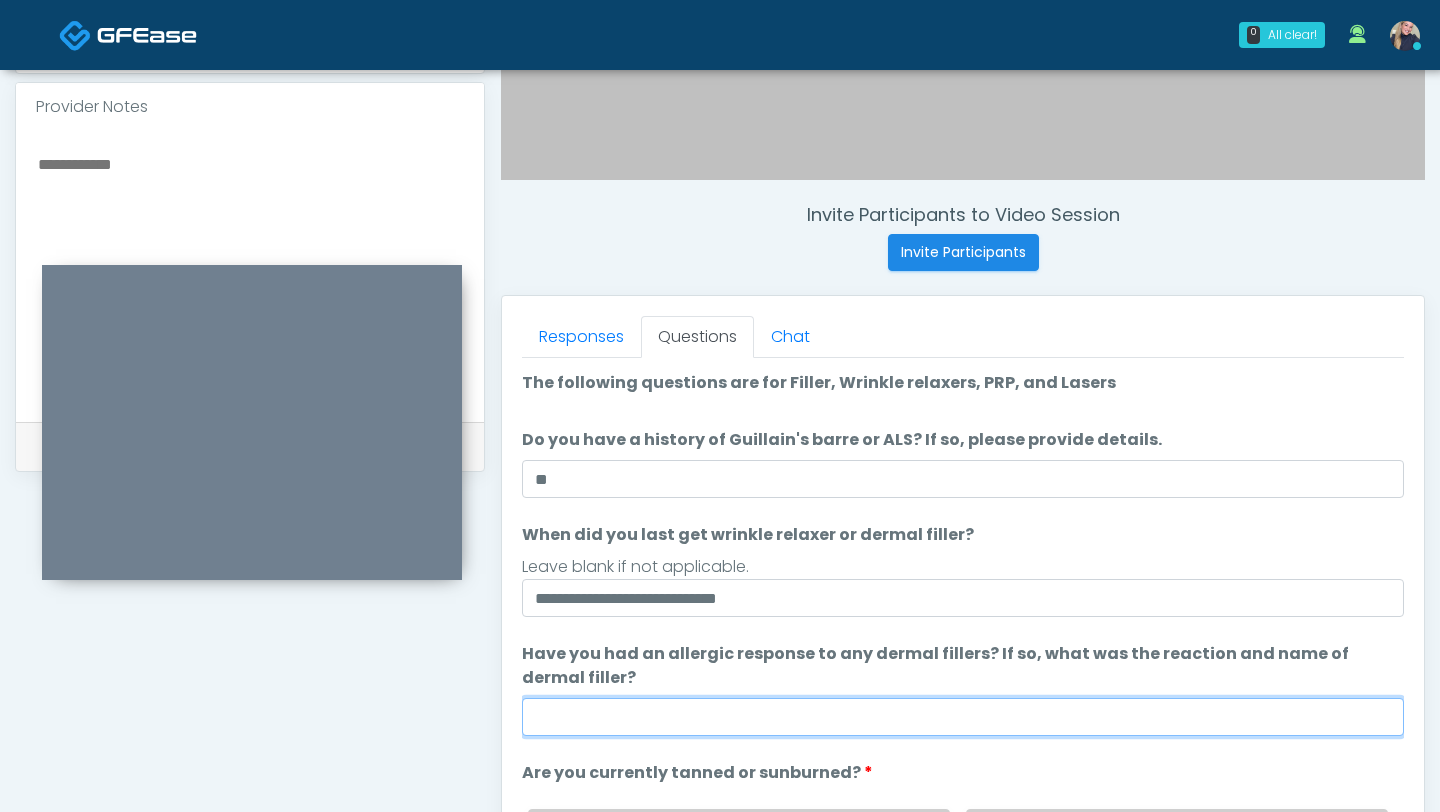 click on "Have you had an allergic response to any dermal fillers? If so, what was the reaction and name of dermal filler?" at bounding box center [963, 717] 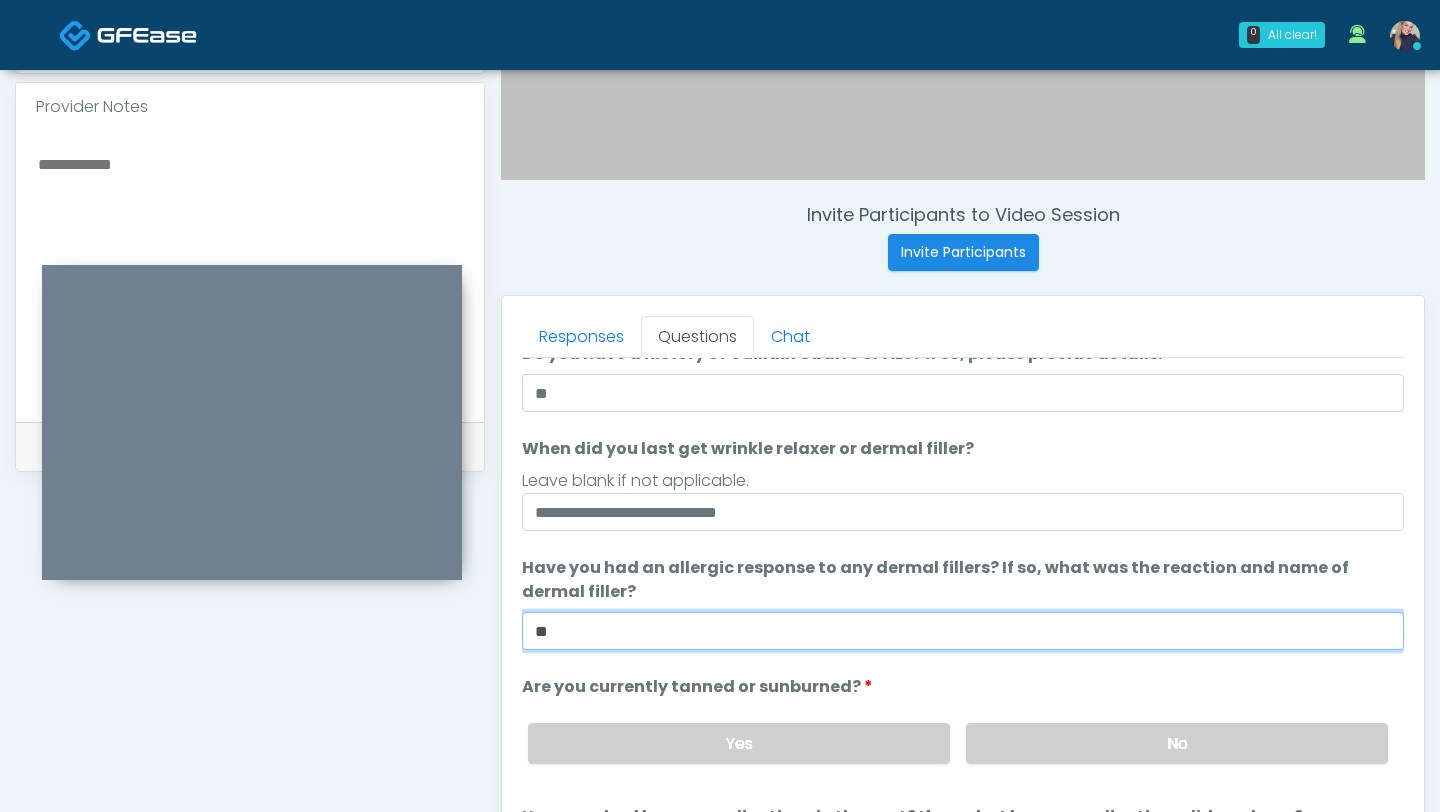 scroll, scrollTop: 88, scrollLeft: 0, axis: vertical 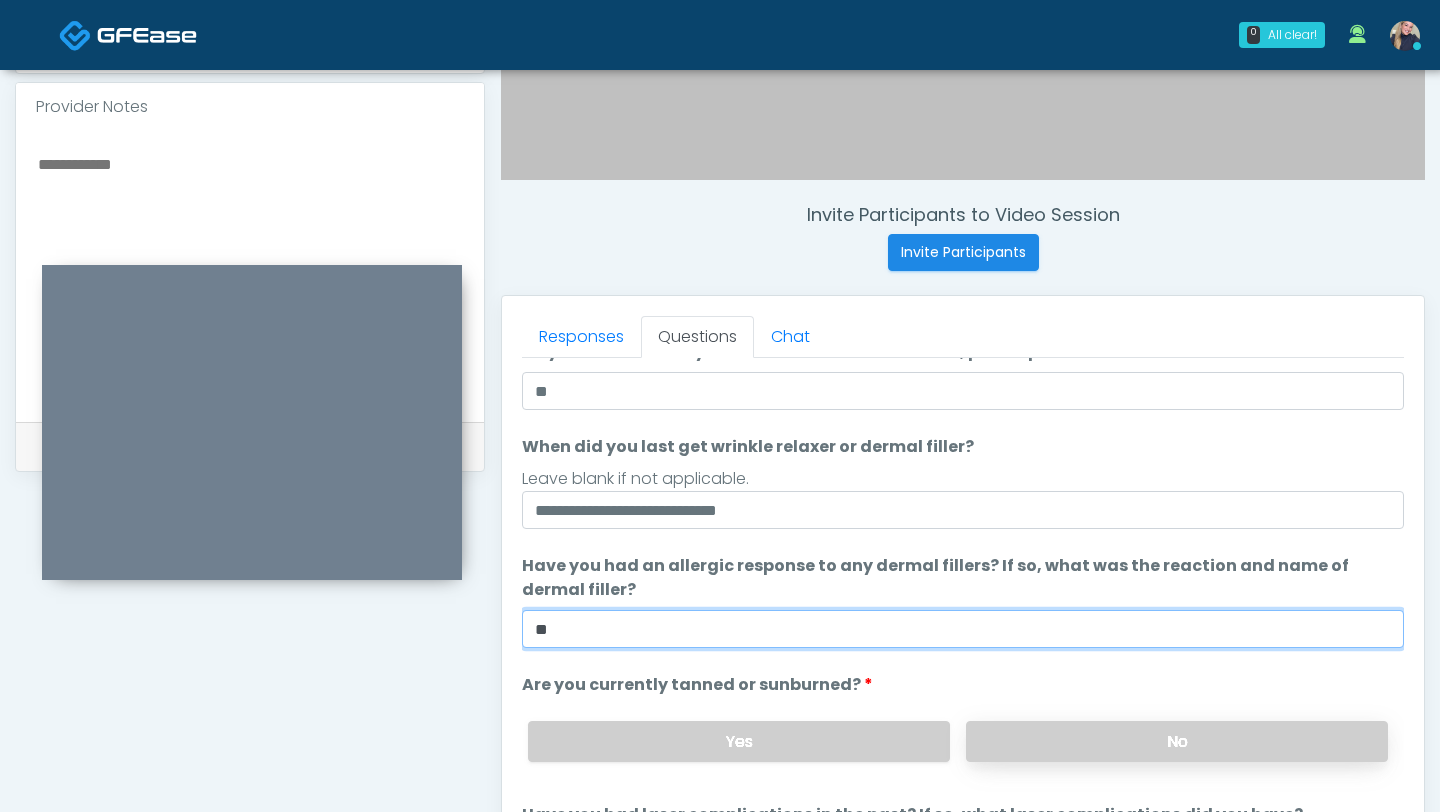 type on "**" 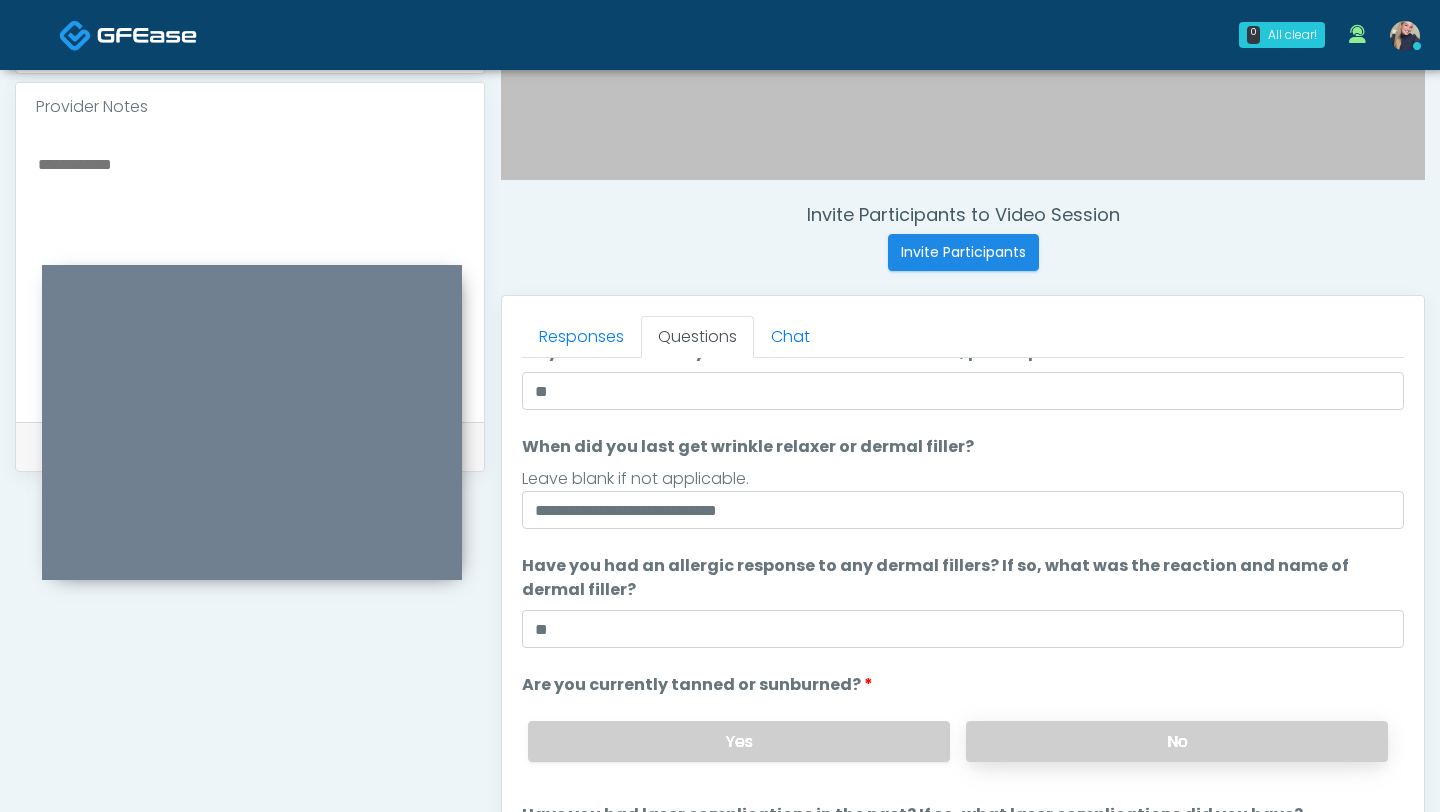 click on "No" at bounding box center [1177, 741] 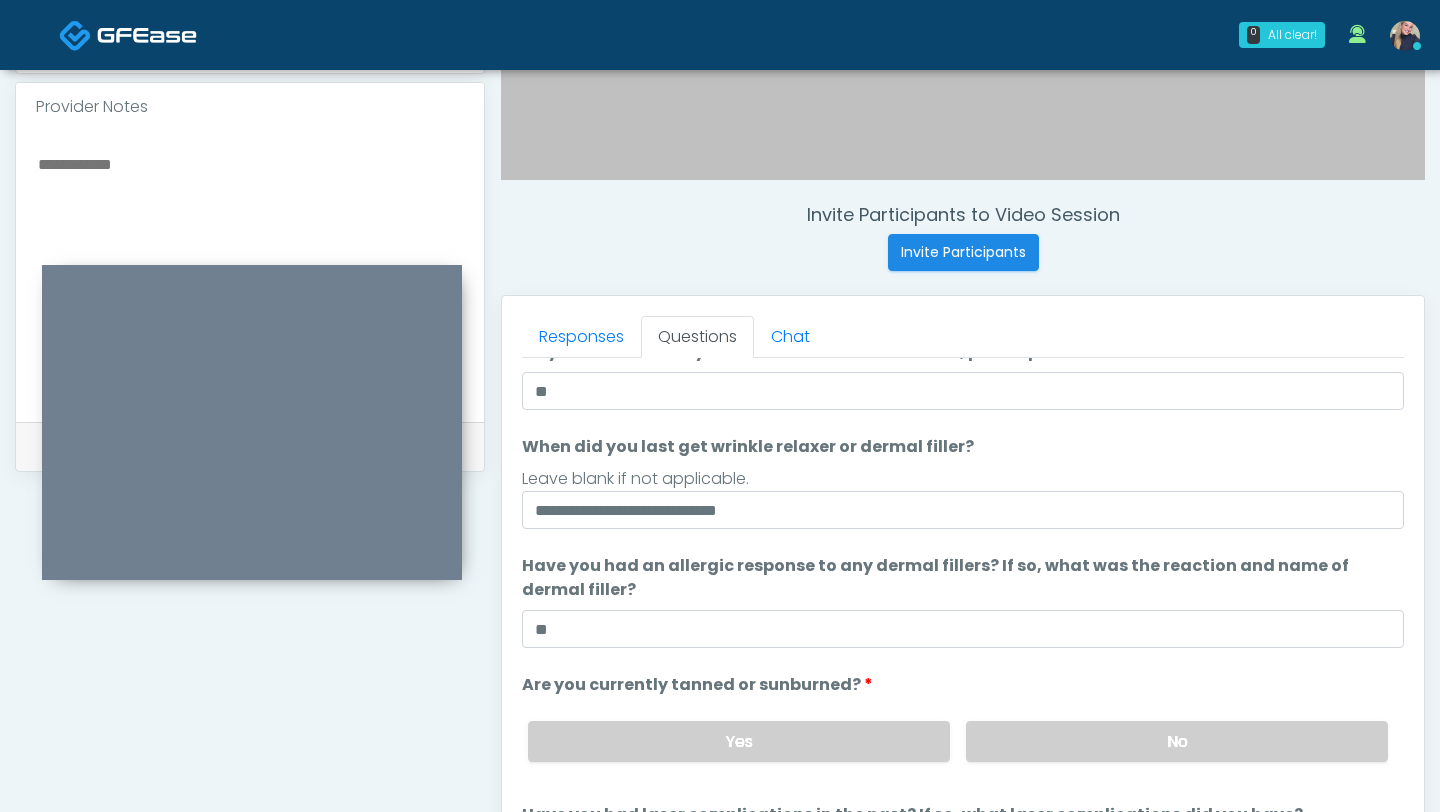 scroll, scrollTop: 188, scrollLeft: 0, axis: vertical 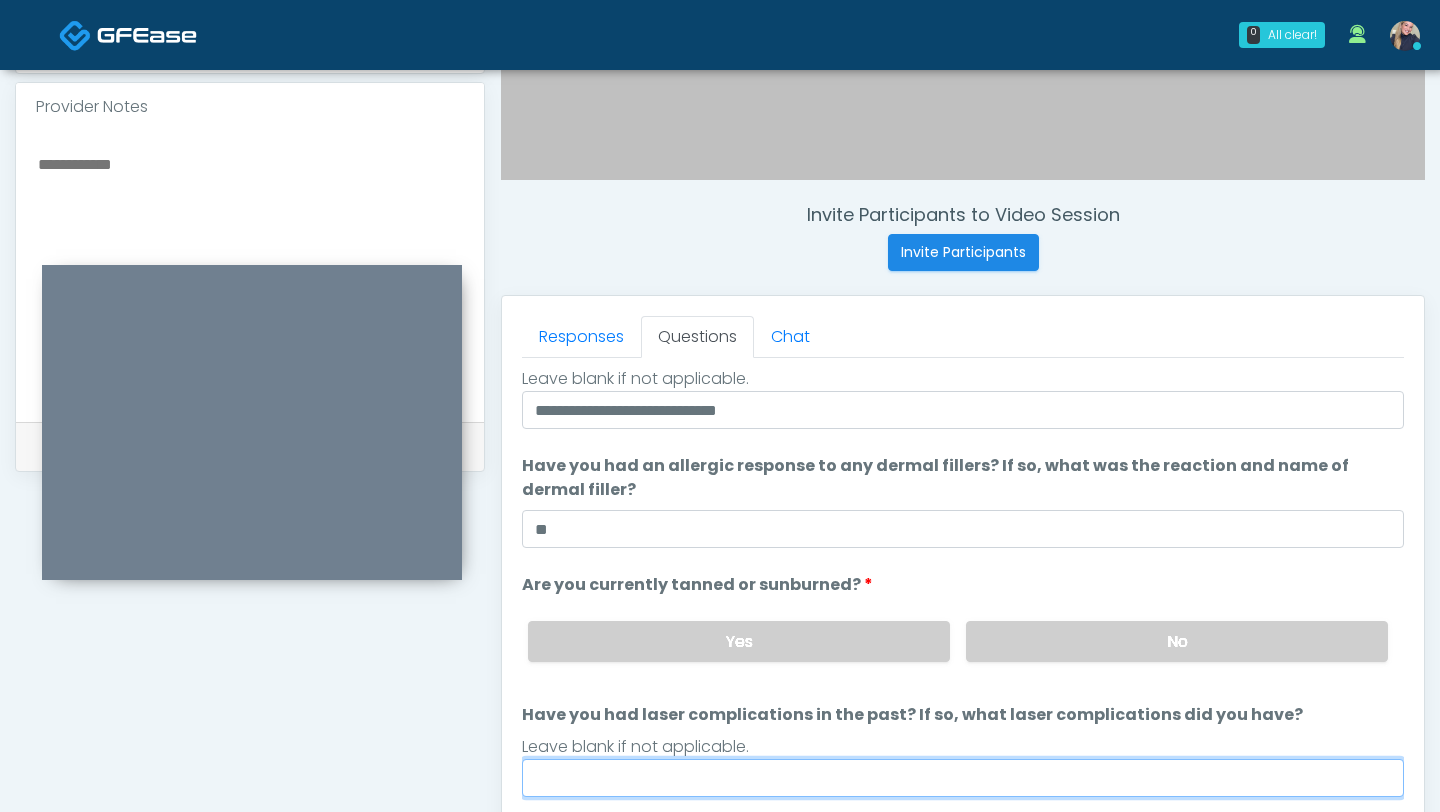 click on "Have you had laser complications in the past? If so, what laser complications did you have?" at bounding box center (963, 778) 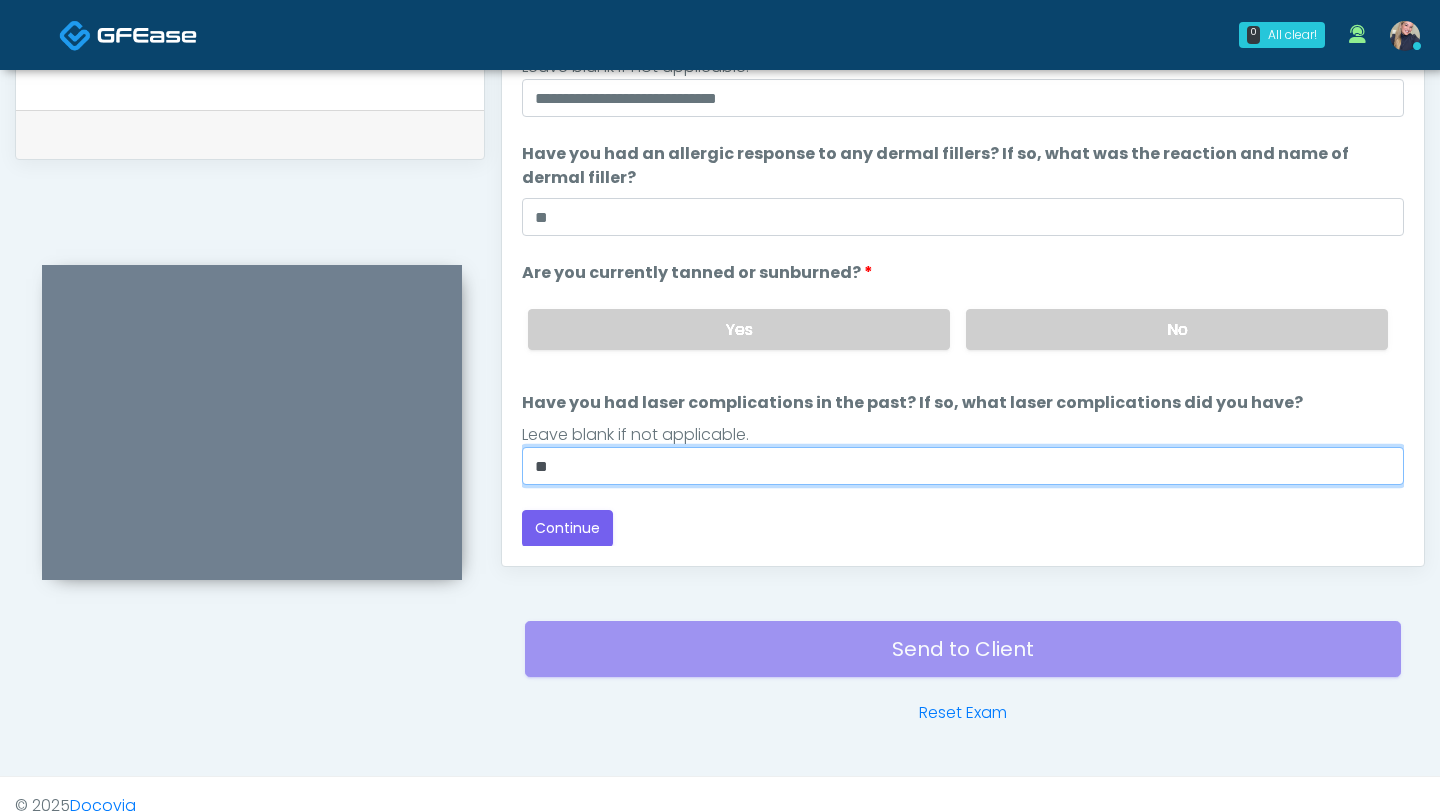 scroll, scrollTop: 964, scrollLeft: 0, axis: vertical 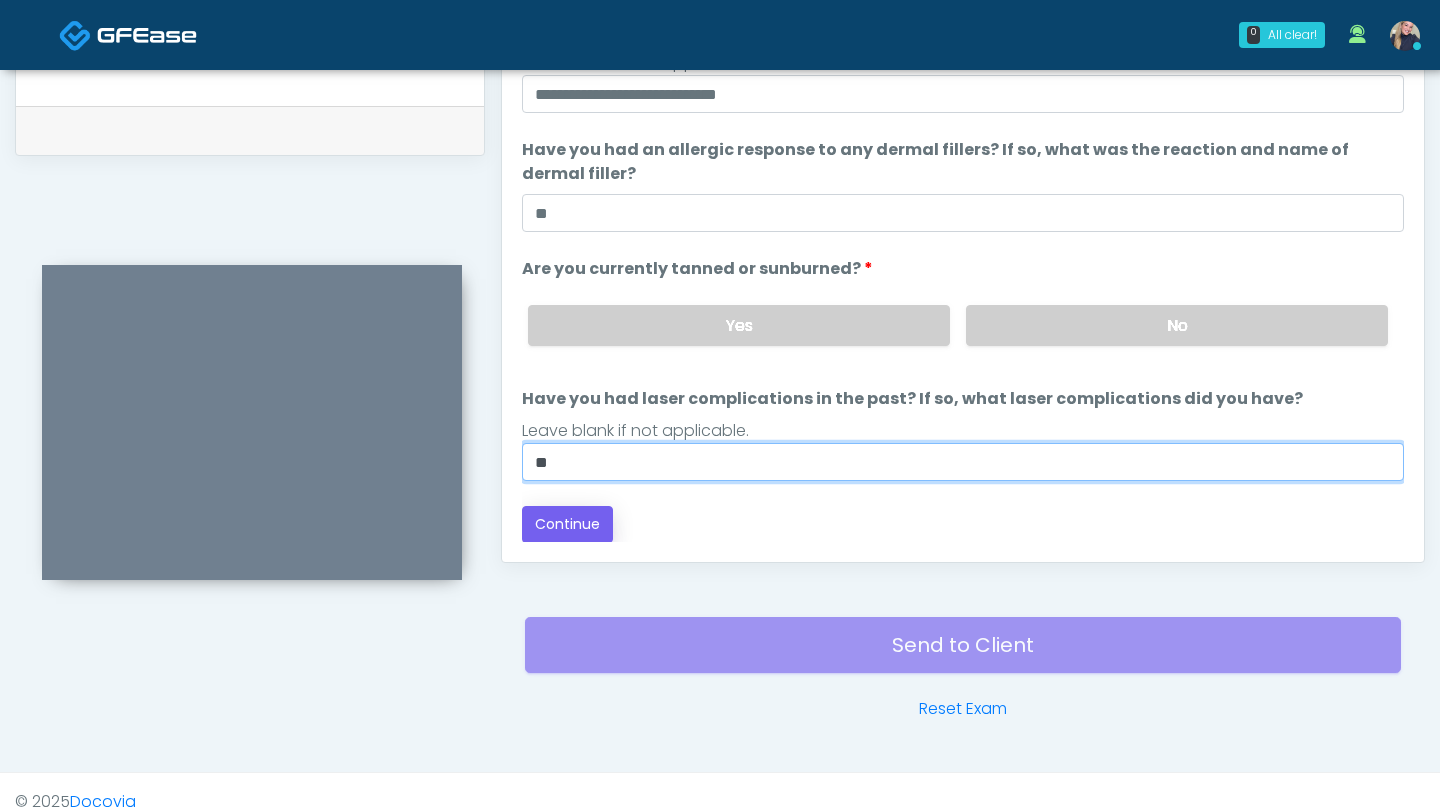 type on "**" 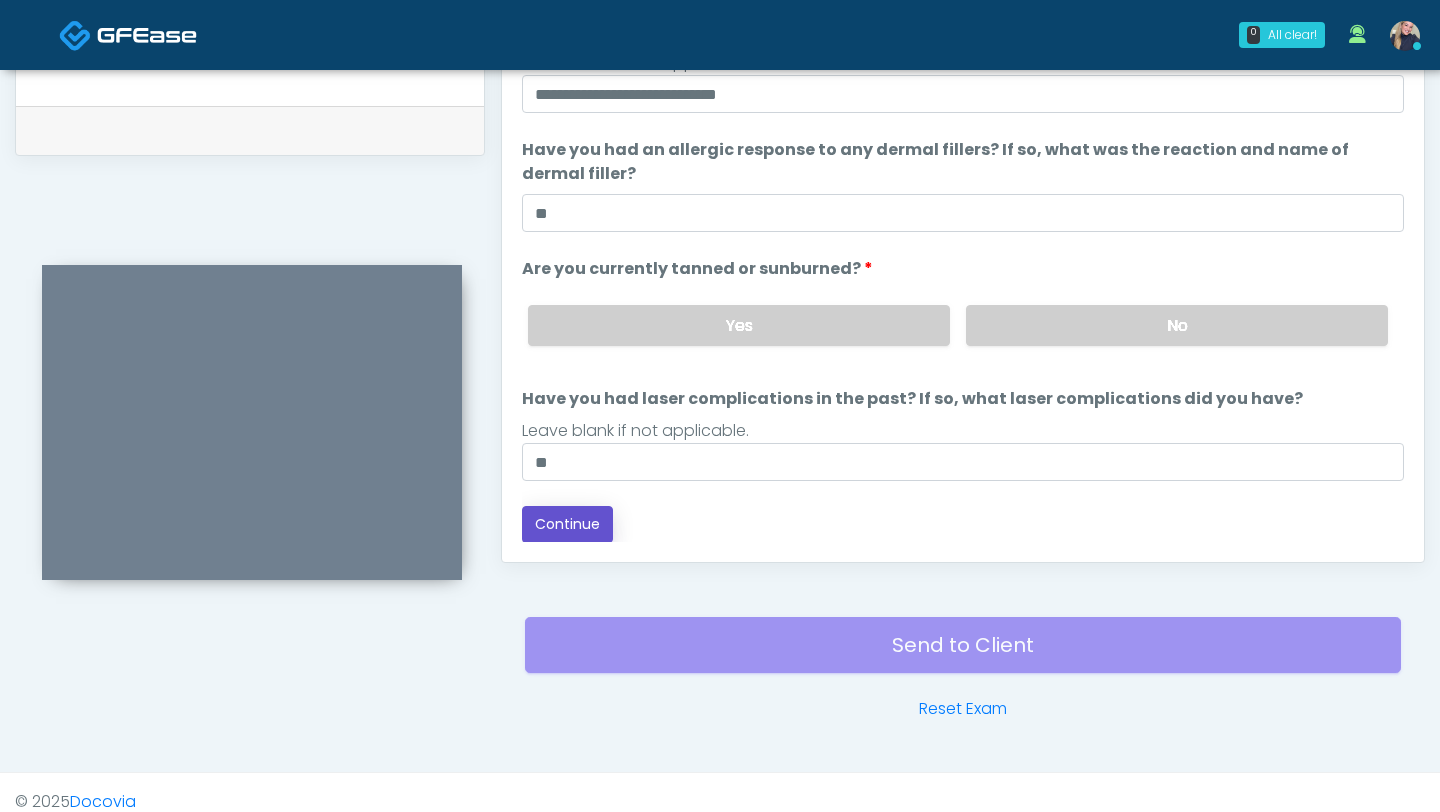 click on "Continue" at bounding box center (567, 524) 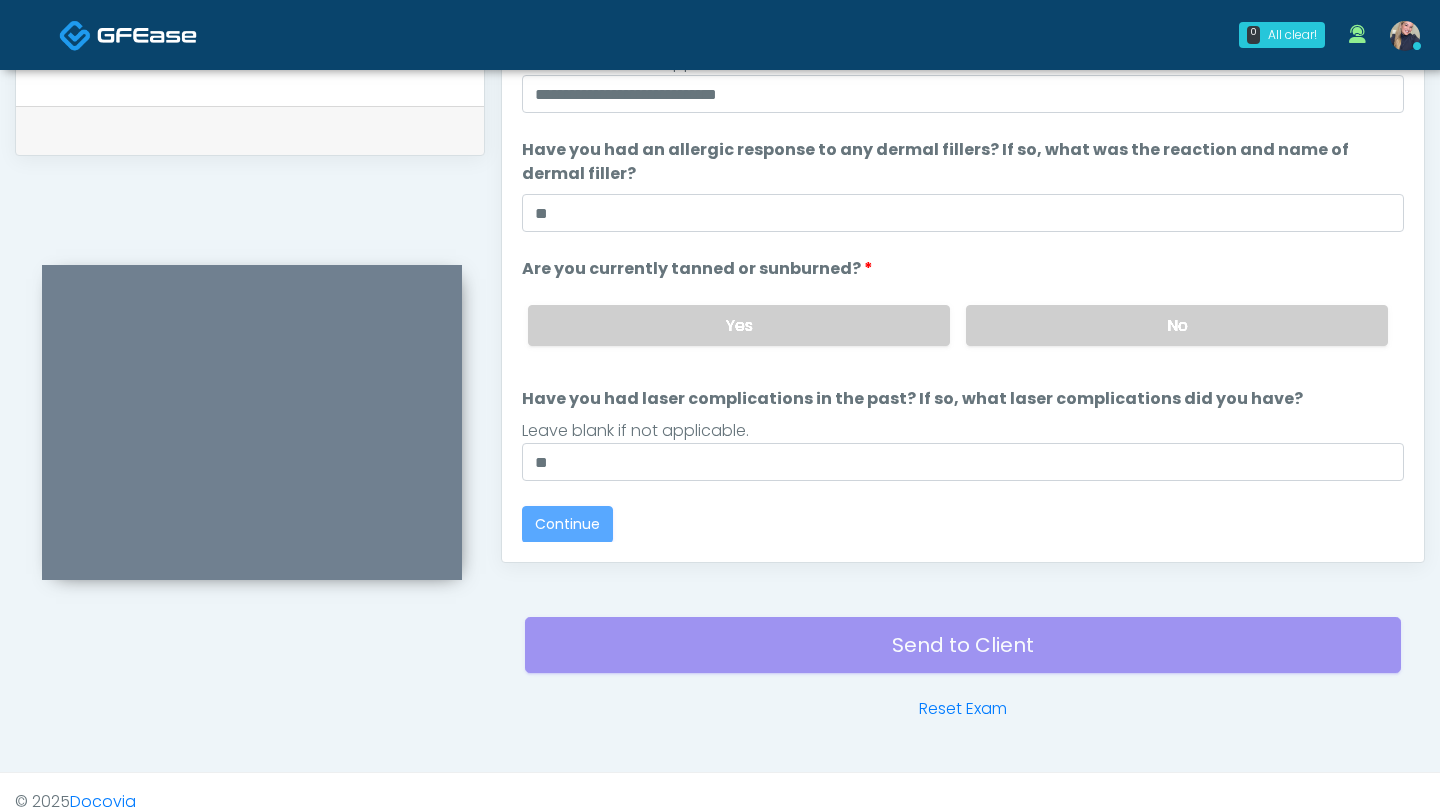 scroll, scrollTop: 0, scrollLeft: 0, axis: both 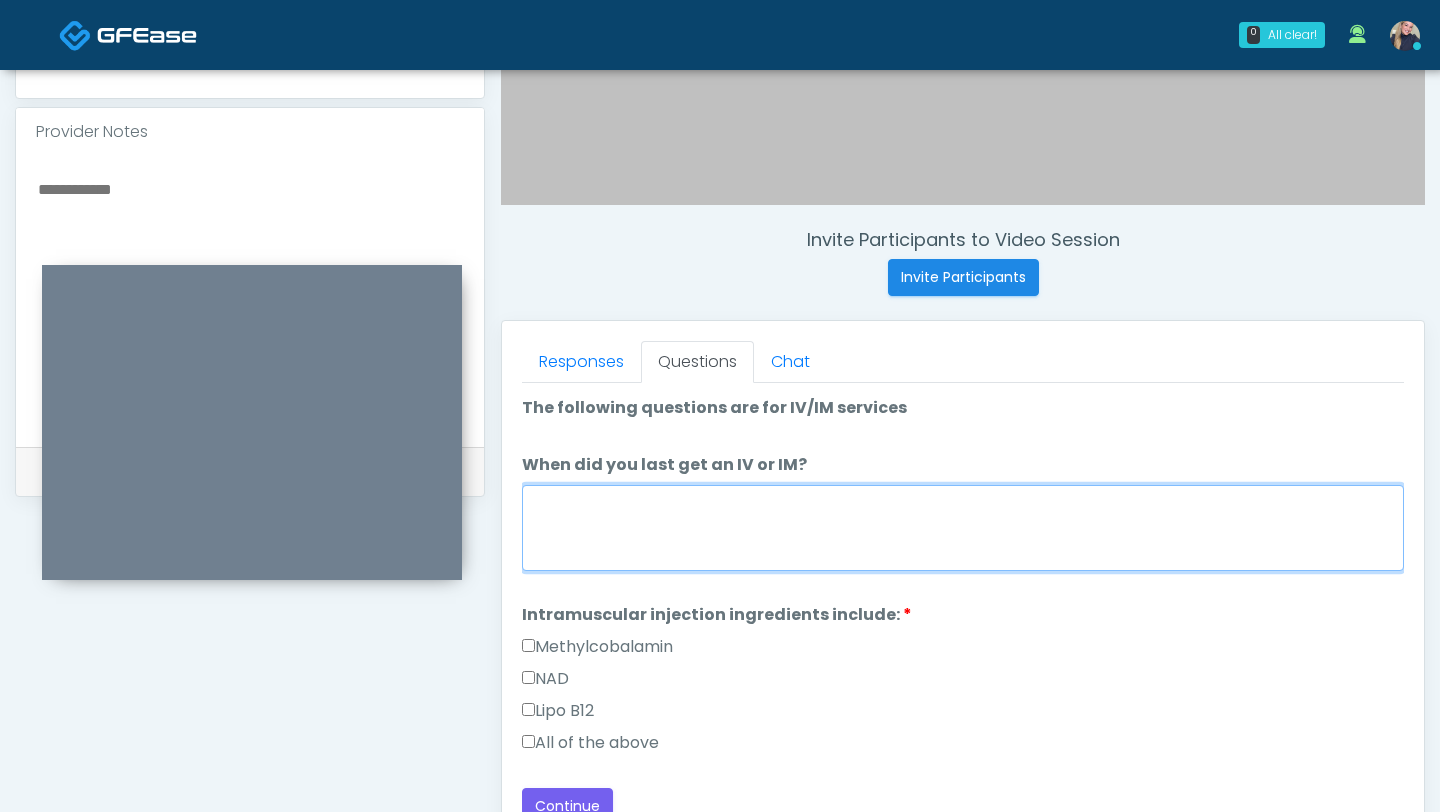 click on "When did you last get an IV or IM?" at bounding box center (963, 528) 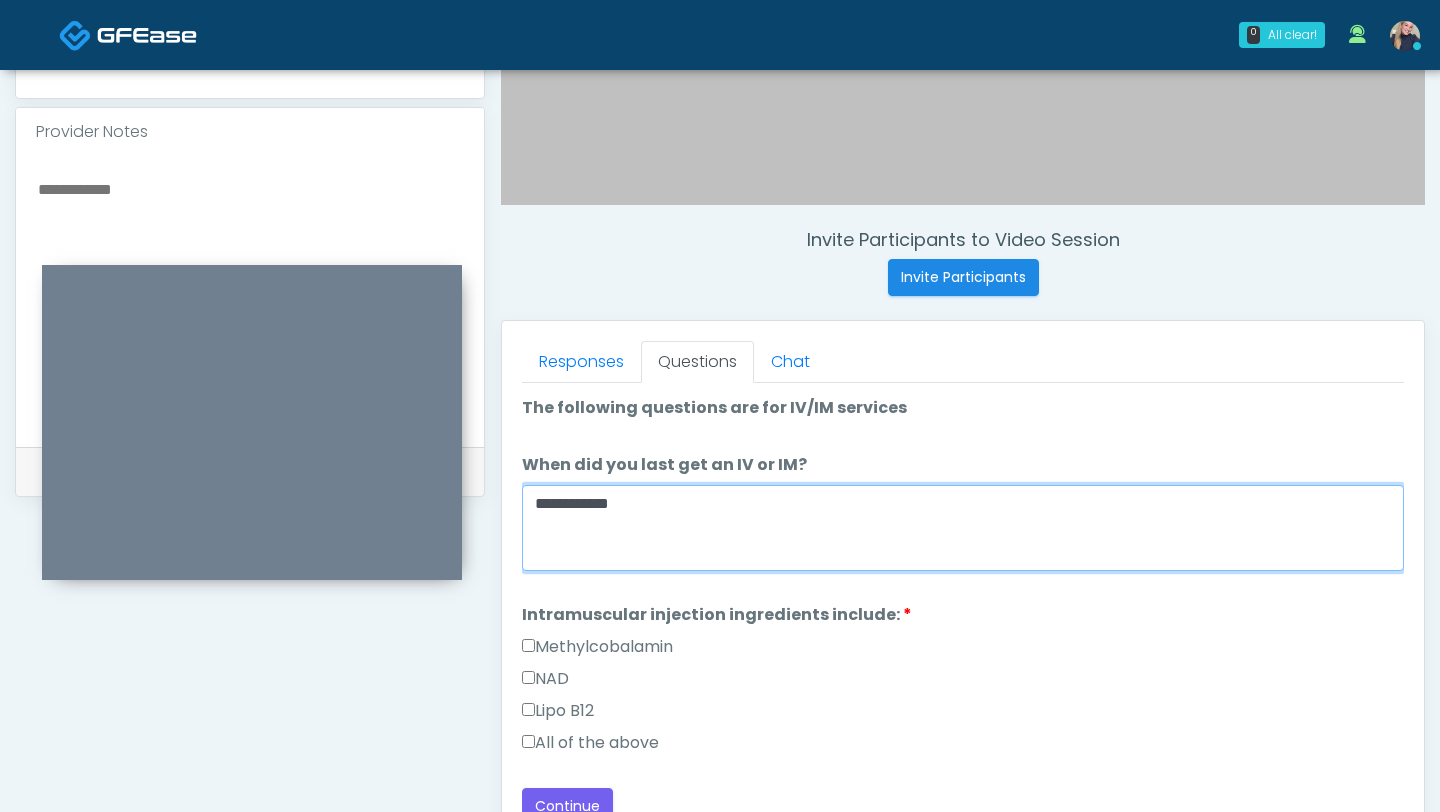 click on "**********" at bounding box center (963, 528) 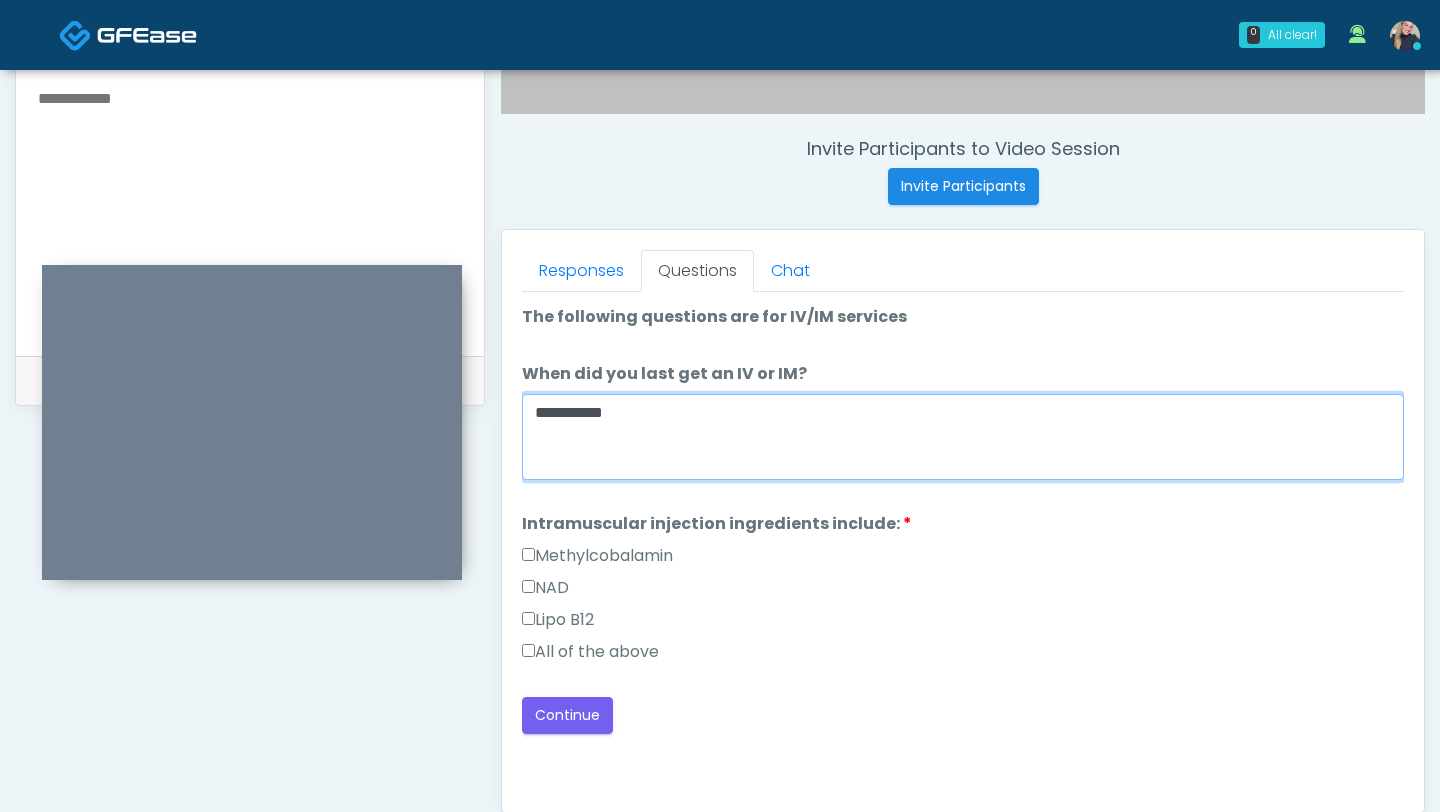 scroll, scrollTop: 721, scrollLeft: 0, axis: vertical 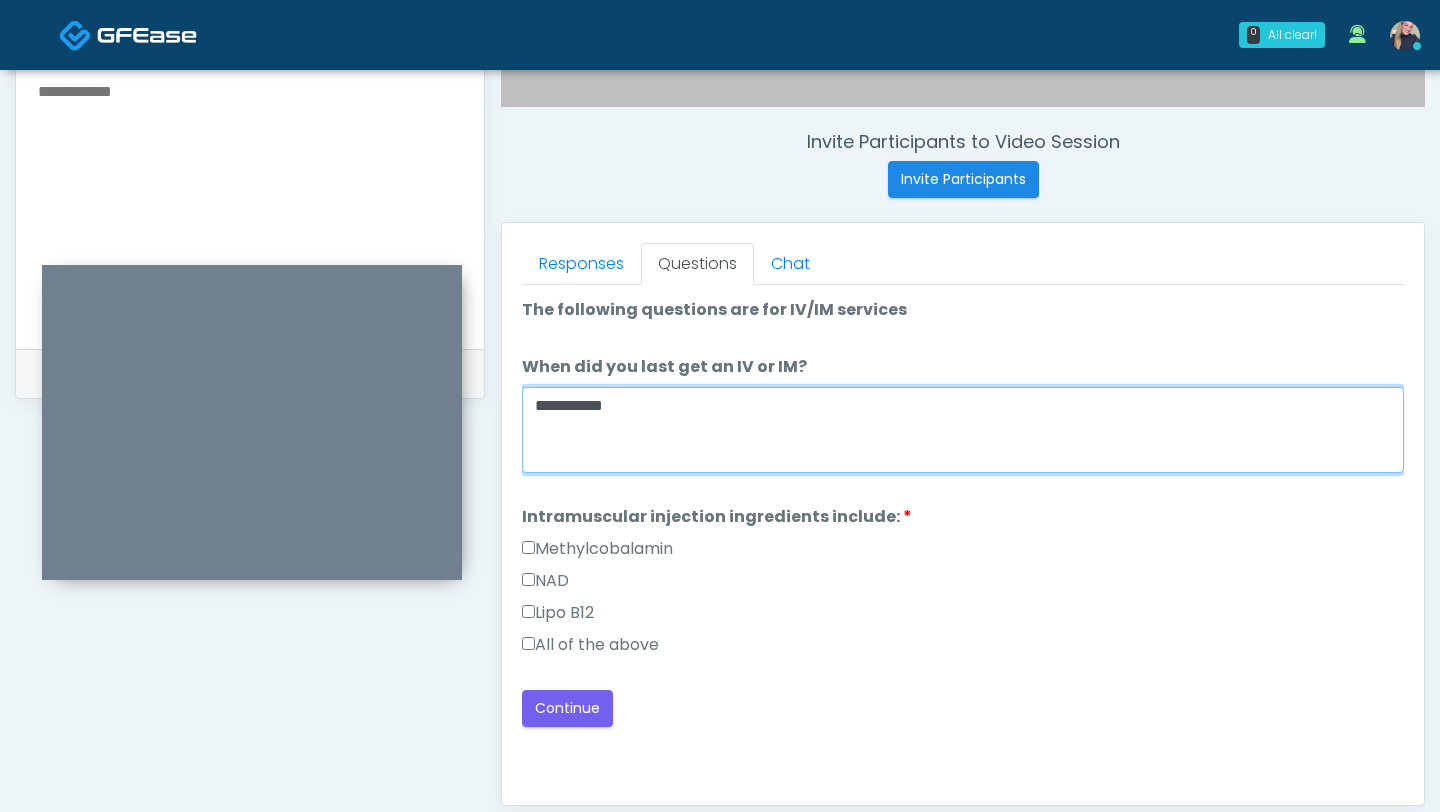 type on "**********" 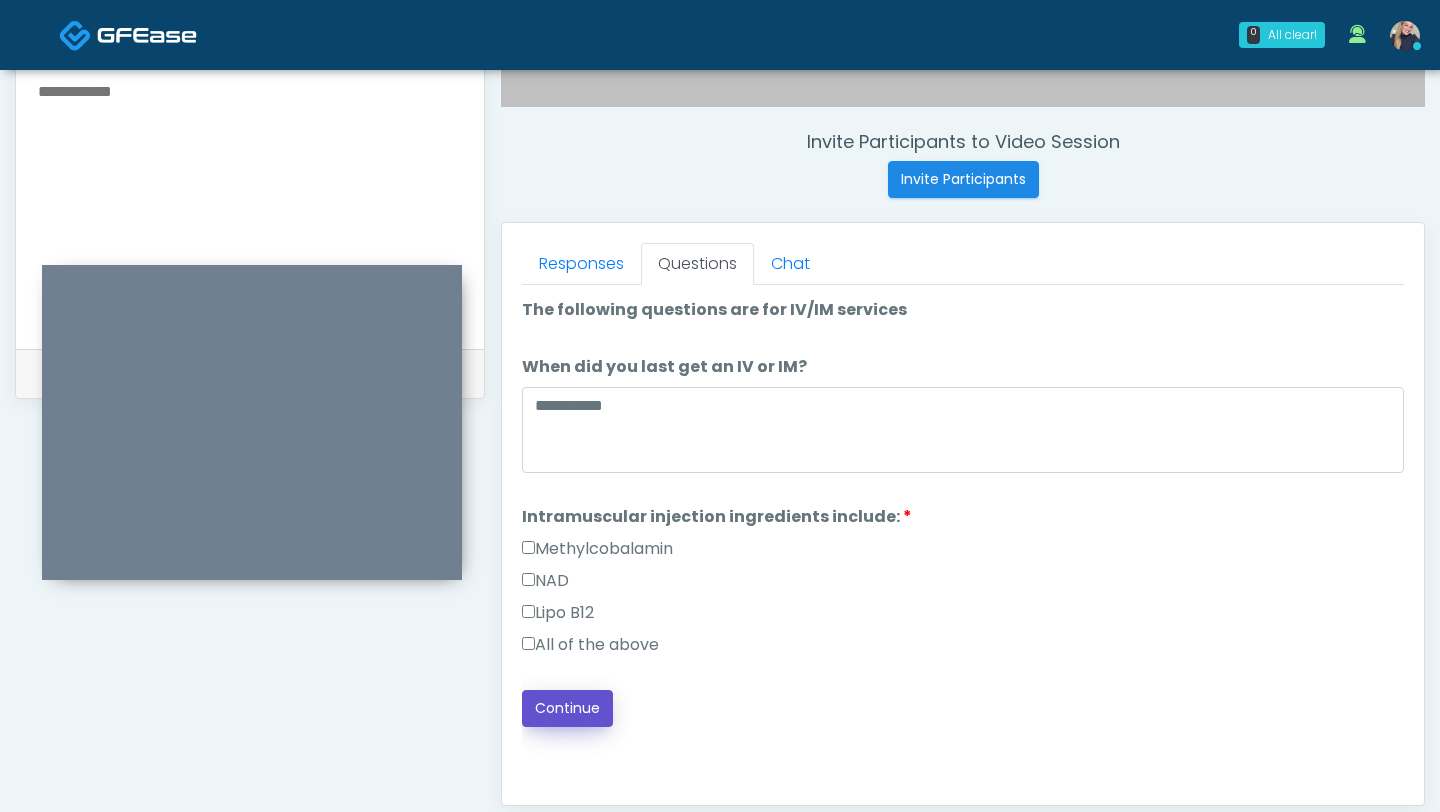 click on "Continue" at bounding box center [567, 708] 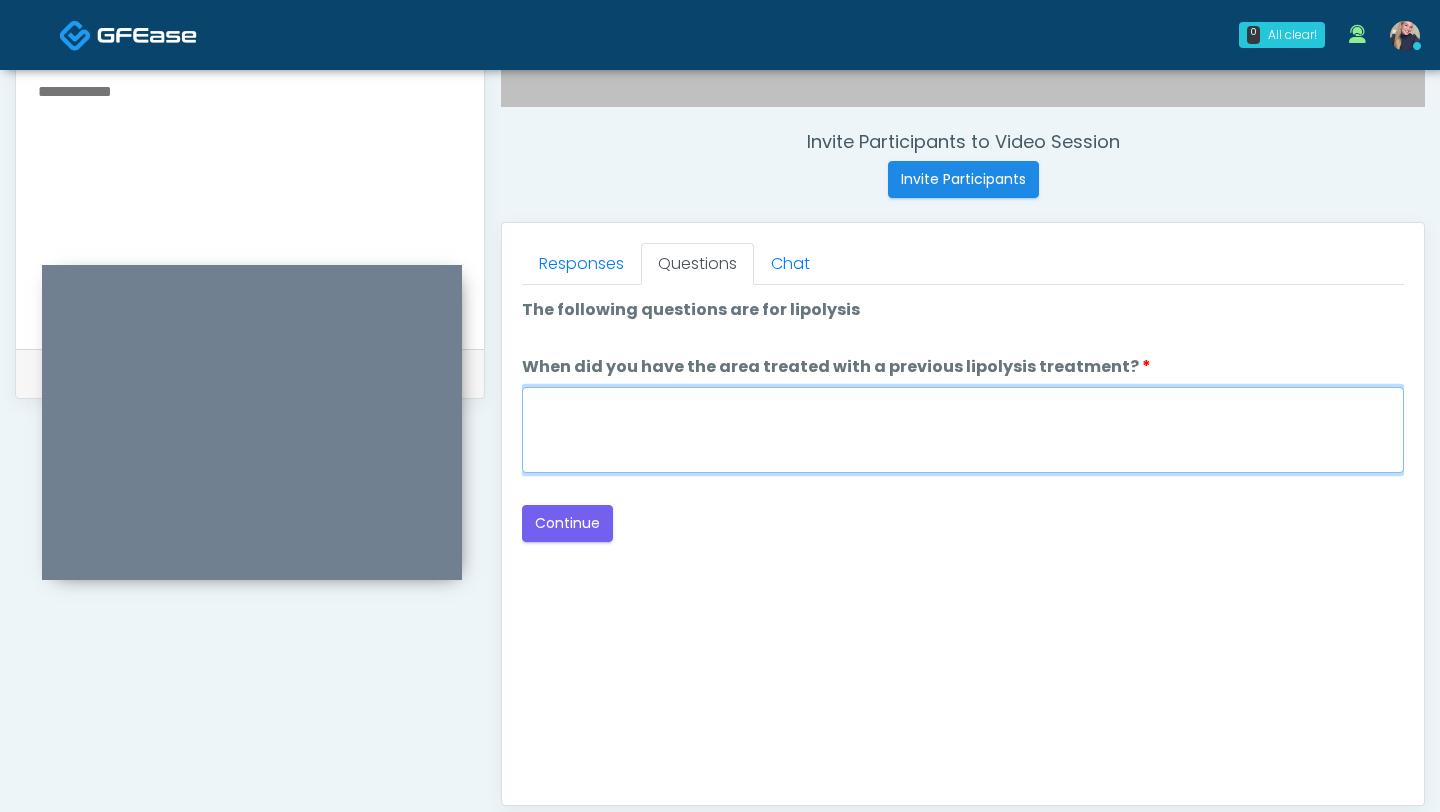 click on "When did you have the area treated with a previous lipolysis treatment?" at bounding box center [963, 430] 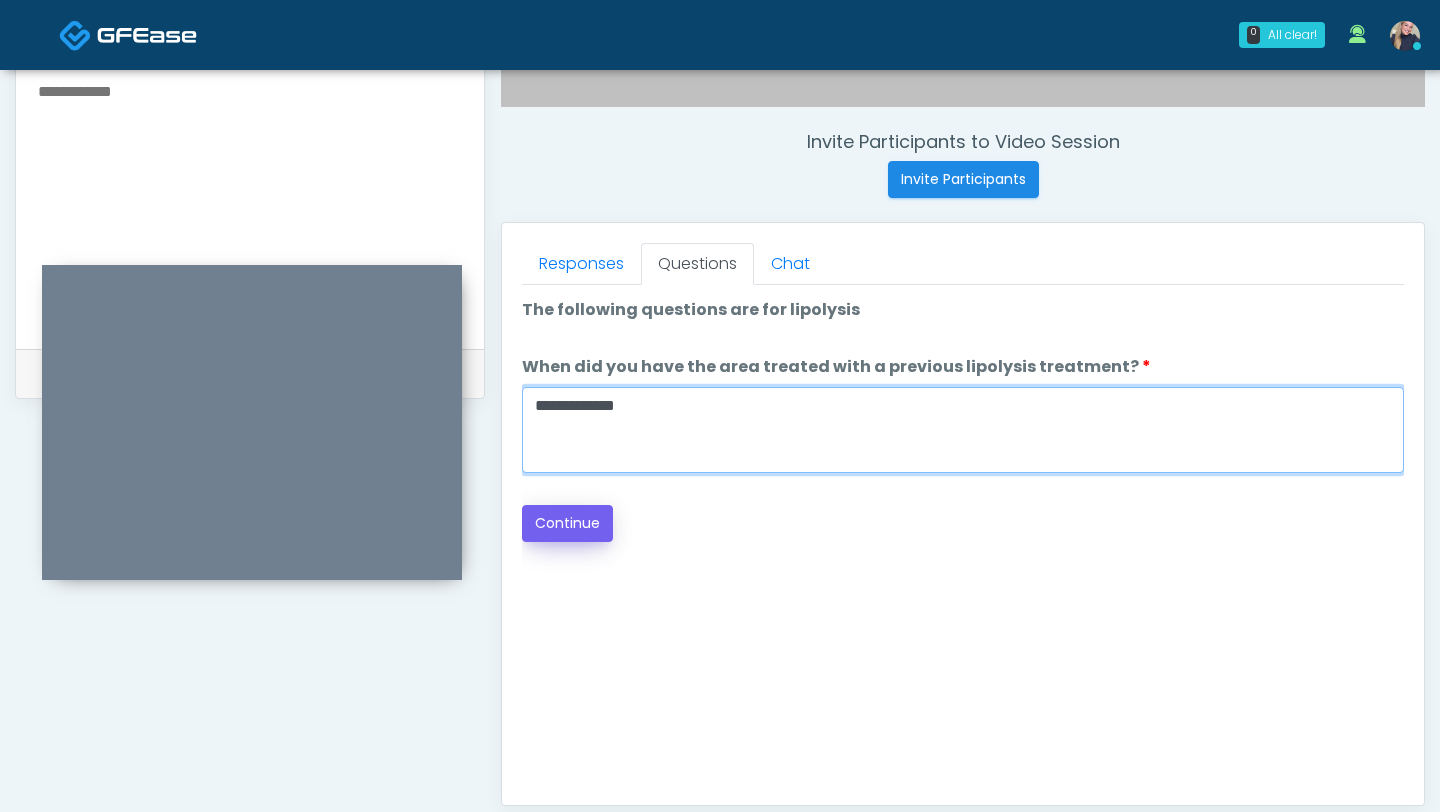 type on "**********" 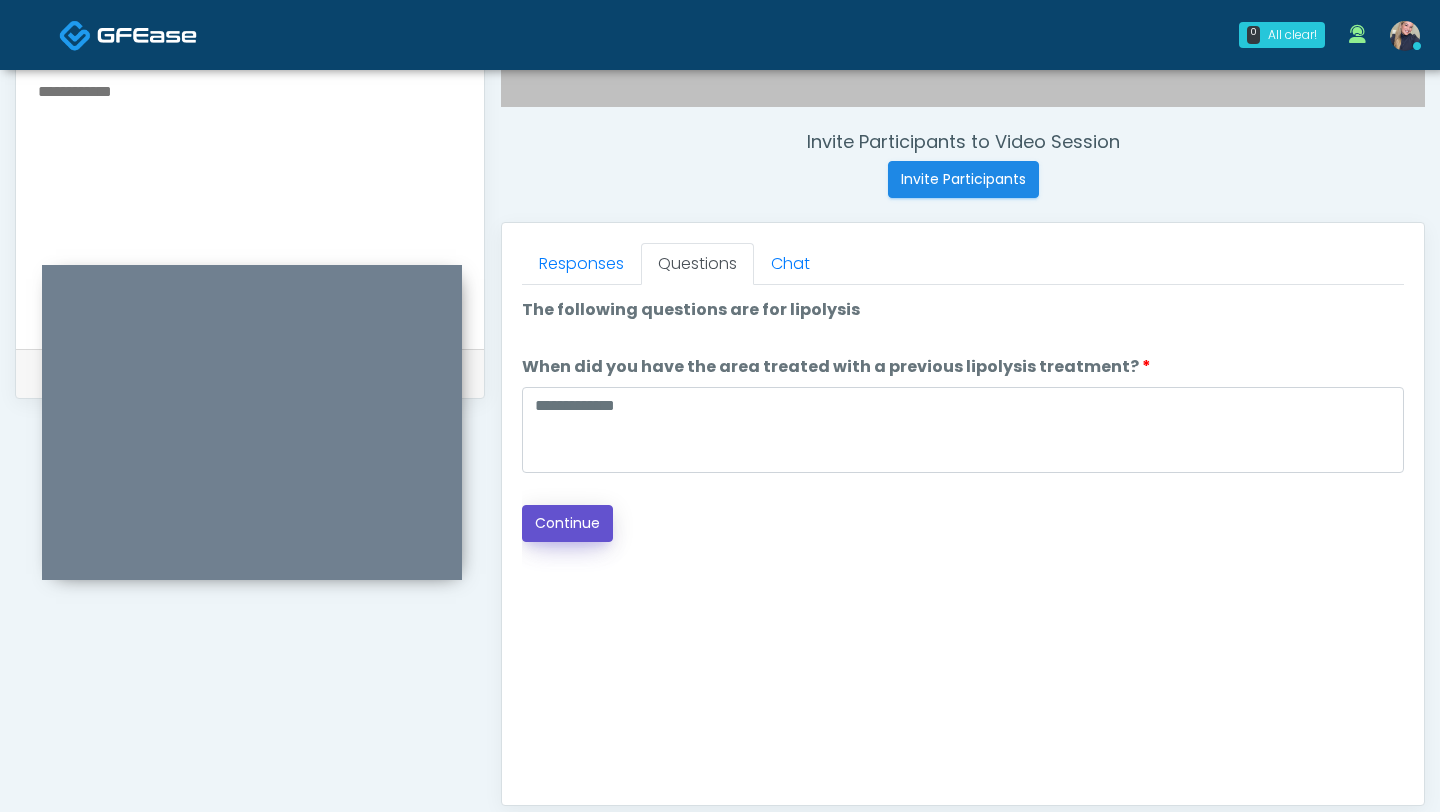 click on "Continue" at bounding box center (567, 523) 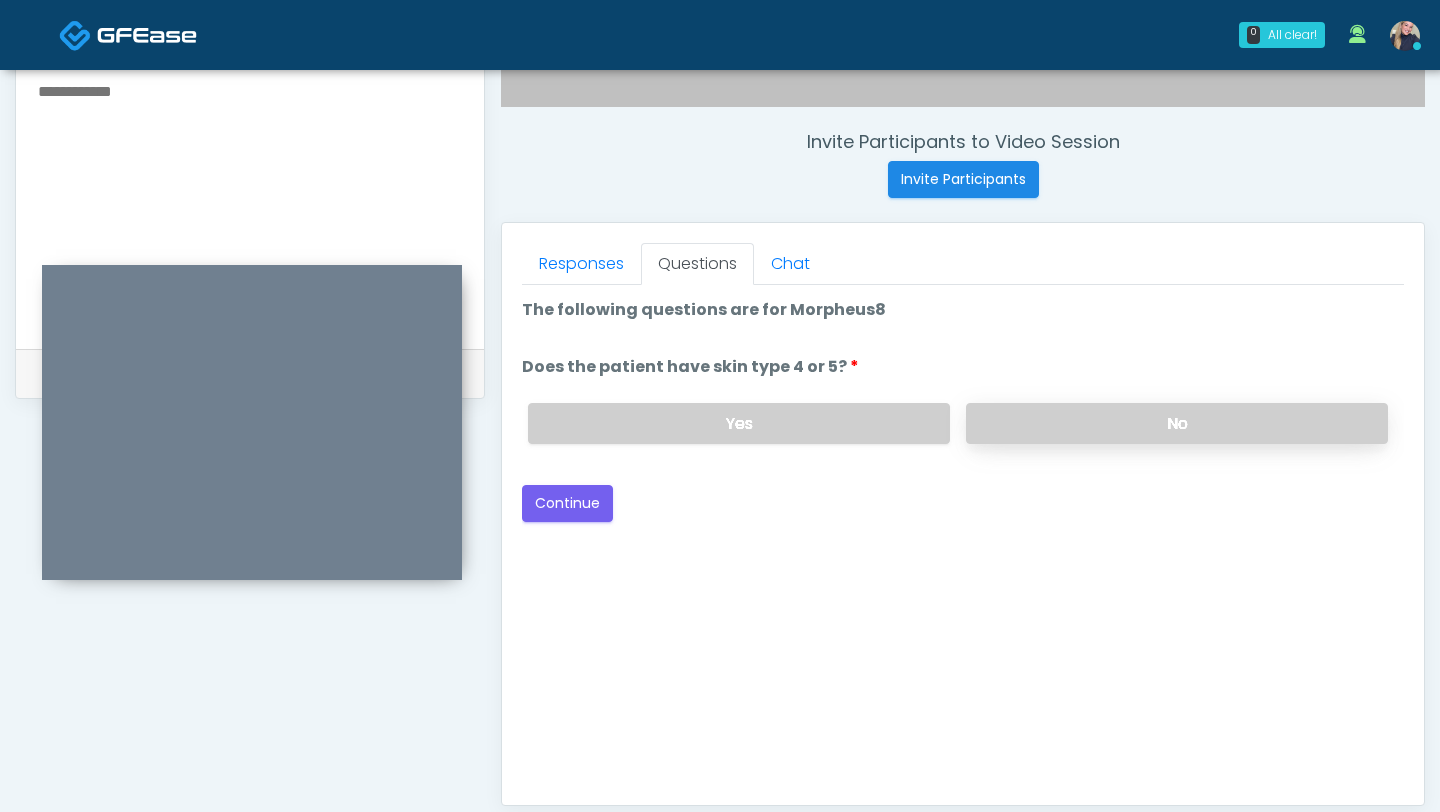 click on "No" at bounding box center (1177, 423) 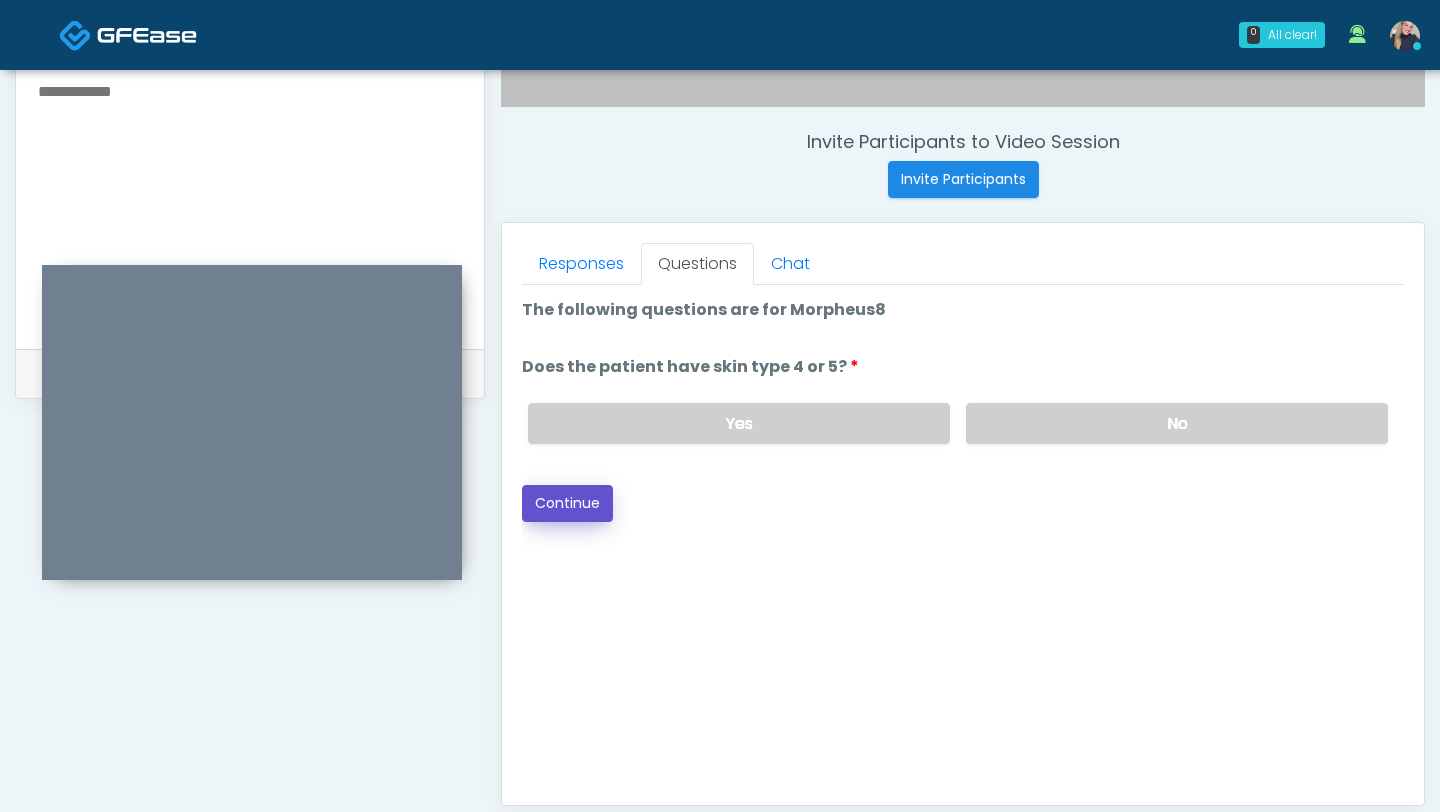click on "Continue" at bounding box center (567, 503) 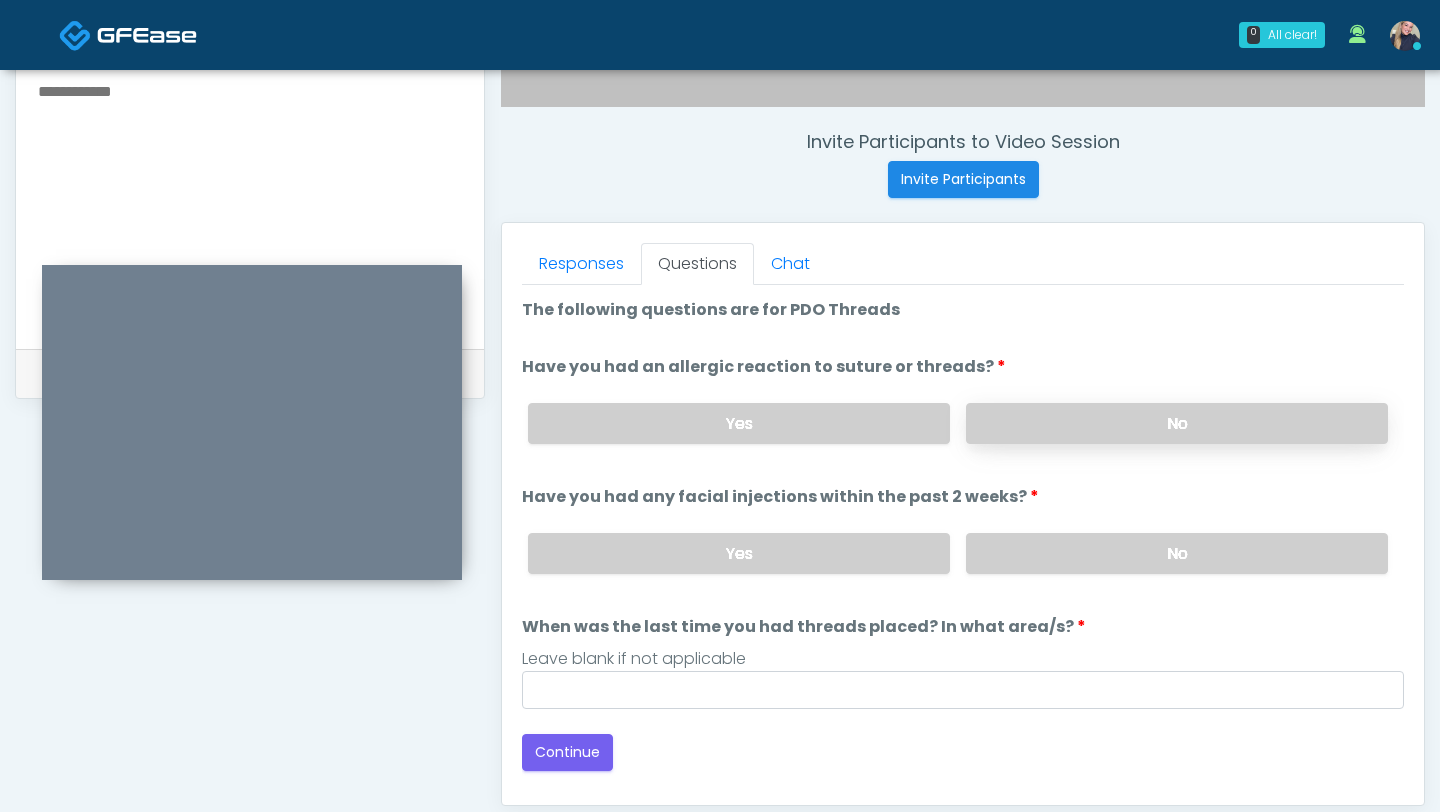 click on "No" at bounding box center [1177, 423] 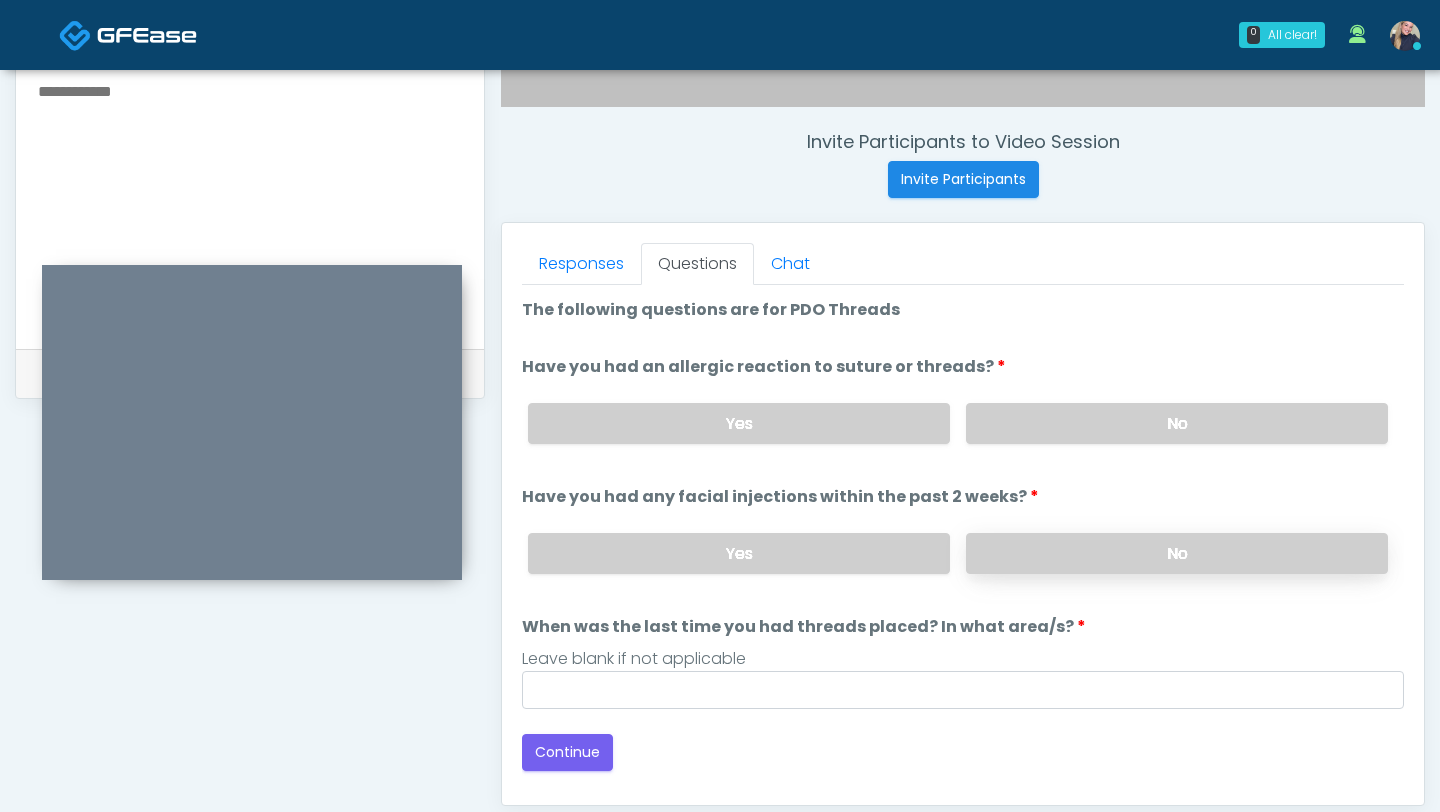 click on "No" at bounding box center [1177, 553] 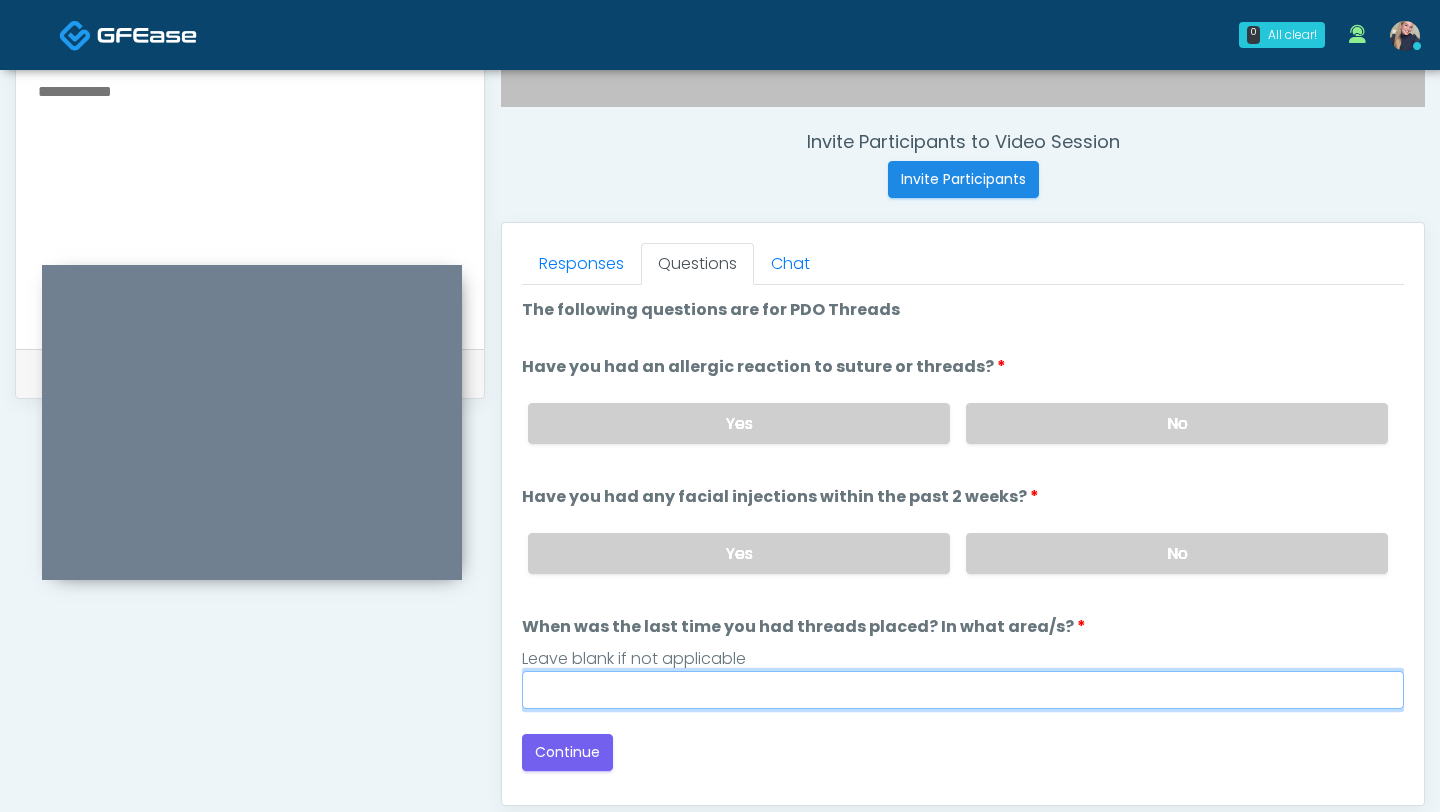 click on "When was the last time you had threads placed? In what area/s?" at bounding box center (963, 690) 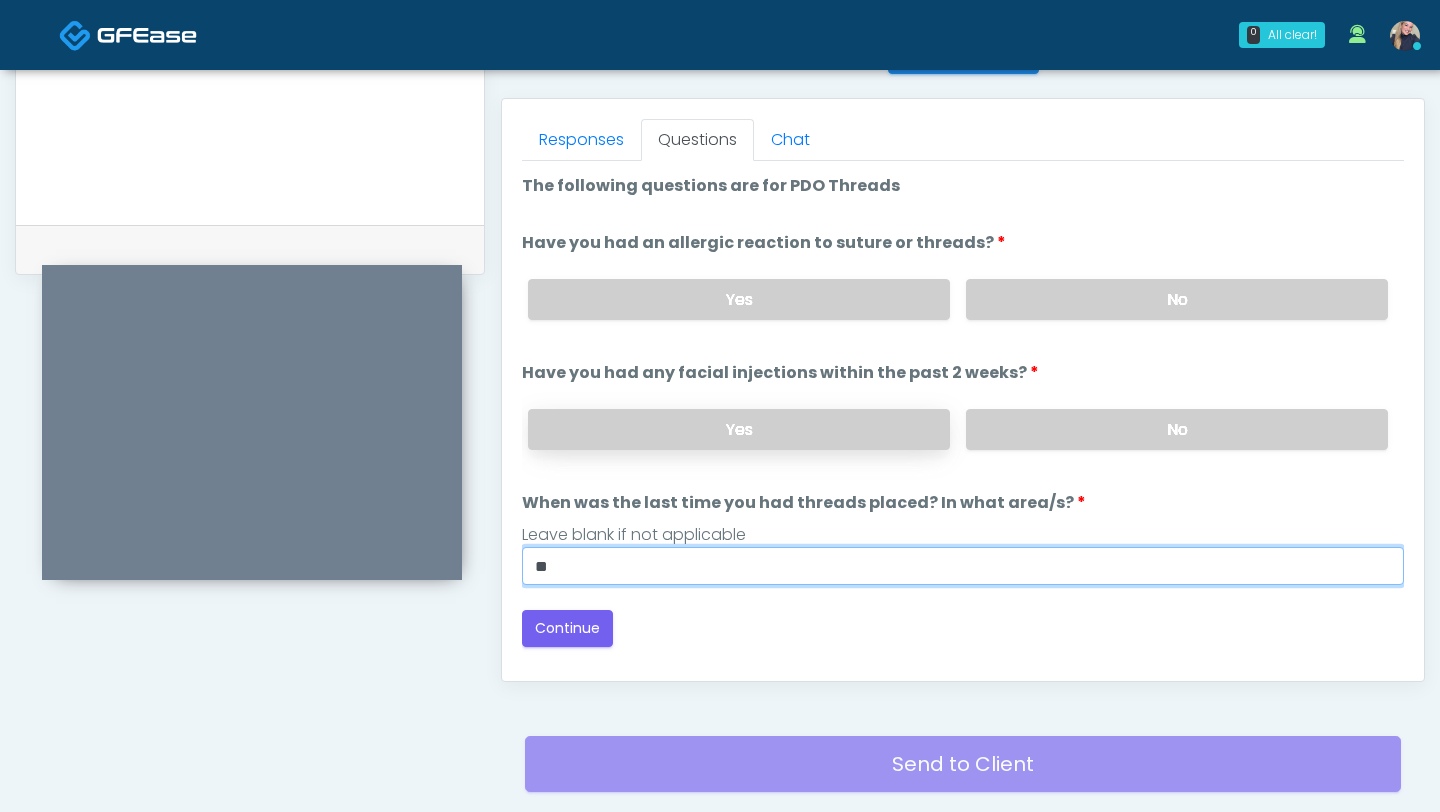 scroll, scrollTop: 851, scrollLeft: 0, axis: vertical 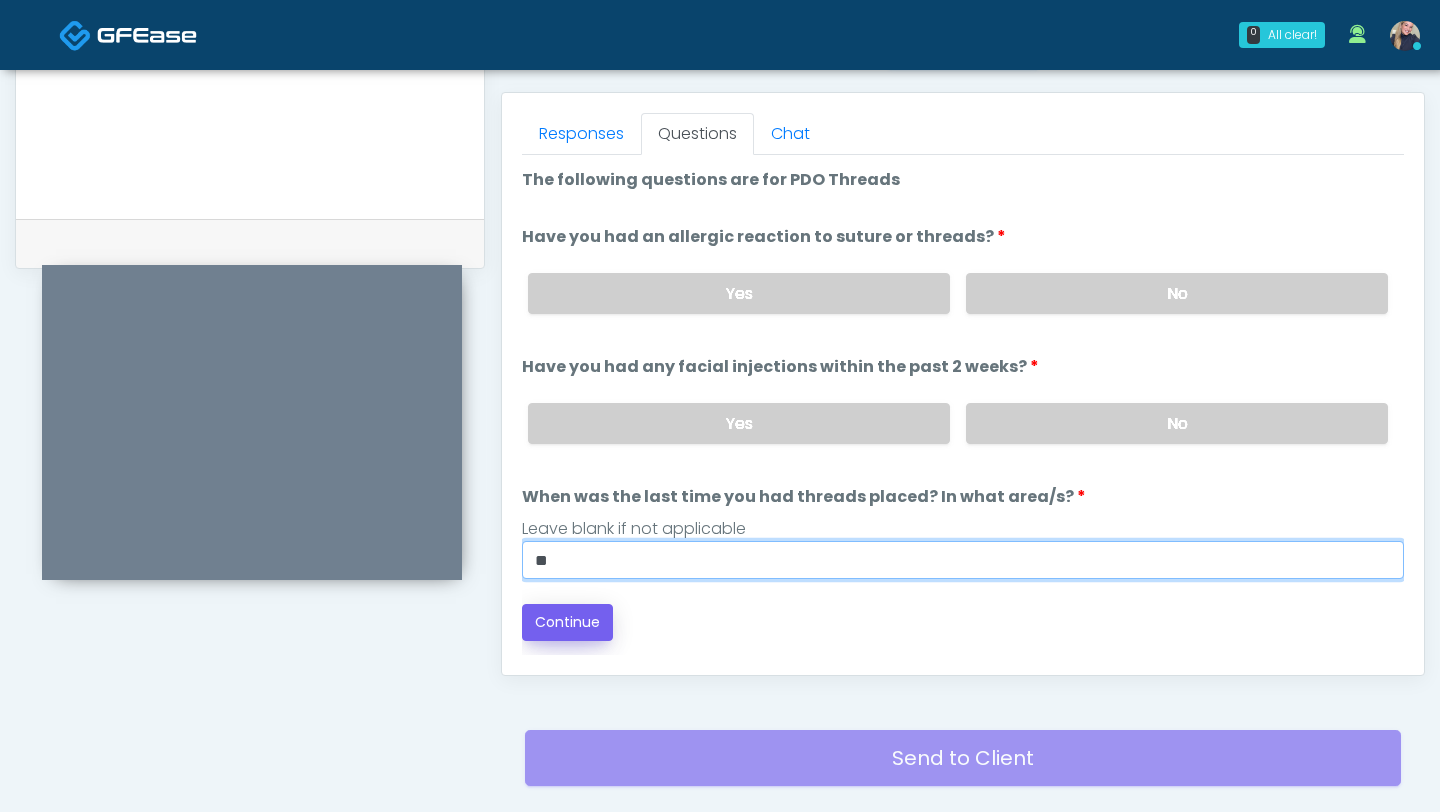 type on "**" 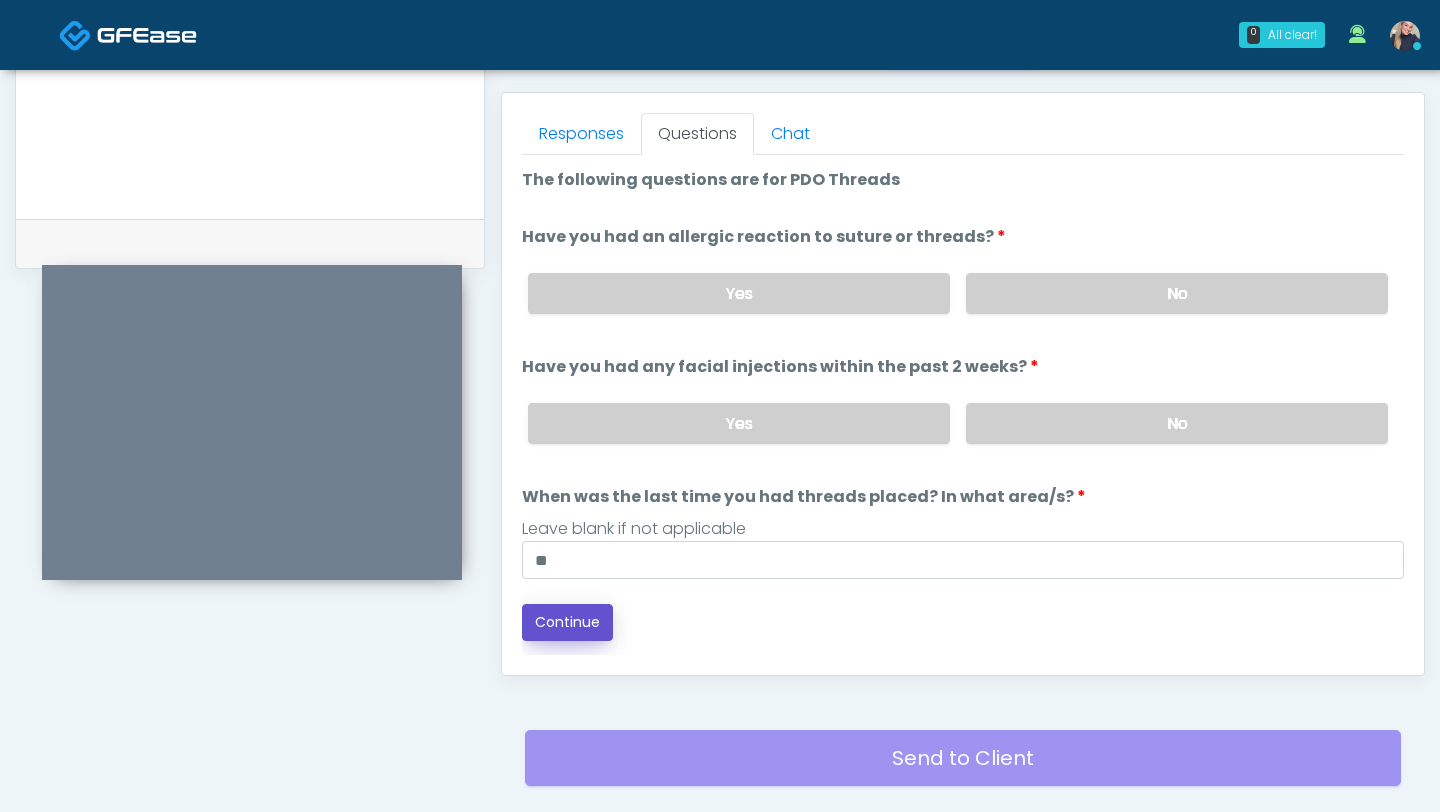 click on "Continue" at bounding box center (567, 622) 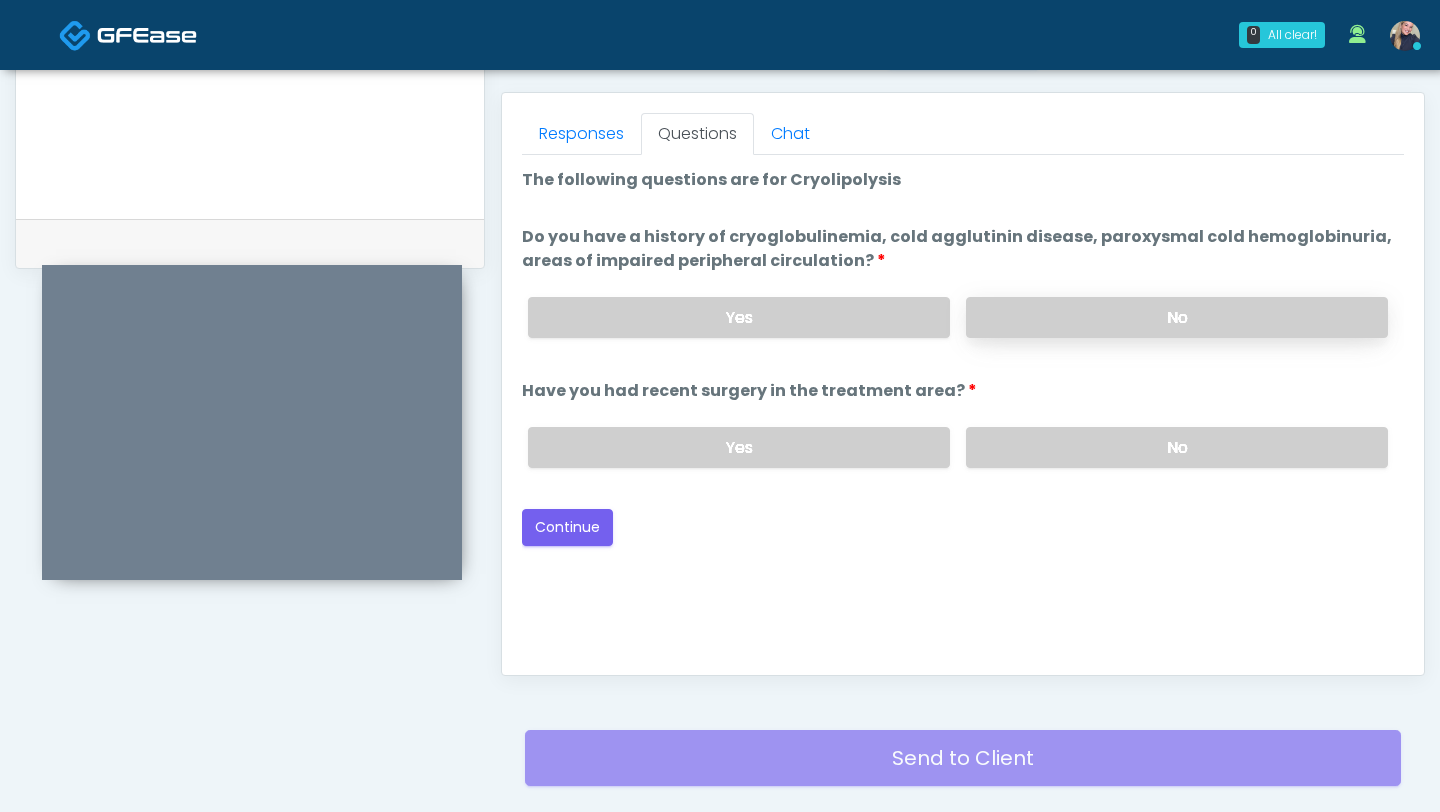 click on "No" at bounding box center [1177, 317] 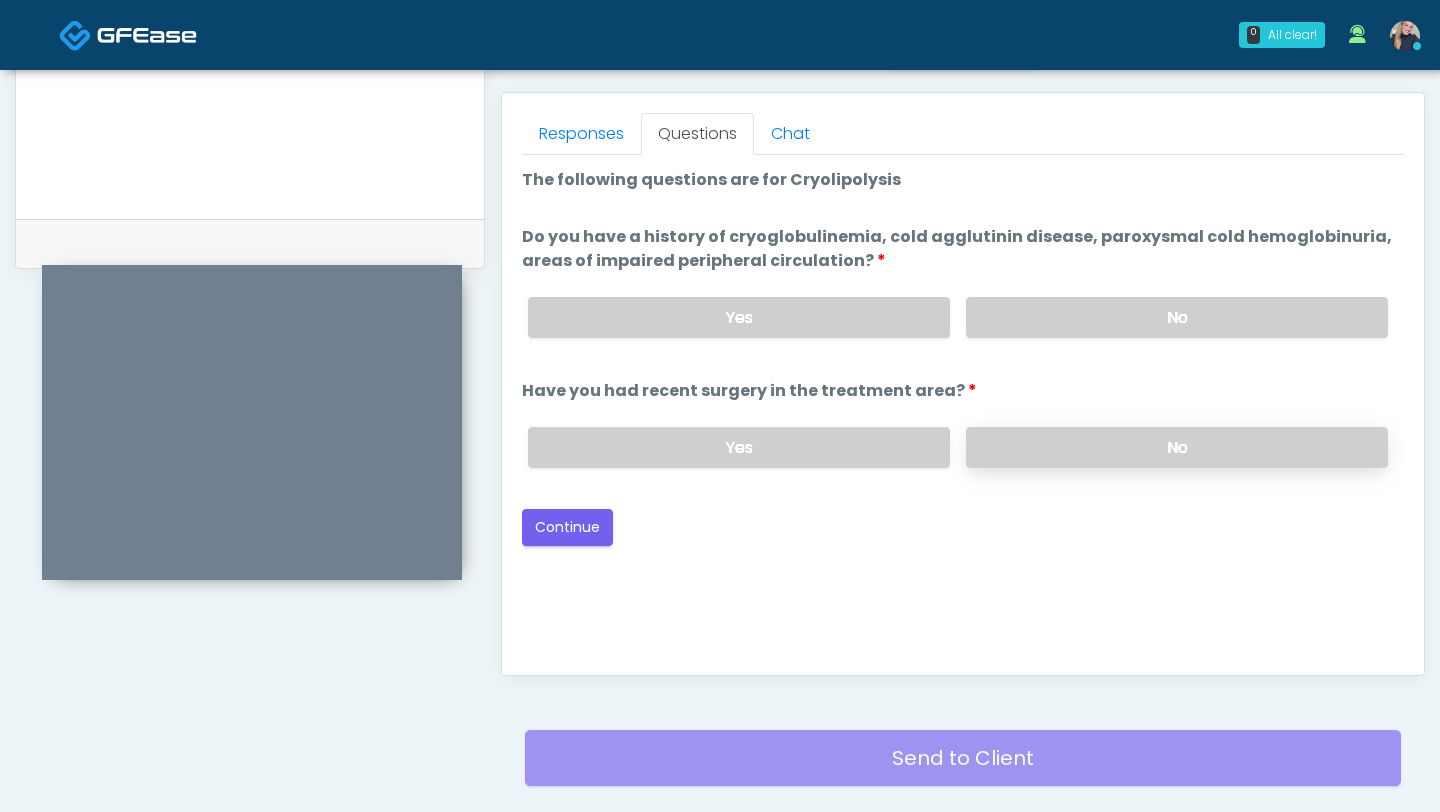 click on "No" at bounding box center (1177, 447) 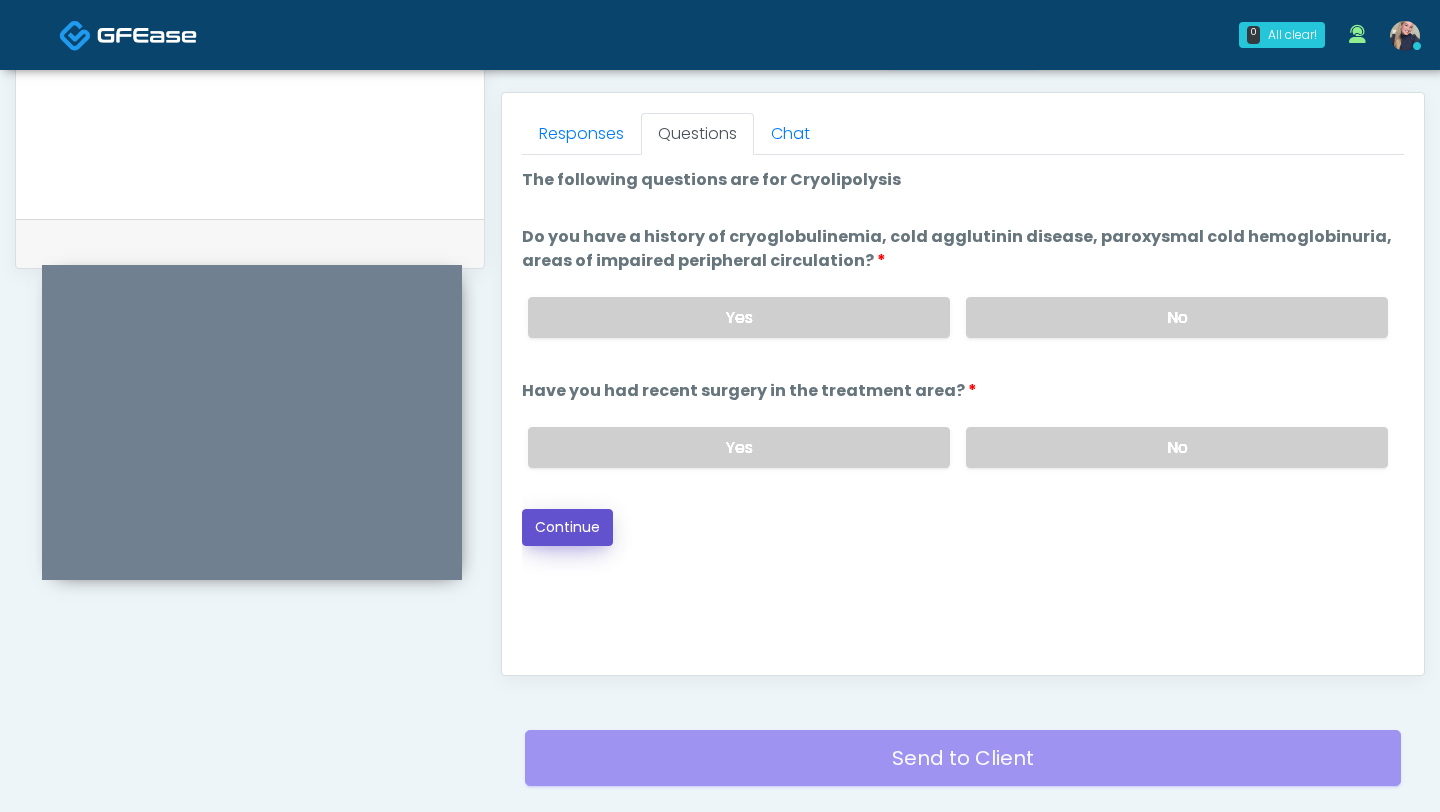 click on "Continue" at bounding box center [567, 527] 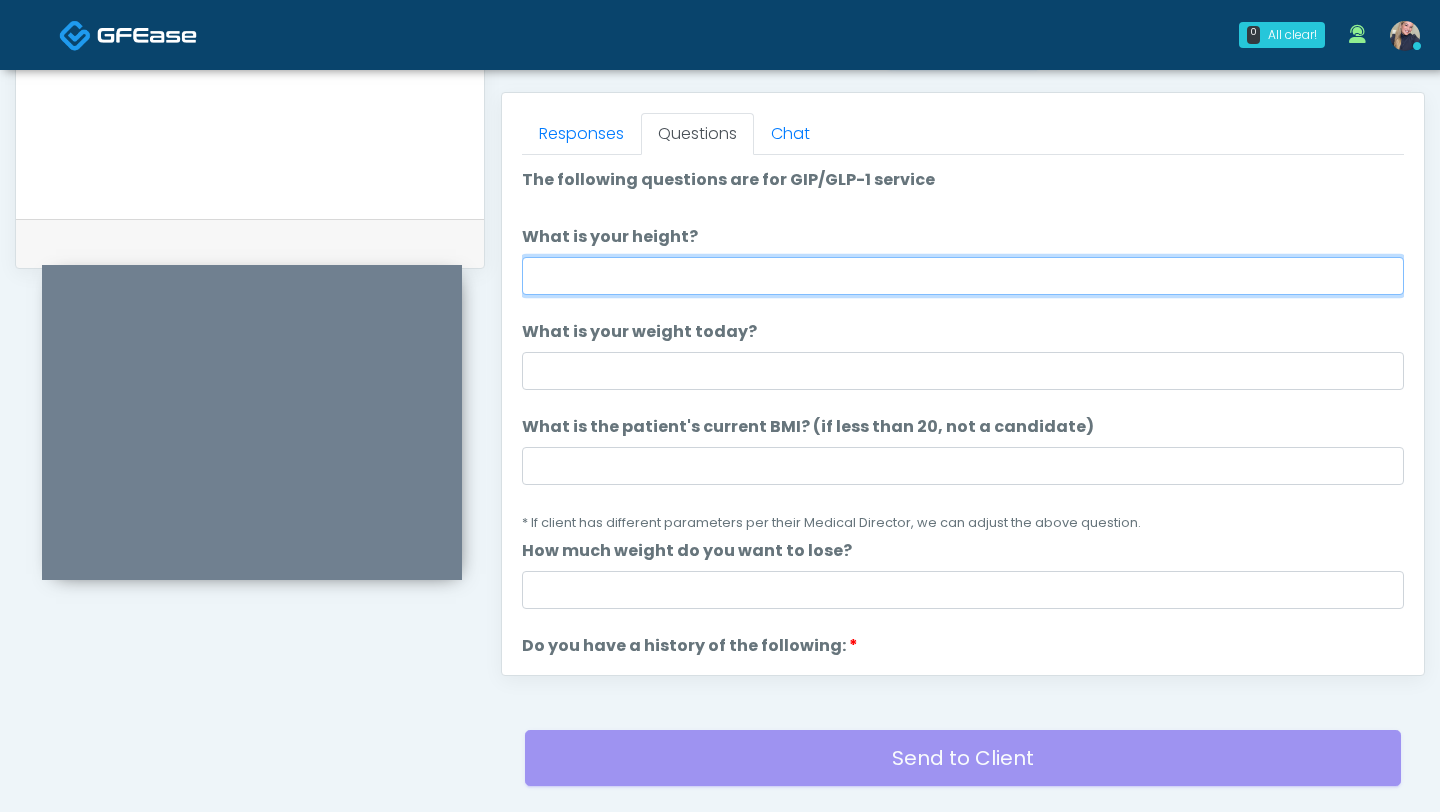 click on "What is your height?" at bounding box center (963, 276) 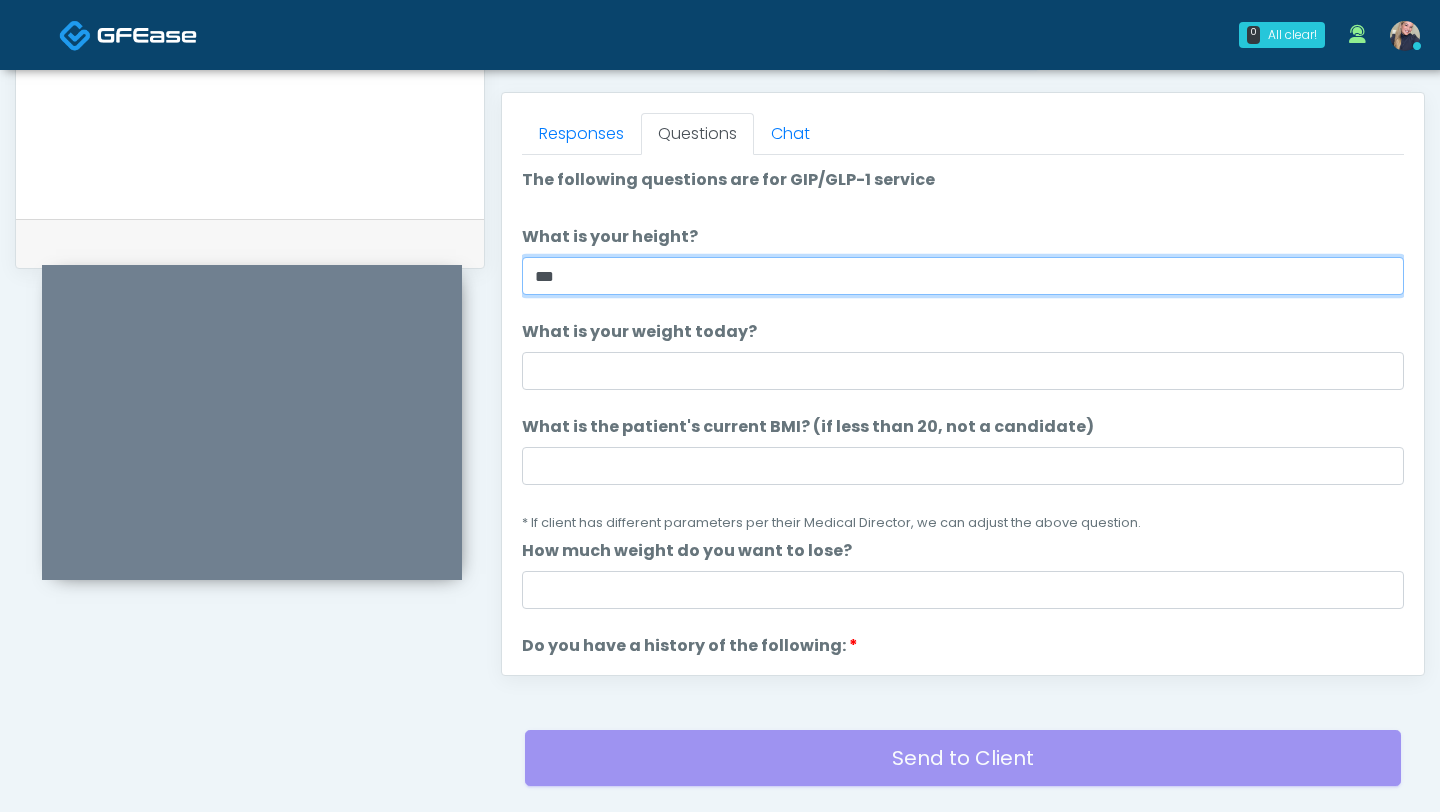 type on "***" 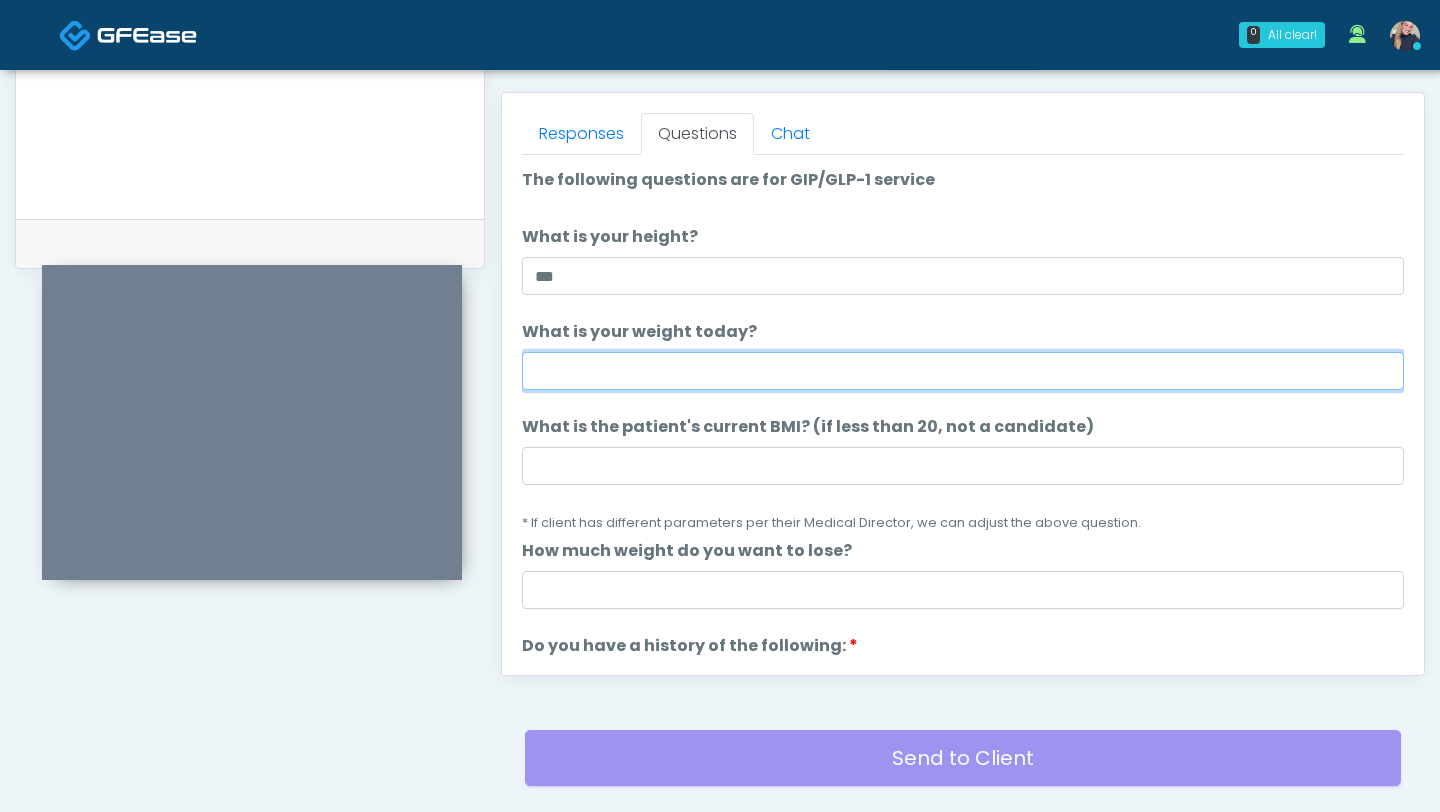 click on "What is your weight today?" at bounding box center [963, 371] 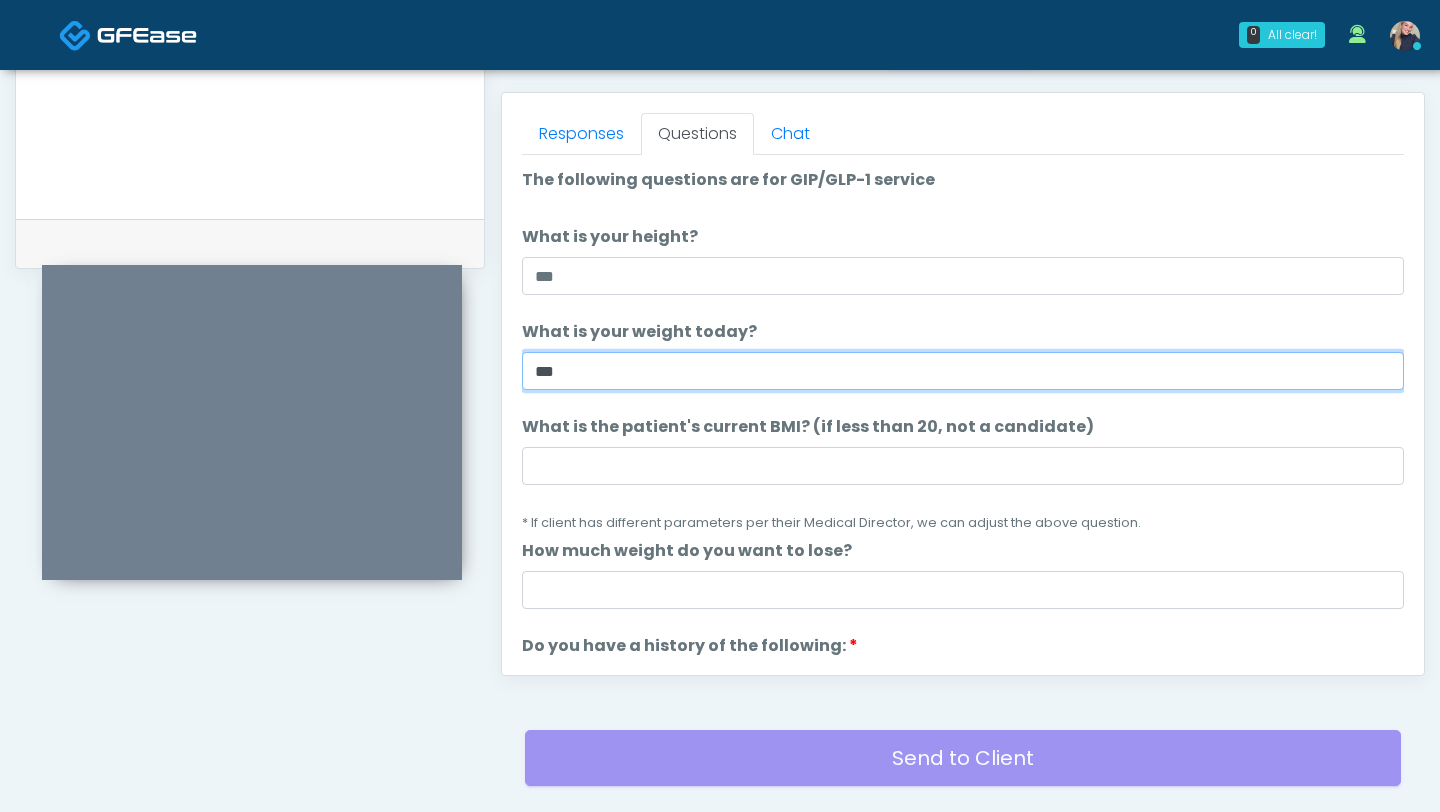 type on "***" 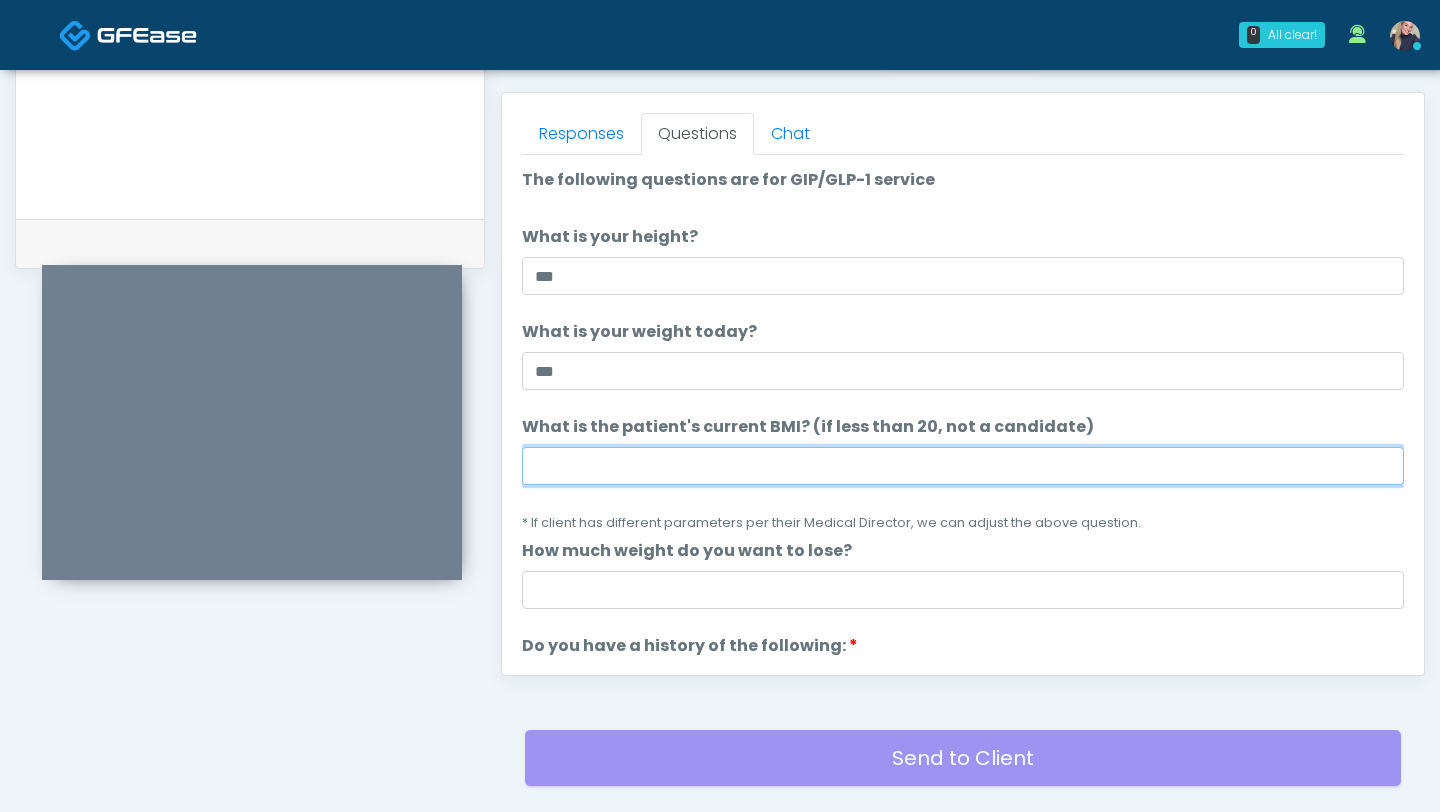 click on "What is the patient's current BMI? (if less than 20, not a candidate)" at bounding box center [963, 466] 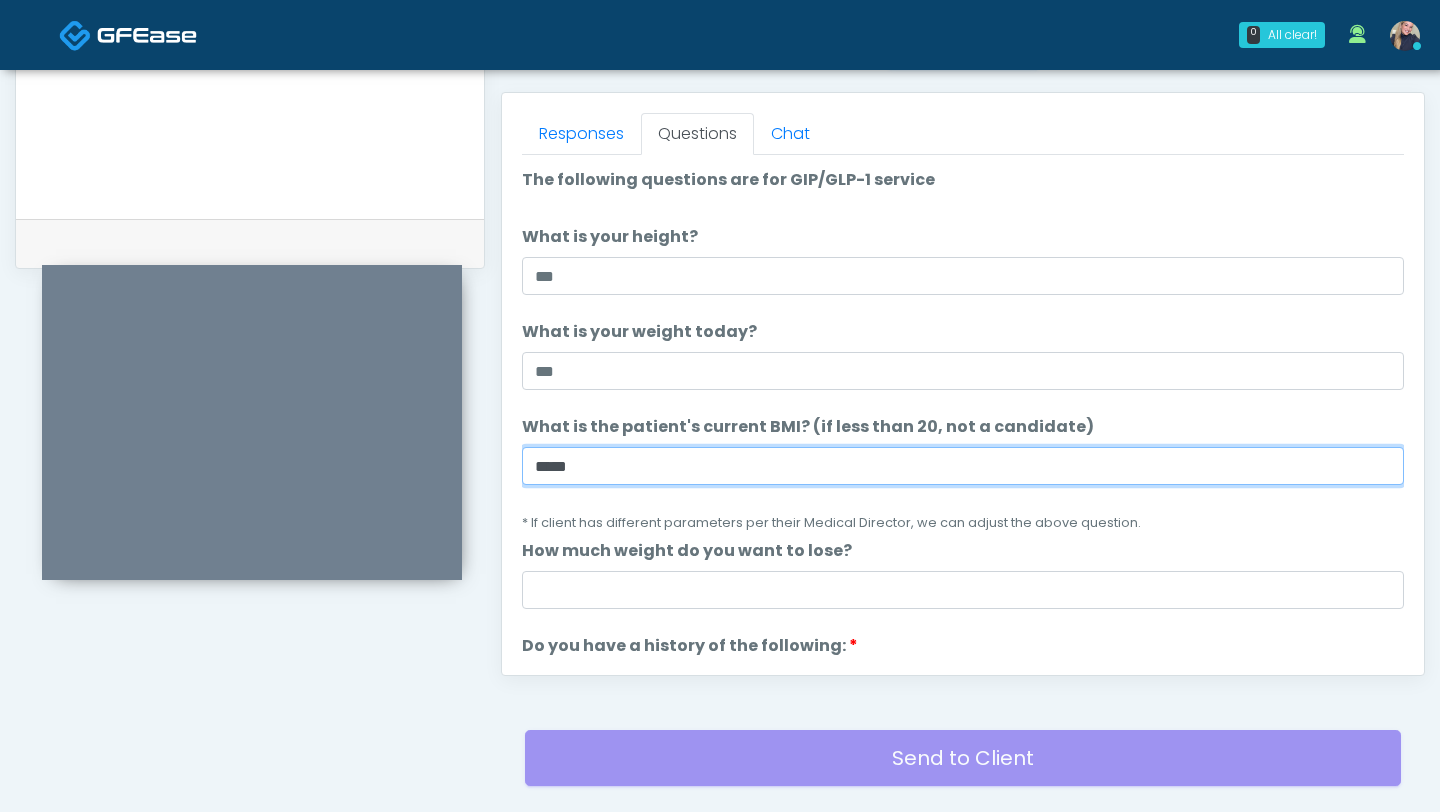 type on "*****" 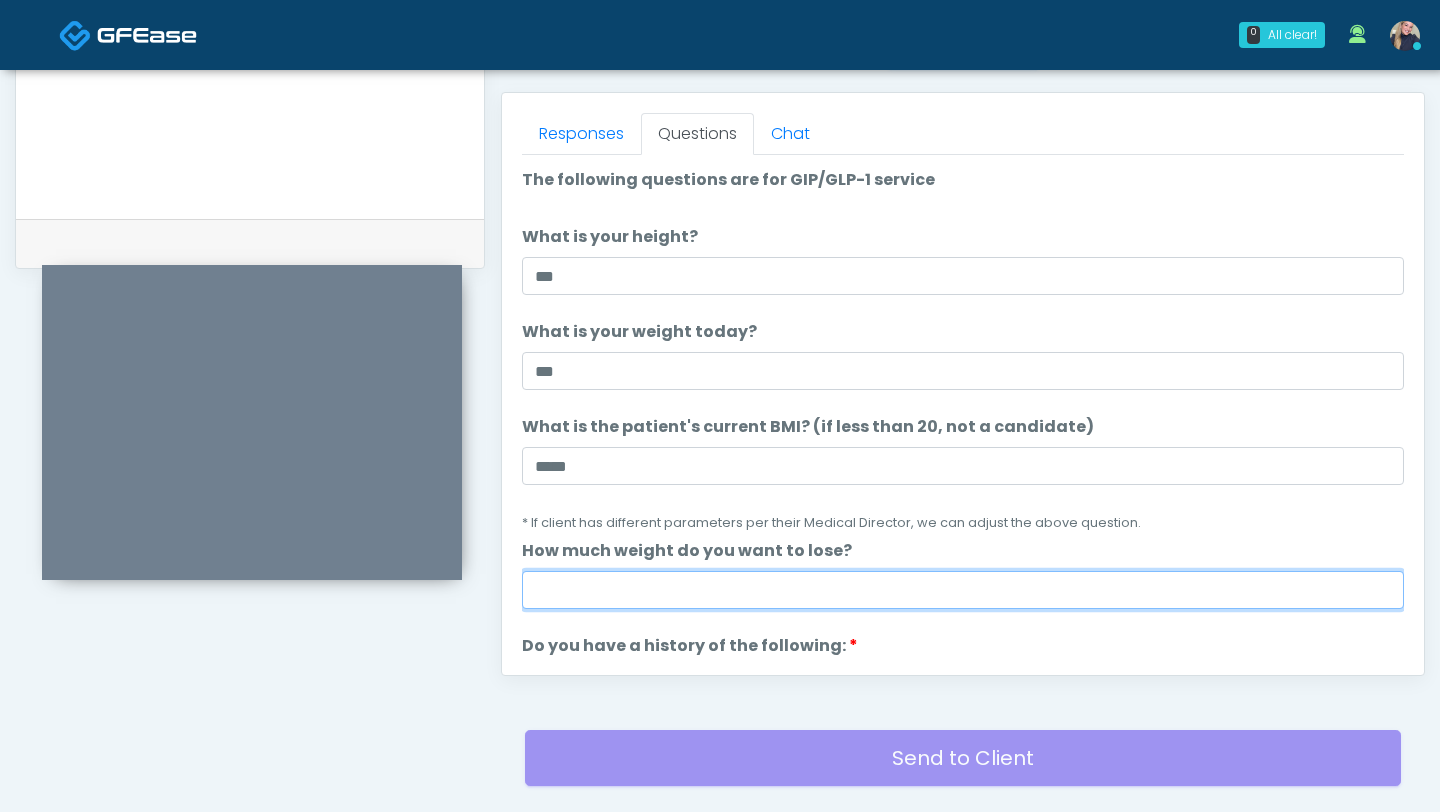 click on "How much weight do you want to lose?" at bounding box center [963, 590] 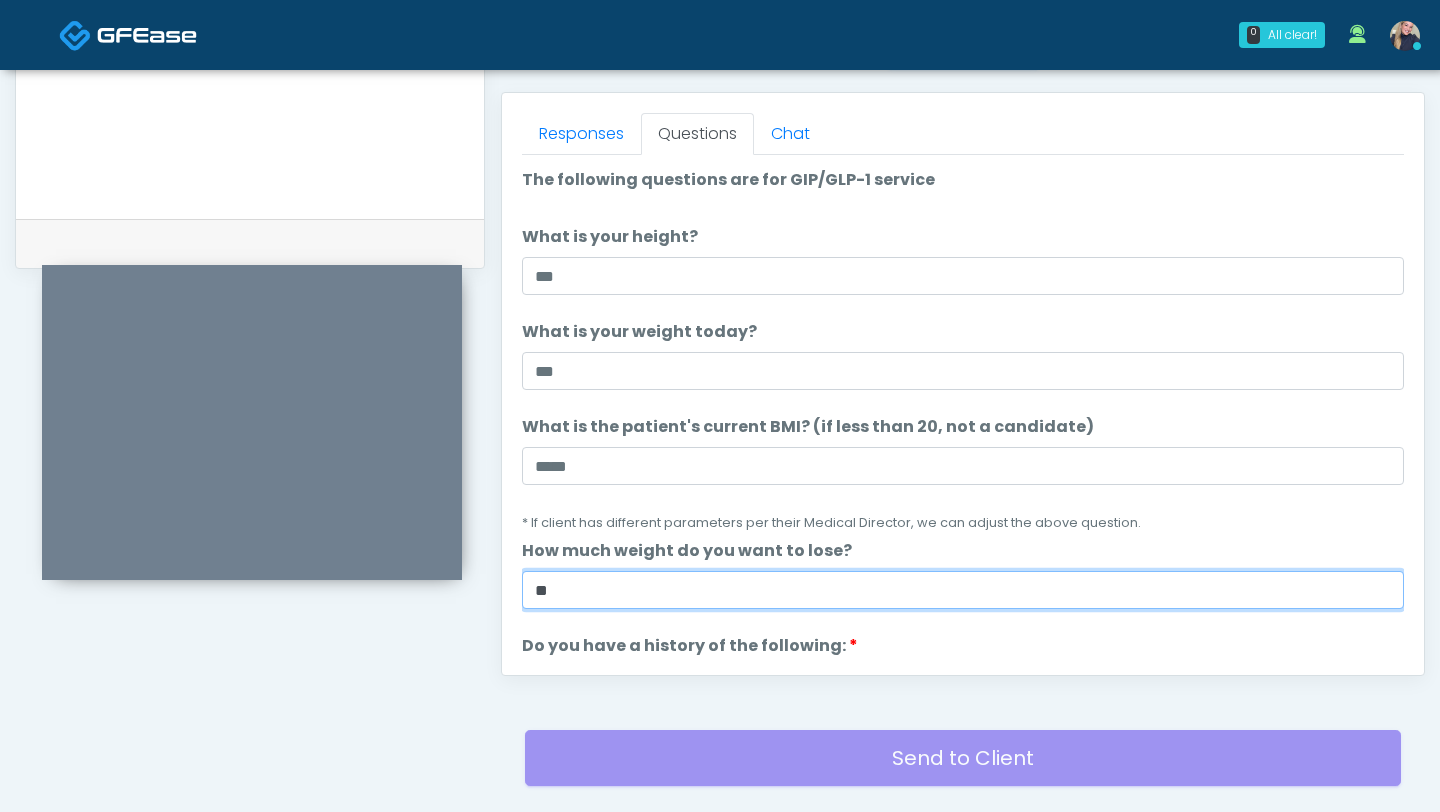 type on "*" 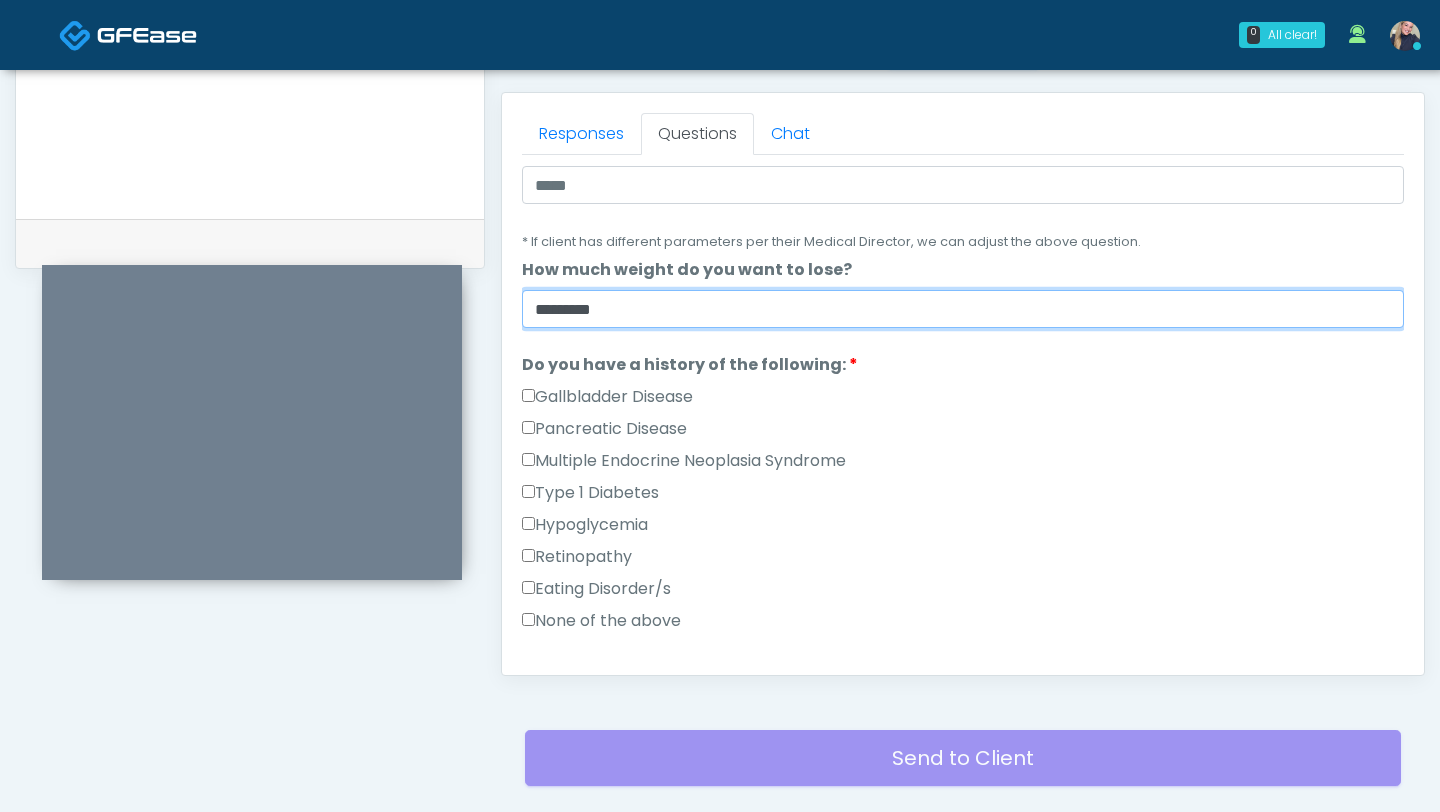scroll, scrollTop: 282, scrollLeft: 0, axis: vertical 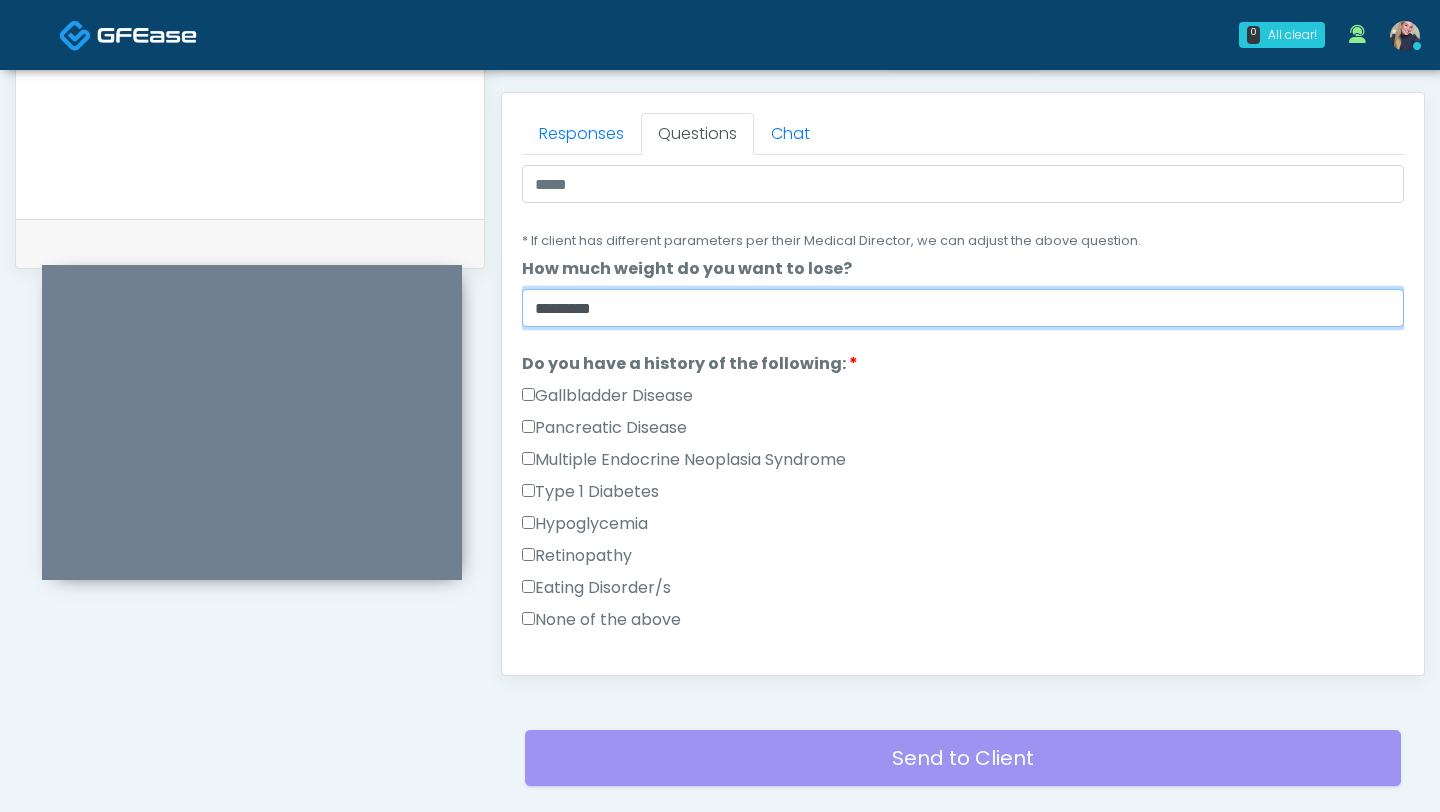 type on "********" 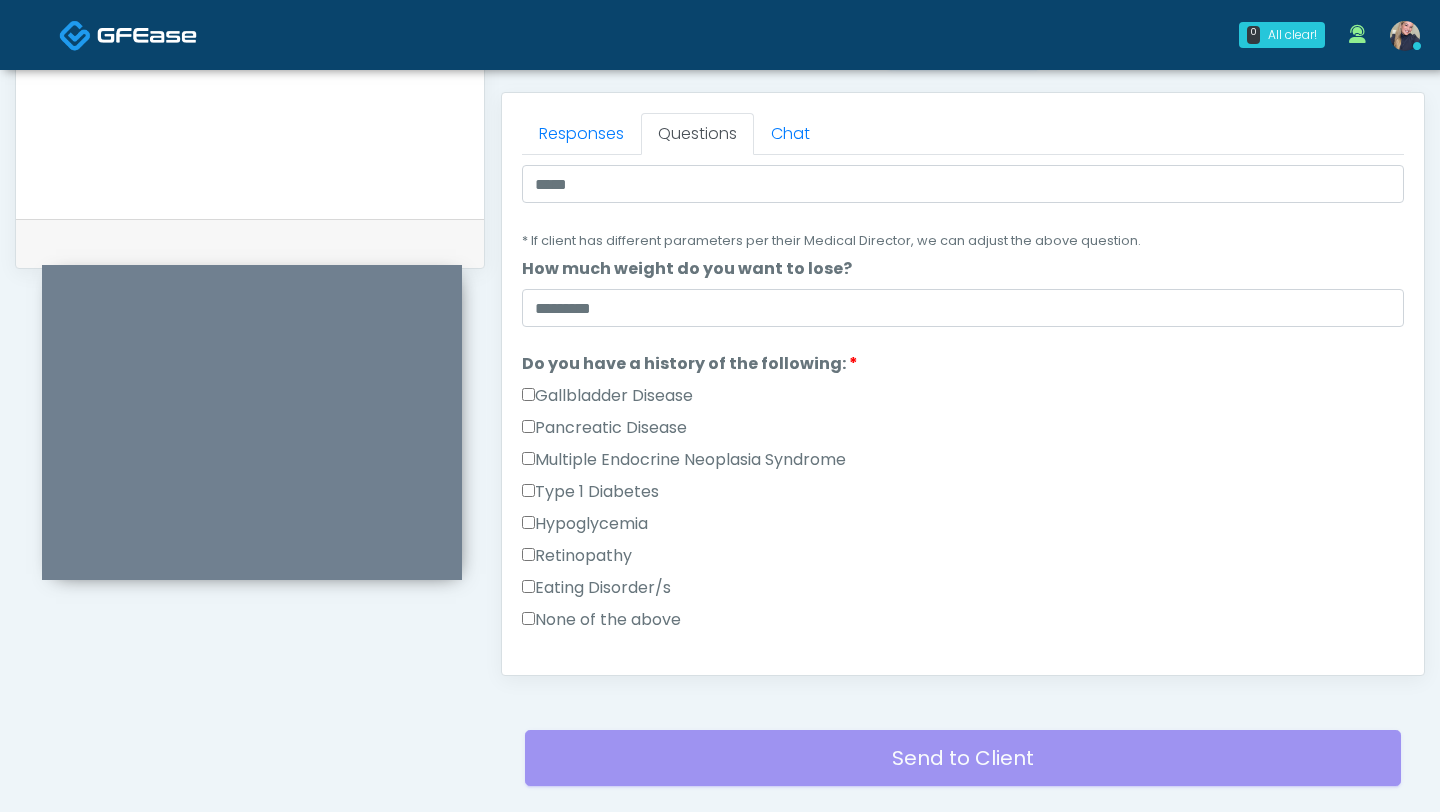 click on "None of the above" at bounding box center [601, 620] 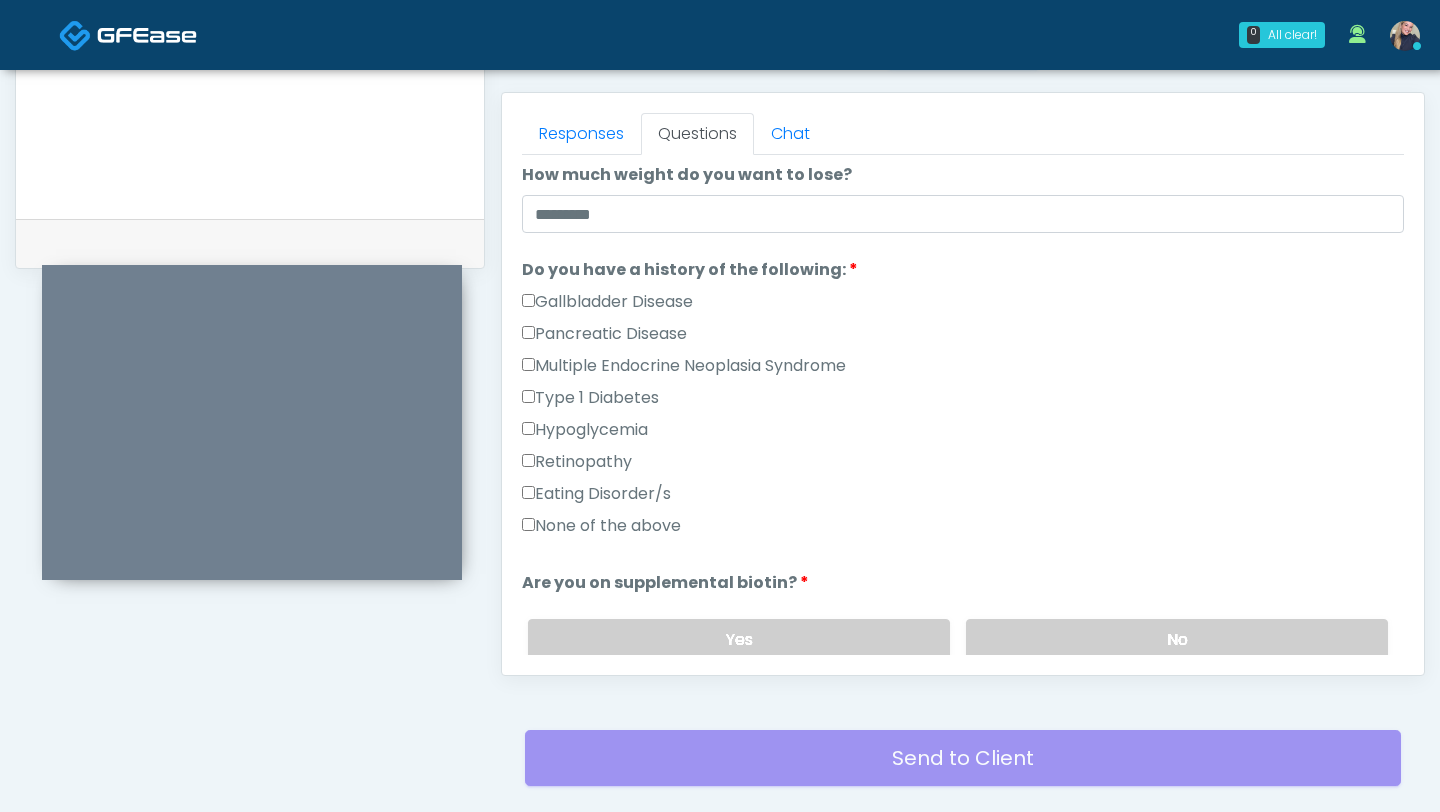 scroll, scrollTop: 377, scrollLeft: 0, axis: vertical 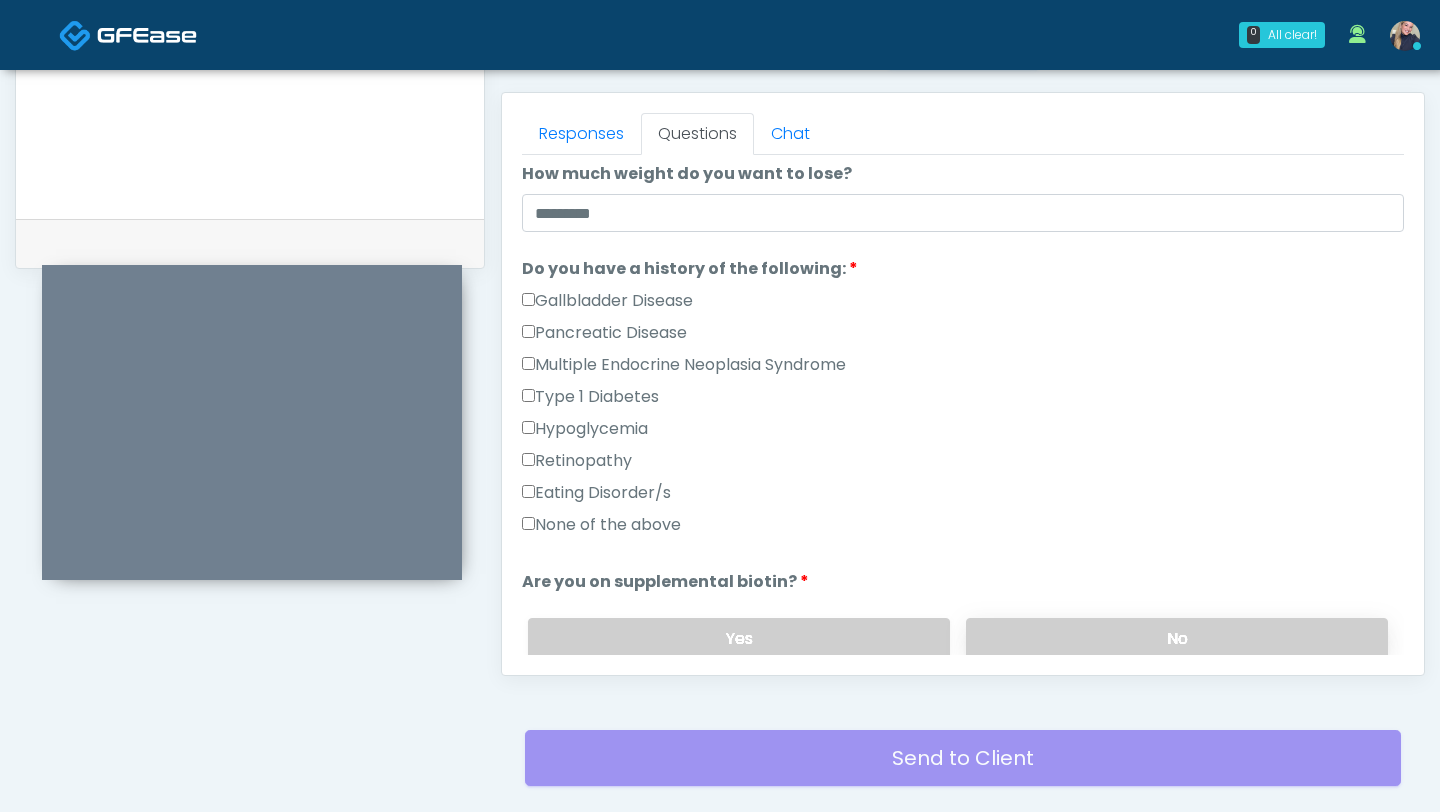click on "No" at bounding box center [1177, 638] 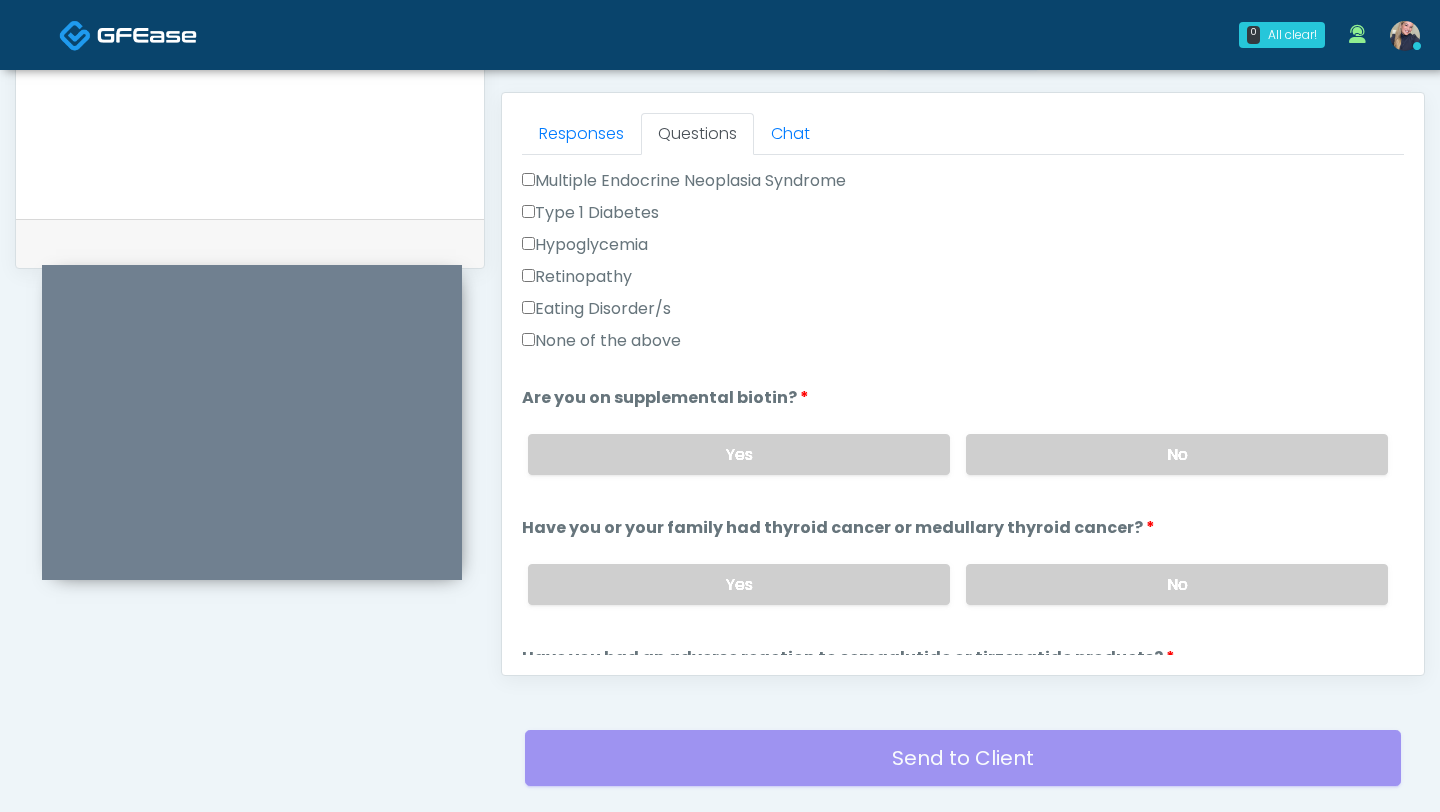 scroll, scrollTop: 565, scrollLeft: 0, axis: vertical 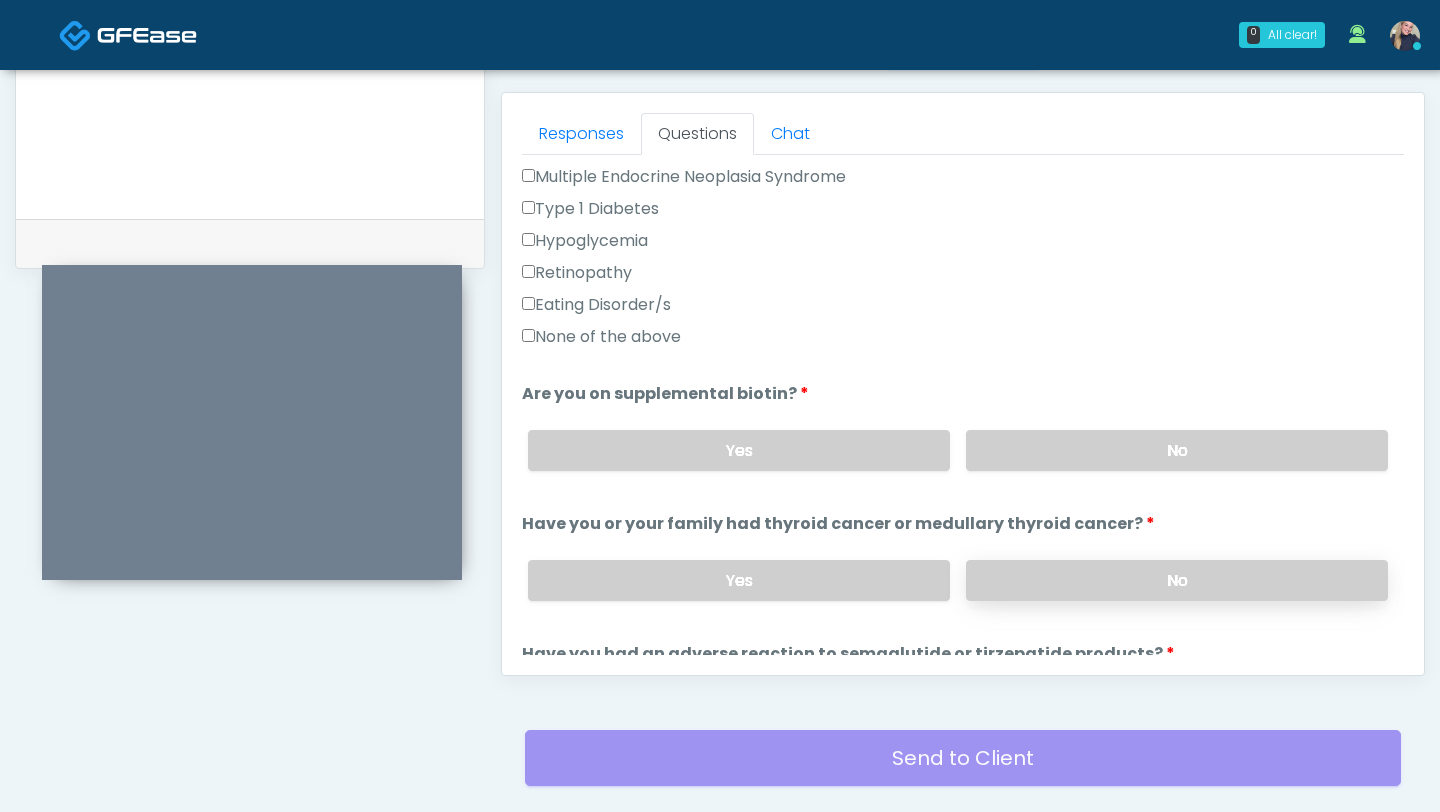 click on "No" at bounding box center (1177, 580) 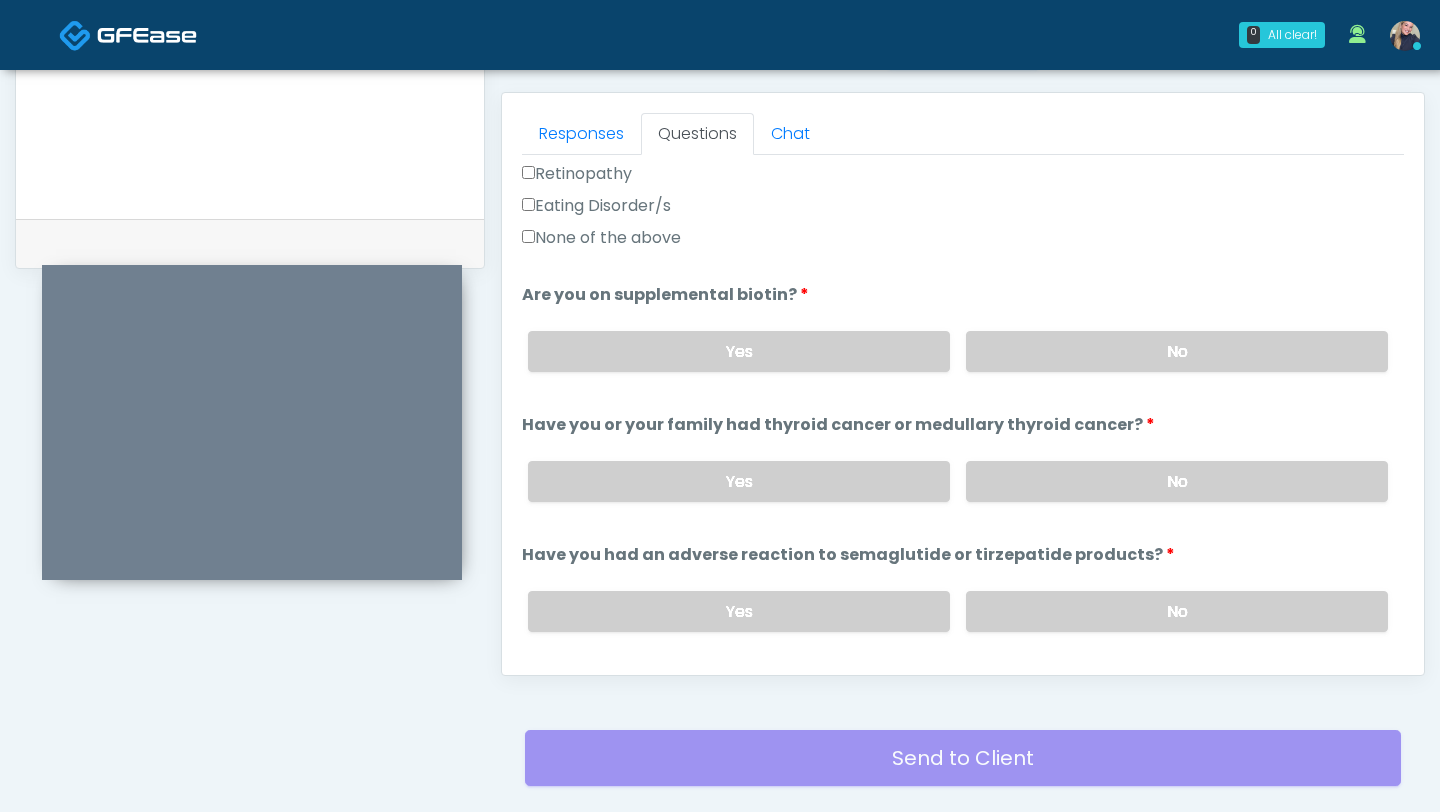 scroll, scrollTop: 740, scrollLeft: 0, axis: vertical 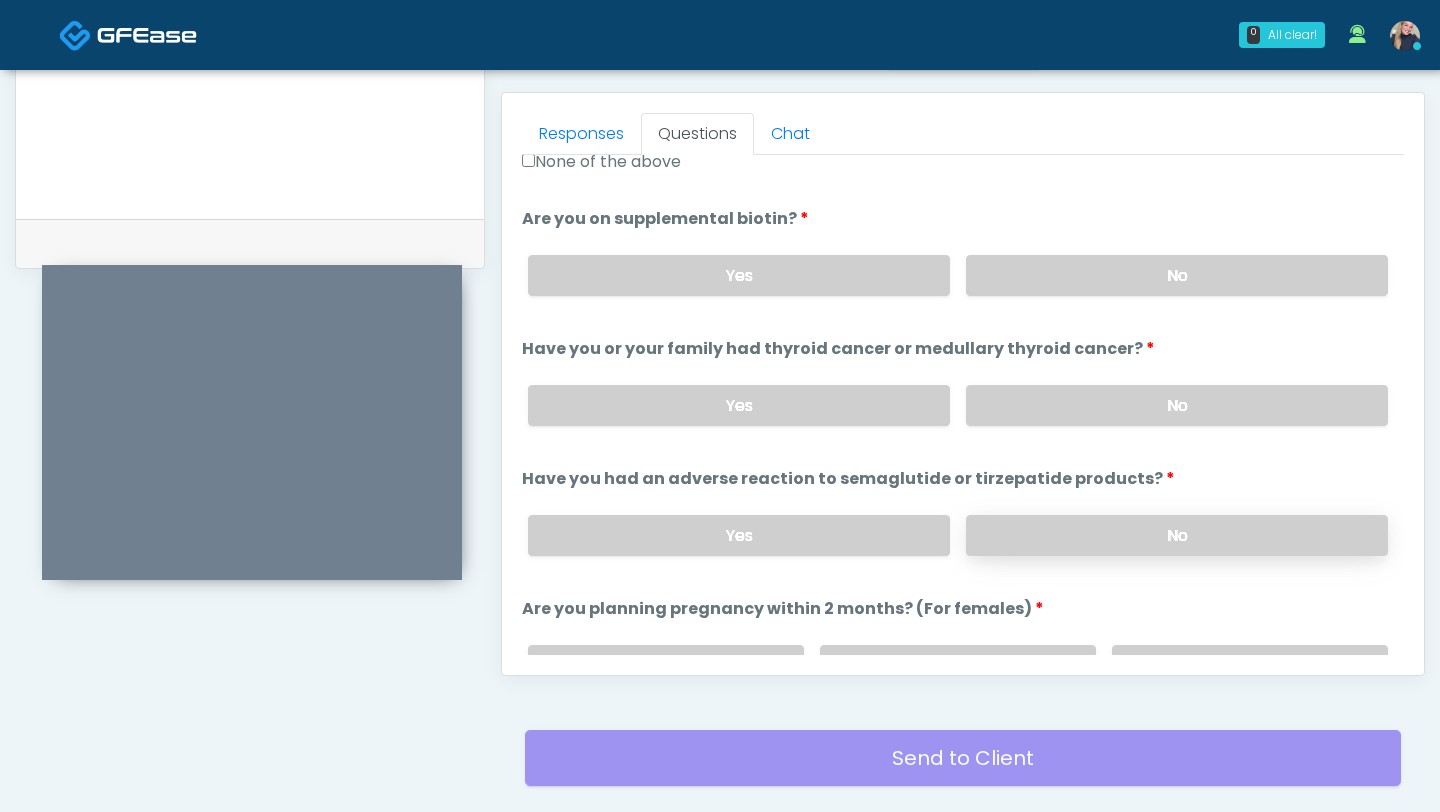 click on "No" at bounding box center [1177, 535] 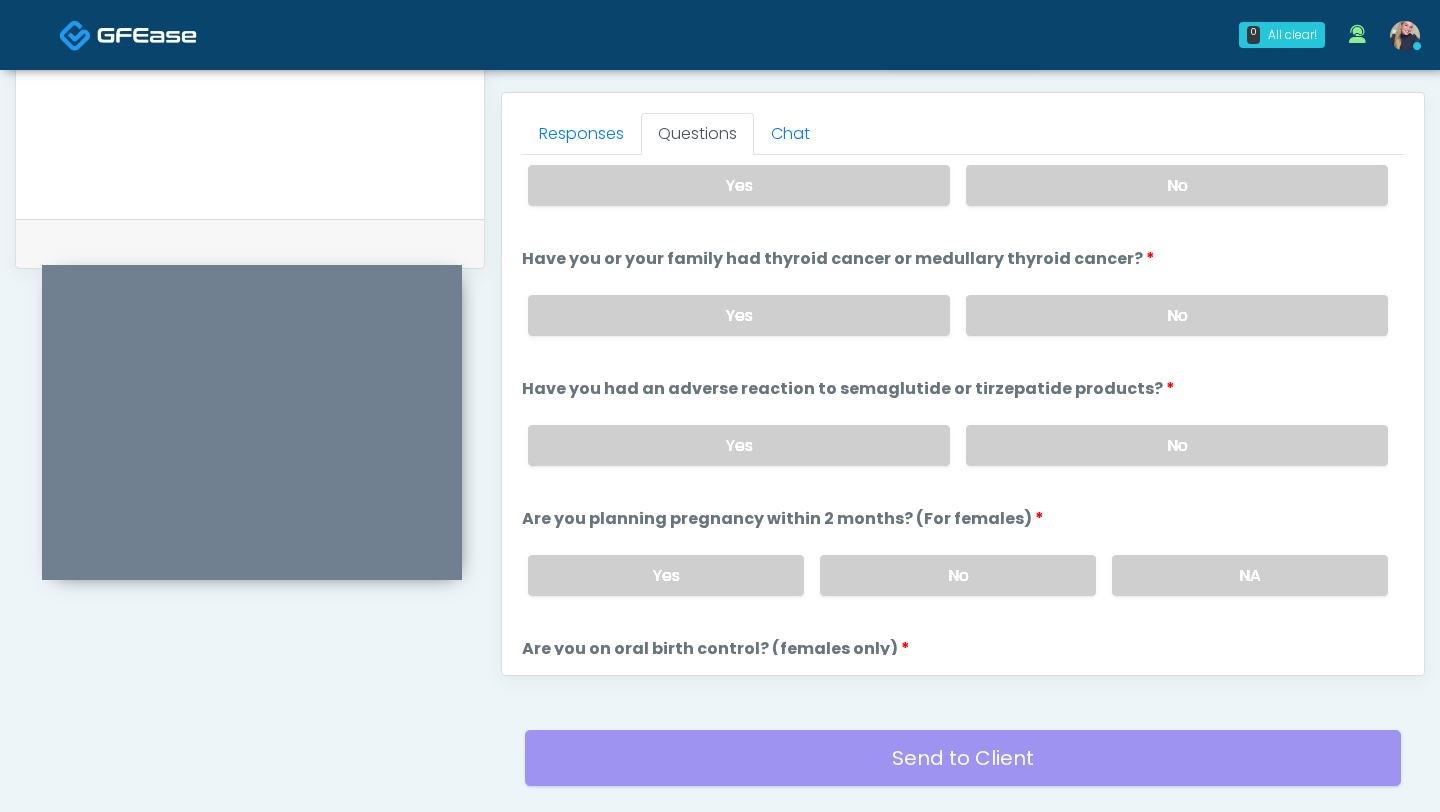 scroll, scrollTop: 832, scrollLeft: 0, axis: vertical 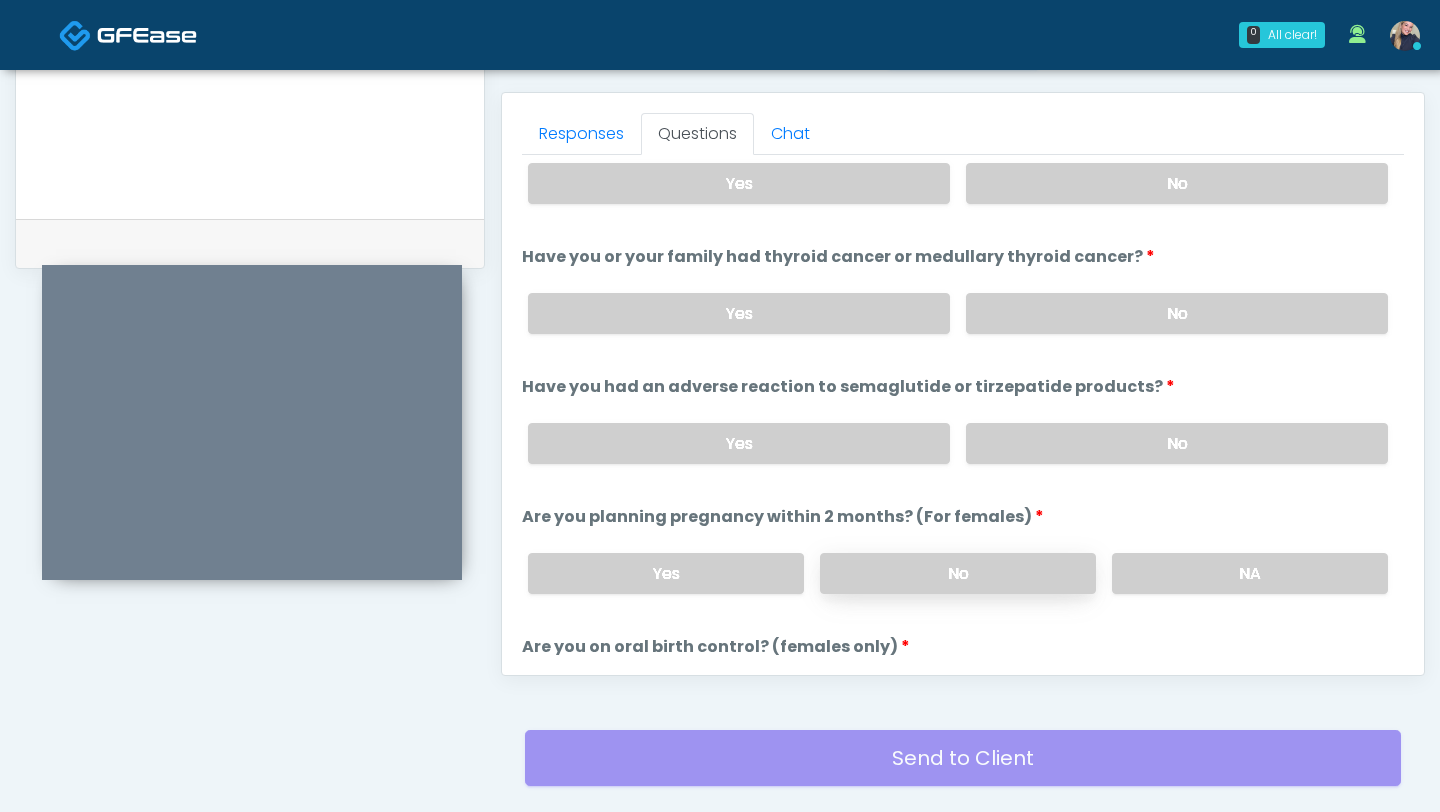 click on "No" at bounding box center (958, 573) 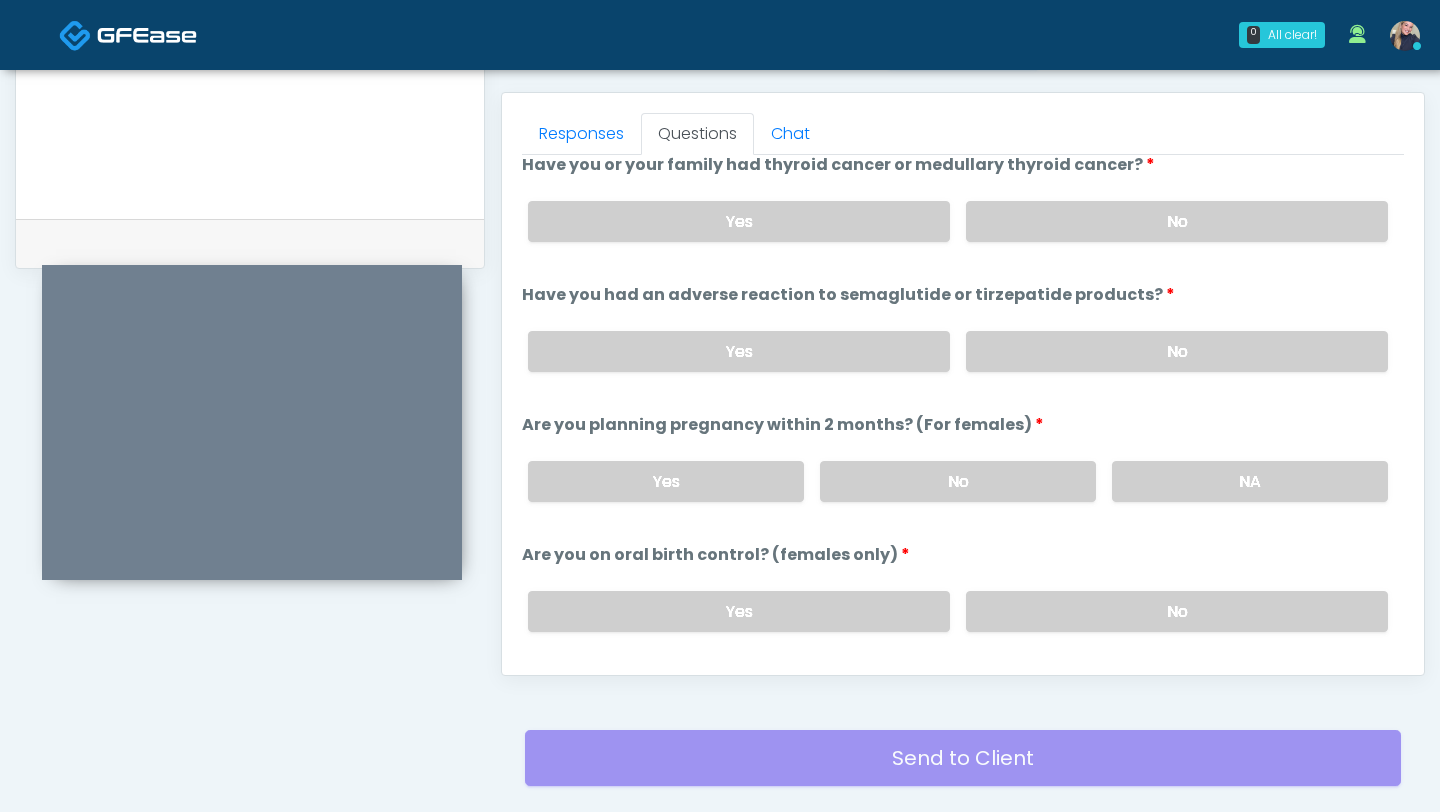 scroll, scrollTop: 925, scrollLeft: 0, axis: vertical 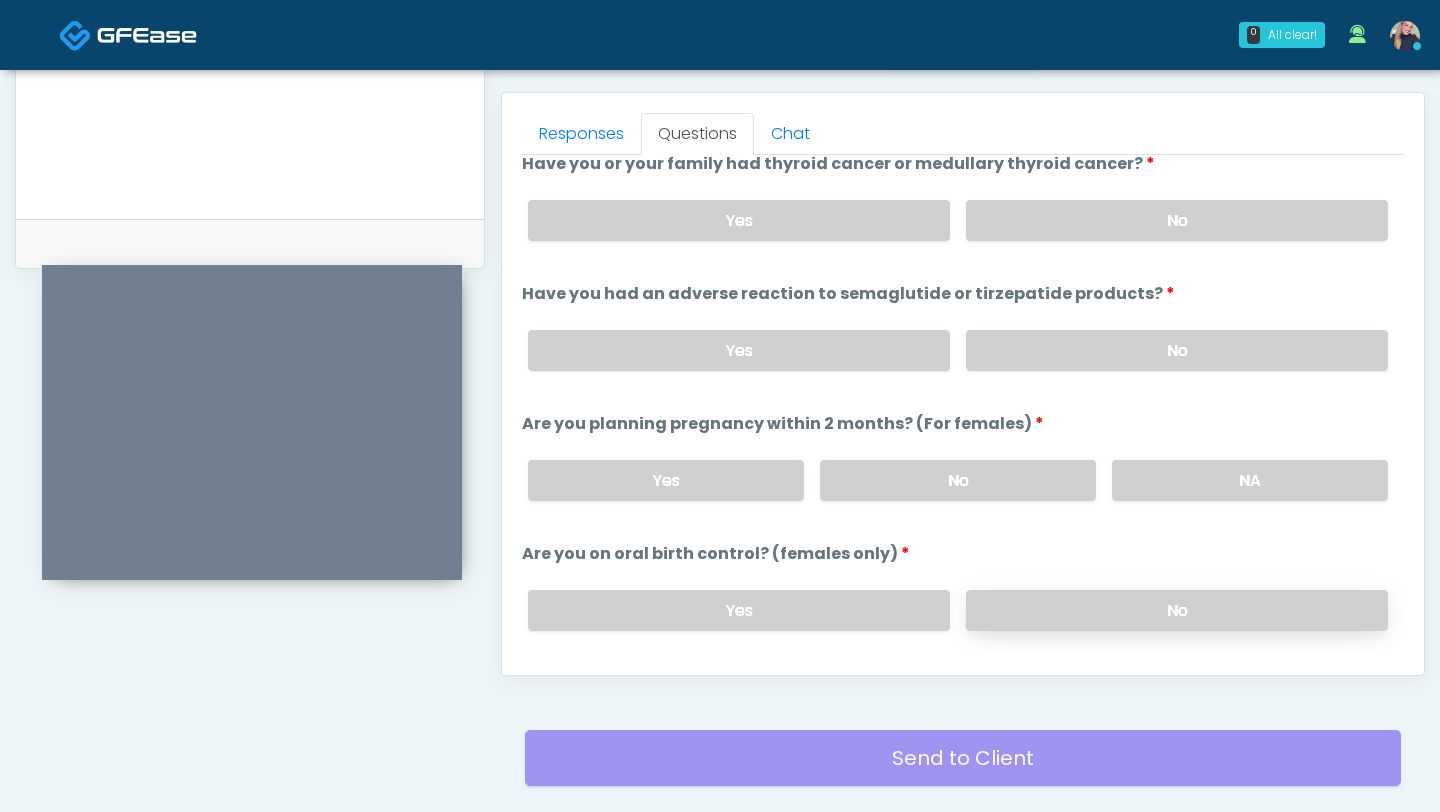 click on "No" at bounding box center (1177, 610) 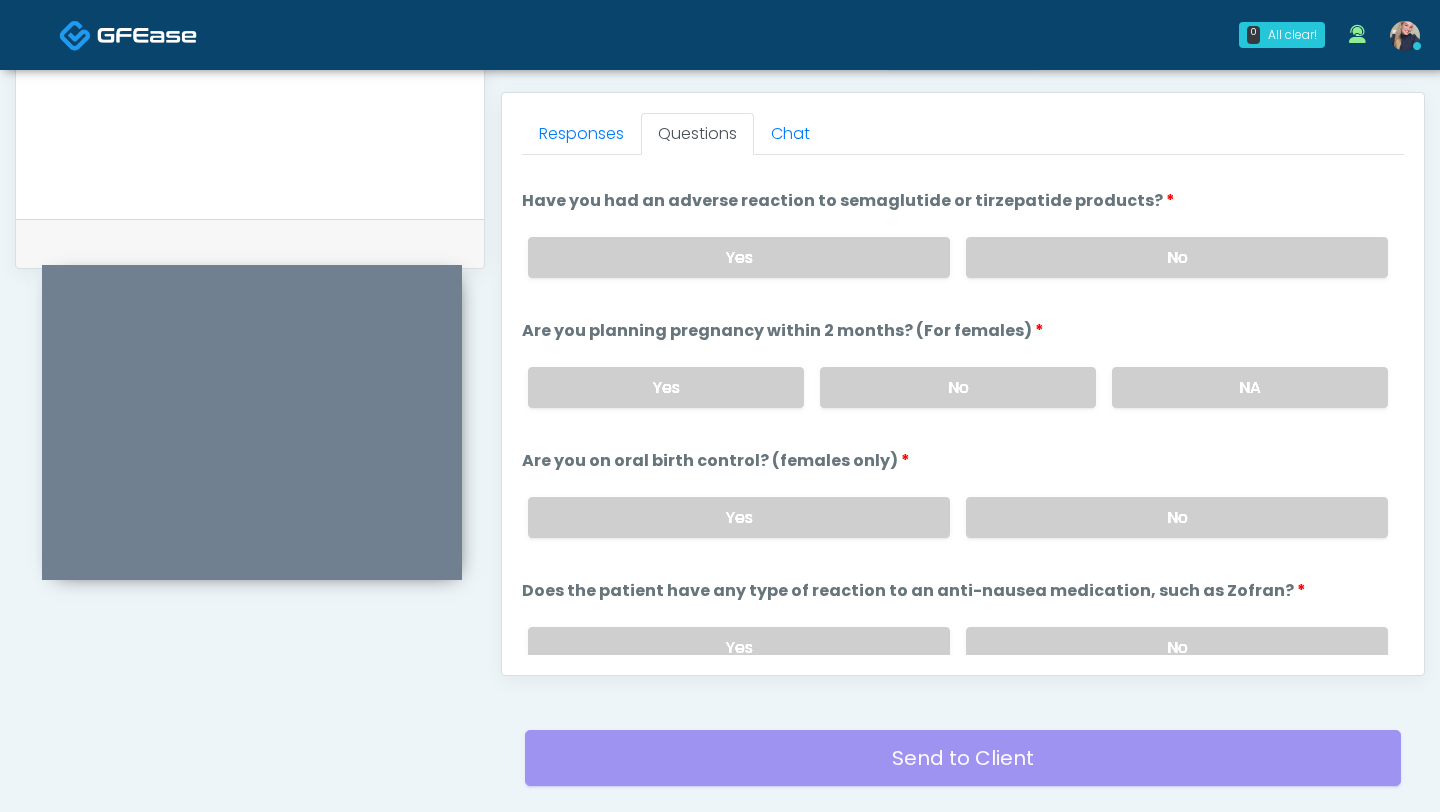 scroll, scrollTop: 1024, scrollLeft: 0, axis: vertical 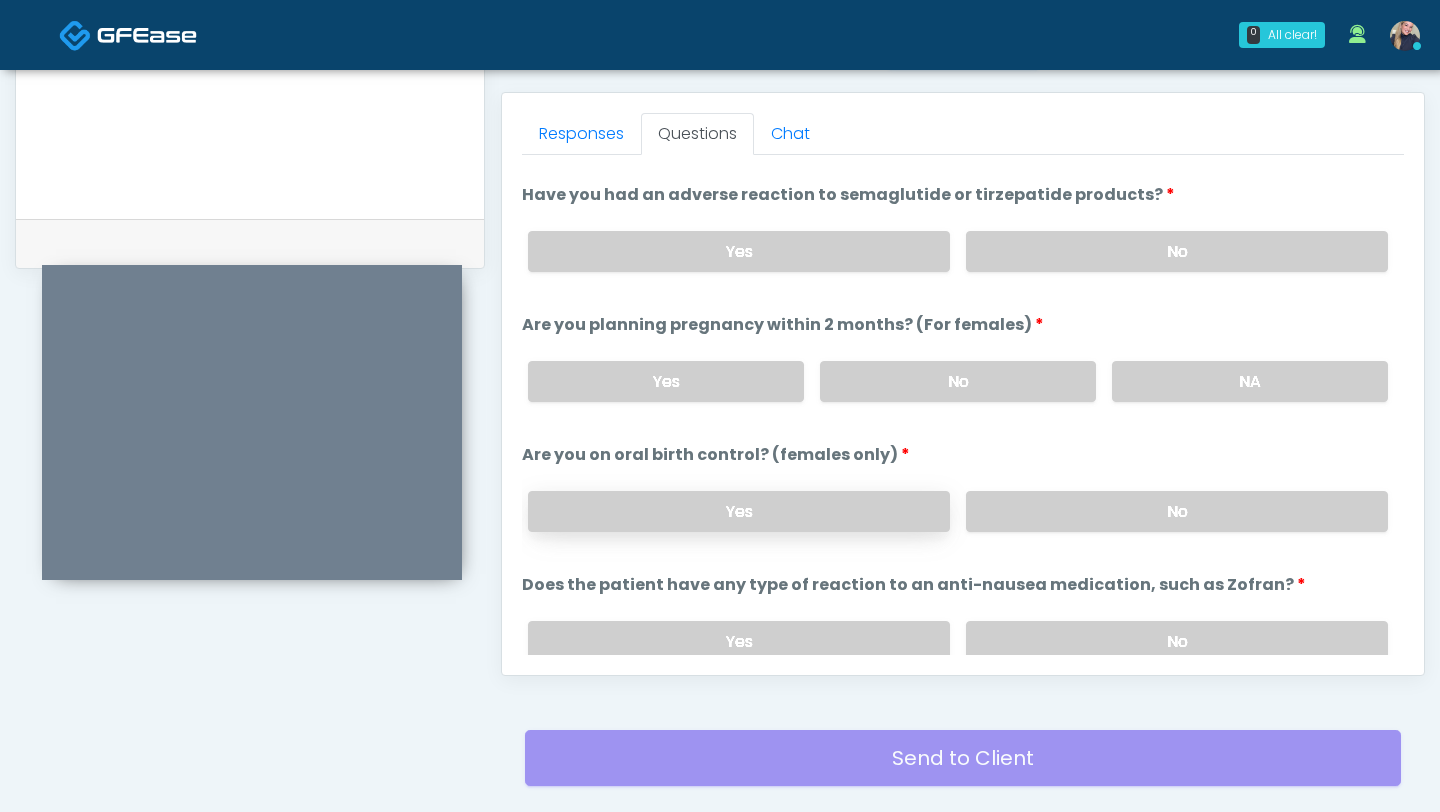 click on "Yes" at bounding box center [739, 511] 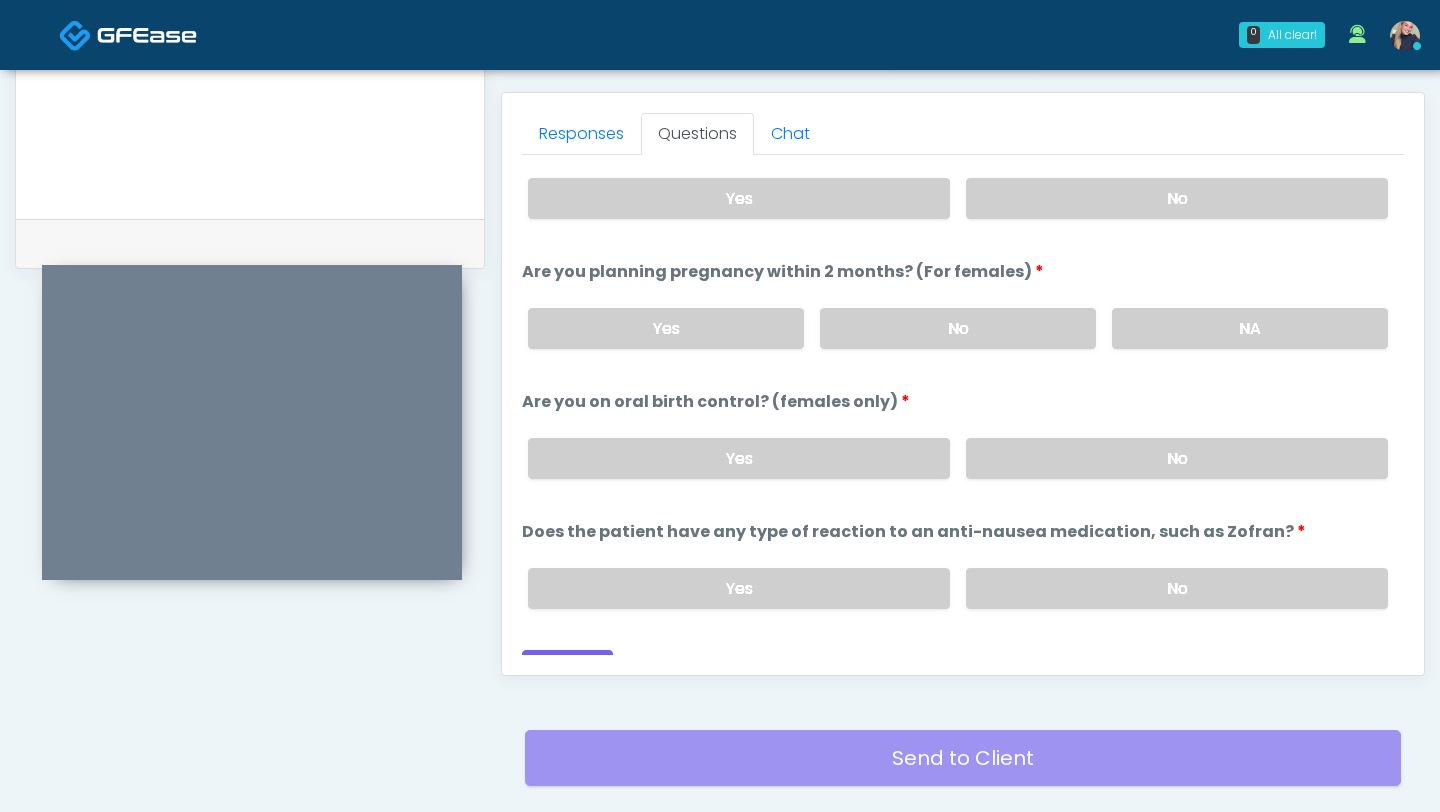scroll, scrollTop: 1080, scrollLeft: 0, axis: vertical 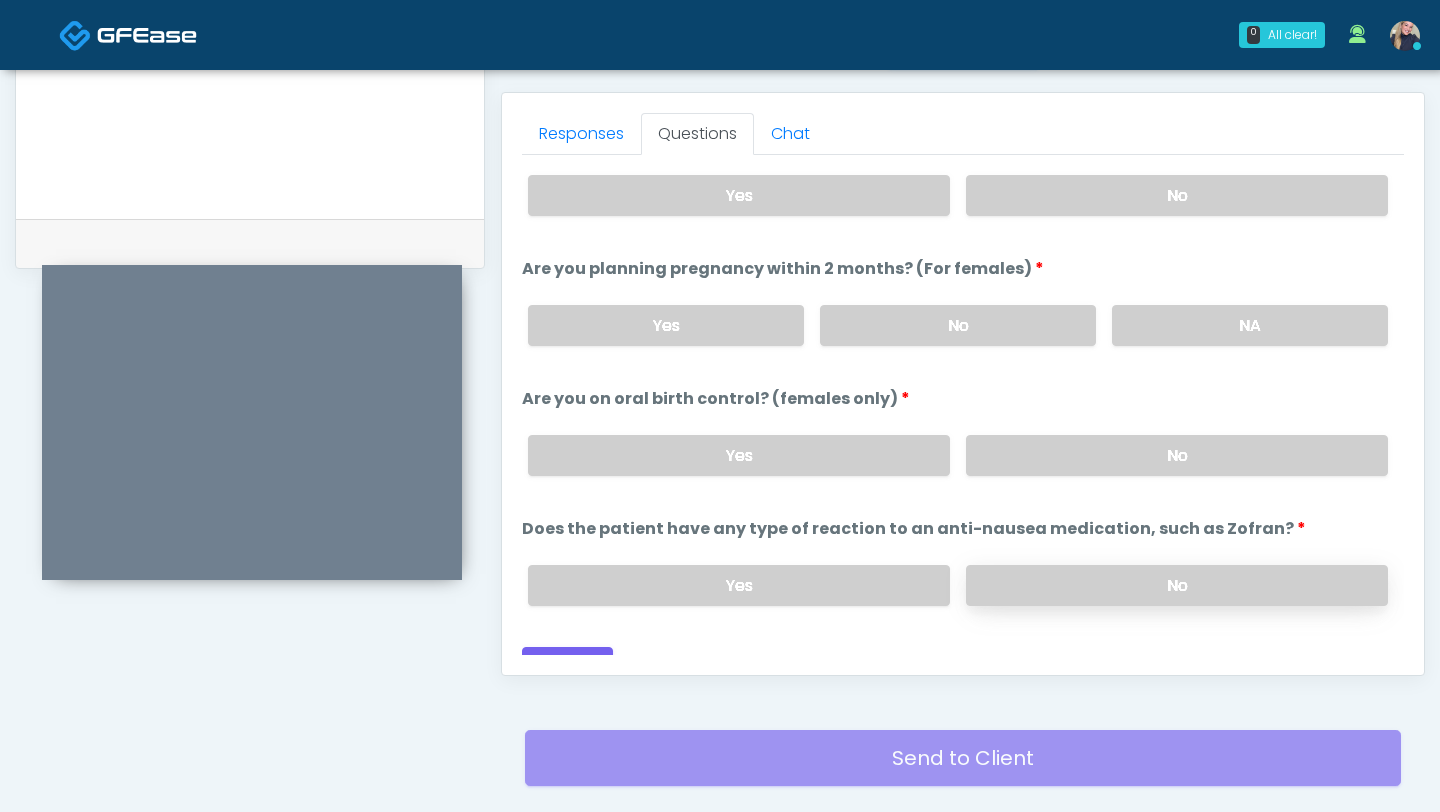 click on "No" at bounding box center (1177, 585) 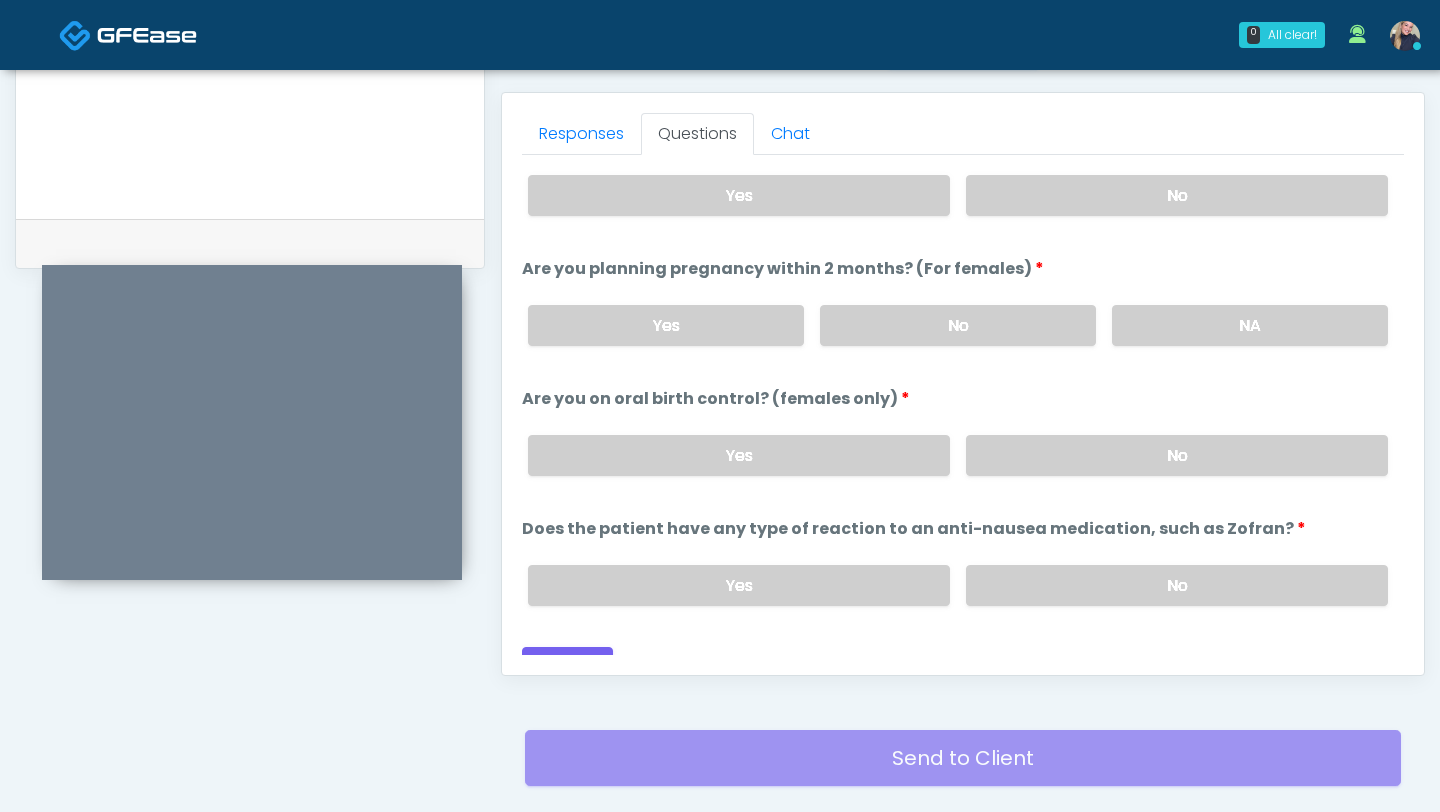 scroll, scrollTop: 1103, scrollLeft: 0, axis: vertical 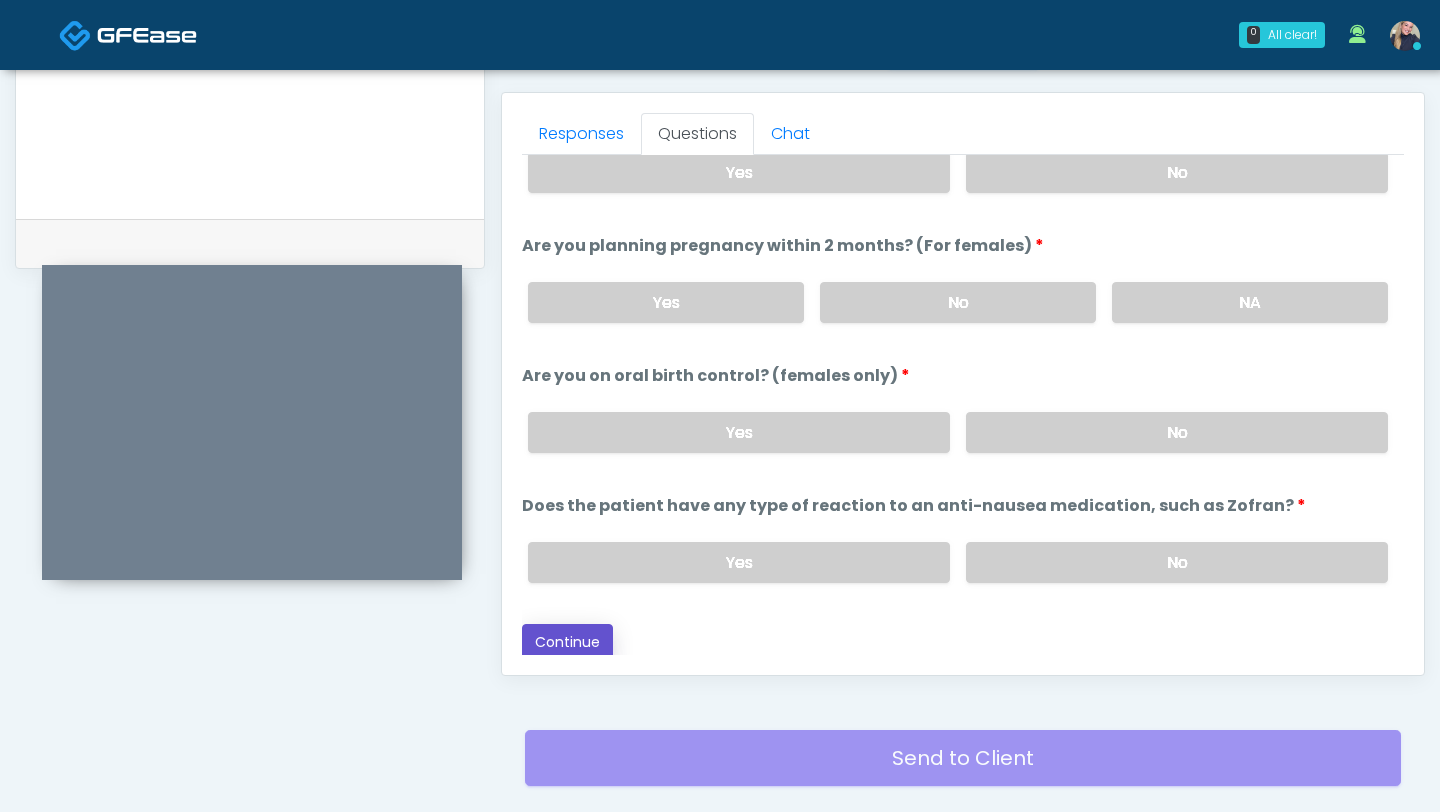 click on "Continue" at bounding box center (567, 642) 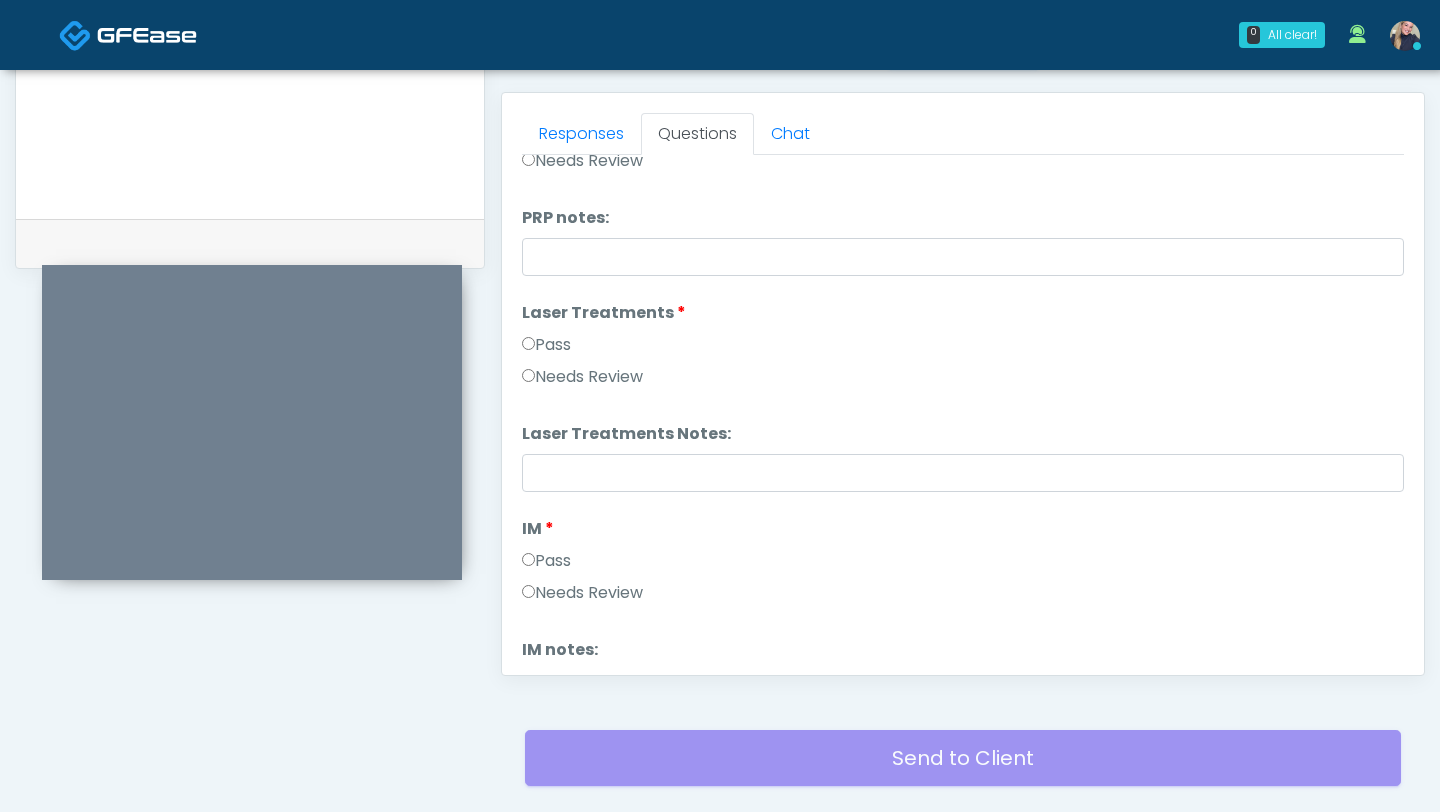 scroll, scrollTop: 0, scrollLeft: 0, axis: both 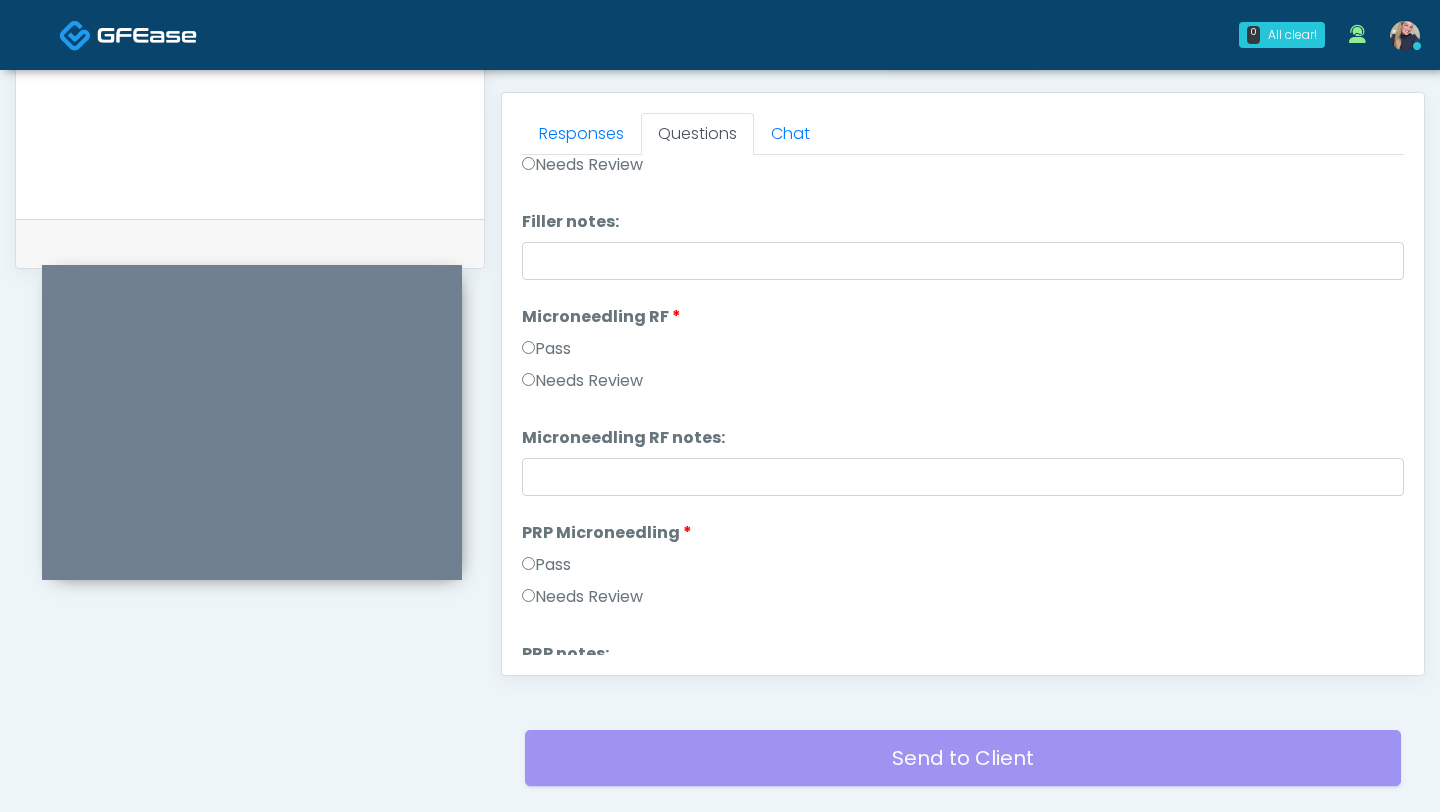 click on "Pass" at bounding box center (546, 565) 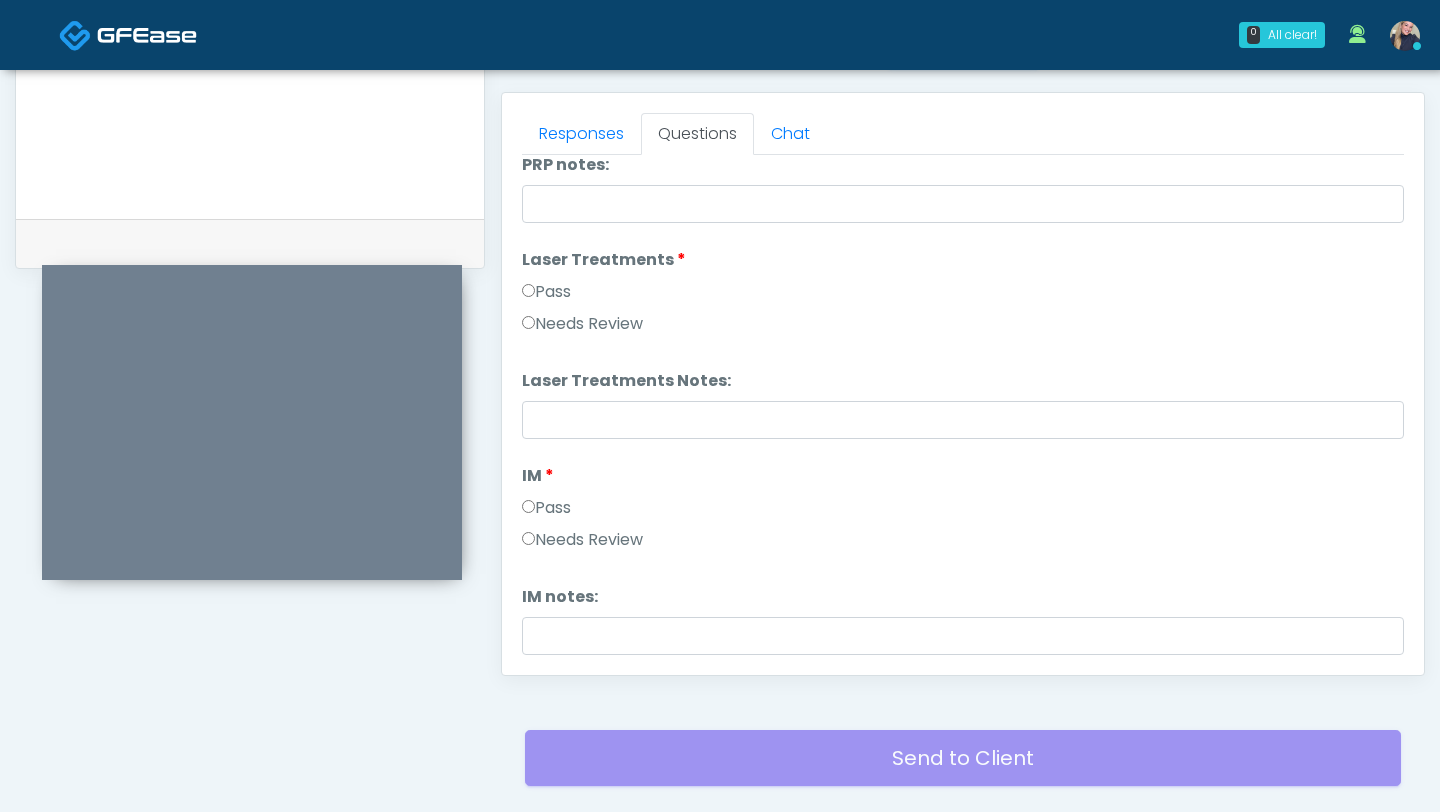 scroll, scrollTop: 848, scrollLeft: 0, axis: vertical 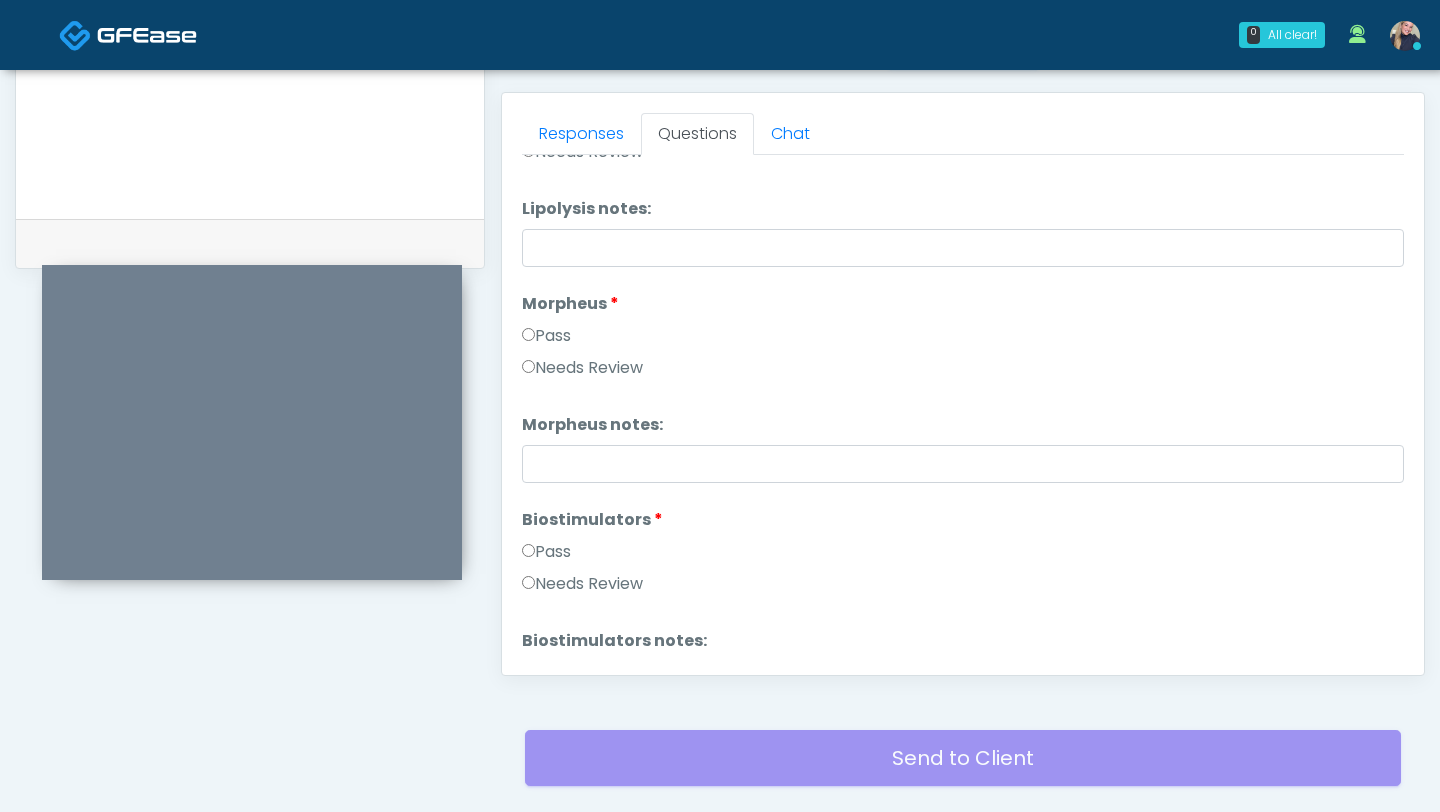 click on "Pass" at bounding box center (546, 552) 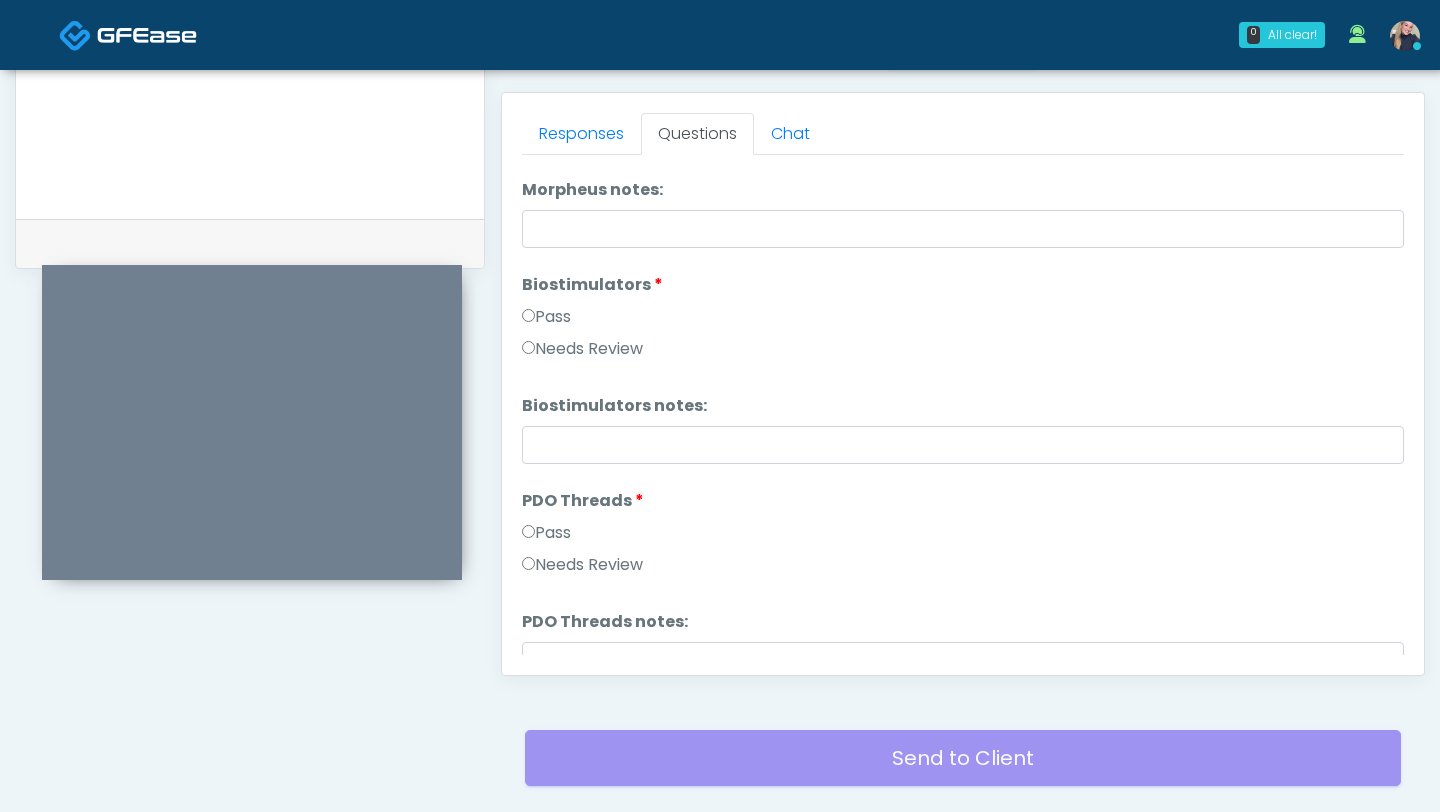 scroll, scrollTop: 1683, scrollLeft: 0, axis: vertical 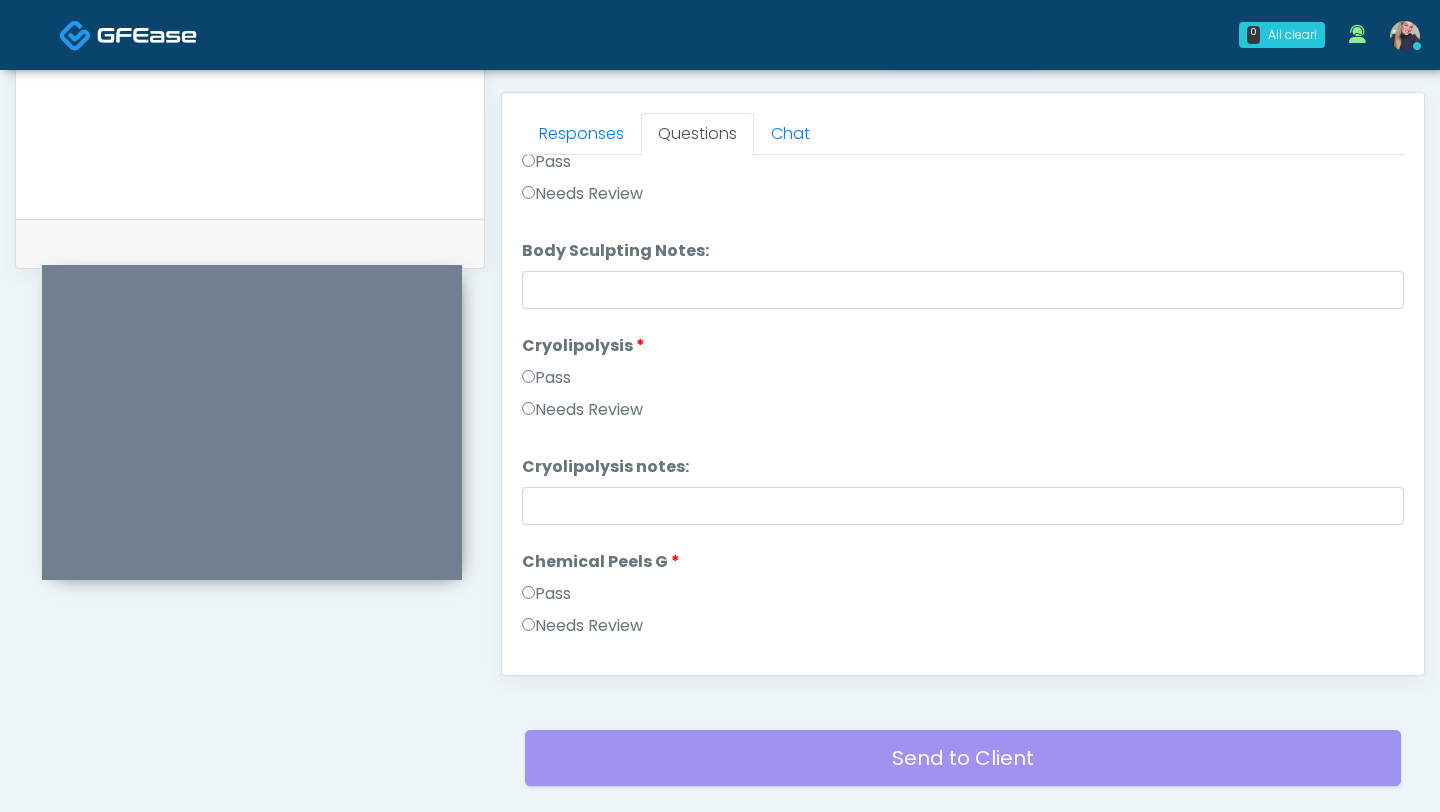 click on "Pass" at bounding box center (546, 594) 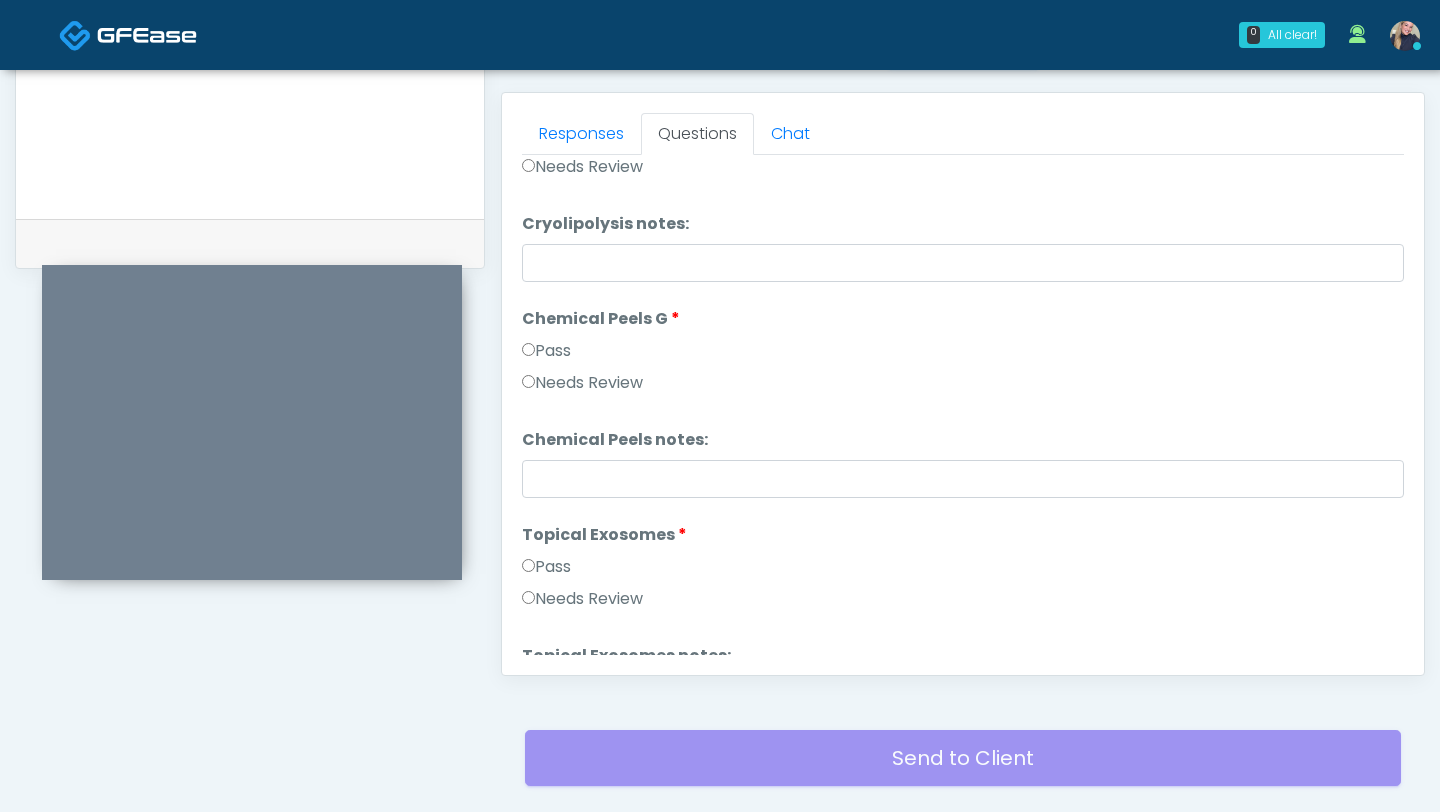 scroll, scrollTop: 2511, scrollLeft: 0, axis: vertical 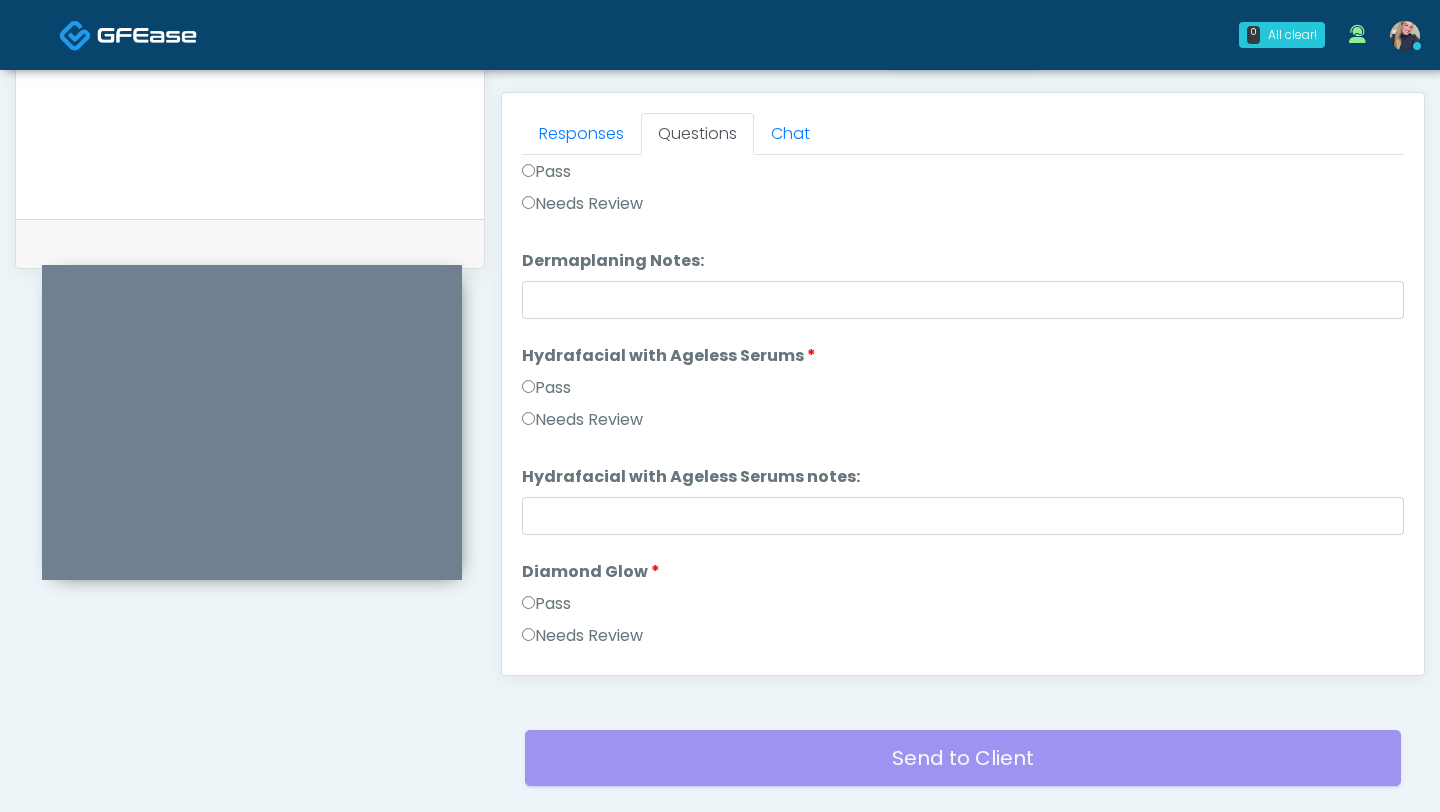 click on "Pass" at bounding box center [546, 604] 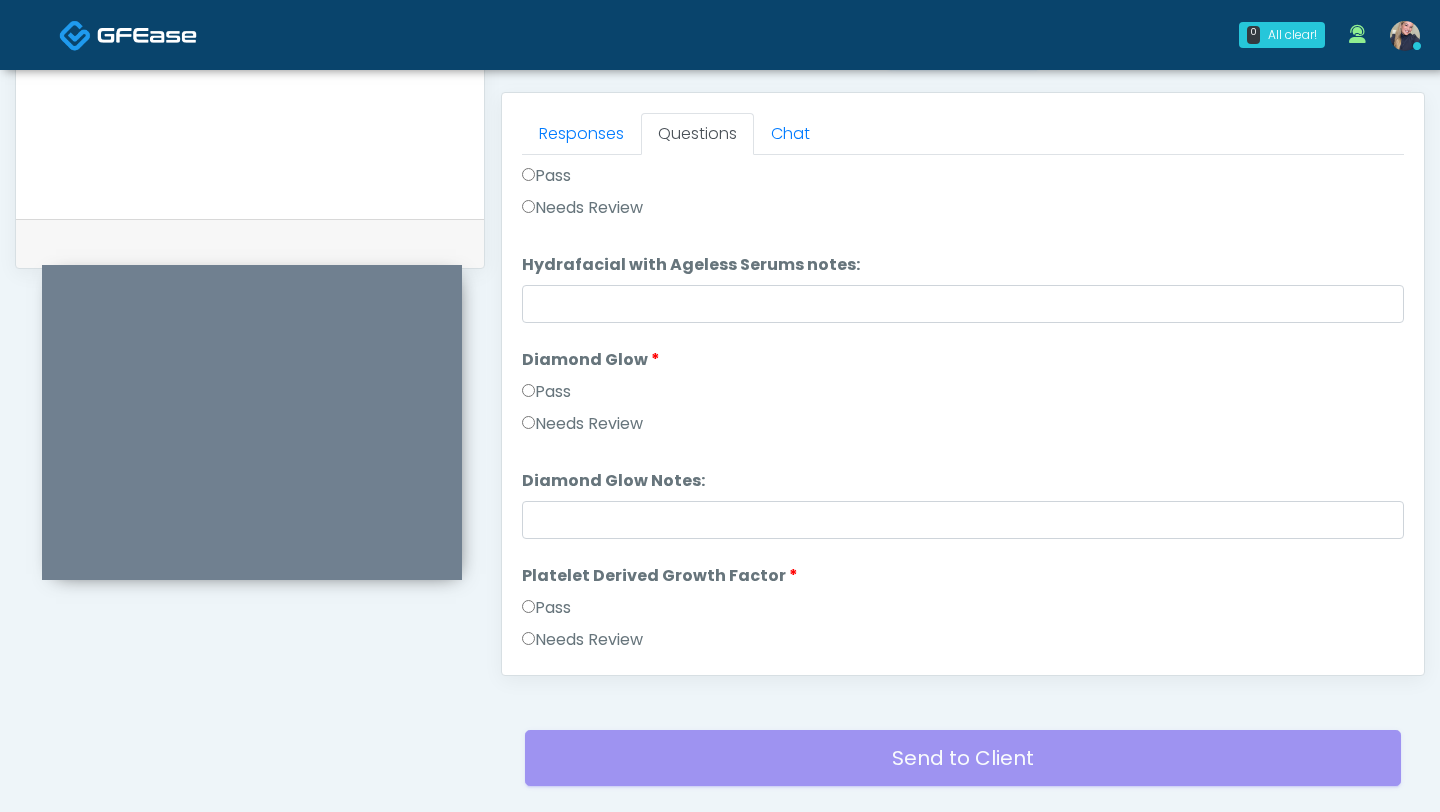 scroll, scrollTop: 3432, scrollLeft: 0, axis: vertical 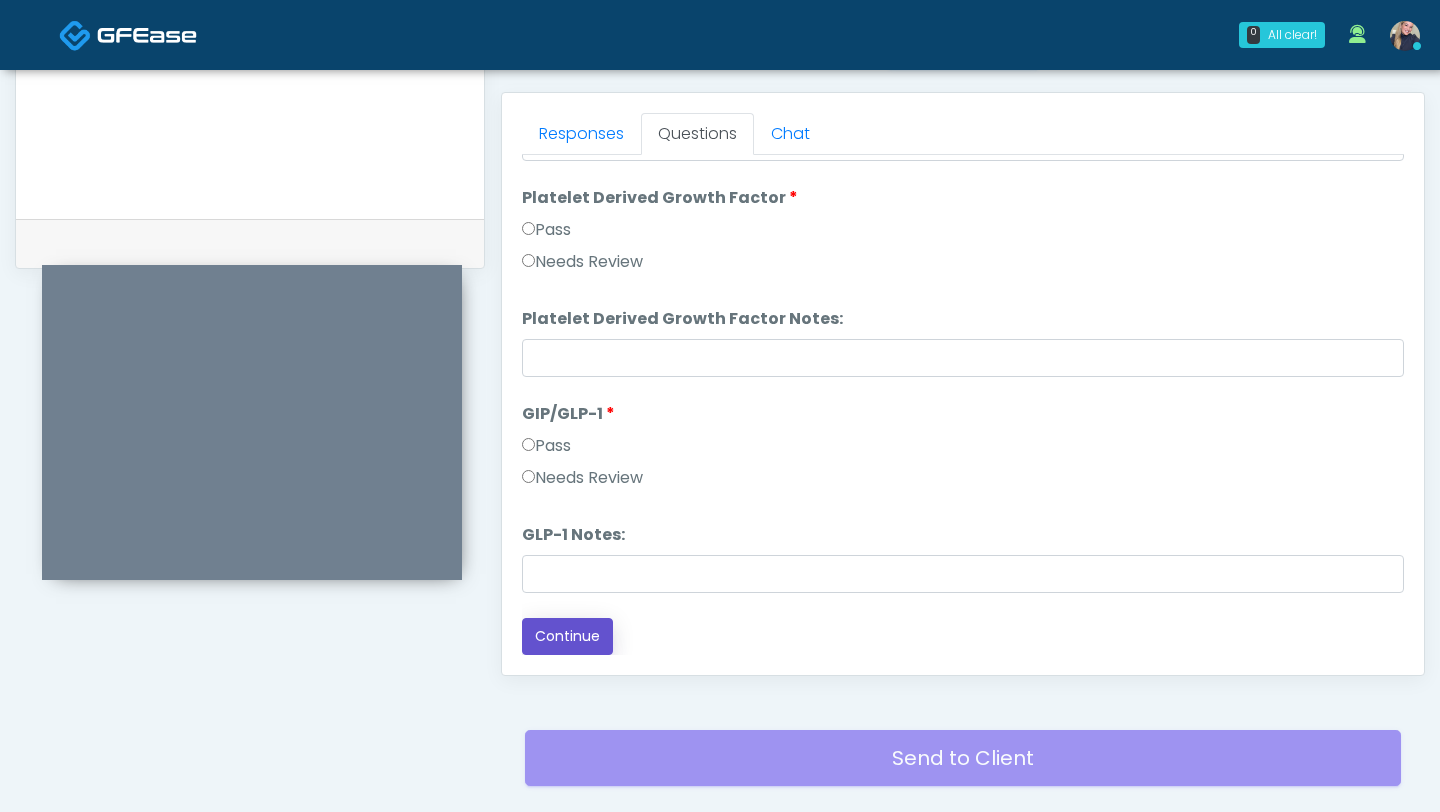 click on "Continue" at bounding box center [567, 636] 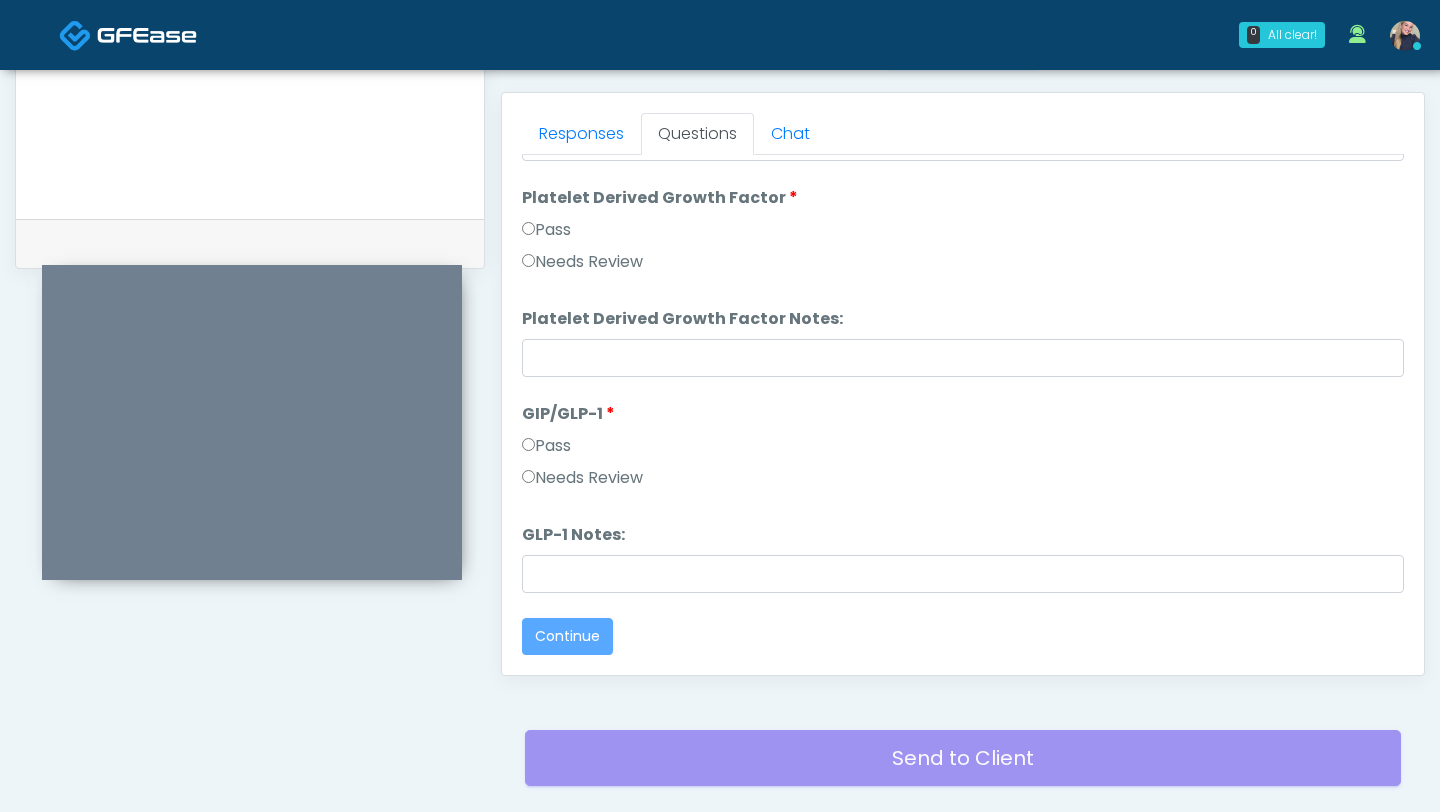 scroll, scrollTop: 0, scrollLeft: 0, axis: both 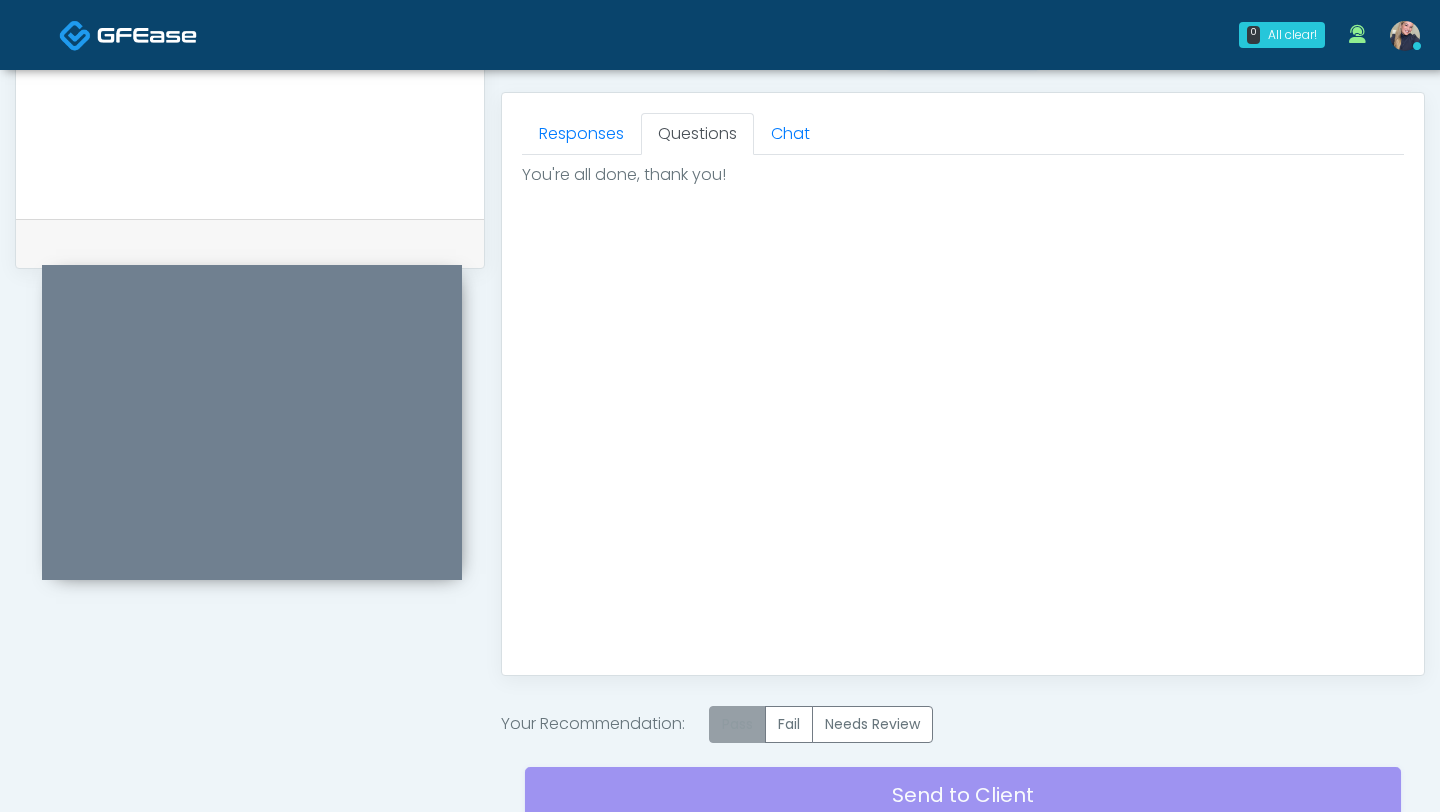 click on "Pass" at bounding box center (737, 724) 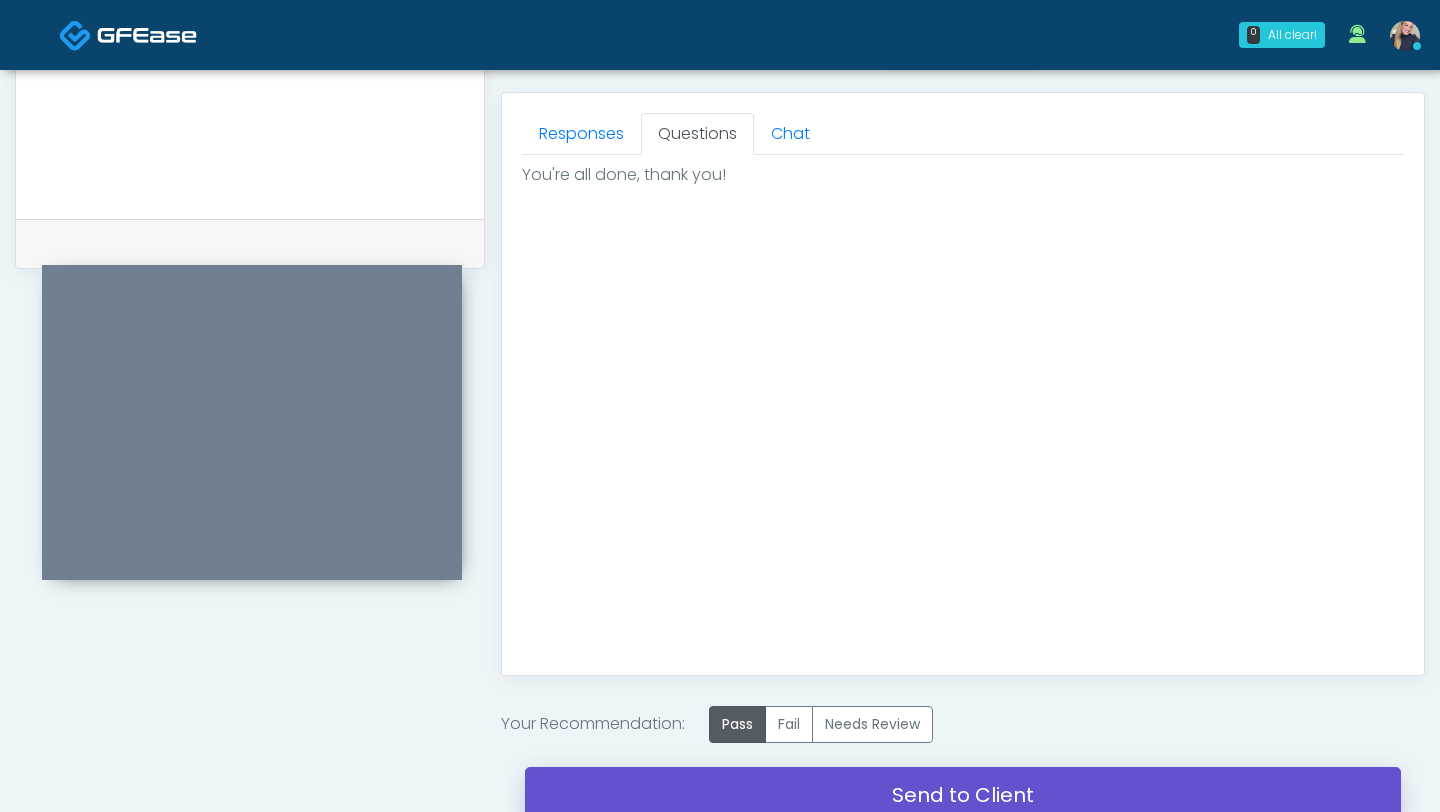 click on "Send to Client" at bounding box center (963, 795) 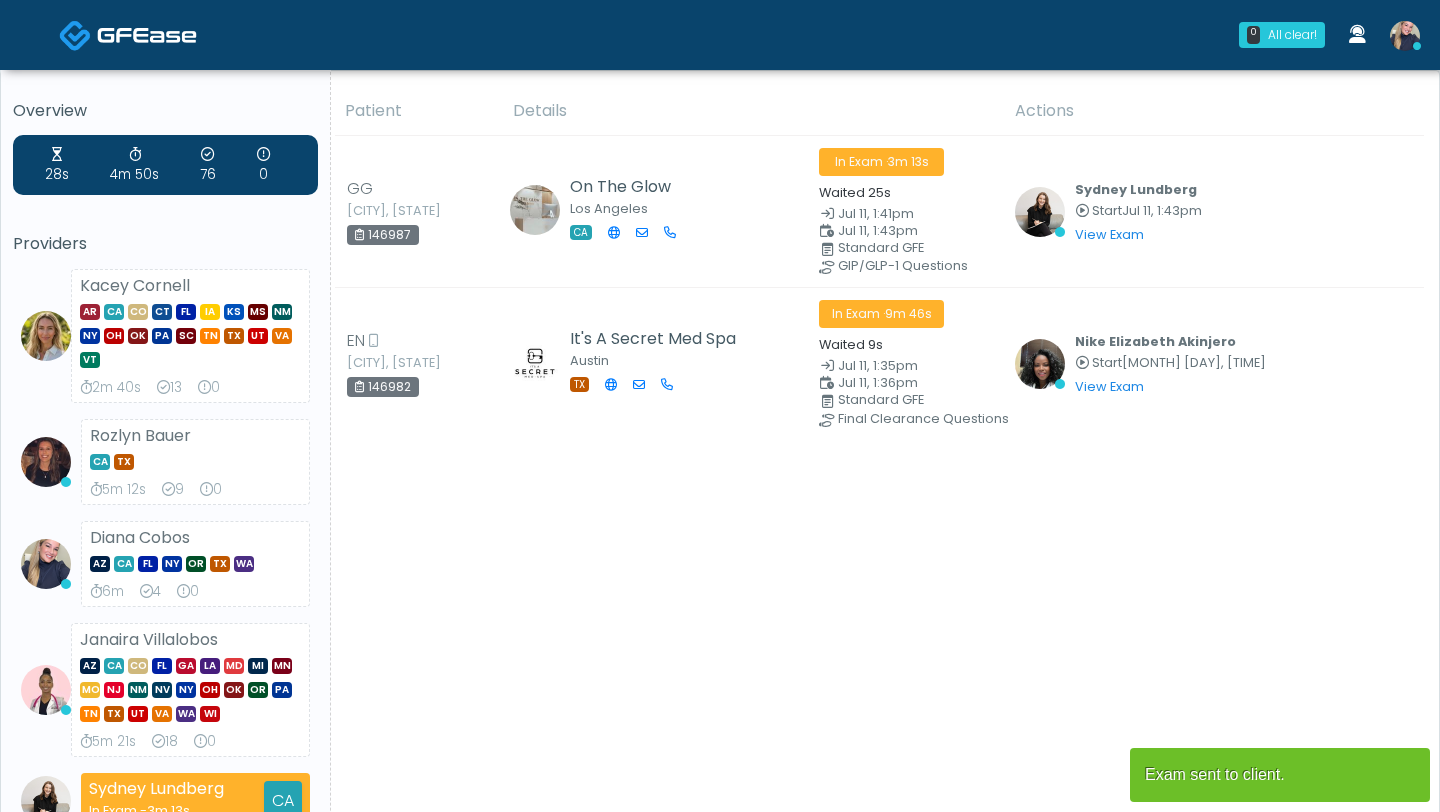 scroll, scrollTop: 0, scrollLeft: 0, axis: both 